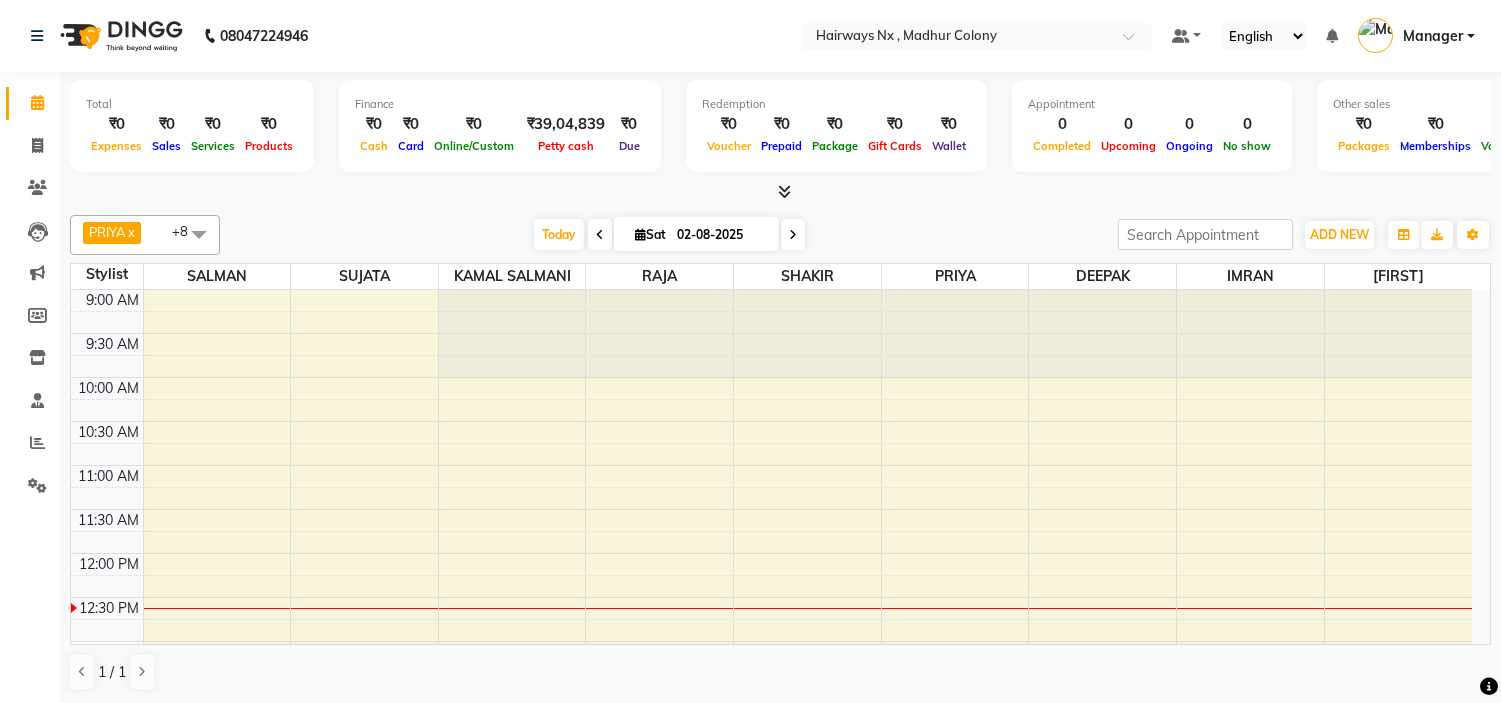 scroll, scrollTop: 0, scrollLeft: 0, axis: both 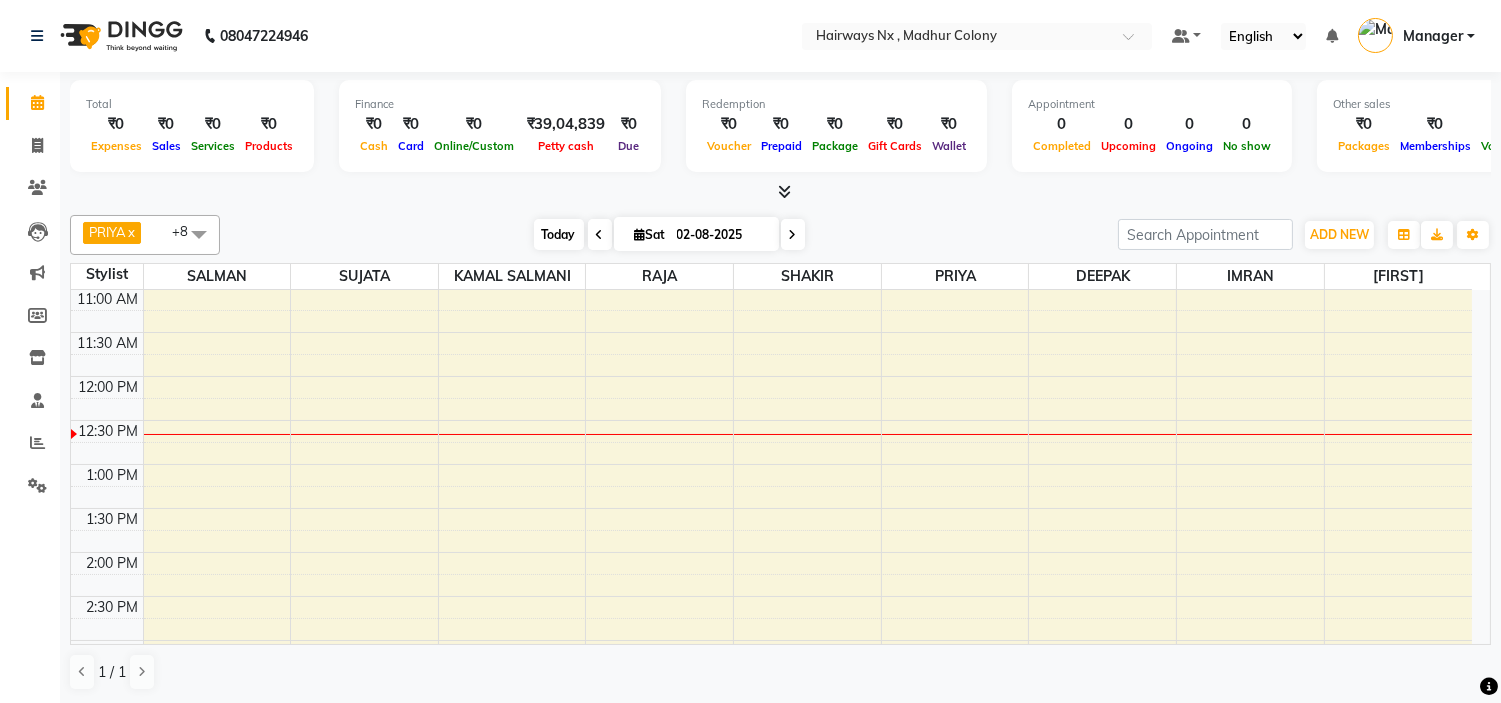 click on "Today" at bounding box center [559, 234] 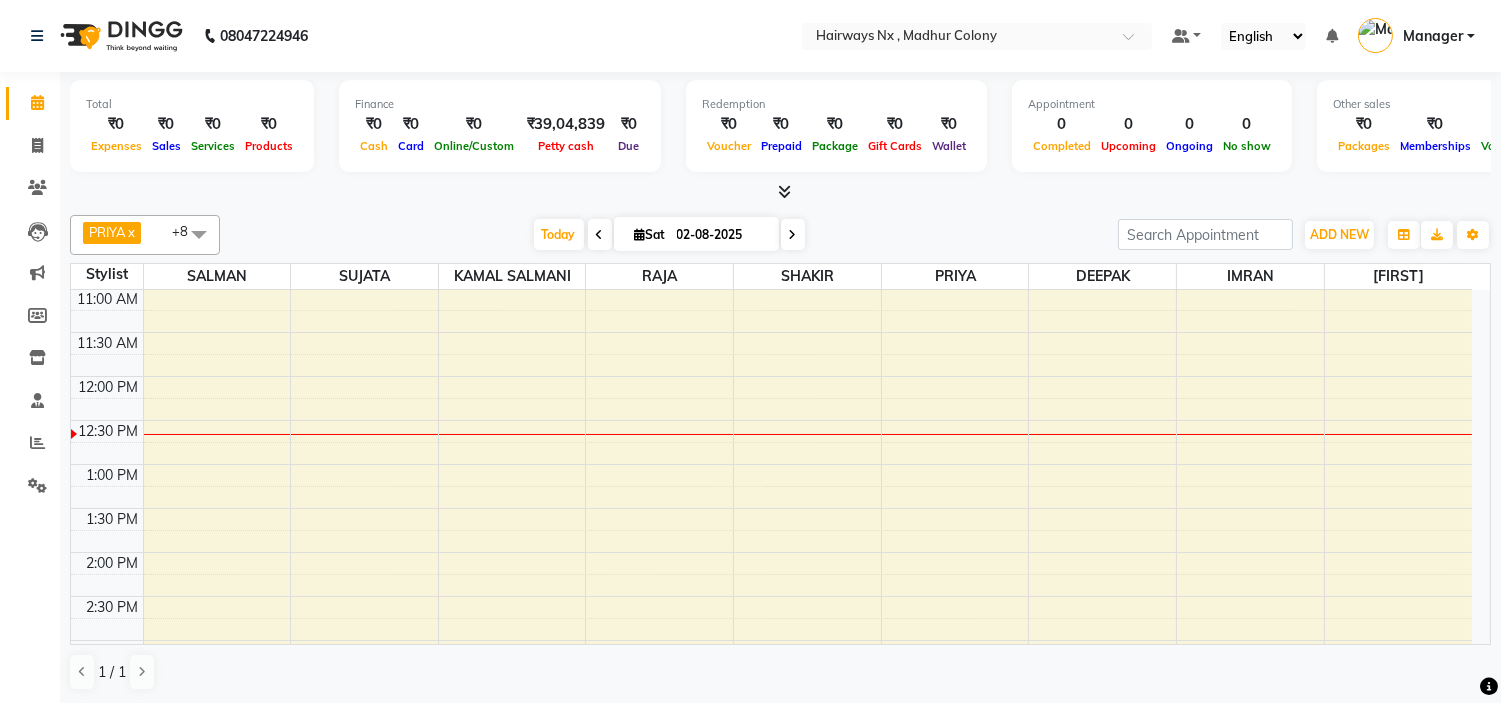 scroll, scrollTop: 265, scrollLeft: 0, axis: vertical 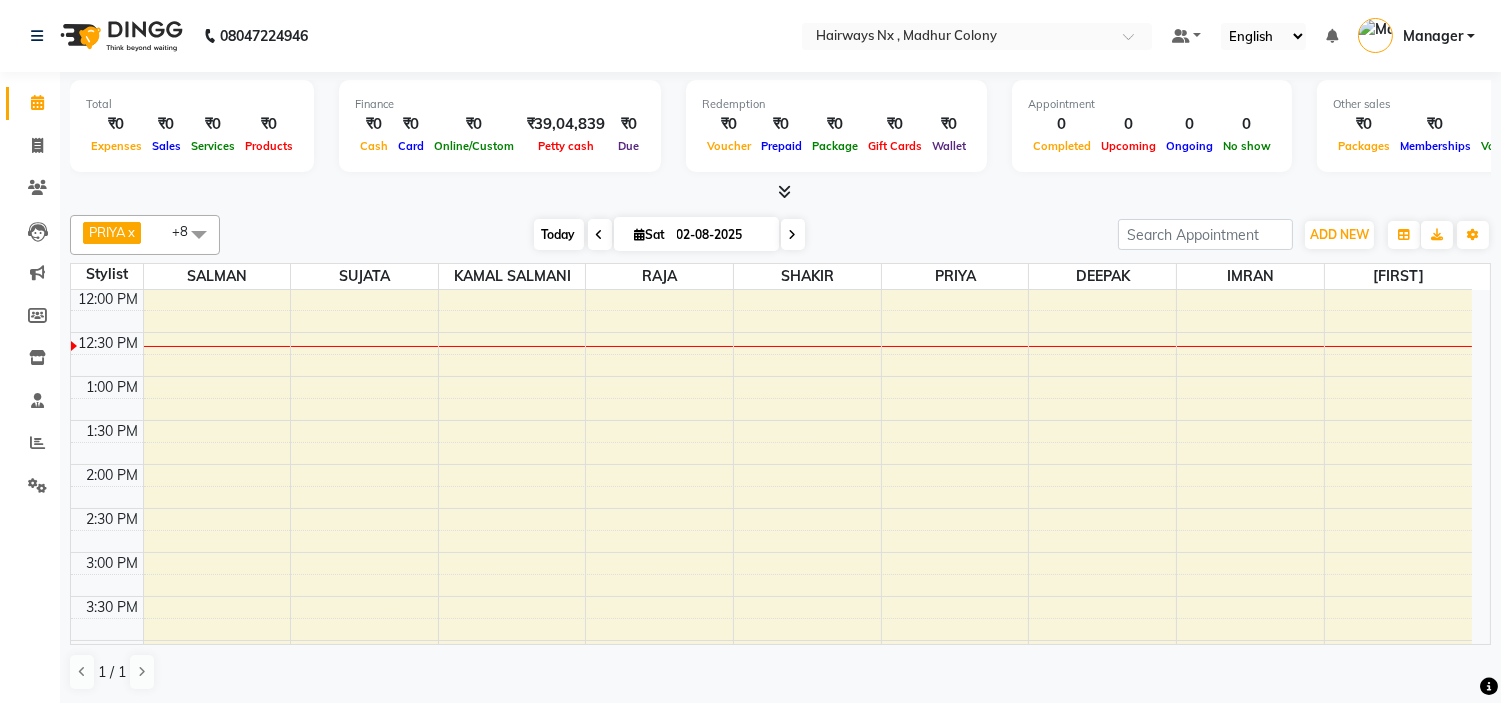click on "Today" at bounding box center (559, 234) 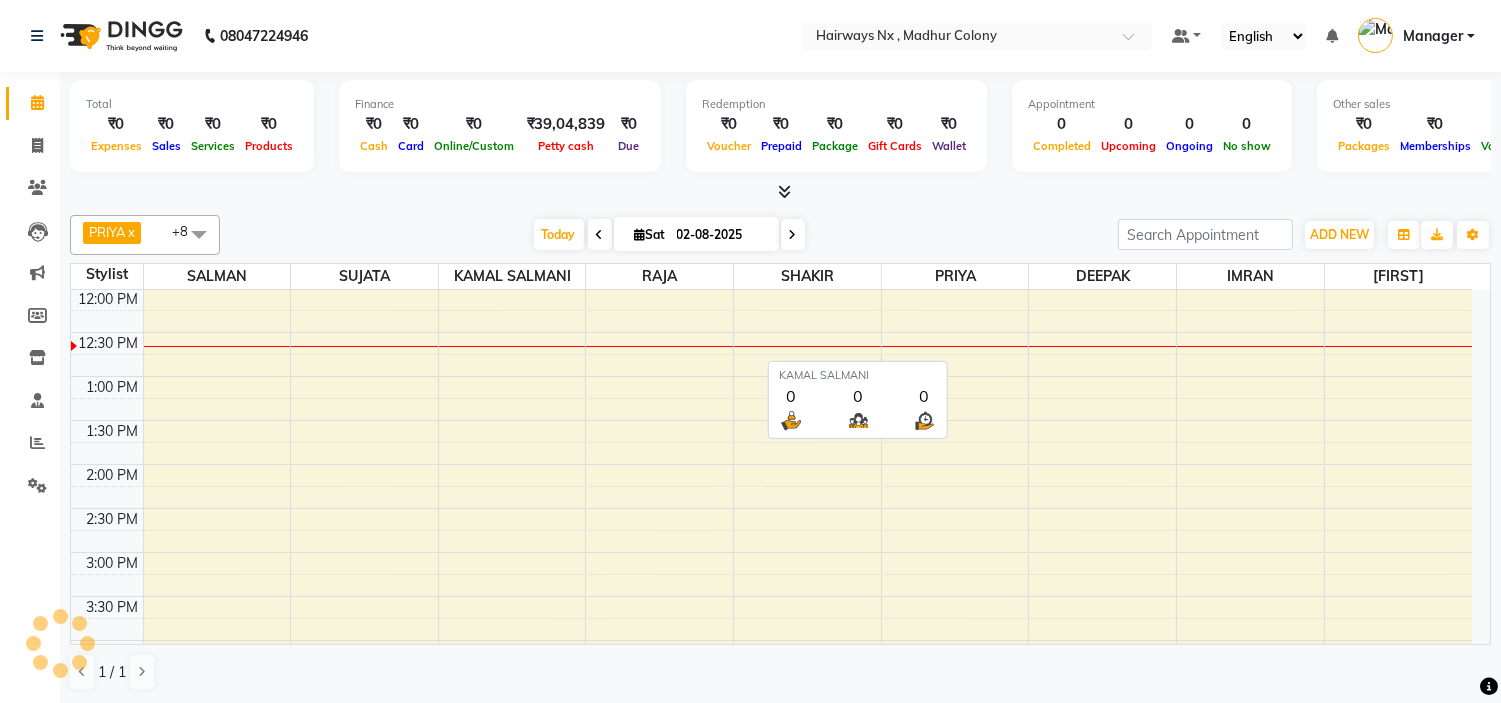 scroll, scrollTop: 265, scrollLeft: 0, axis: vertical 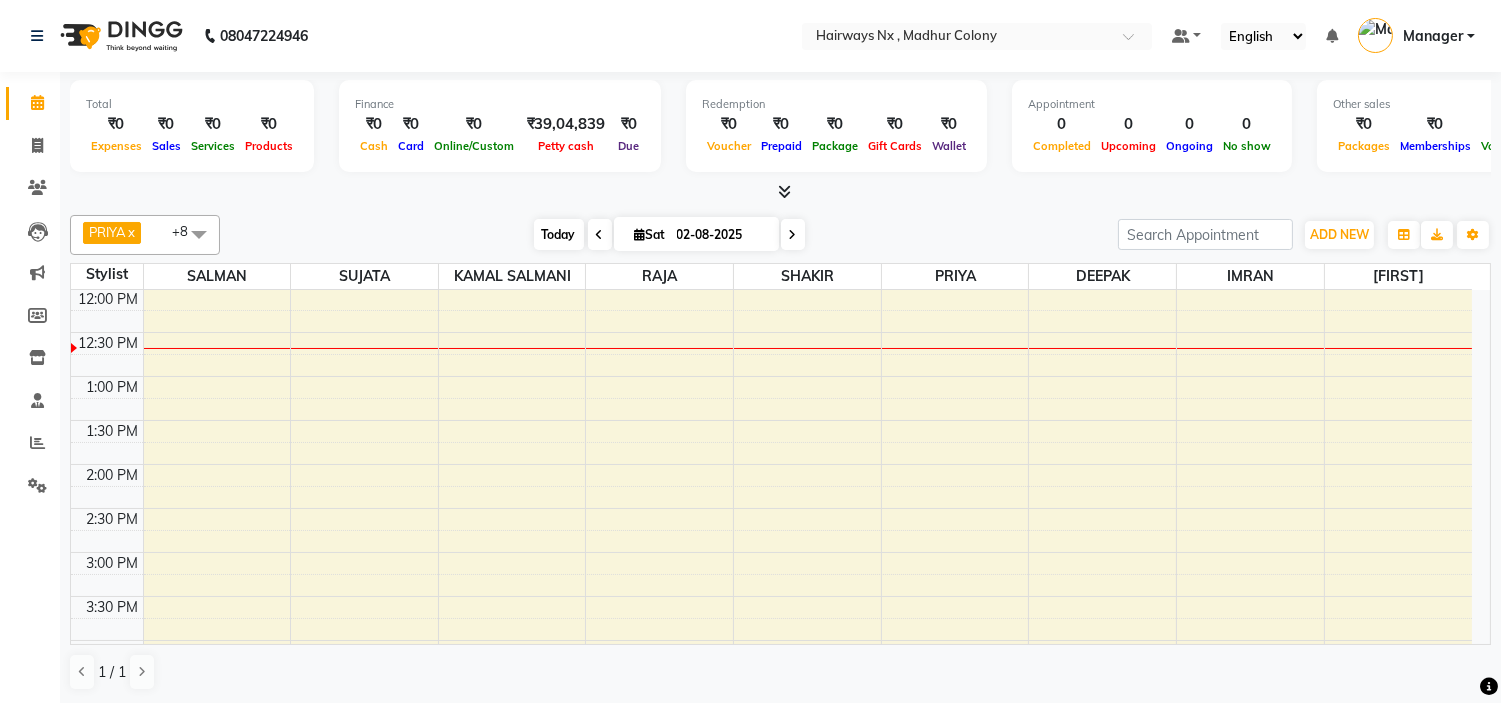 click on "Today" at bounding box center (559, 234) 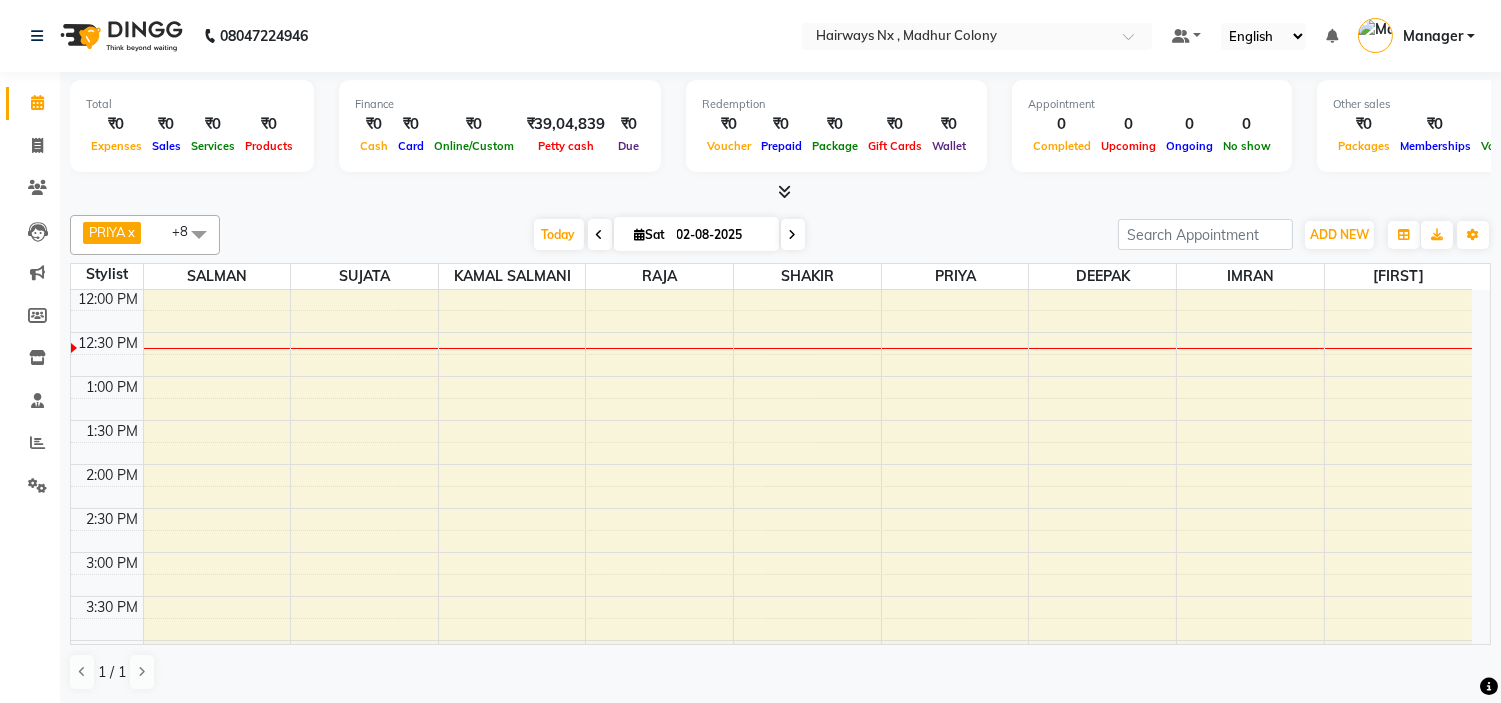 scroll, scrollTop: 265, scrollLeft: 0, axis: vertical 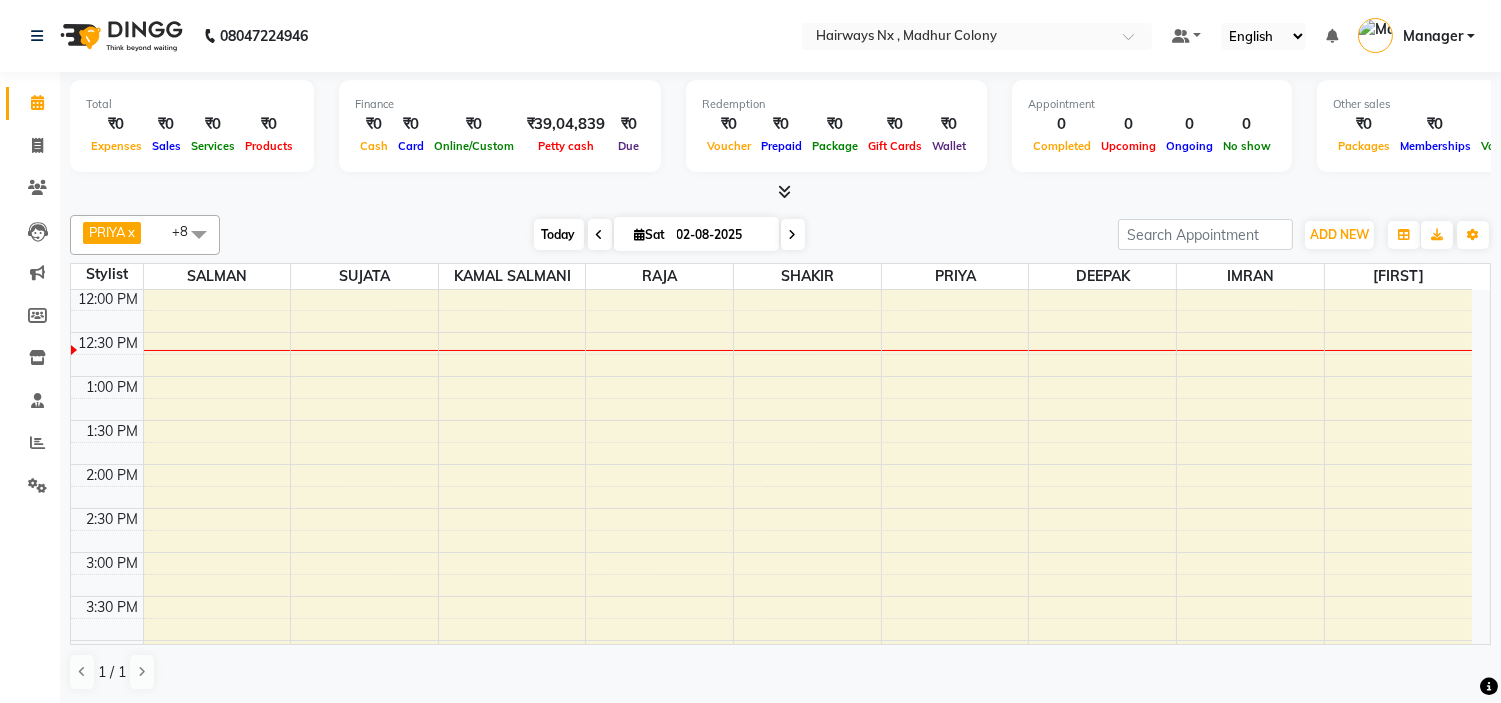 click on "Today" at bounding box center (559, 234) 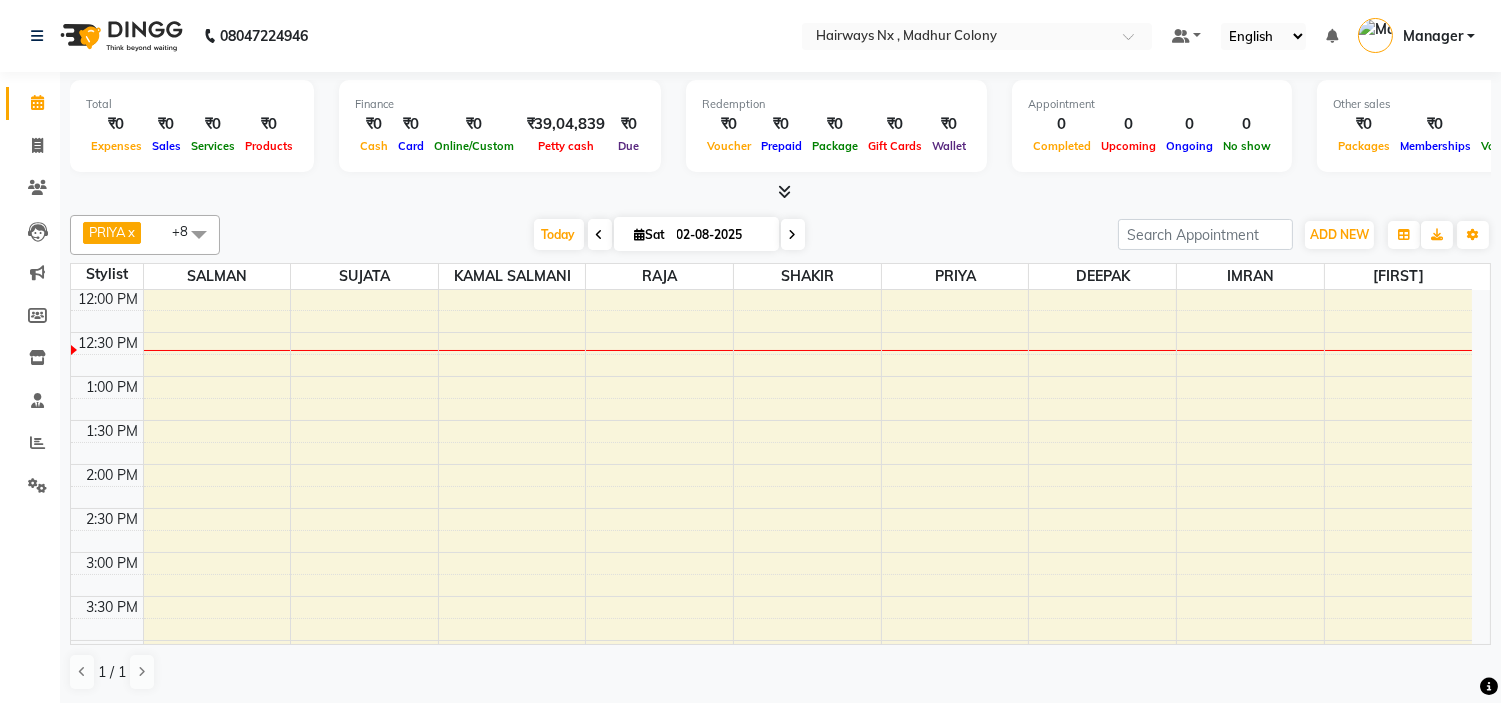 scroll, scrollTop: 265, scrollLeft: 0, axis: vertical 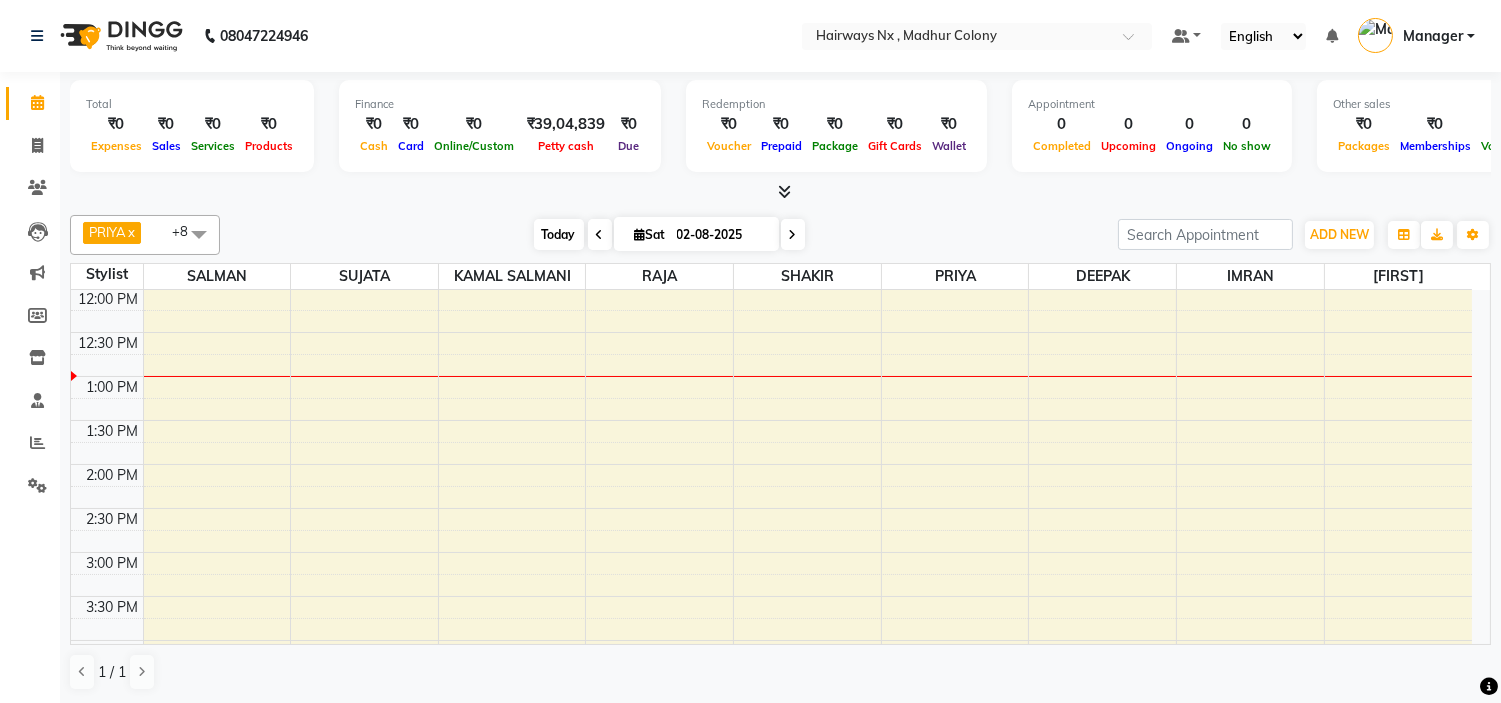click on "Today" at bounding box center [559, 234] 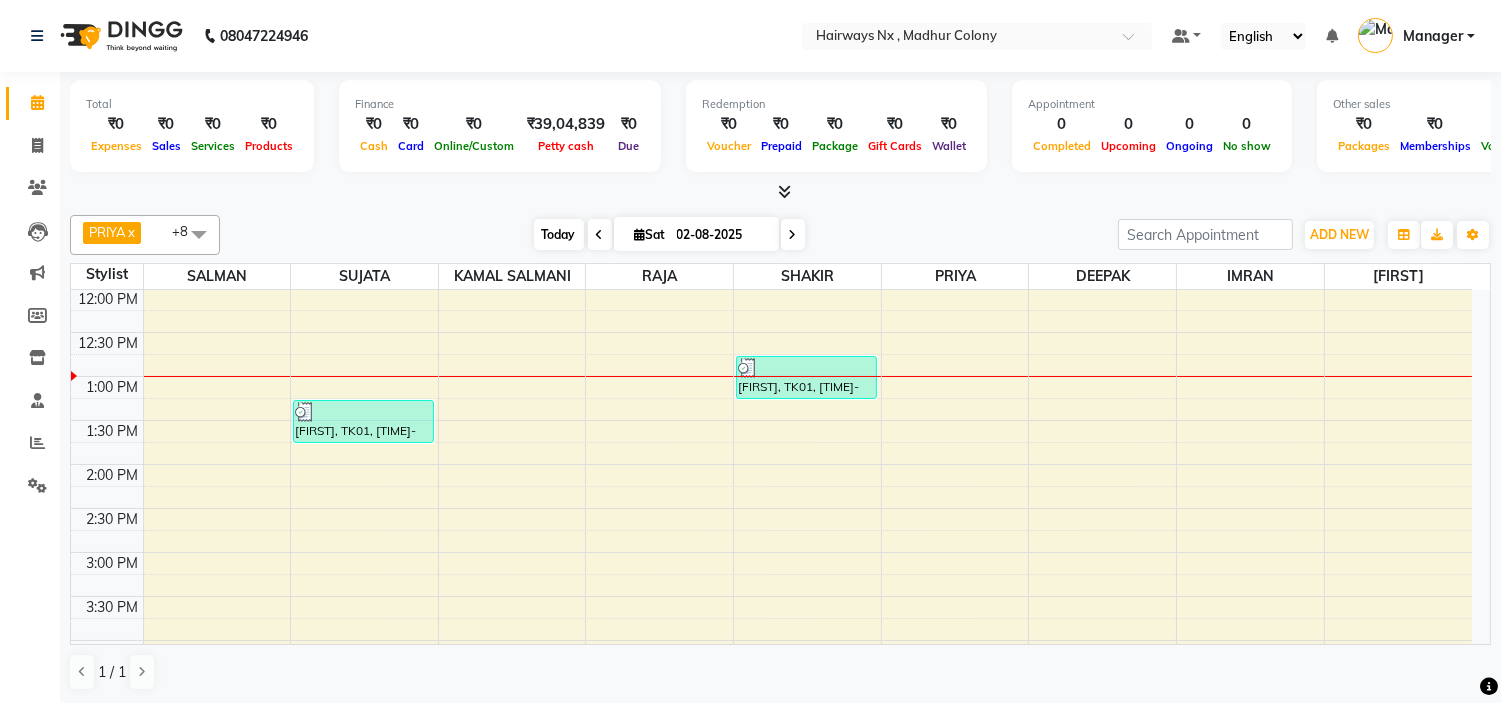 scroll, scrollTop: 265, scrollLeft: 0, axis: vertical 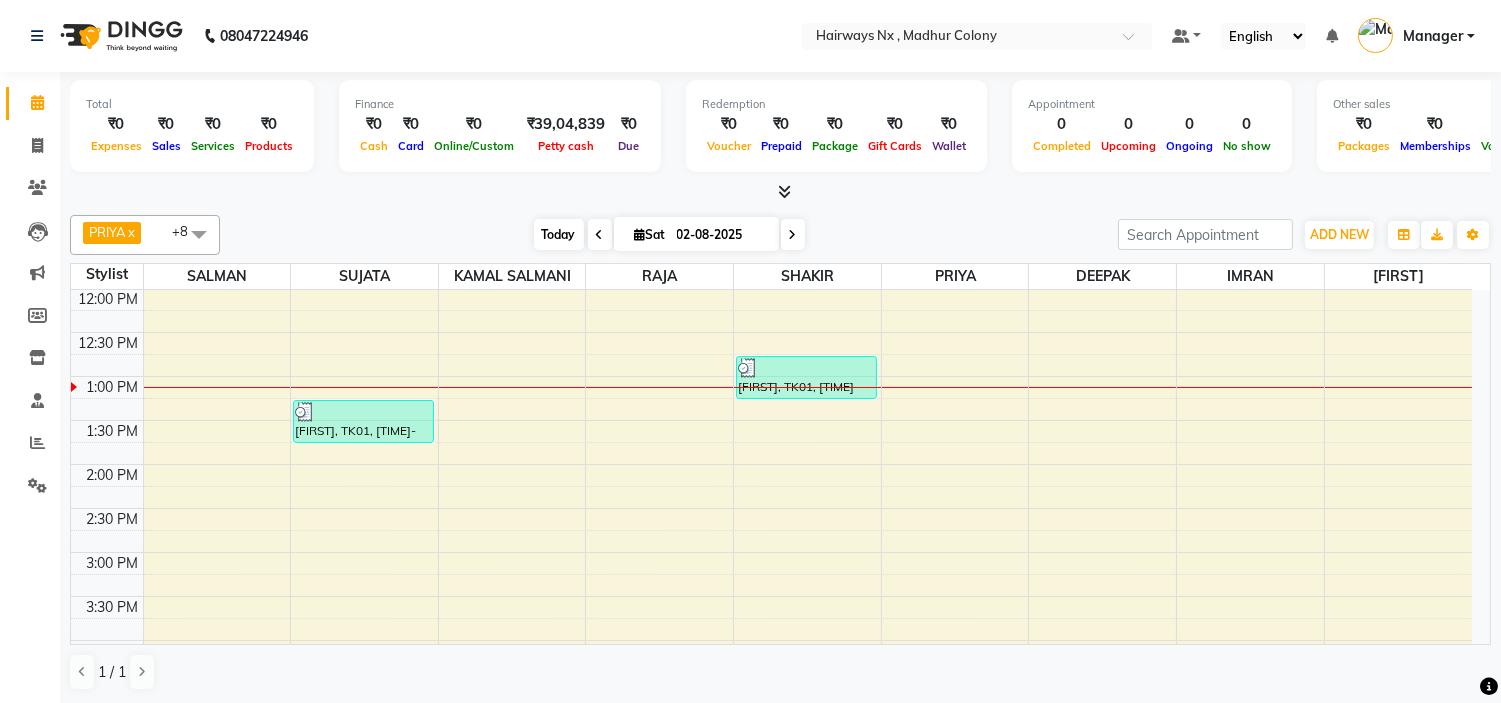 click on "Today" at bounding box center (559, 234) 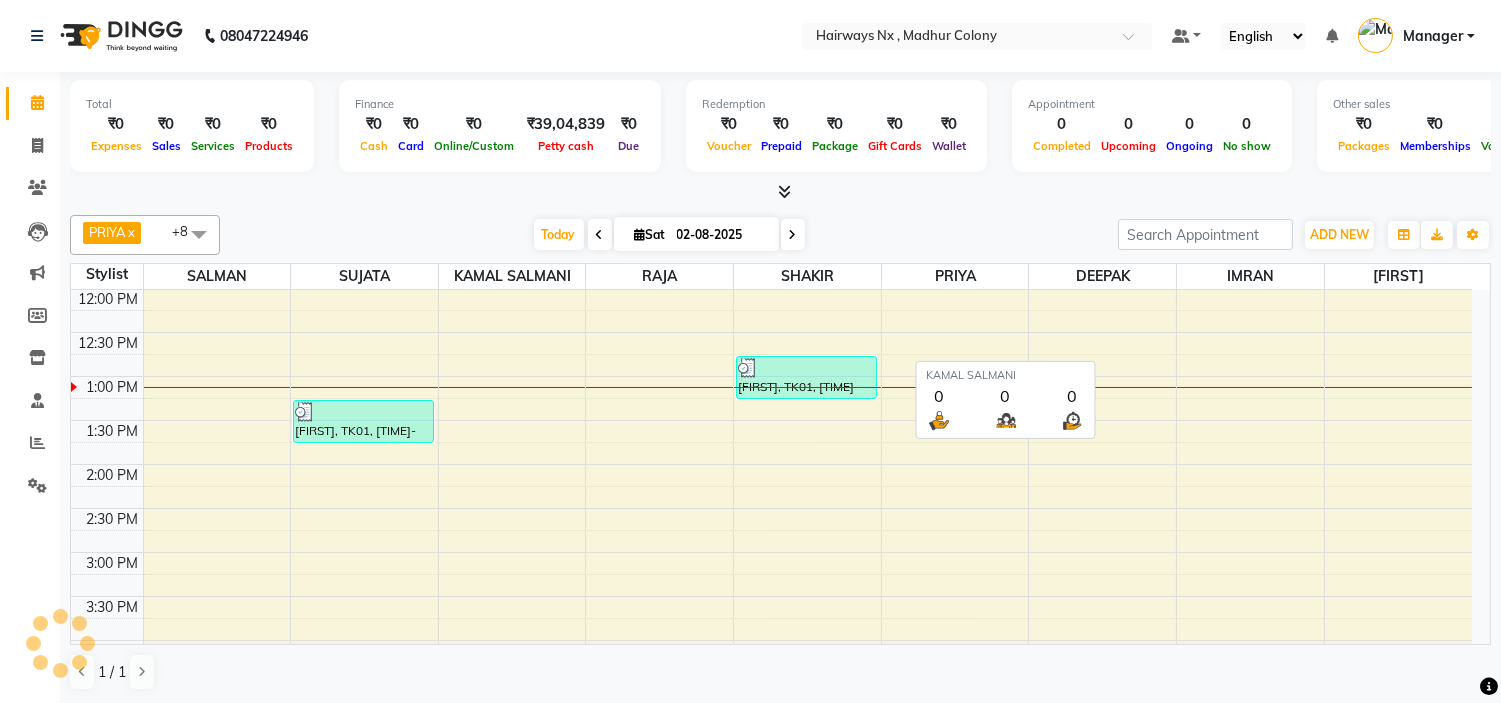 scroll, scrollTop: 355, scrollLeft: 0, axis: vertical 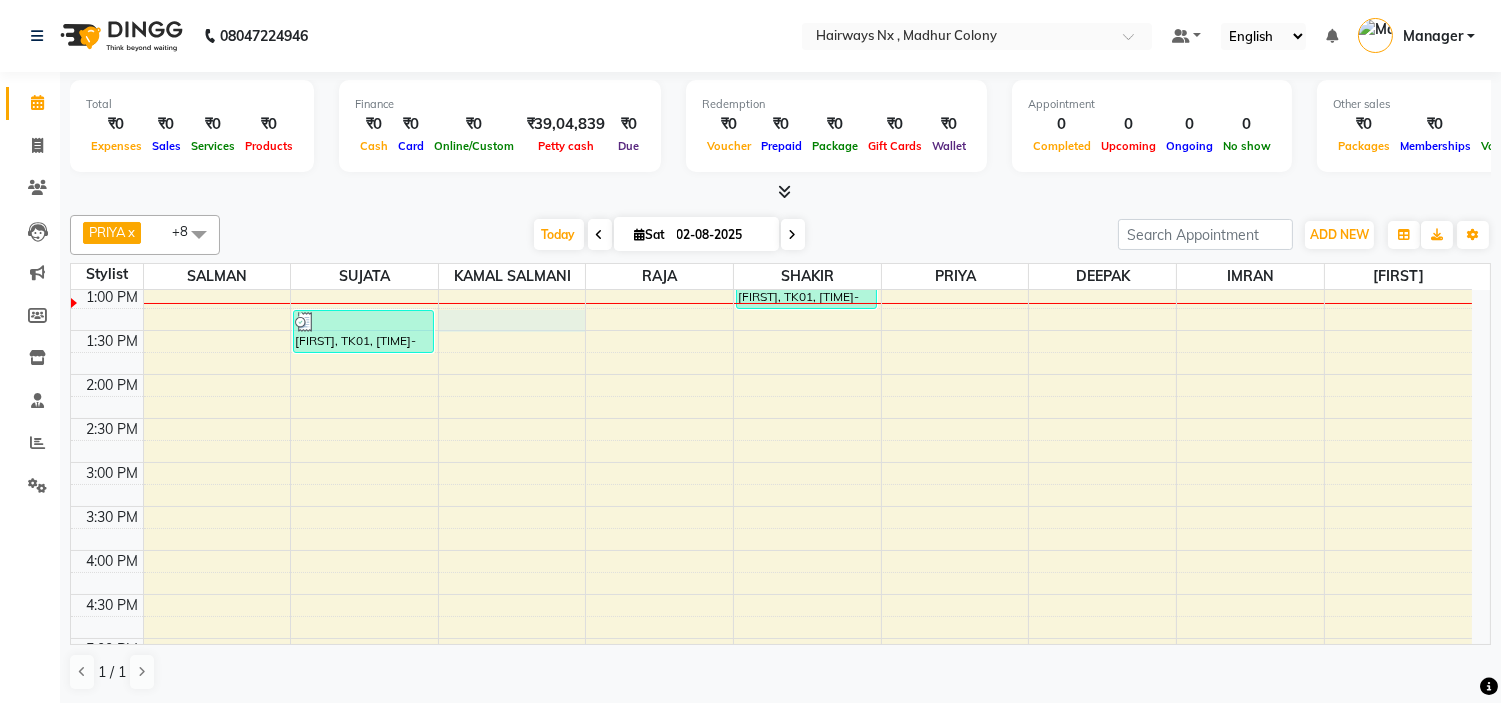 click on "[TIME] [TIME] [TIME] [TIME] [TIME] [TIME] [TIME] [TIME] [TIME] [TIME] [TIME] [TIME] [TIME] [TIME] [TIME] [TIME] [TIME] [TIME] [TIME] [TIME] [TIME] [TIME] [TIME] [TIME] [TIME] [TIME] [TIME] [TIME] [TIME]     [FIRST], TK01, [TIME]-[TIME], Peel Off Wax - EAR WAX     [FIRST], TK01, [TIME]-[TIME], MEN HAIR - HAIR CUT WITH MASTER STYLIST" at bounding box center (771, 550) 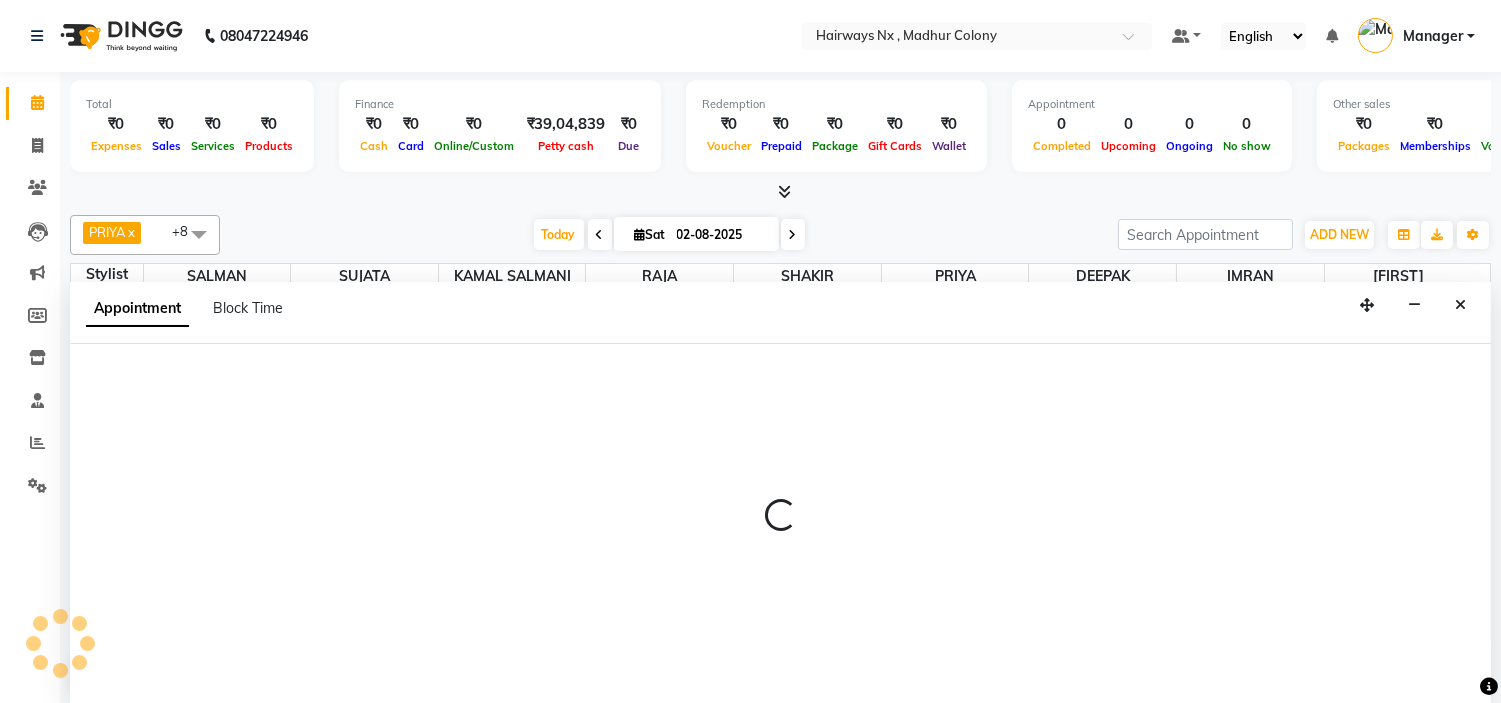scroll, scrollTop: 1, scrollLeft: 0, axis: vertical 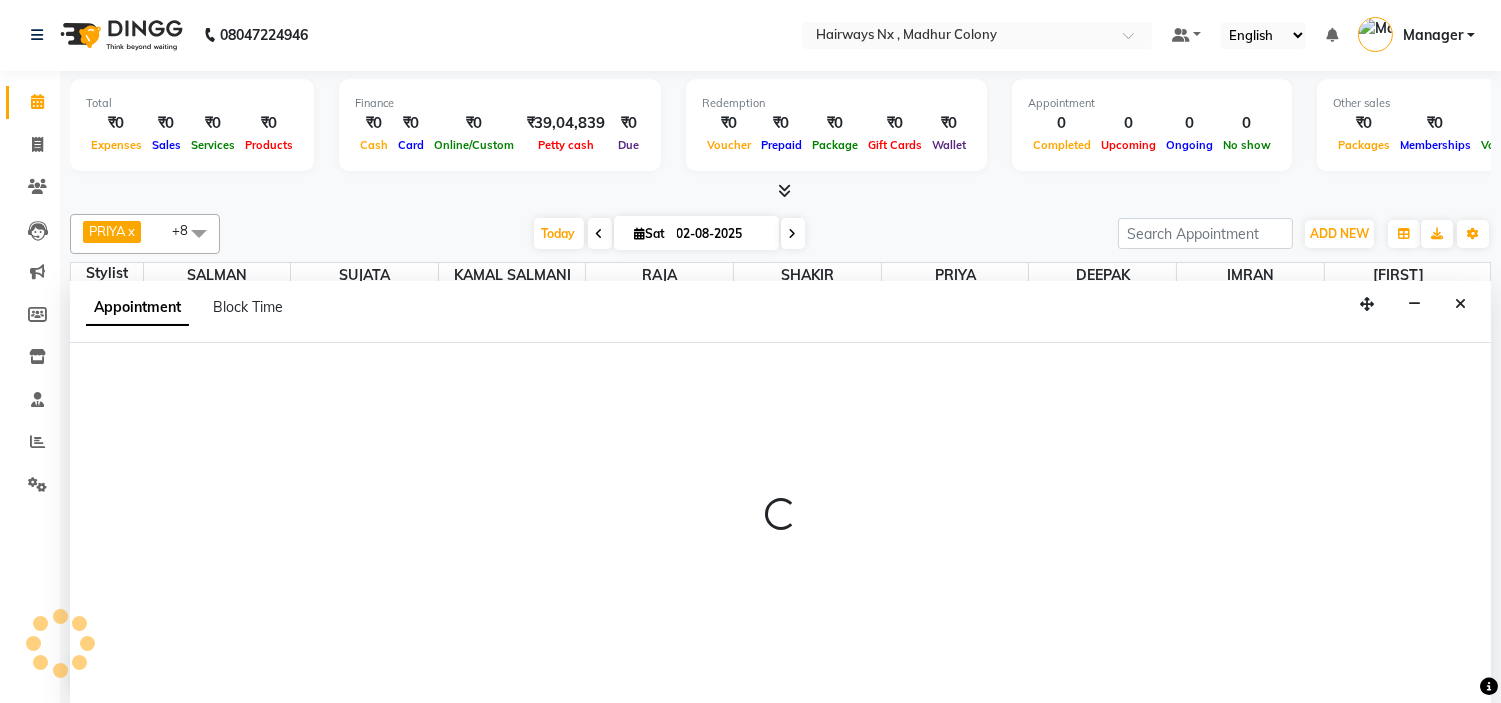 select on "13247" 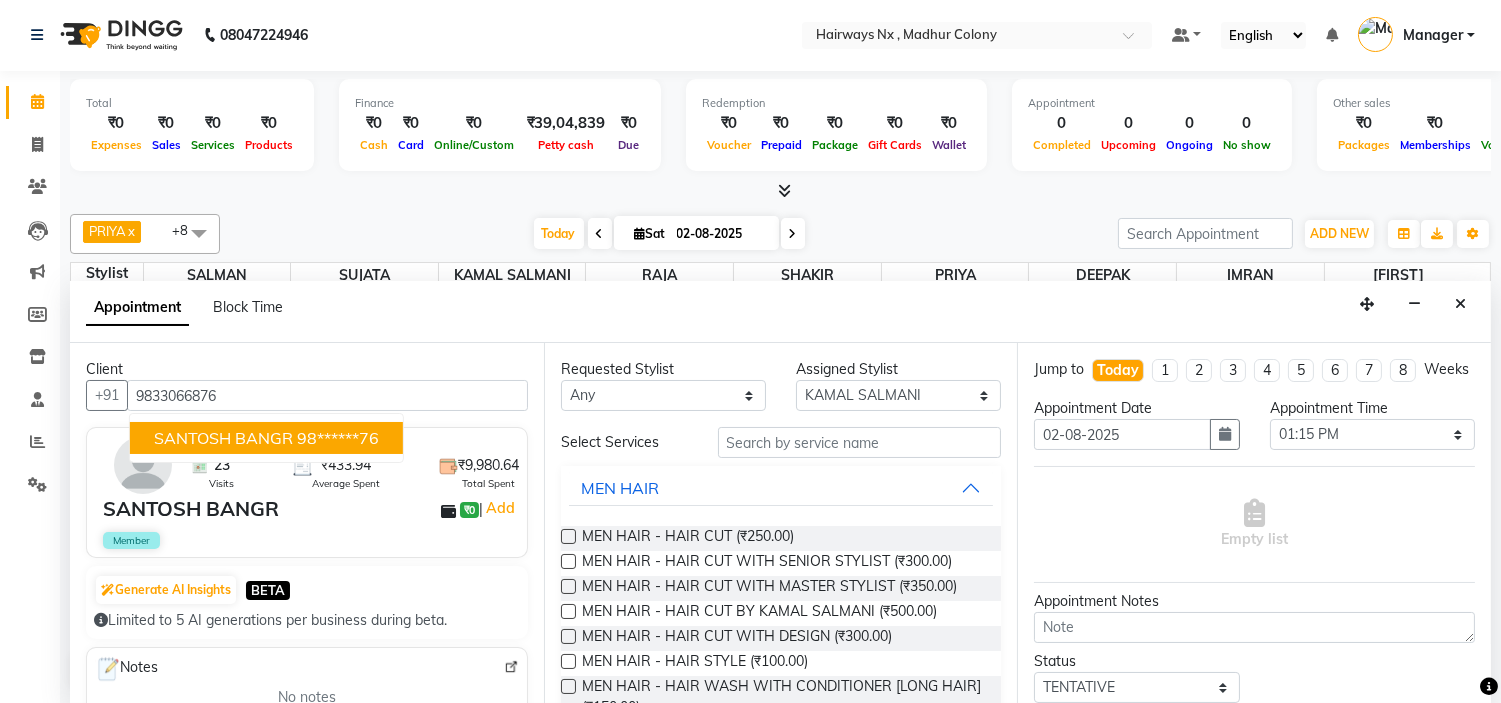 click on "SANTOSH BANGR" at bounding box center [223, 438] 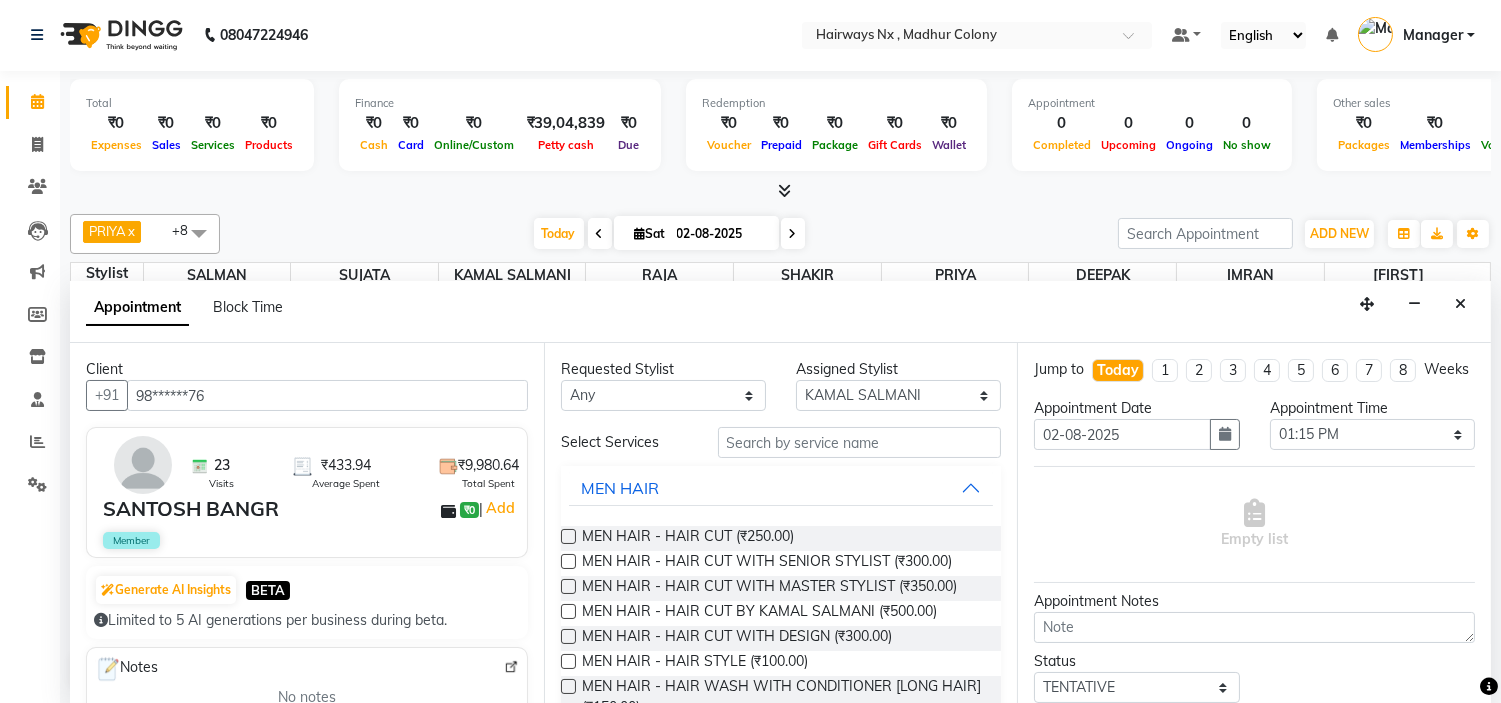 type on "98******76" 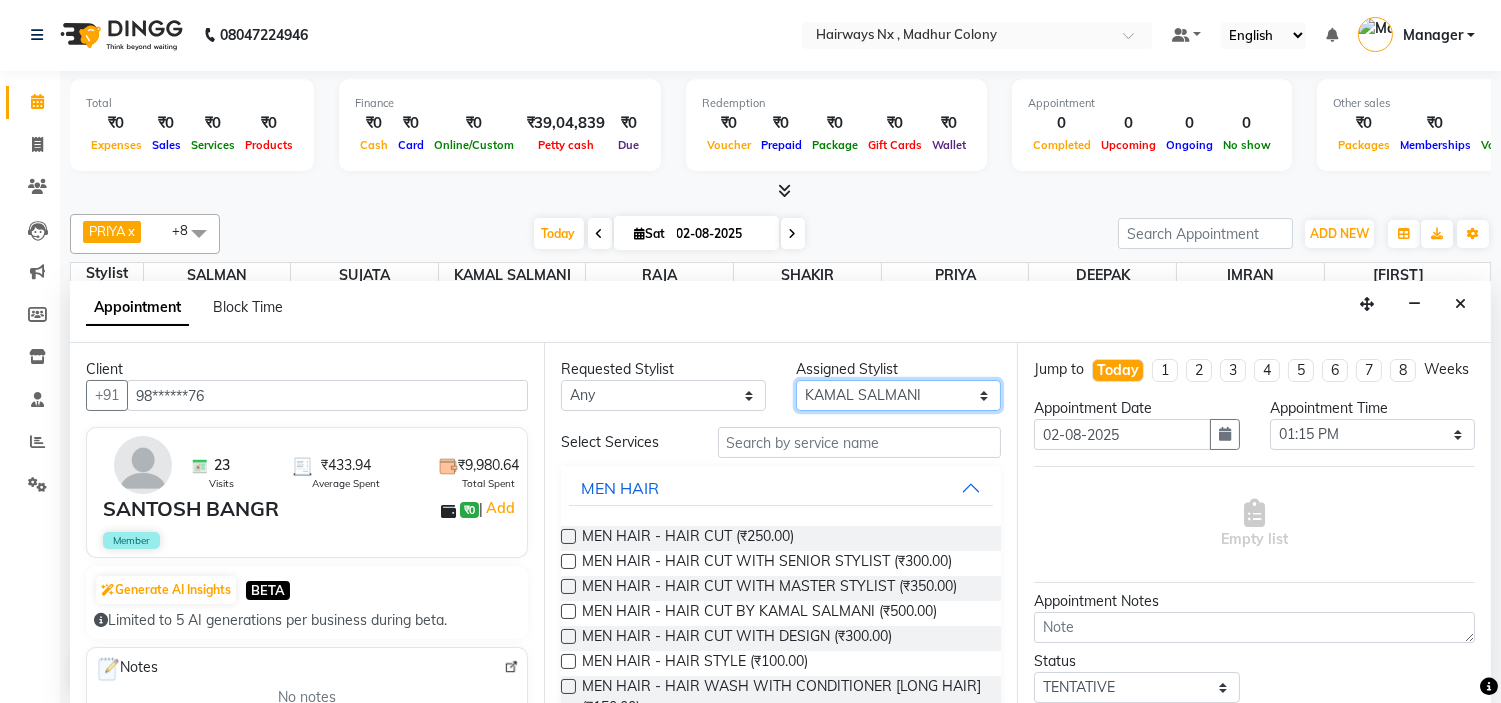 click on "Select ALIM AZAD DEEPAK IMRAN KAMAL SALMANI KASHISH Manager MUZZAMIL PRIYA PUMMY RAJA  SALMAN SHAKIR  SUDHIR SUJATA TALIB UMAR" at bounding box center [898, 395] 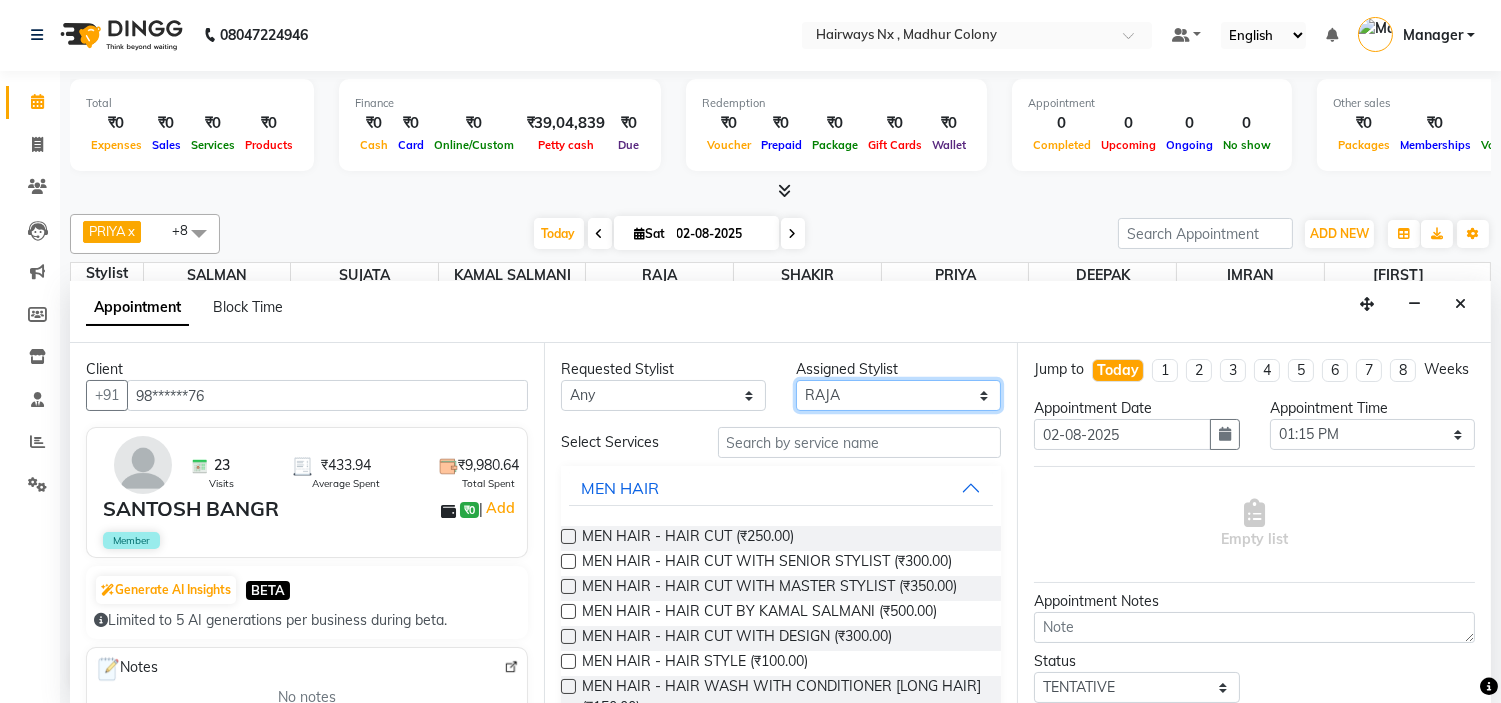 click on "Select ALIM AZAD DEEPAK IMRAN KAMAL SALMANI KASHISH Manager MUZZAMIL PRIYA PUMMY RAJA  SALMAN SHAKIR  SUDHIR SUJATA TALIB UMAR" at bounding box center [898, 395] 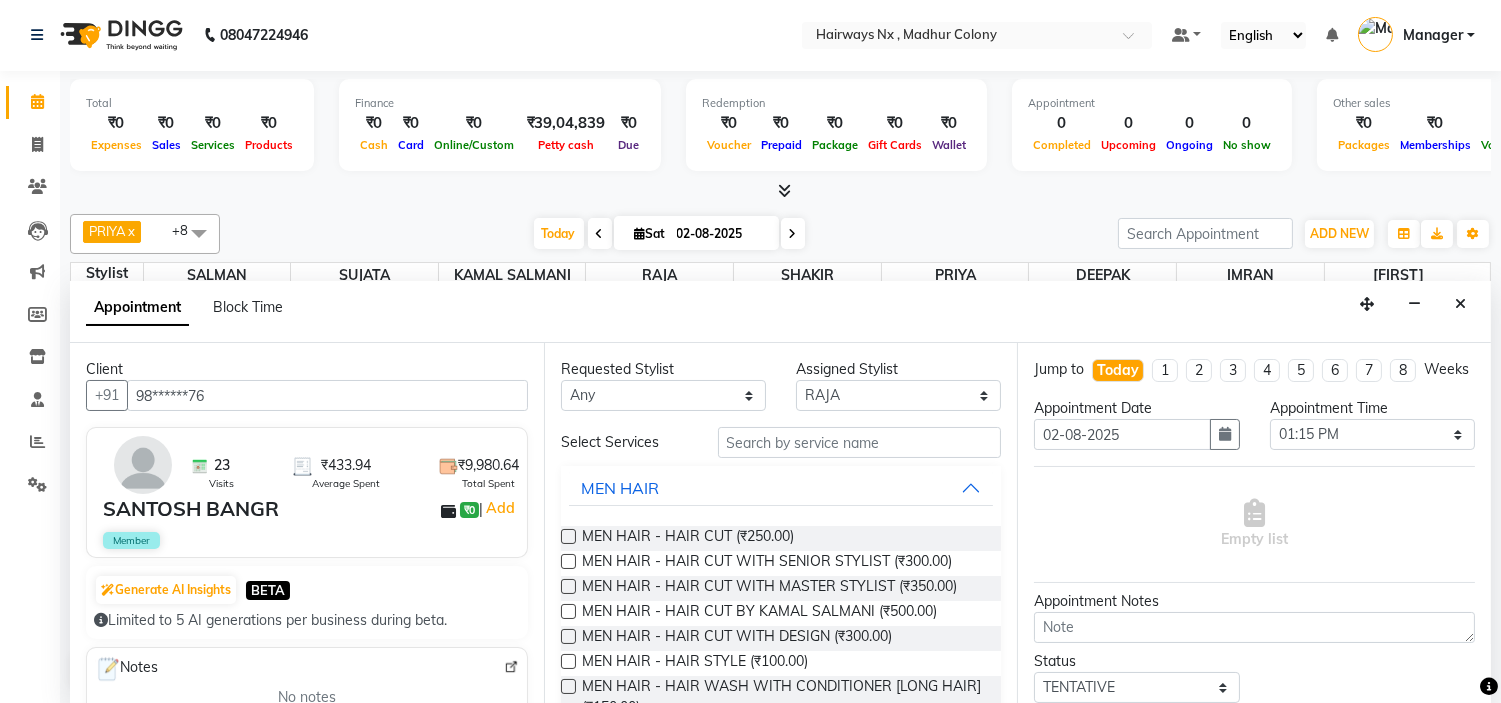 click at bounding box center (568, 561) 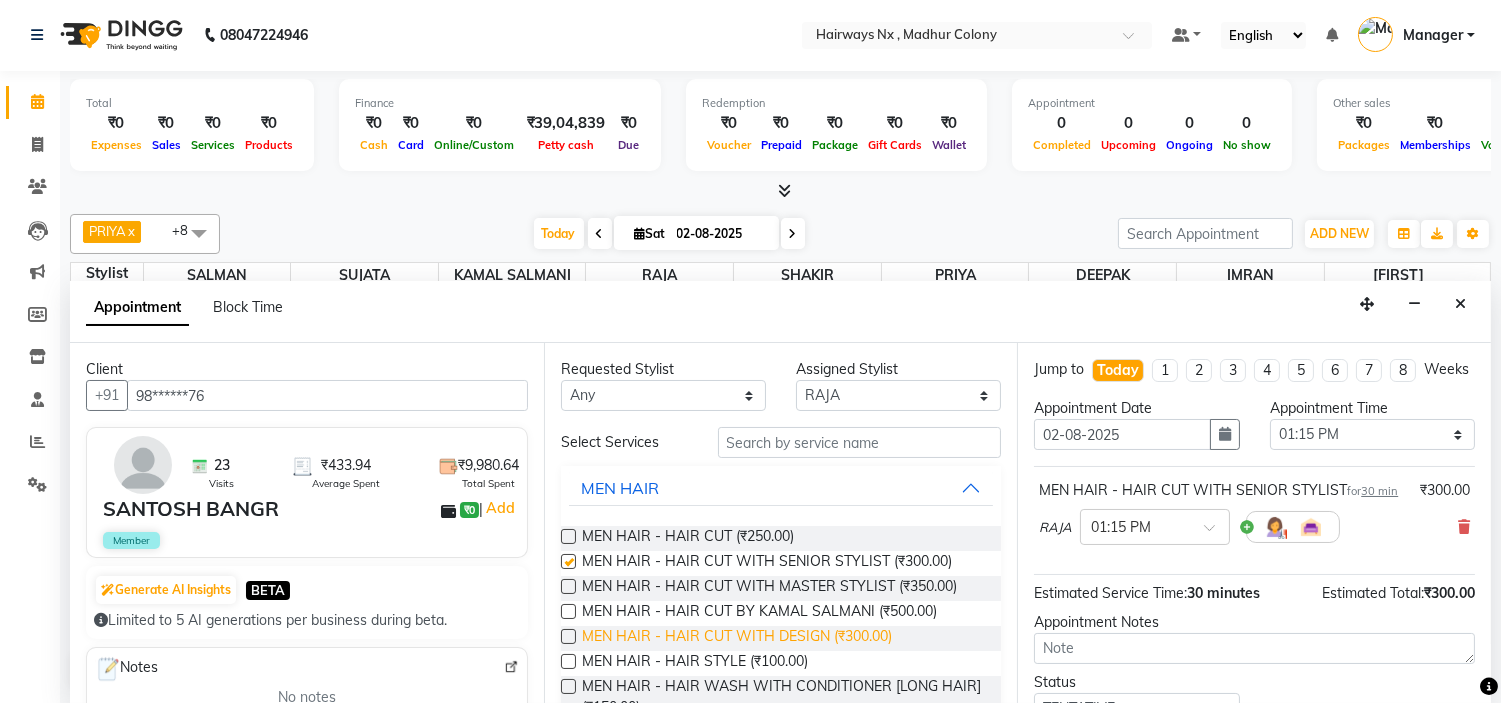 checkbox on "false" 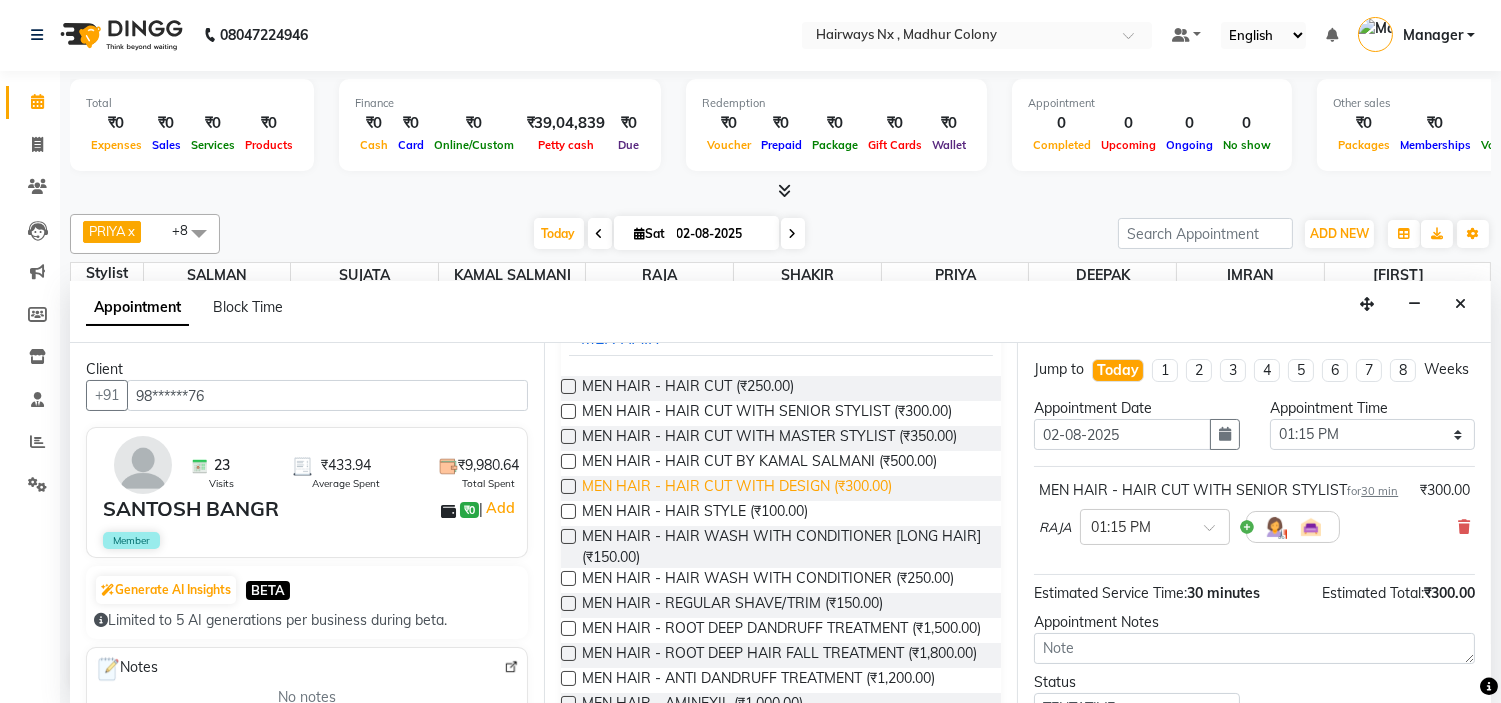 scroll, scrollTop: 222, scrollLeft: 0, axis: vertical 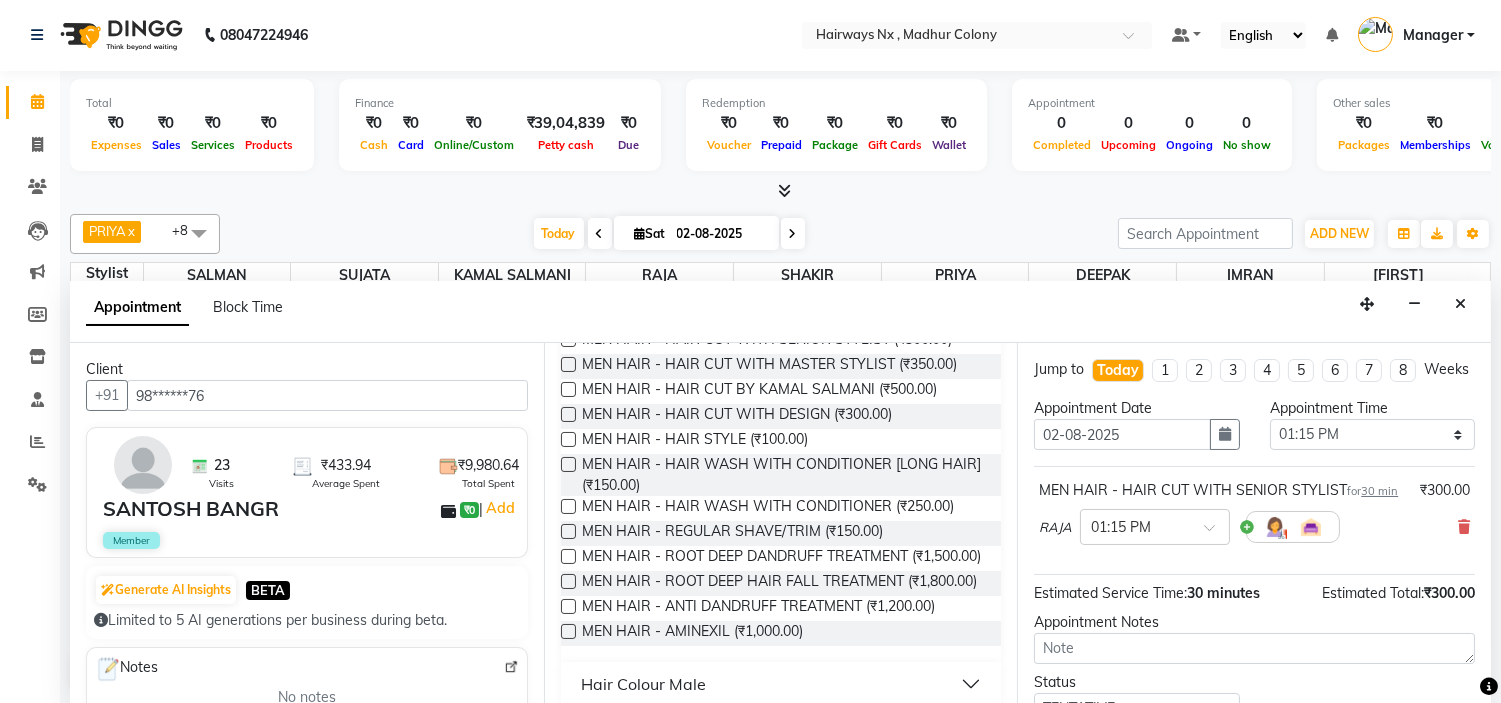 click at bounding box center (568, 531) 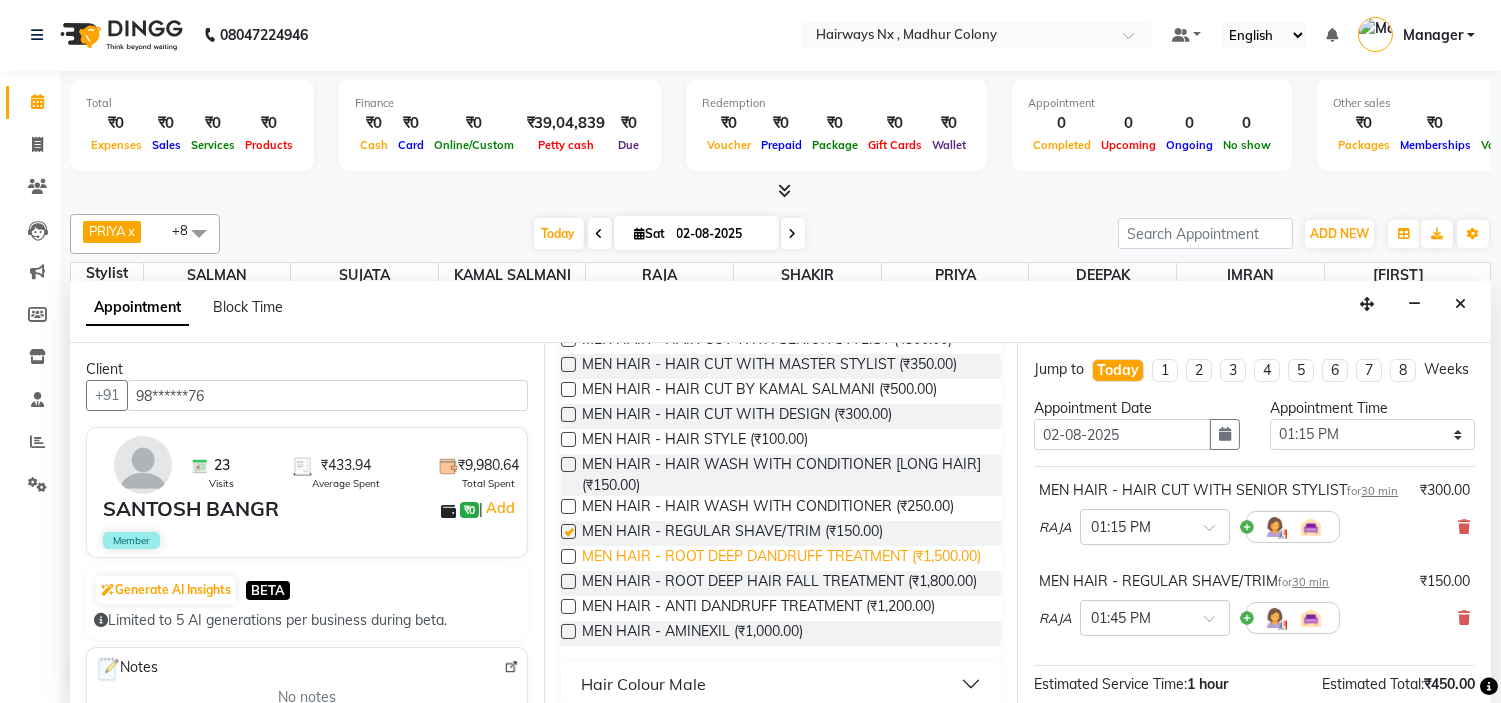 checkbox on "false" 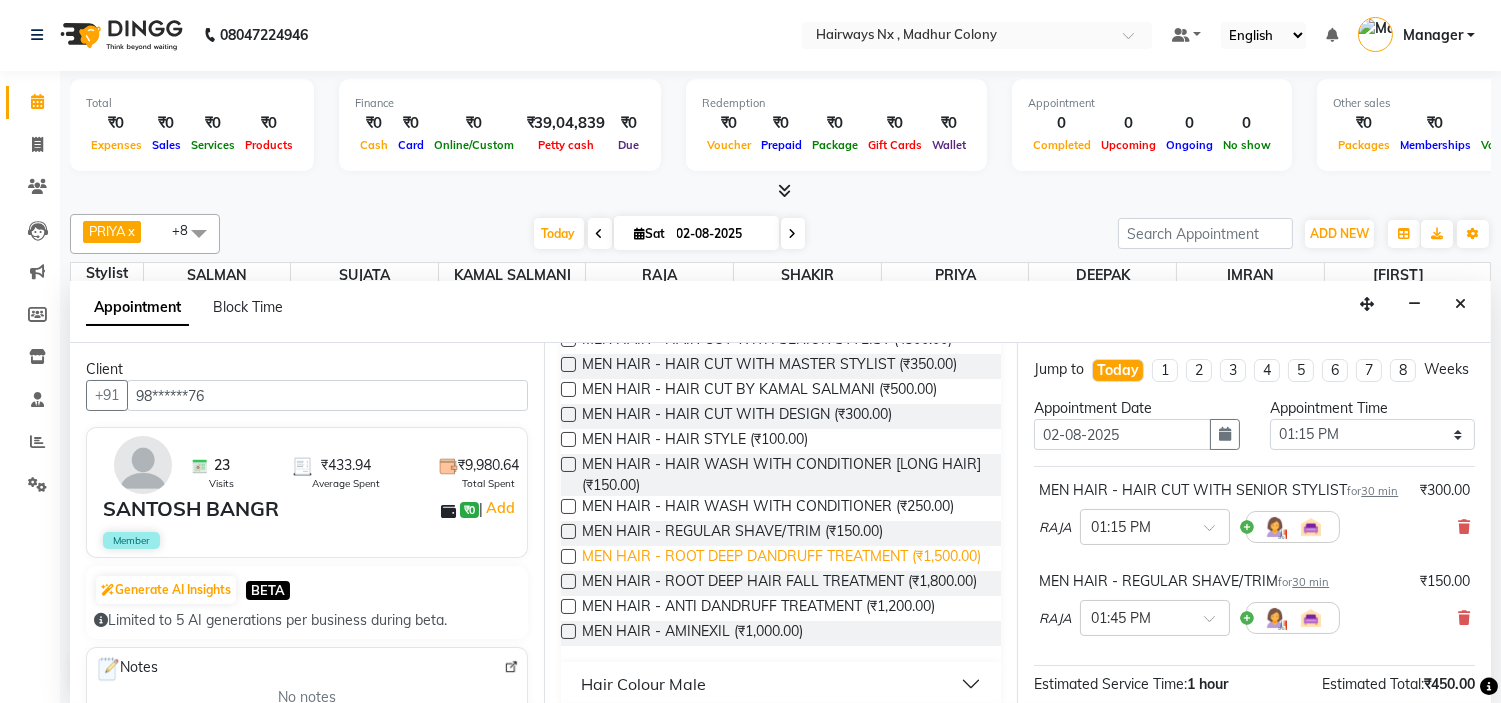 scroll, scrollTop: 0, scrollLeft: 0, axis: both 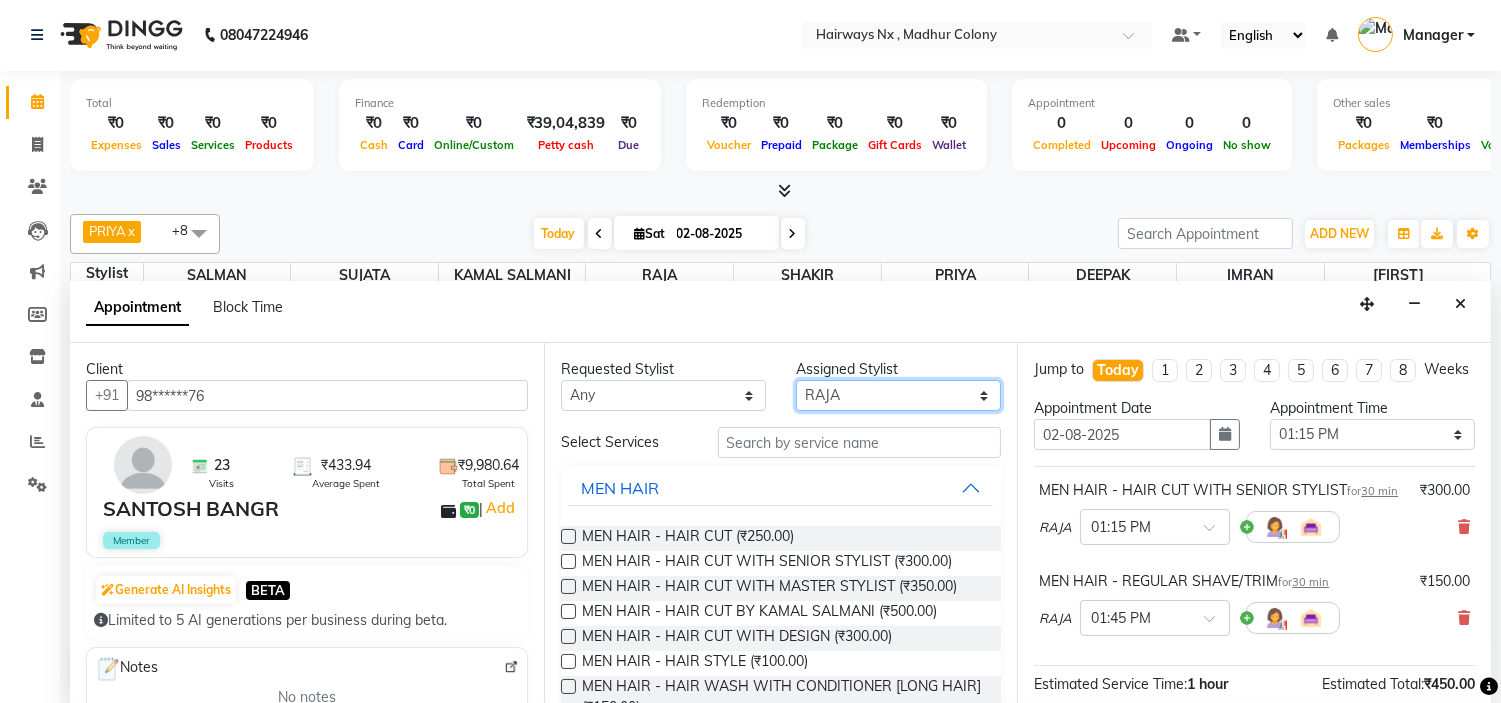 click on "Select ALIM AZAD DEEPAK IMRAN KAMAL SALMANI KASHISH Manager MUZZAMIL PRIYA PUMMY RAJA  SALMAN SHAKIR  SUDHIR SUJATA TALIB UMAR" at bounding box center [898, 395] 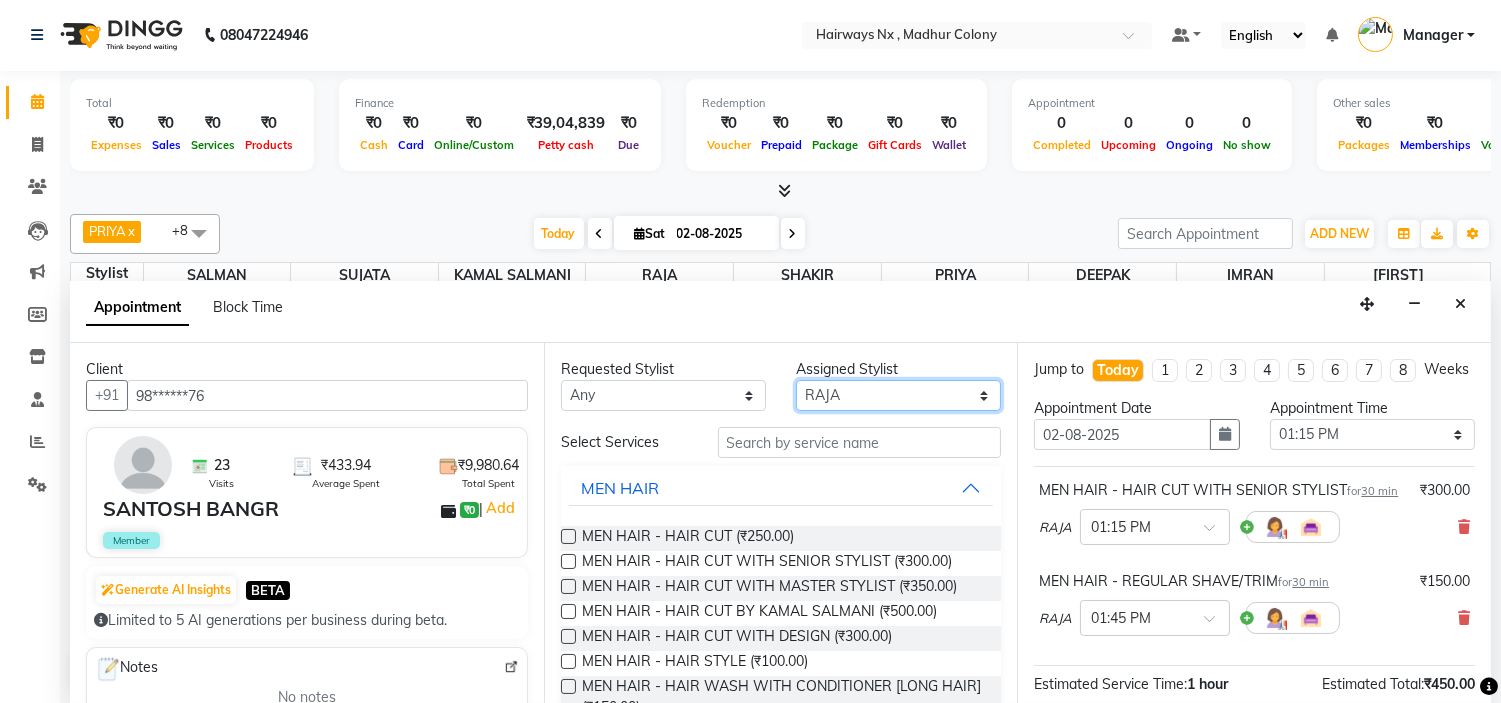 select on "86028" 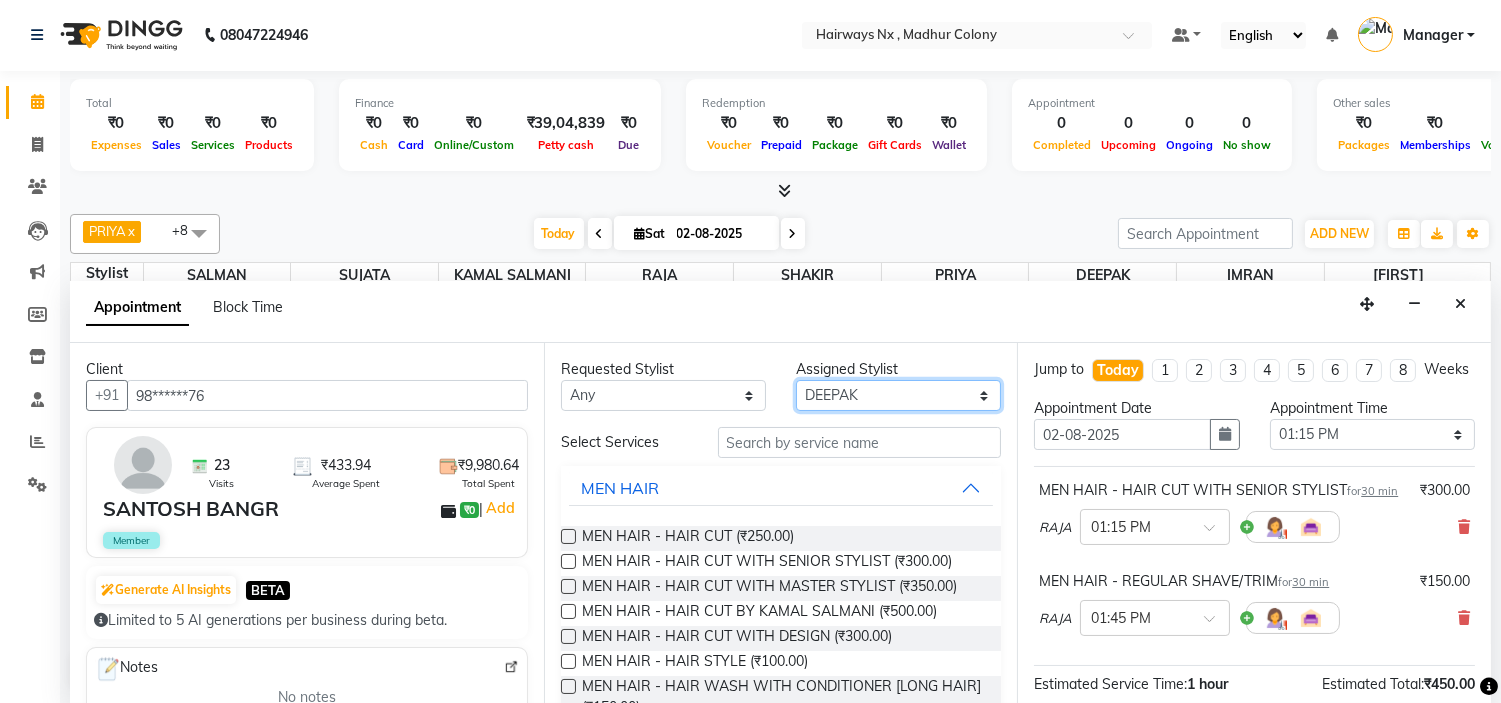 click on "Select ALIM AZAD DEEPAK IMRAN KAMAL SALMANI KASHISH Manager MUZZAMIL PRIYA PUMMY RAJA  SALMAN SHAKIR  SUDHIR SUJATA TALIB UMAR" at bounding box center [898, 395] 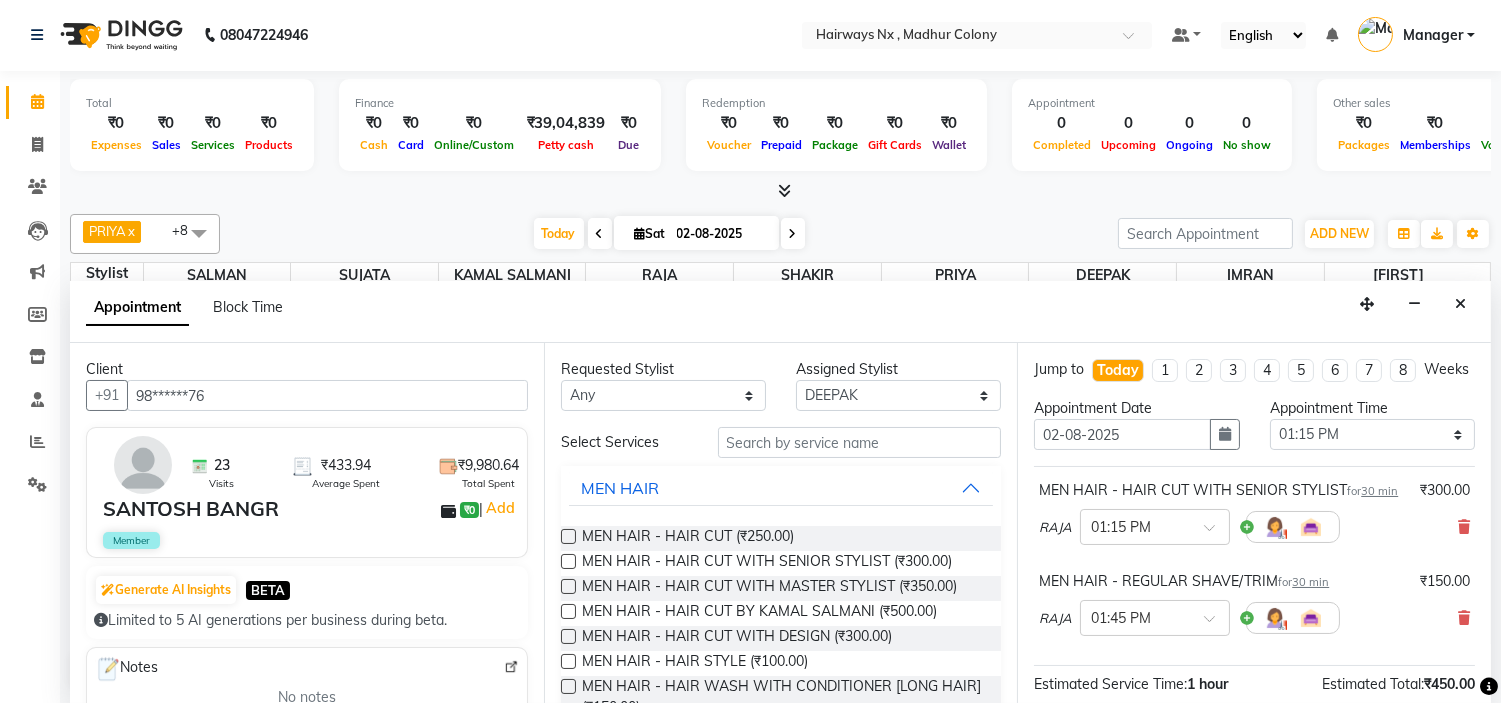click at bounding box center (568, 536) 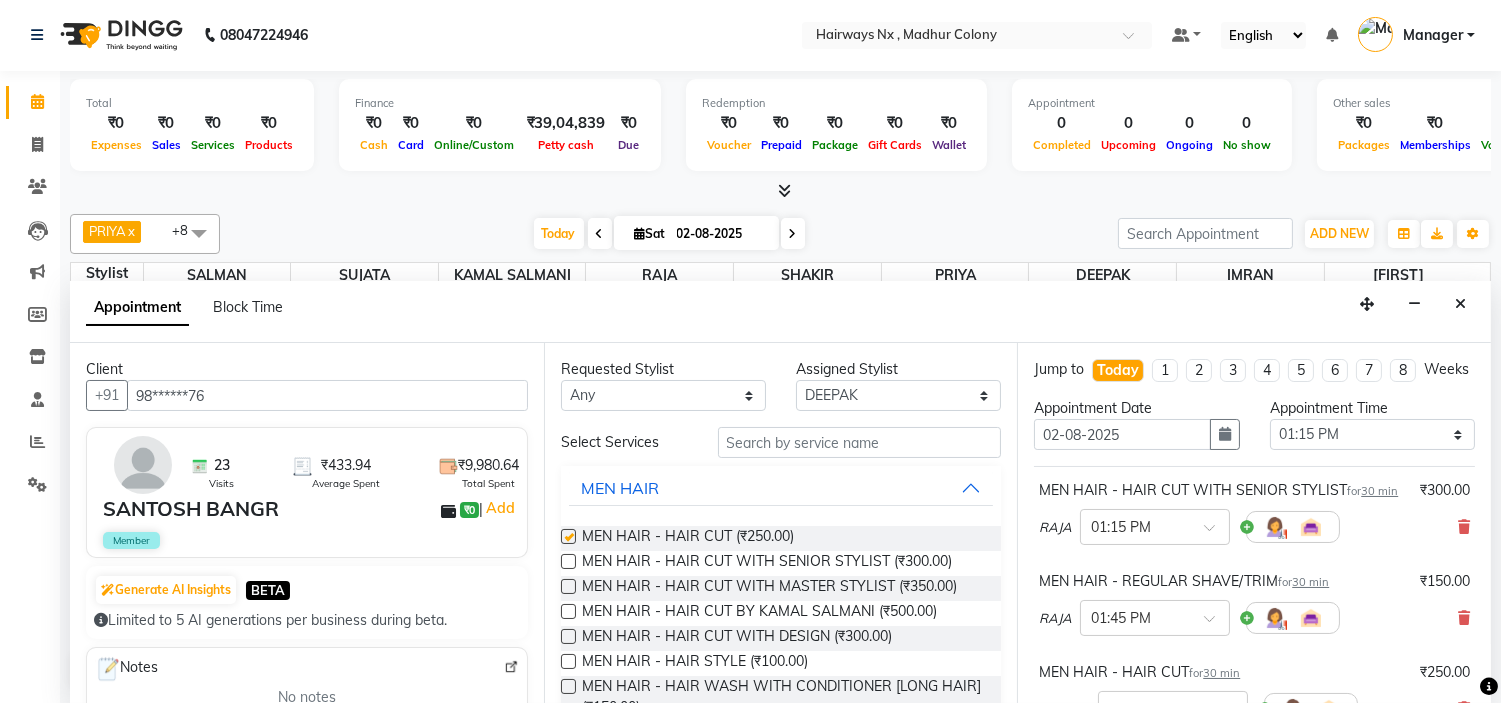 checkbox on "false" 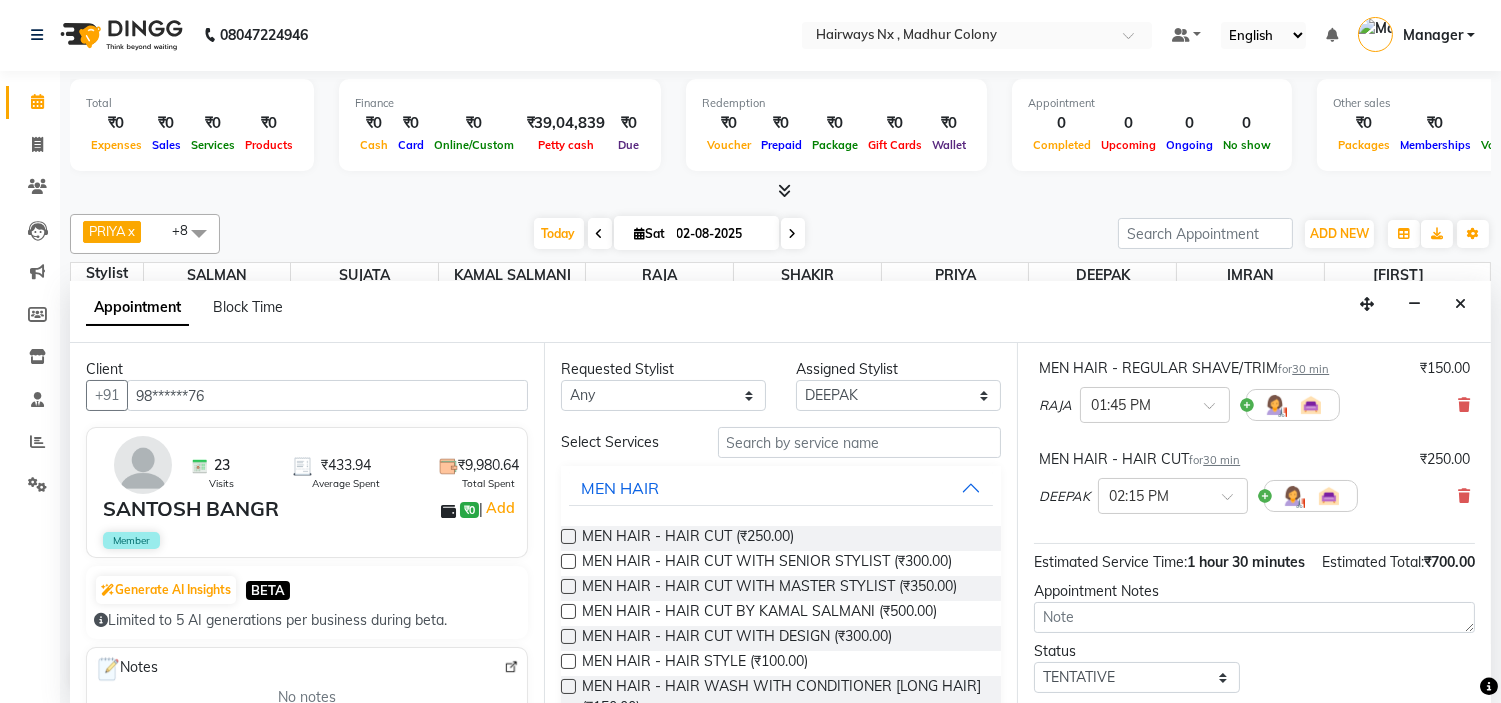 scroll, scrollTop: 390, scrollLeft: 0, axis: vertical 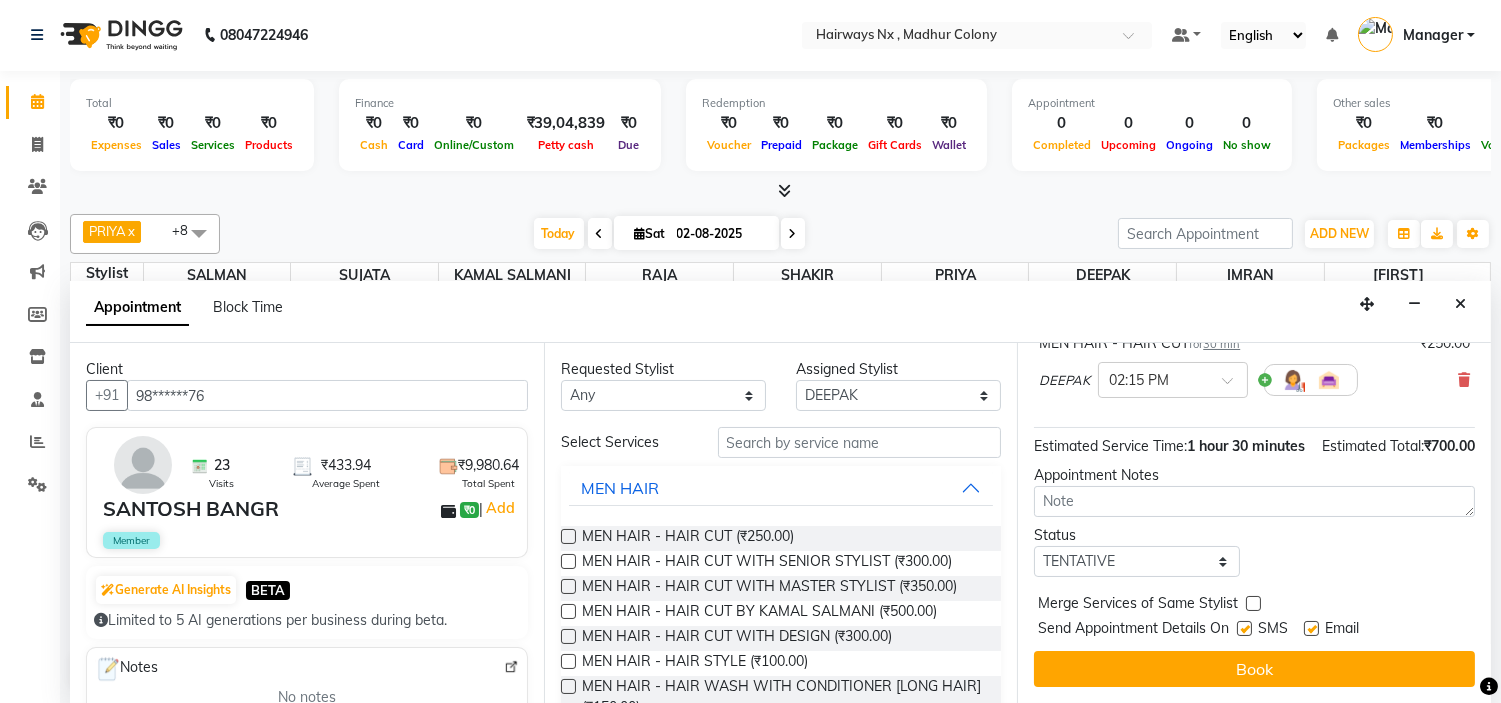 click at bounding box center [1244, 628] 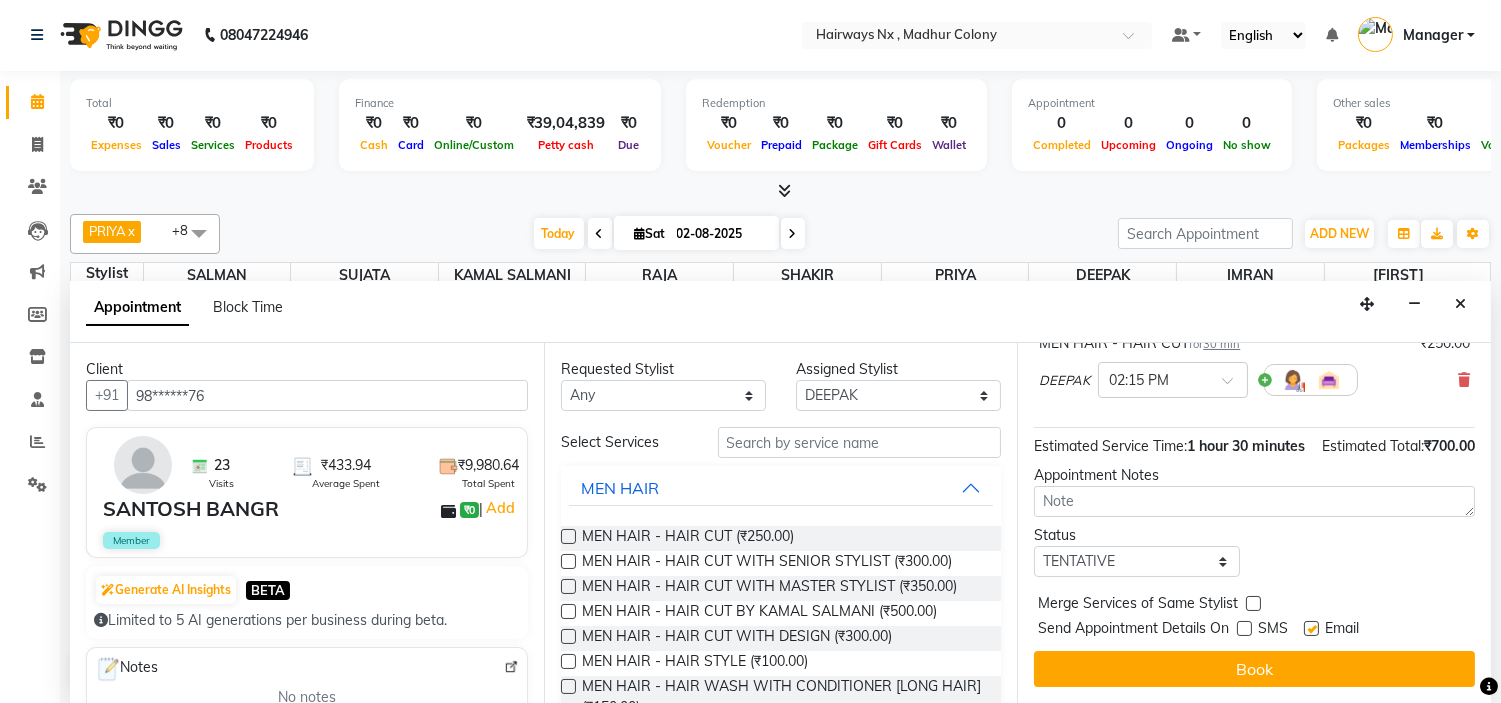 drag, startPoint x: 1312, startPoint y: 625, endPoint x: 1313, endPoint y: 644, distance: 19.026299 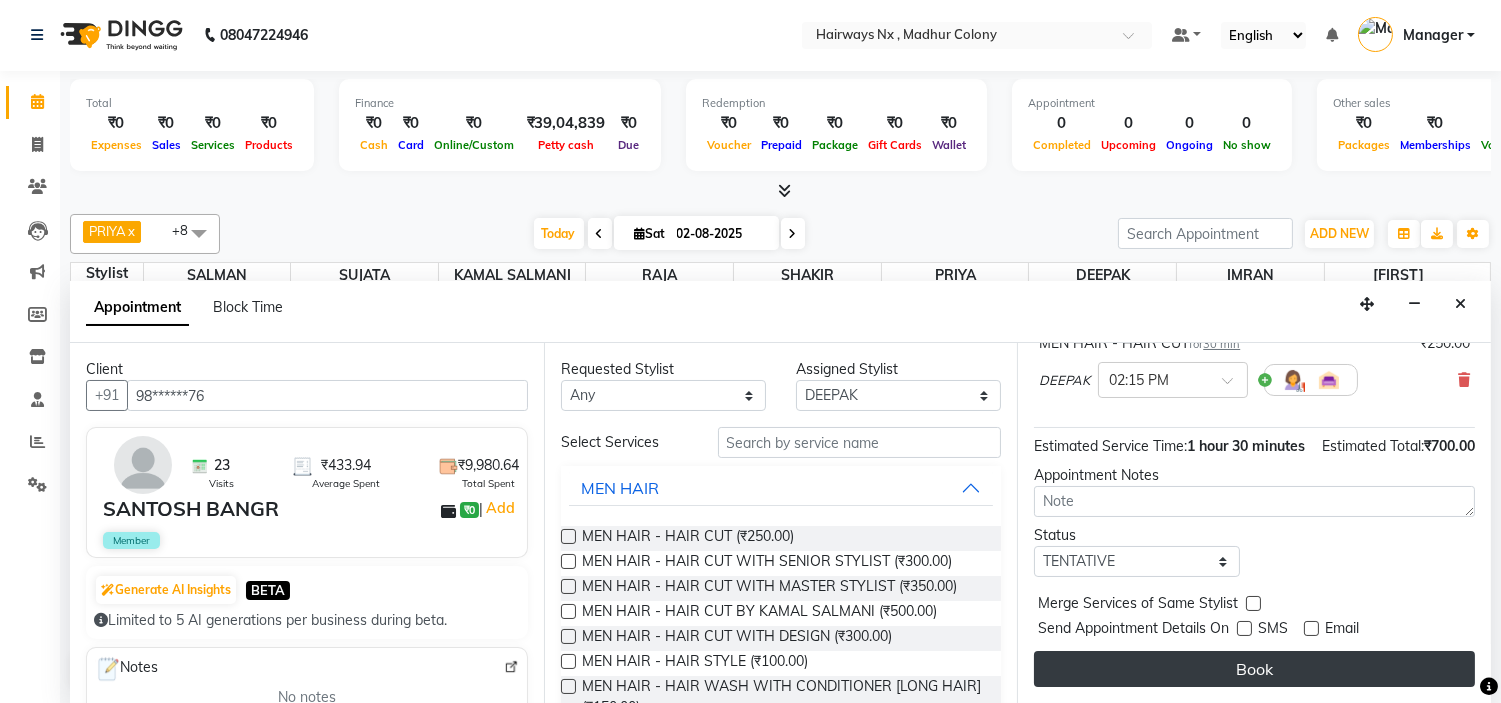 click on "Book" at bounding box center [1254, 669] 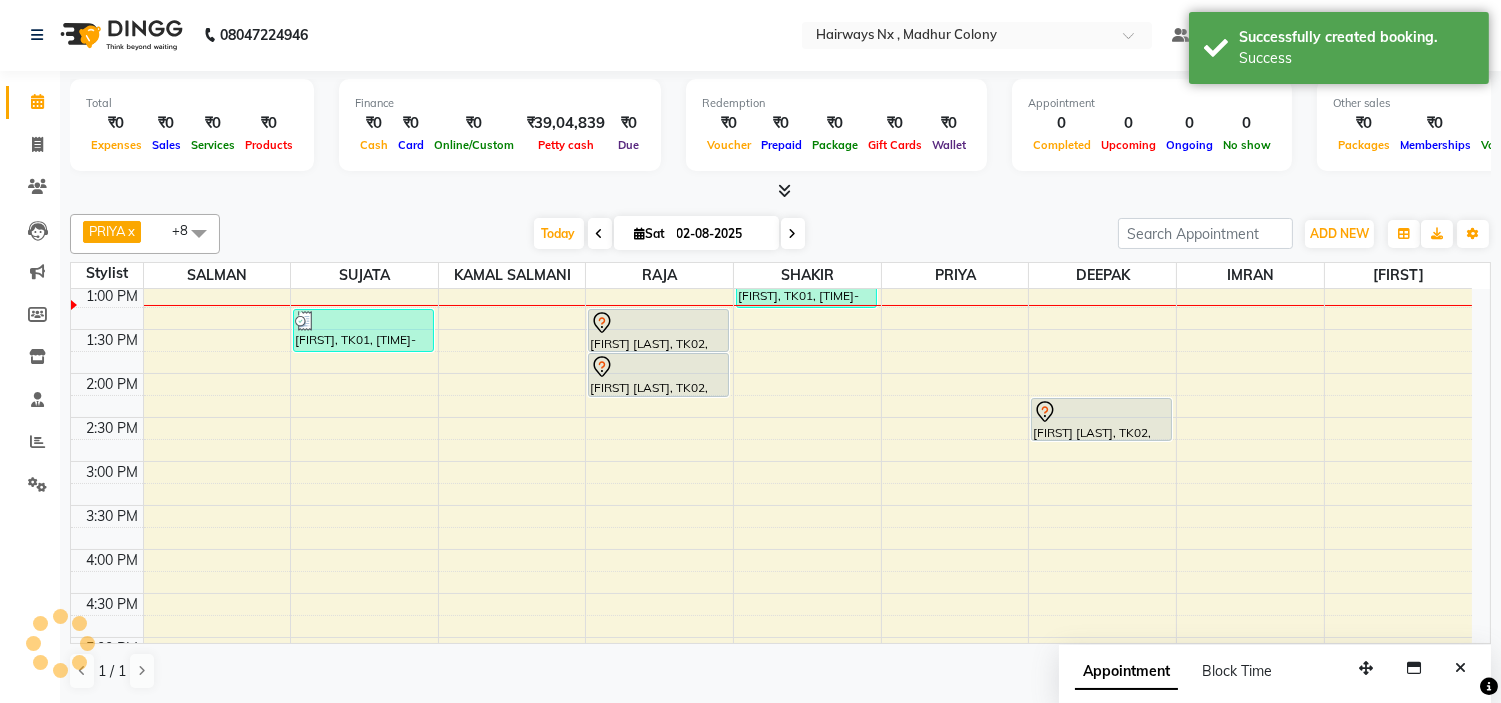 scroll, scrollTop: 0, scrollLeft: 0, axis: both 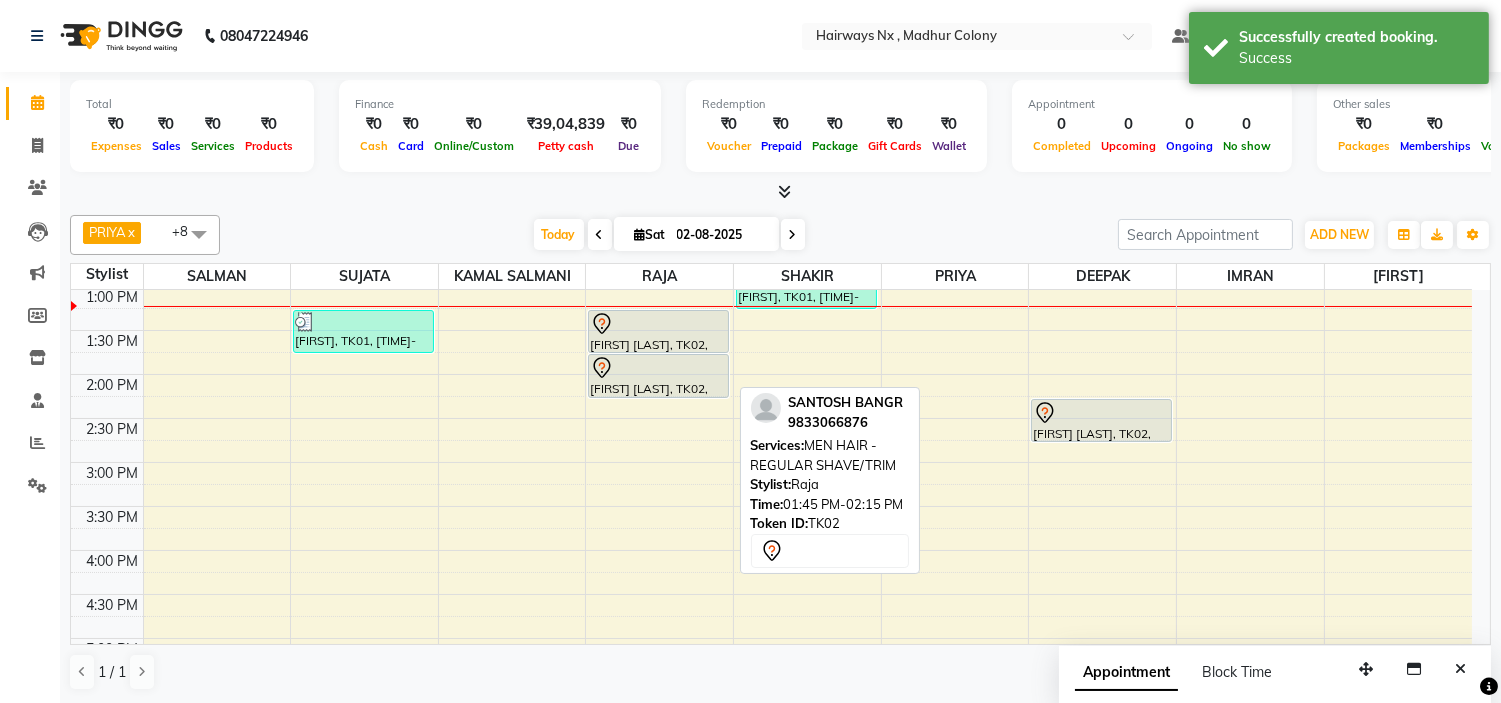 click at bounding box center (658, 397) 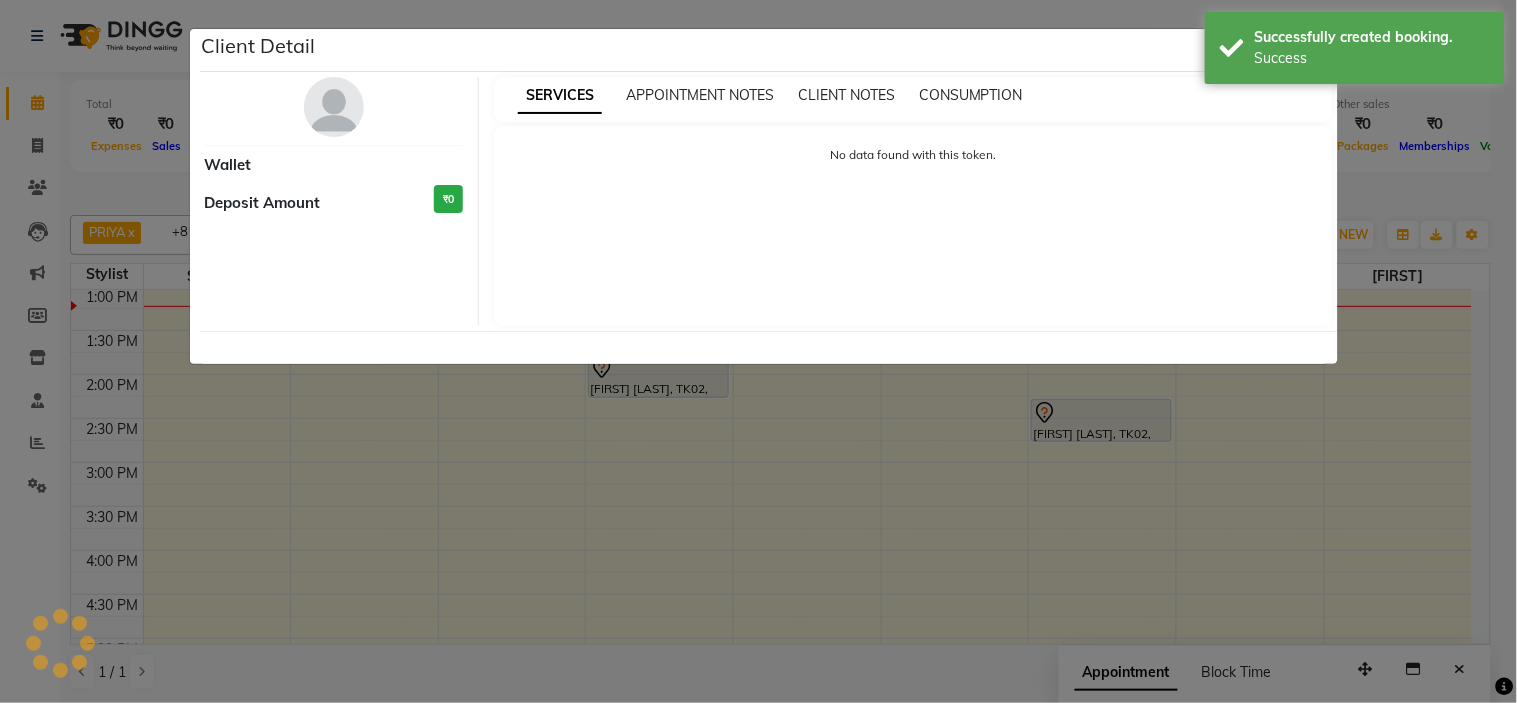 select on "7" 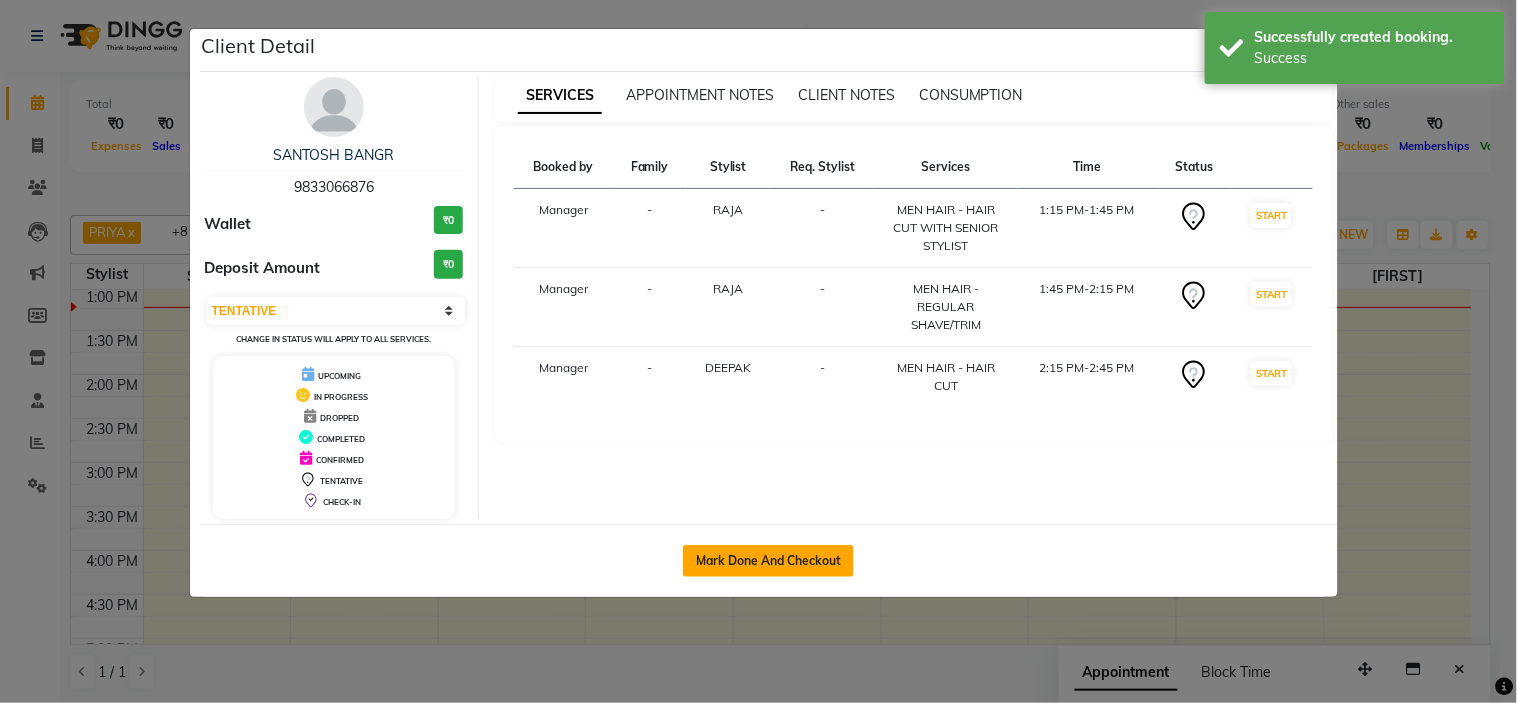 click on "Mark Done And Checkout" 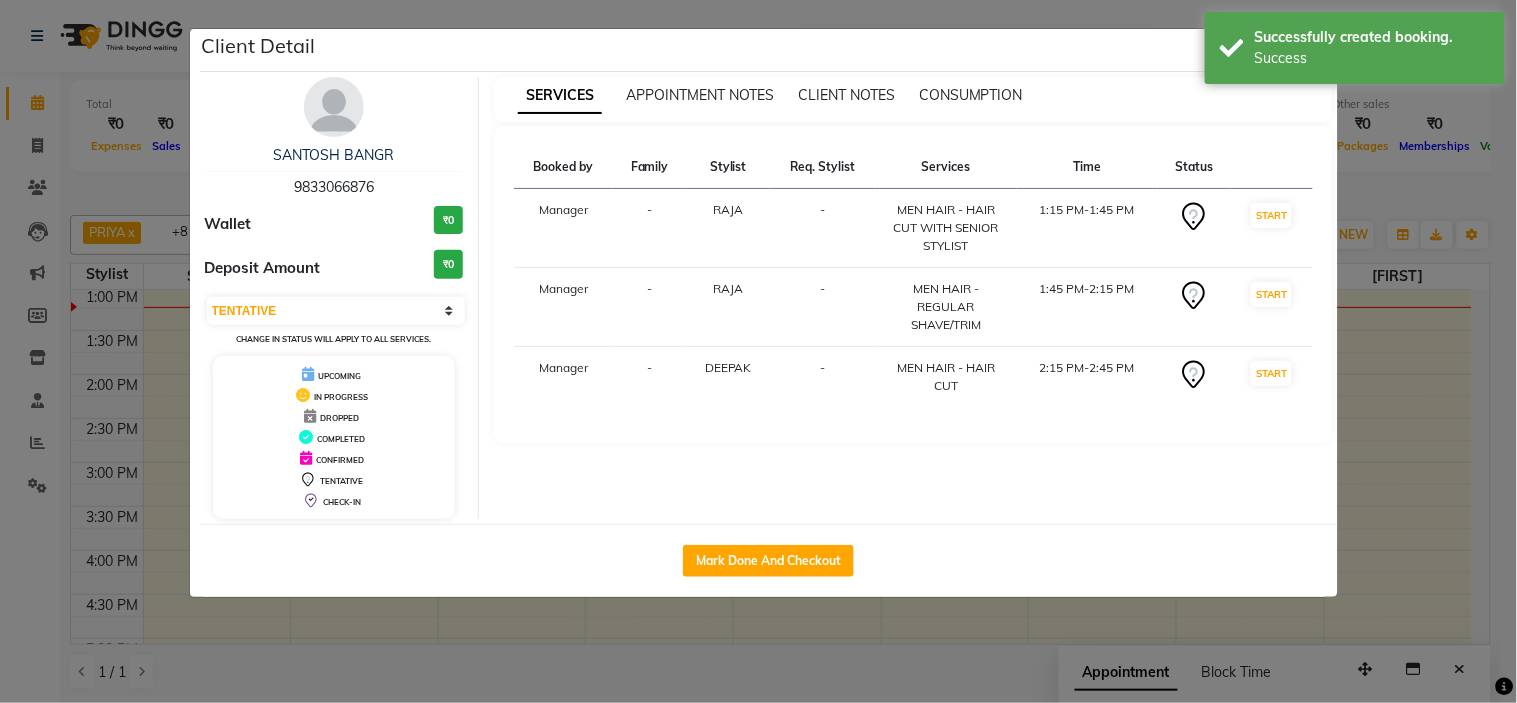 select on "778" 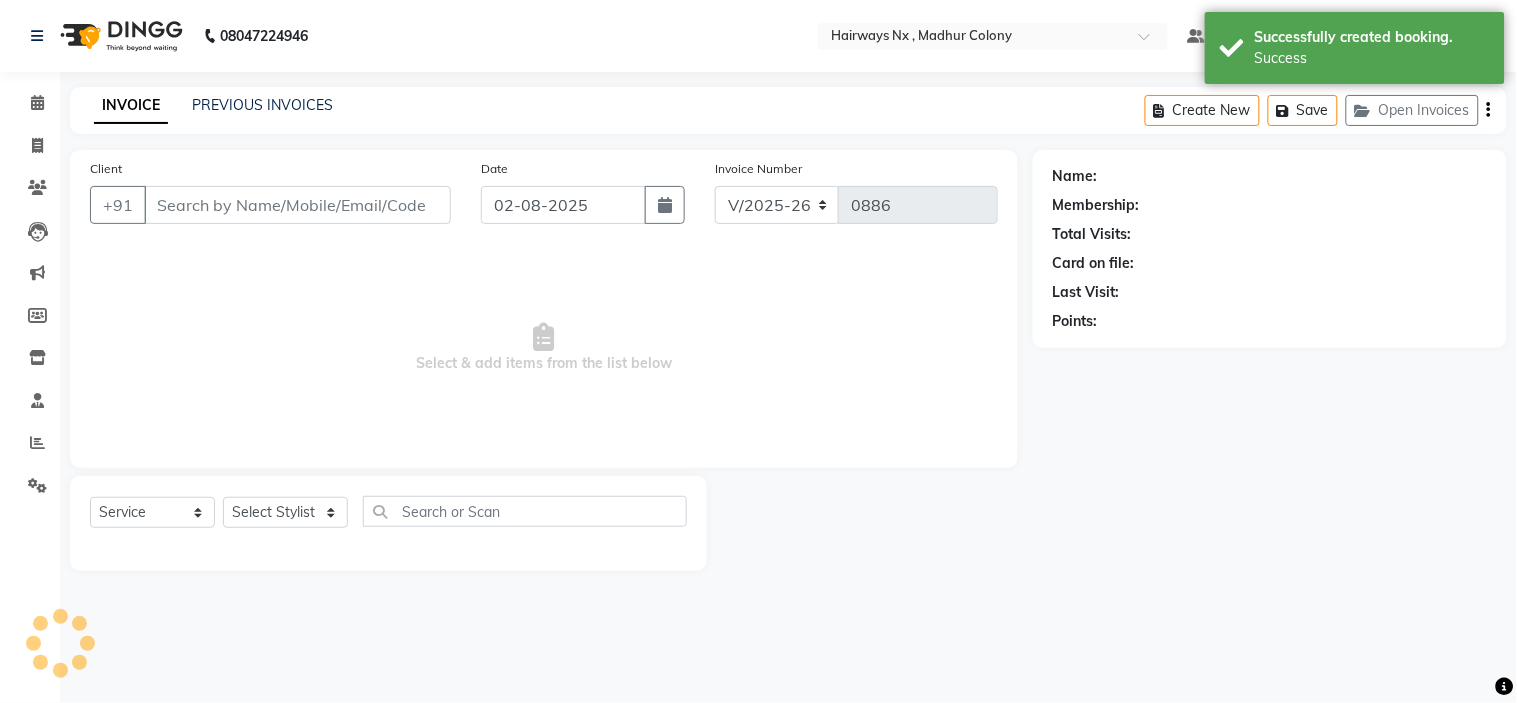 type on "98******76" 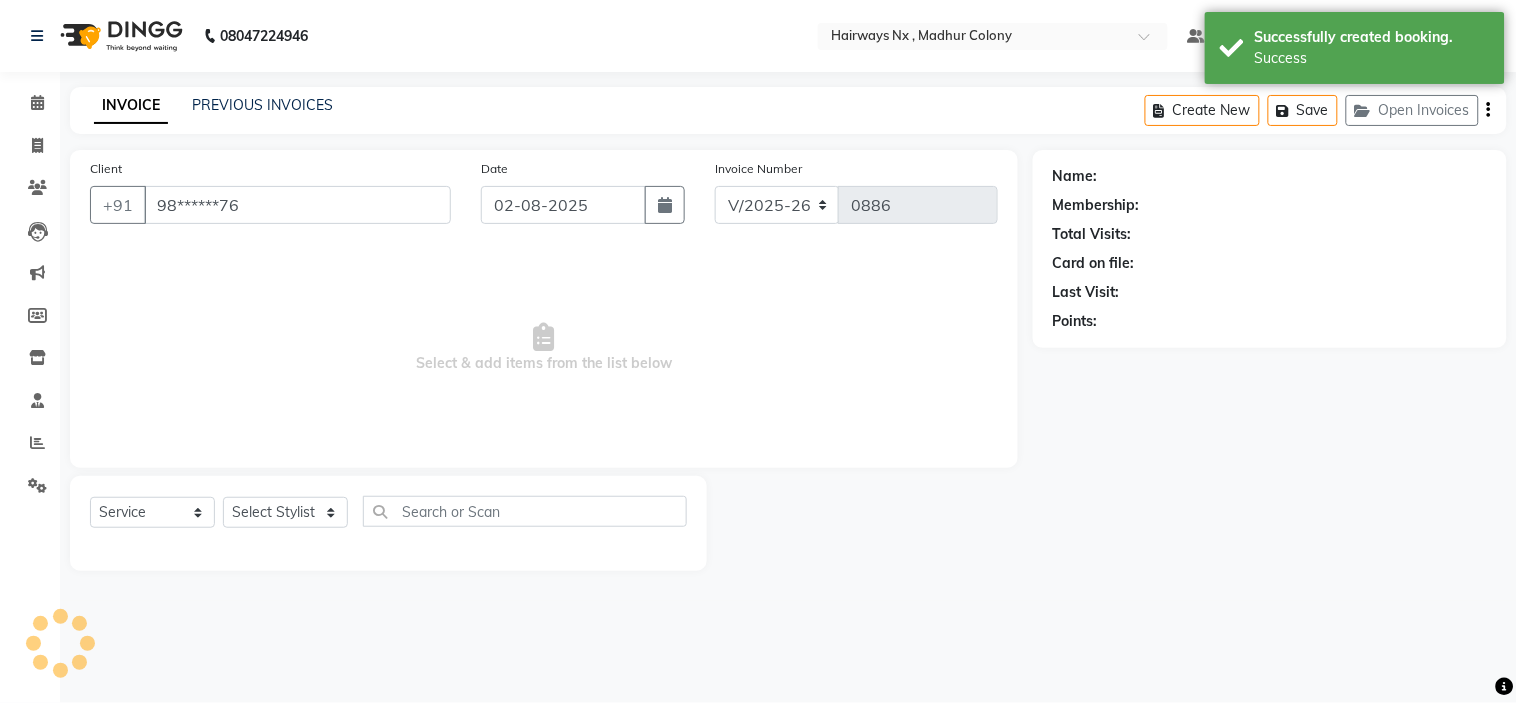 select on "86028" 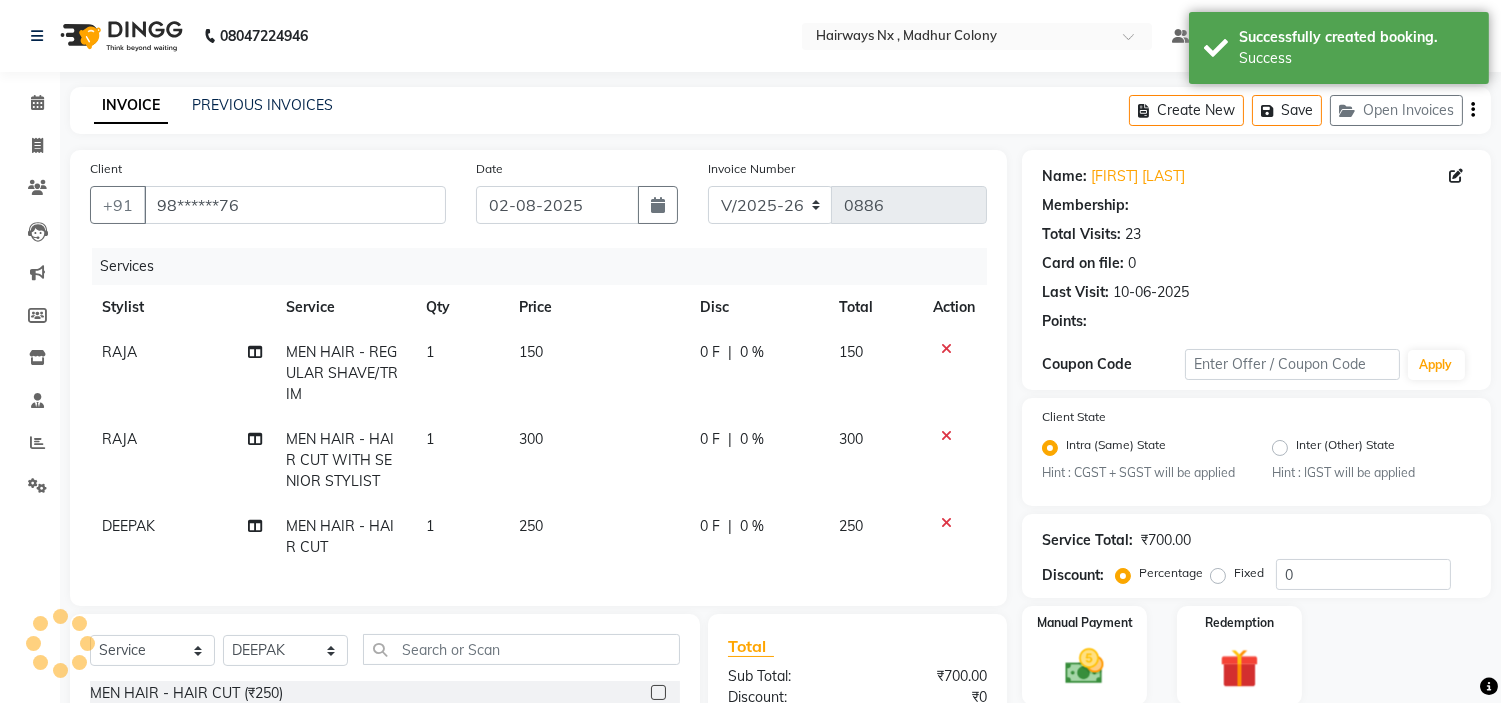 select on "1: Object" 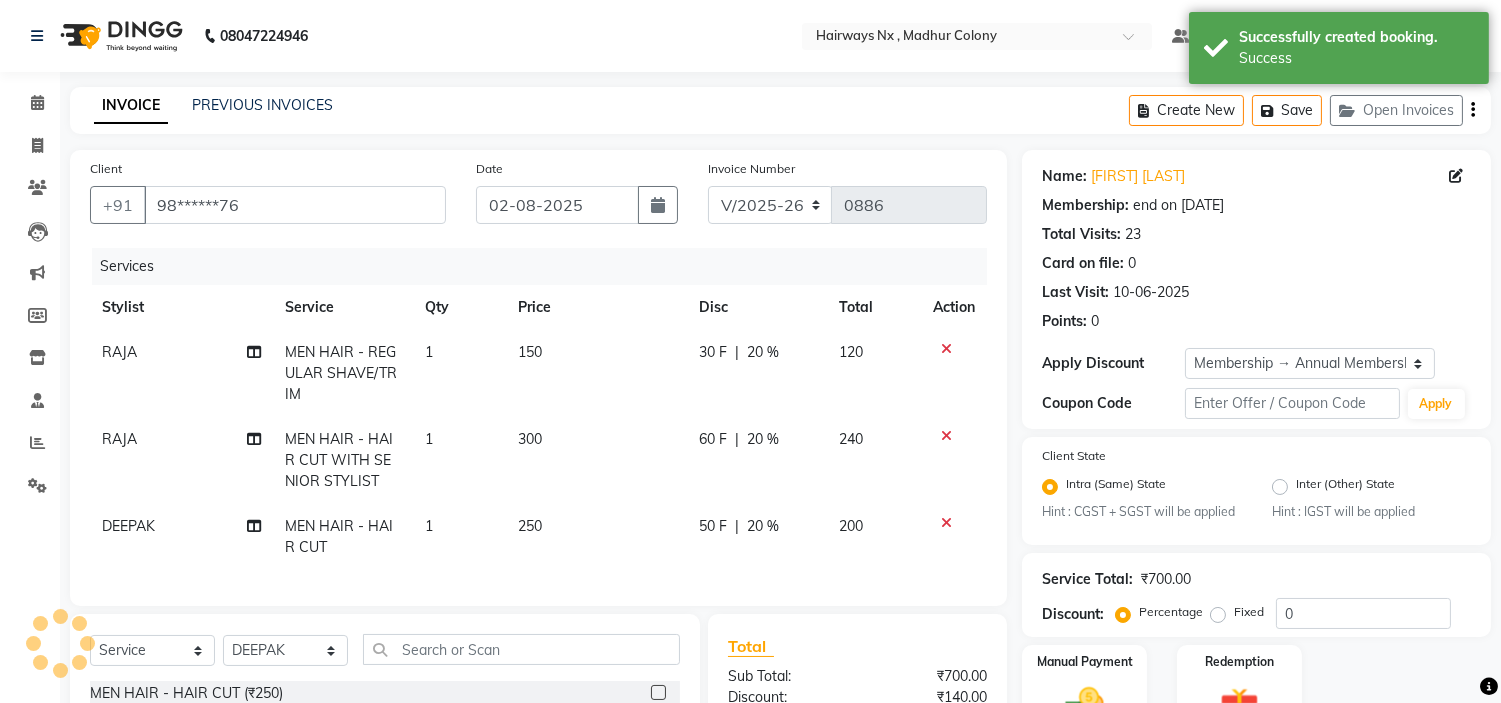 type on "20" 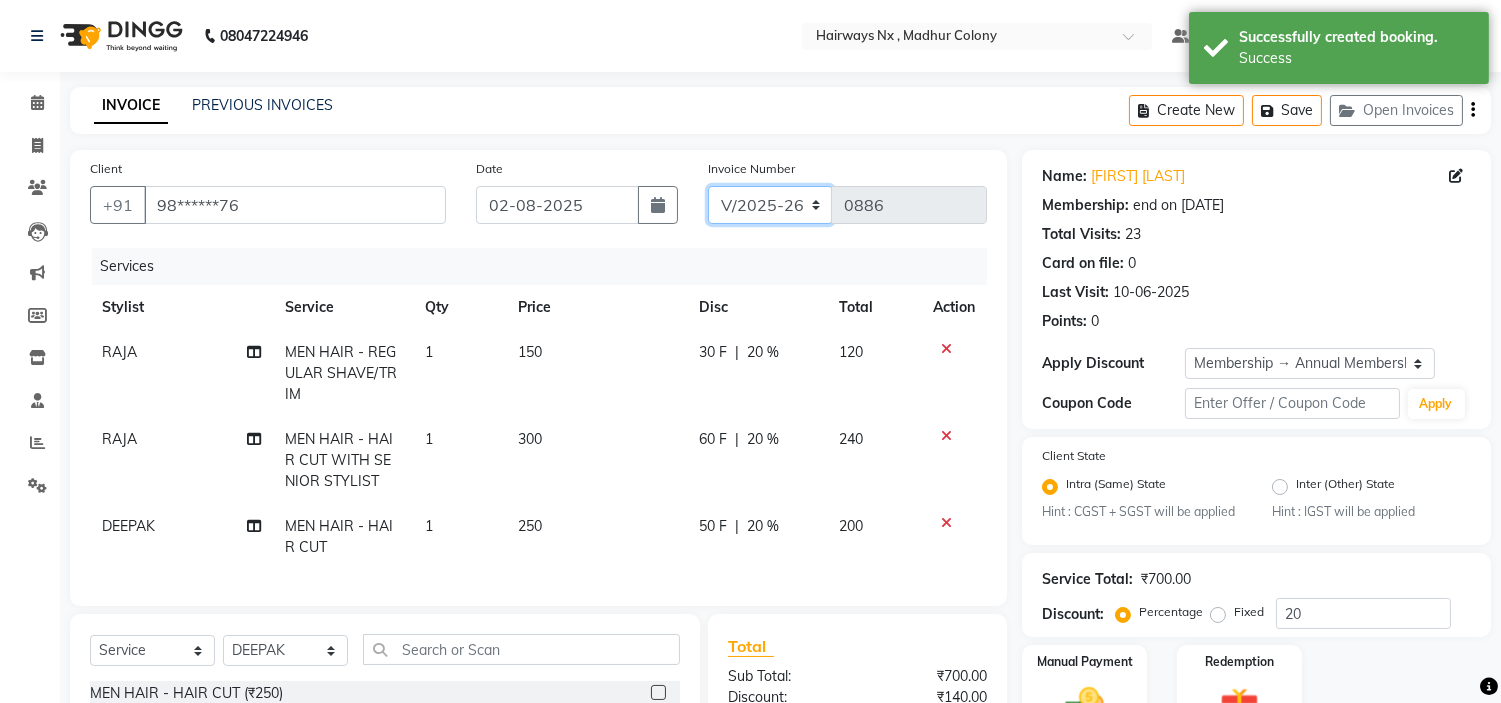 click on "INV/25-26 V/2025-26" 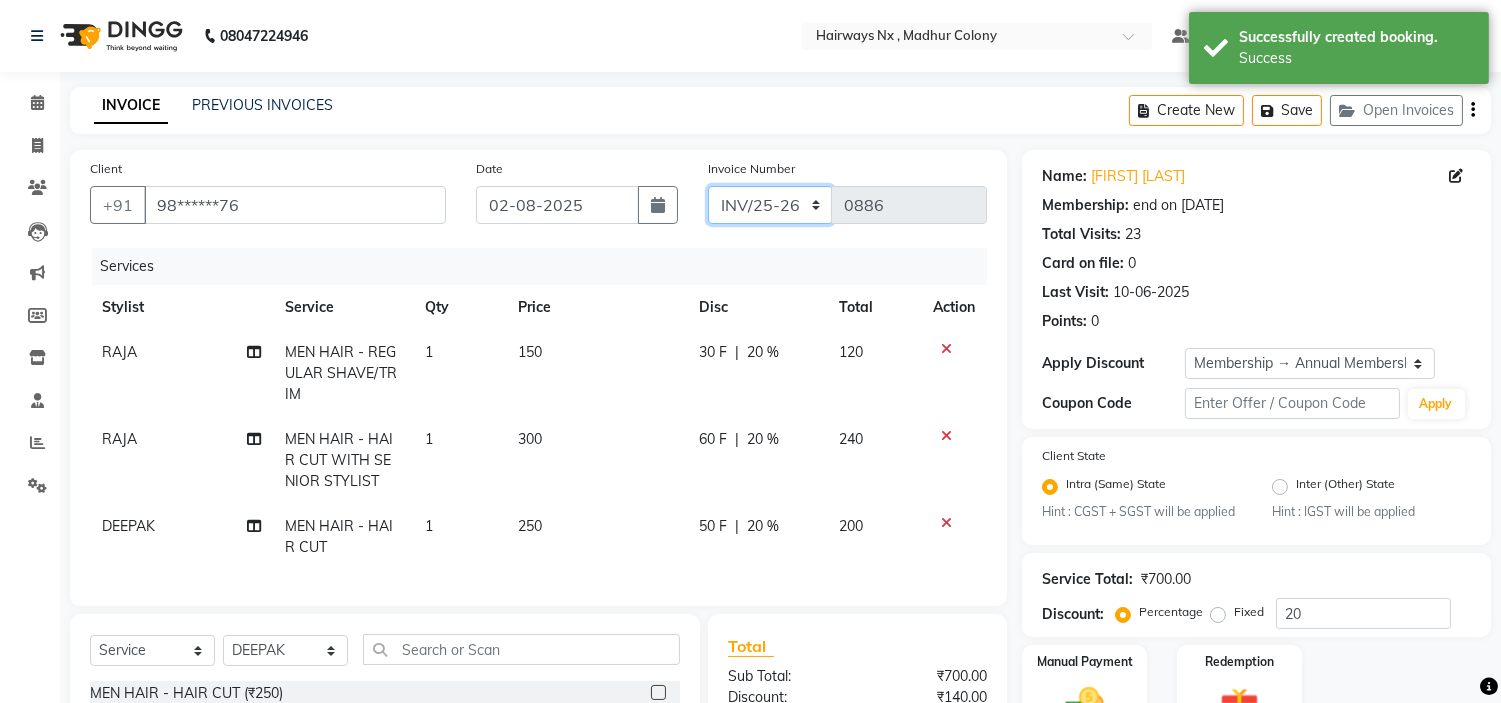 click on "INV/25-26 V/2025-26" 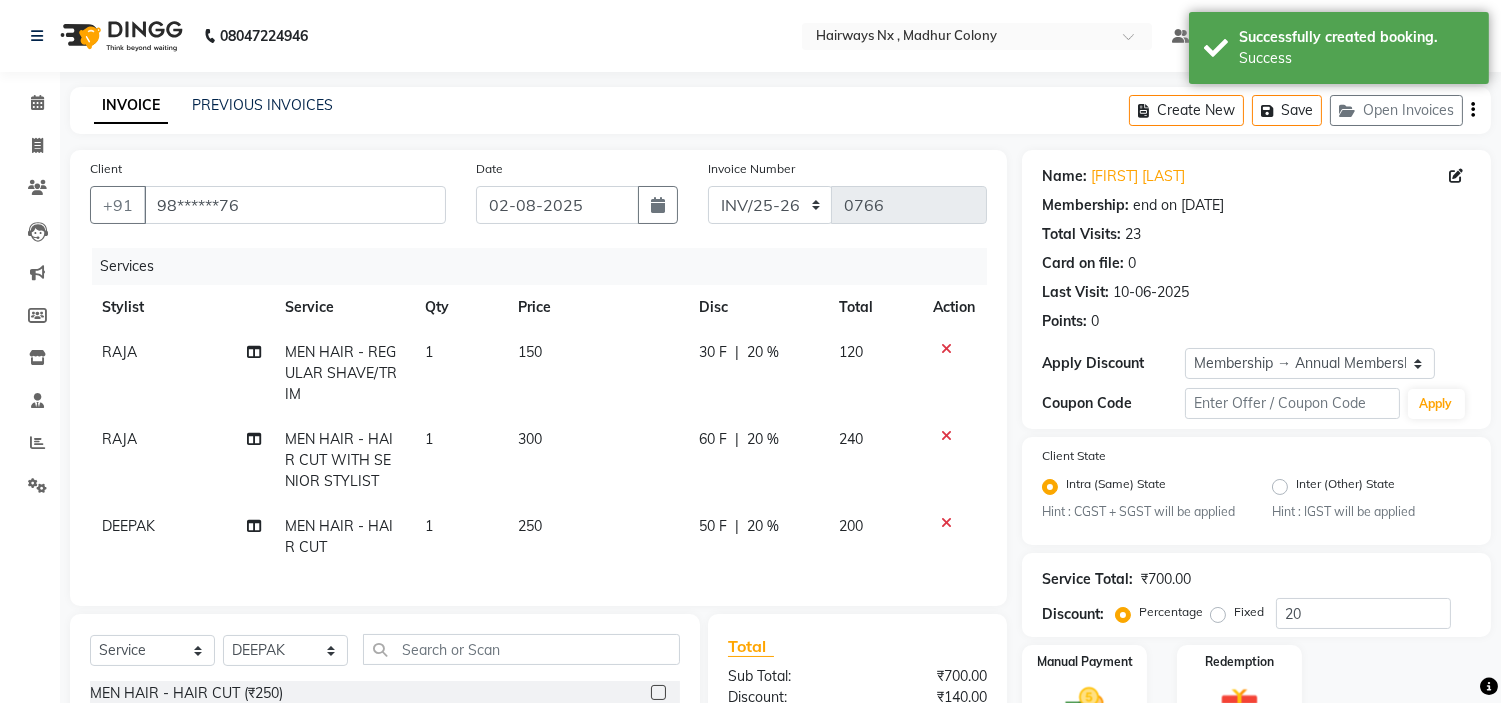 click 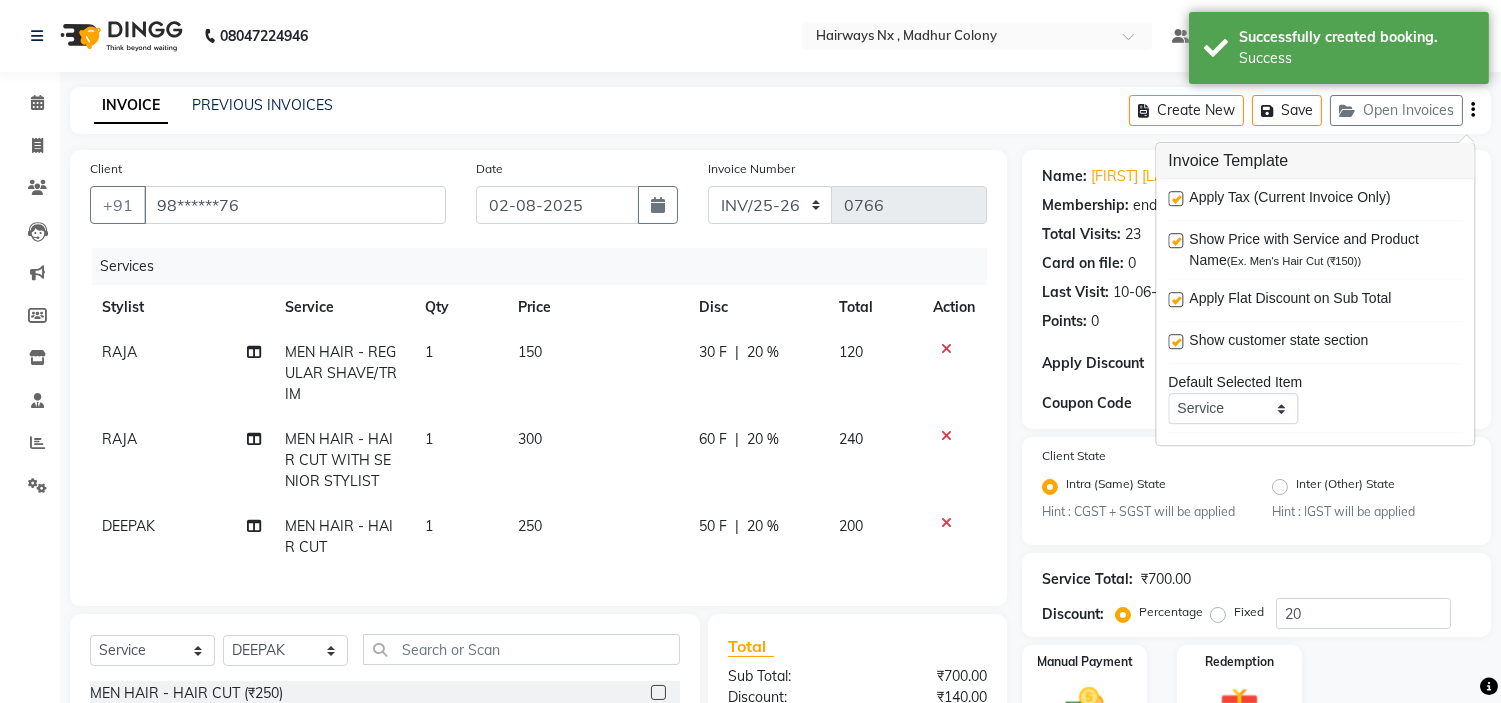 click at bounding box center [1175, 198] 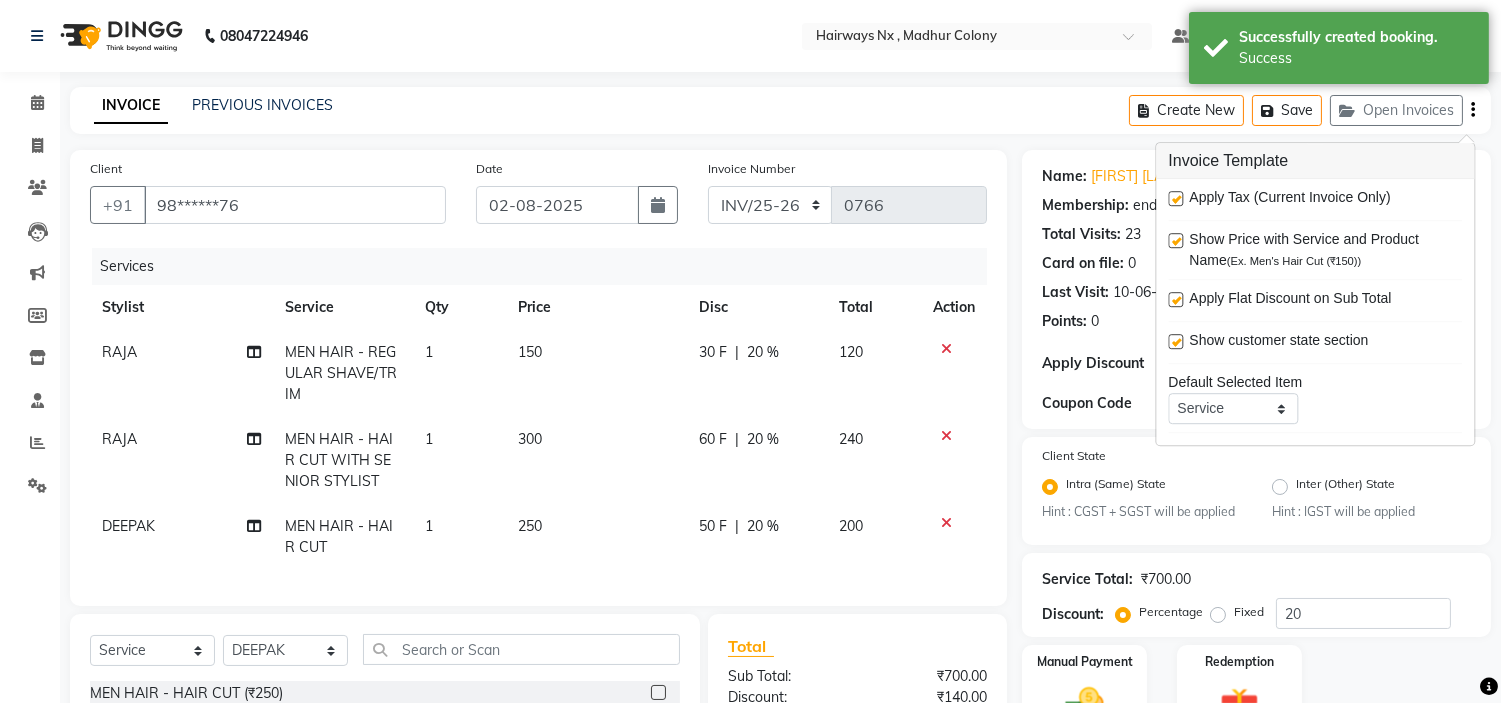 checkbox on "false" 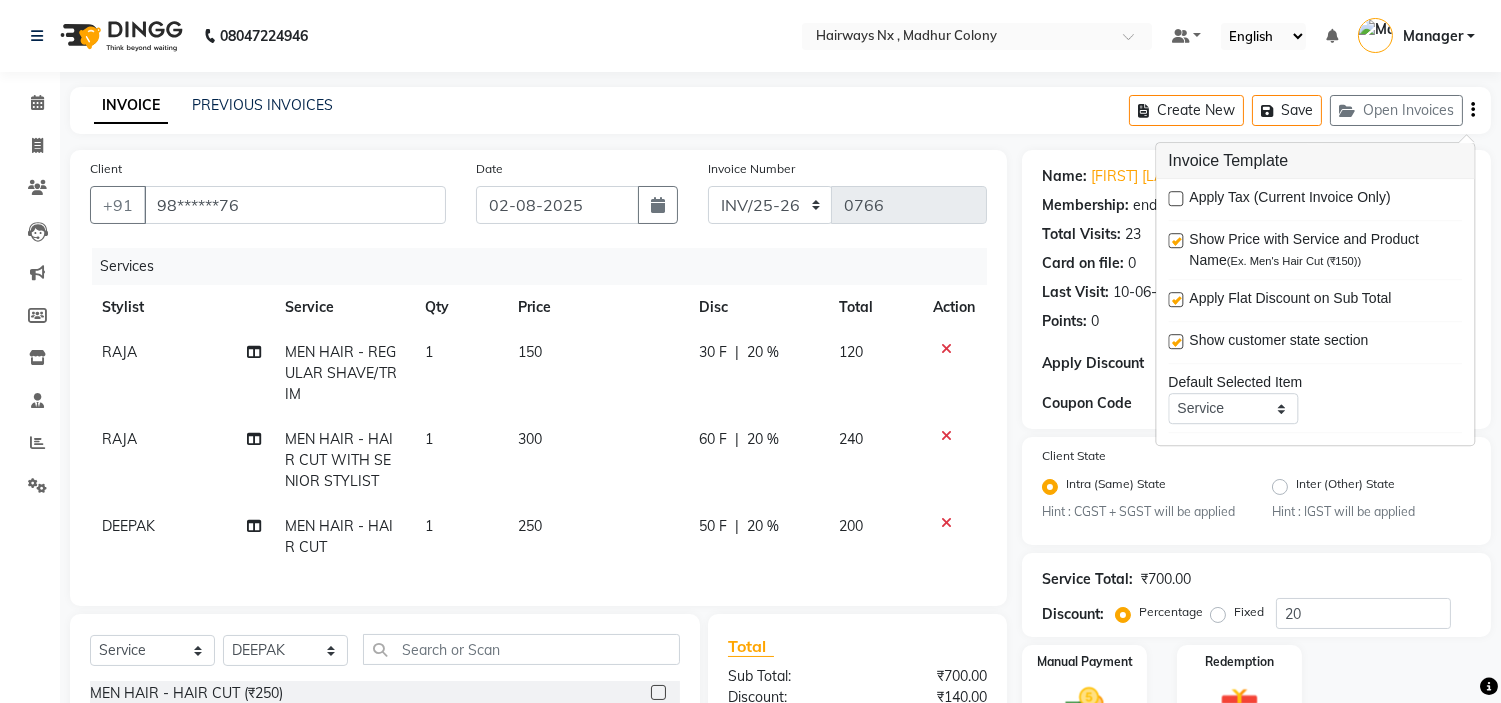 scroll, scrollTop: 252, scrollLeft: 0, axis: vertical 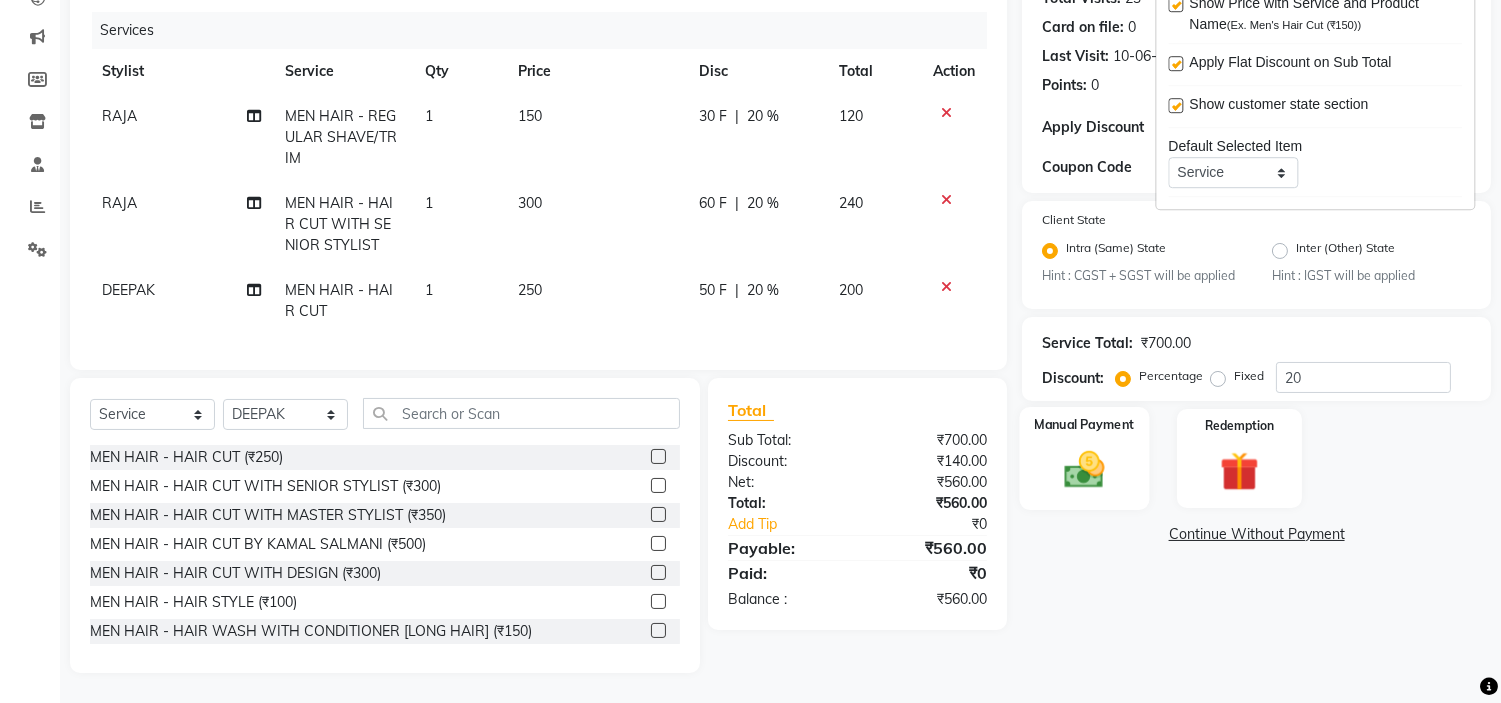 click 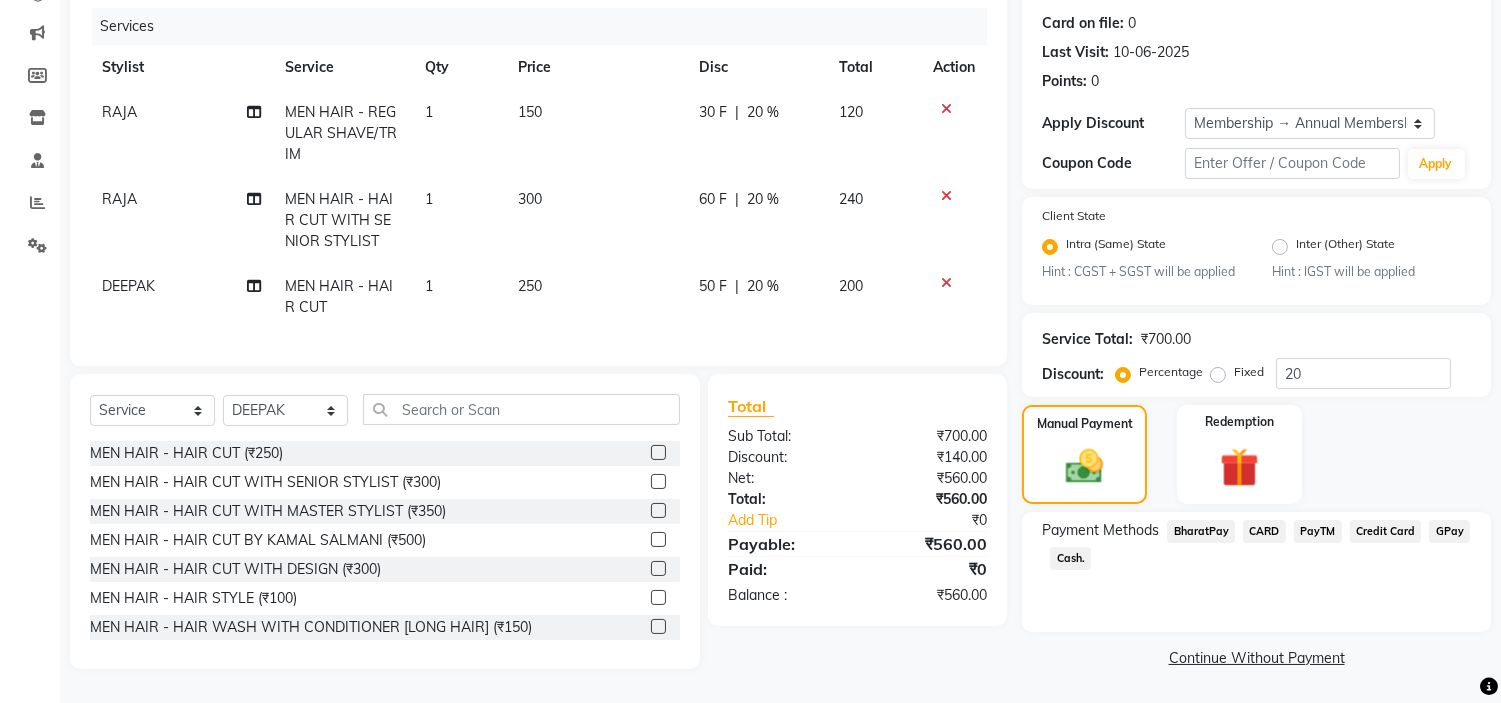 click on "Cash." 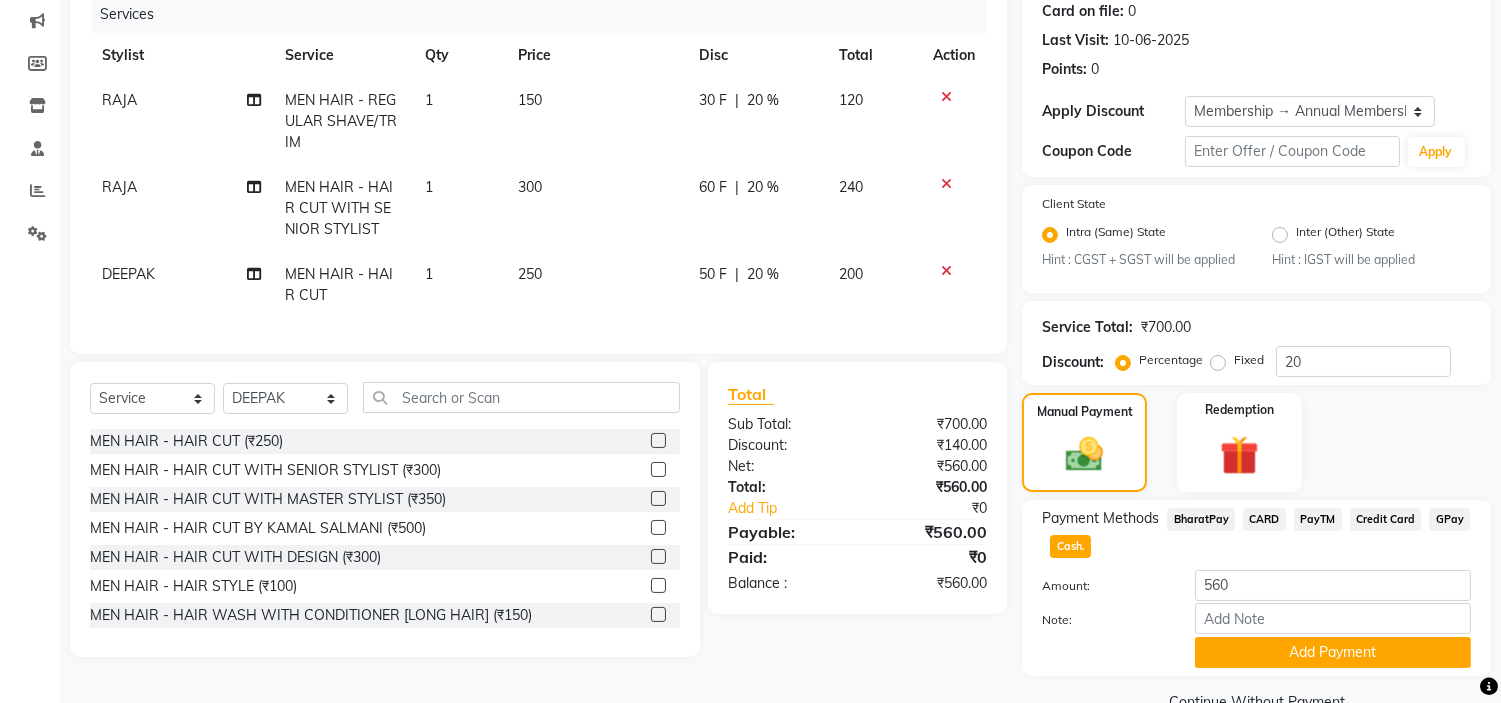 scroll, scrollTop: 296, scrollLeft: 0, axis: vertical 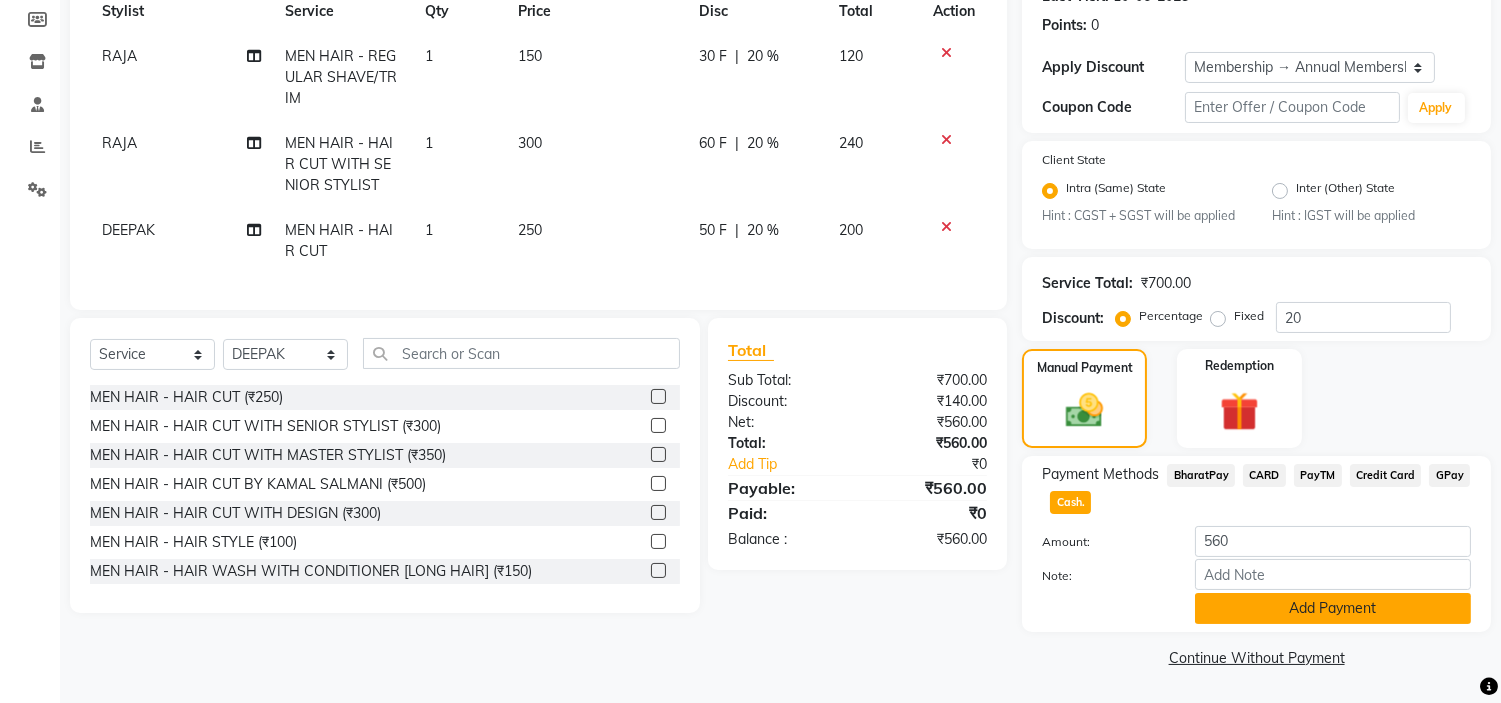 click on "Add Payment" 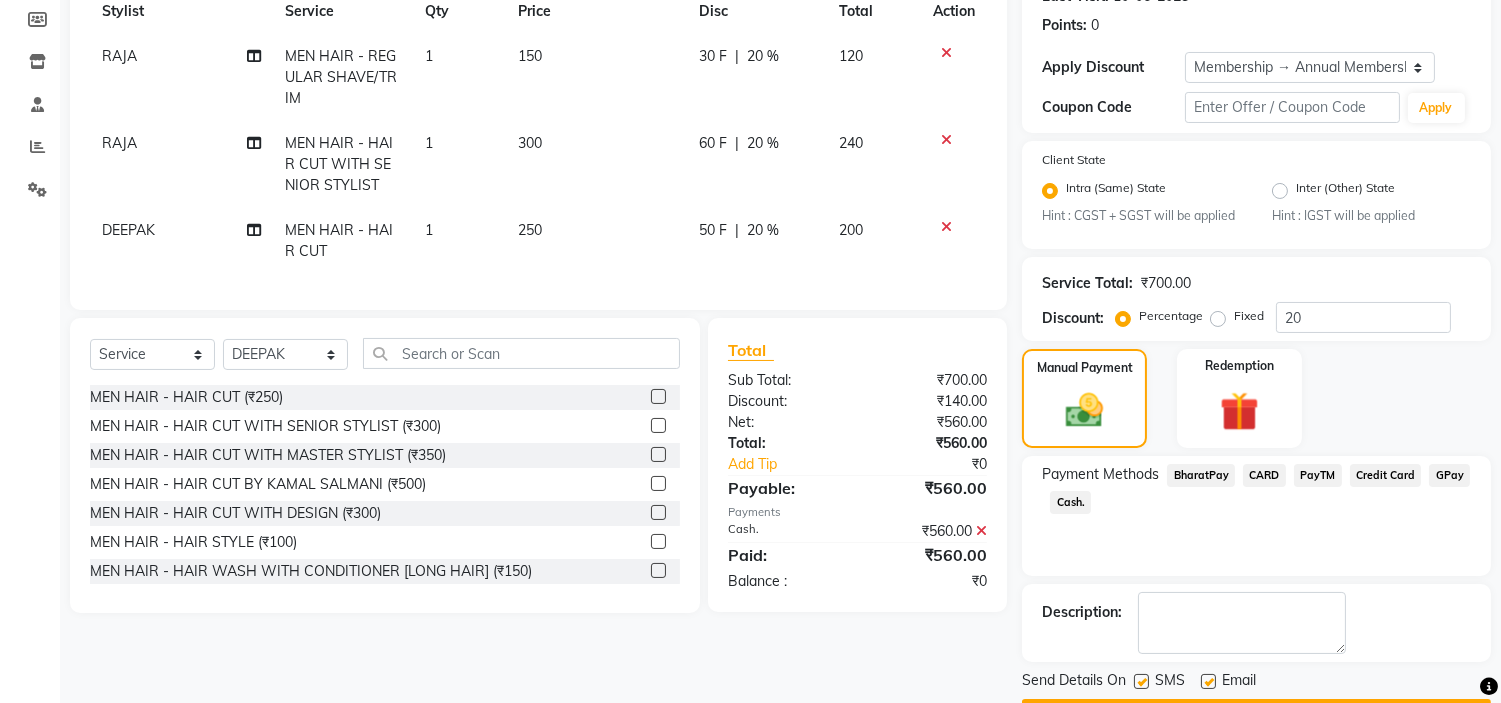 scroll, scrollTop: 353, scrollLeft: 0, axis: vertical 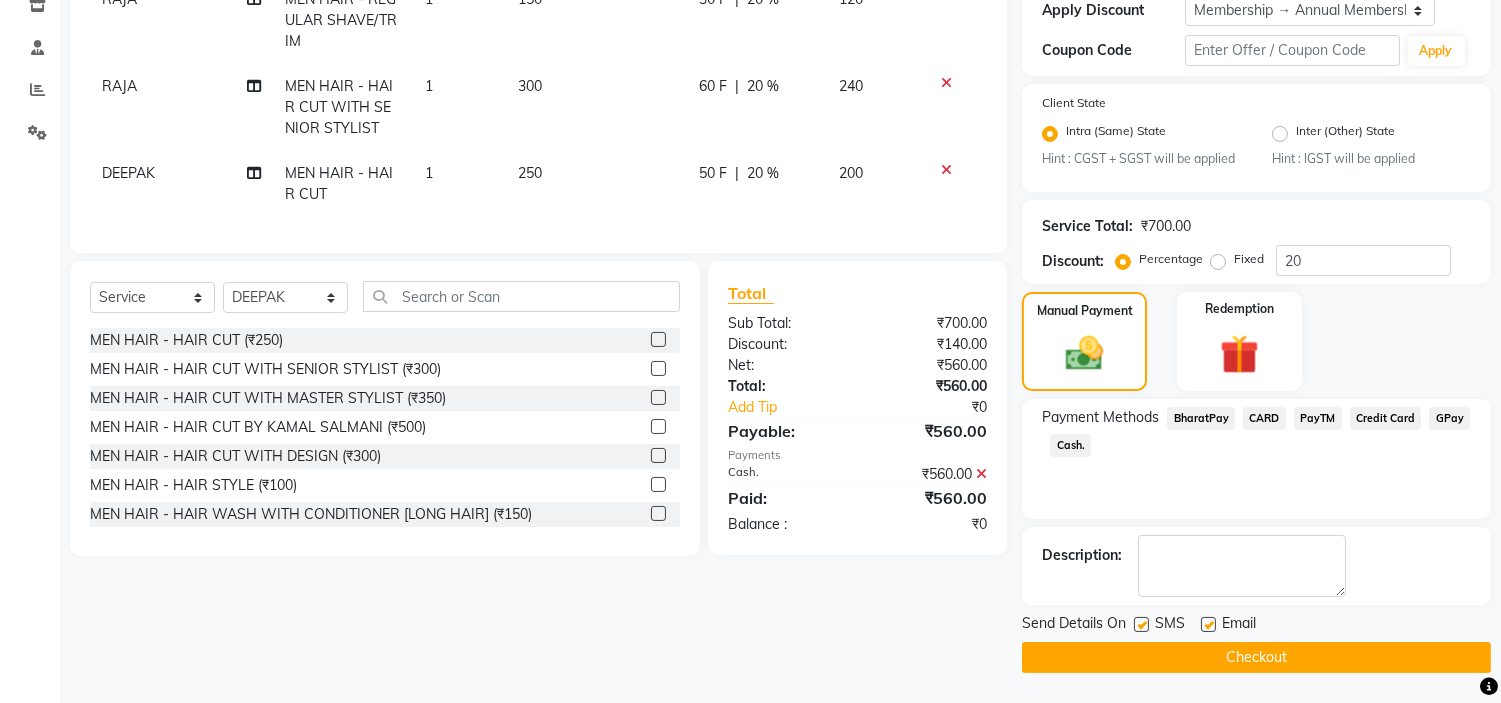 click 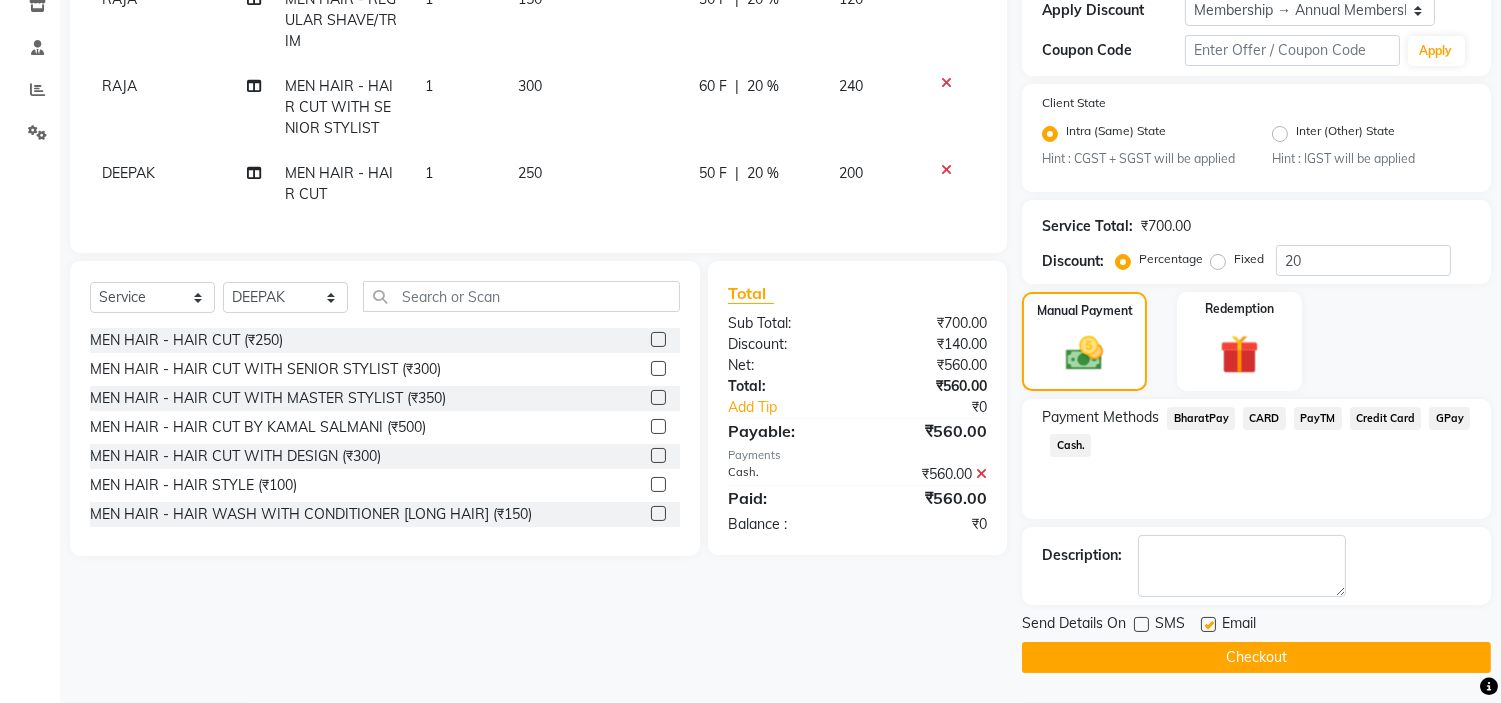 click 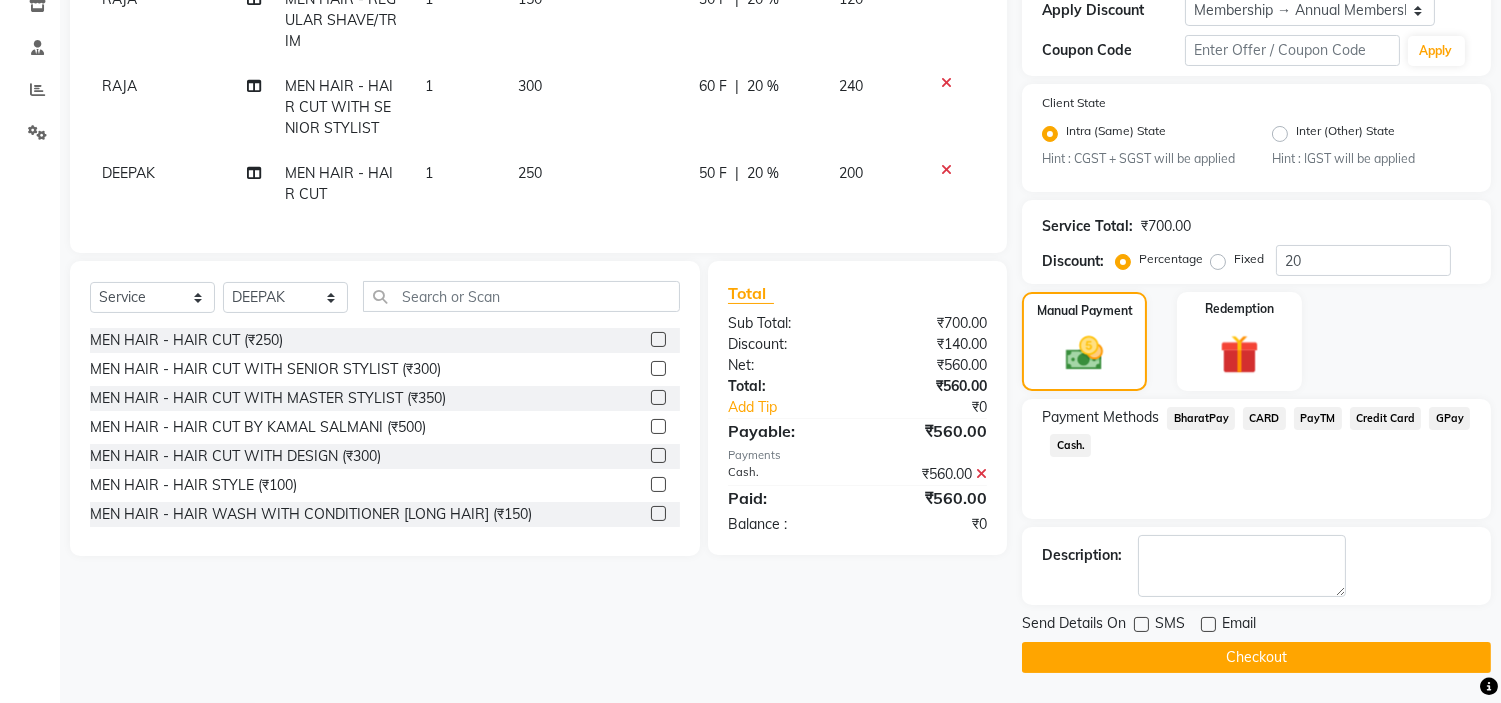 click on "Checkout" 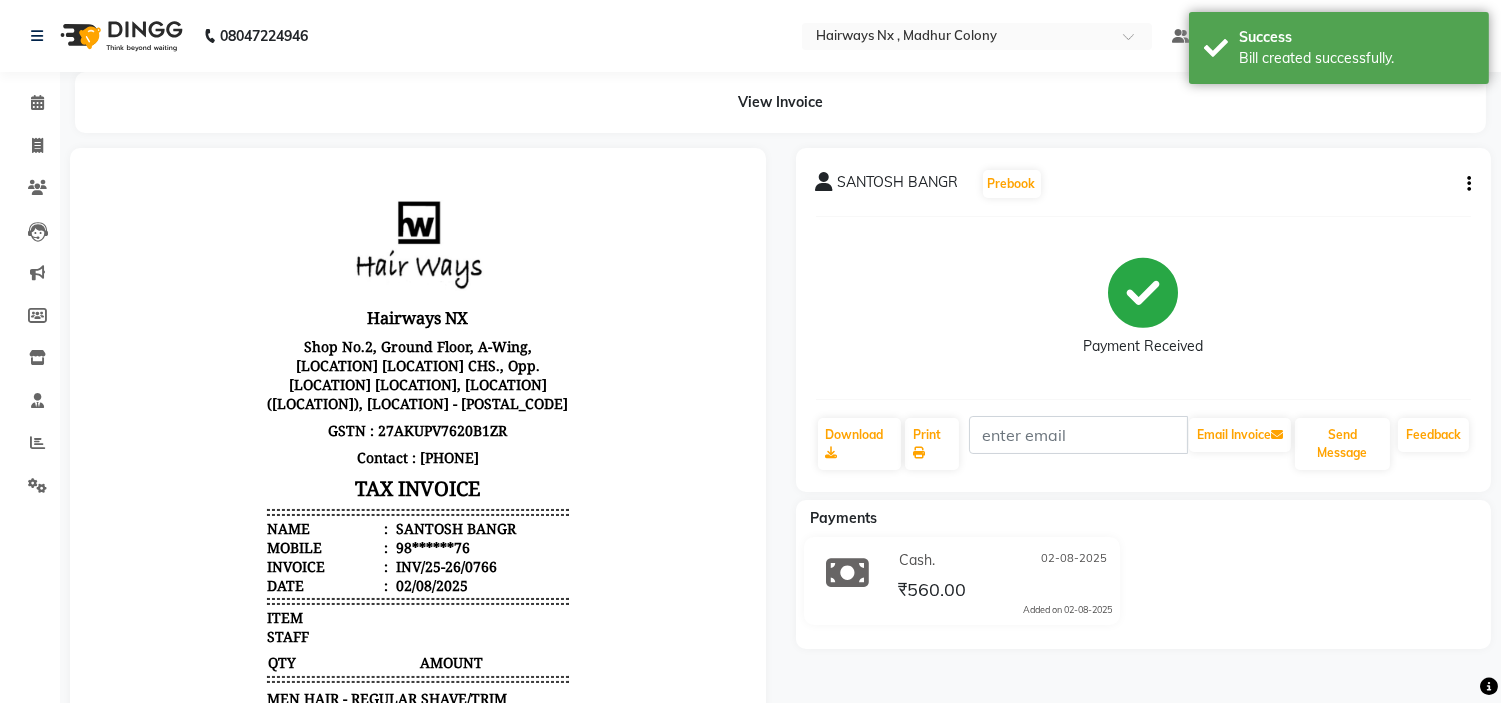 scroll, scrollTop: 0, scrollLeft: 0, axis: both 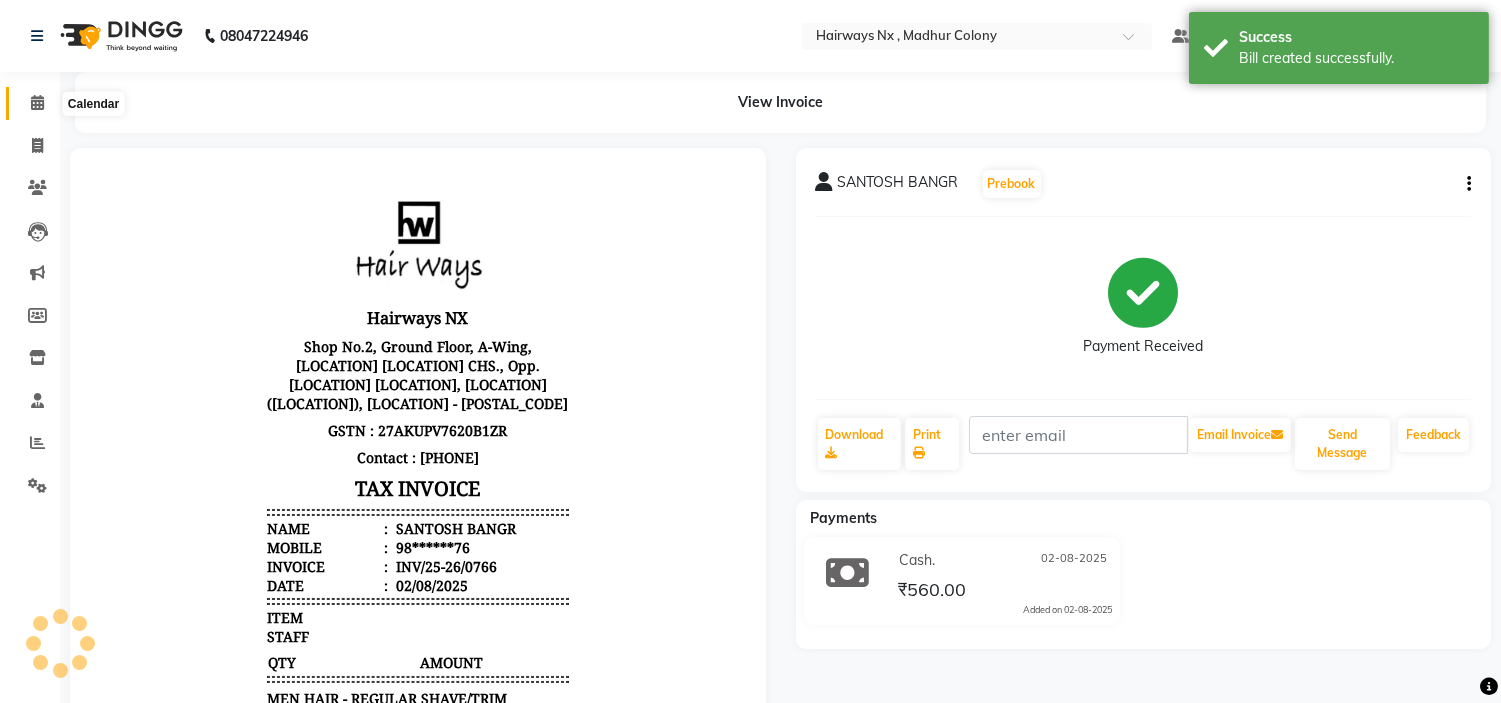 click 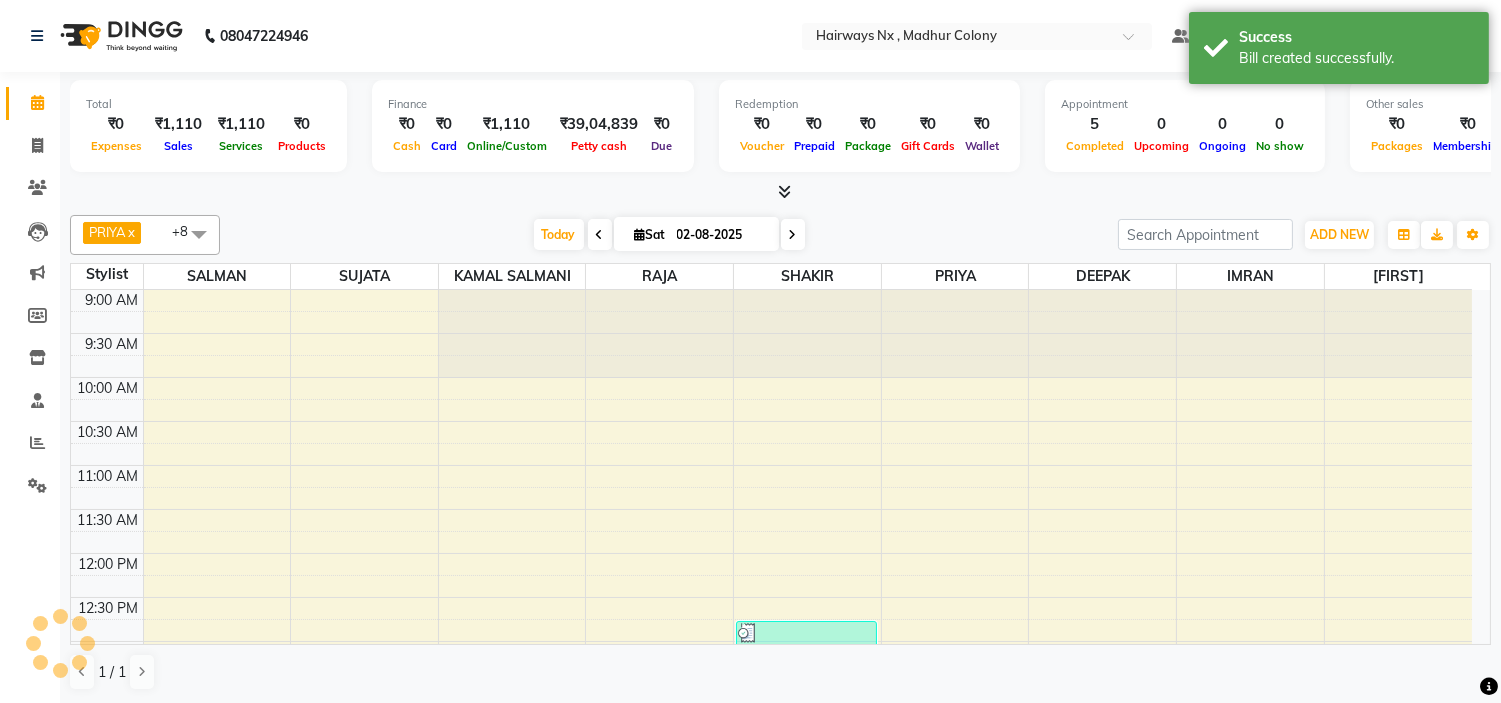 scroll, scrollTop: 0, scrollLeft: 0, axis: both 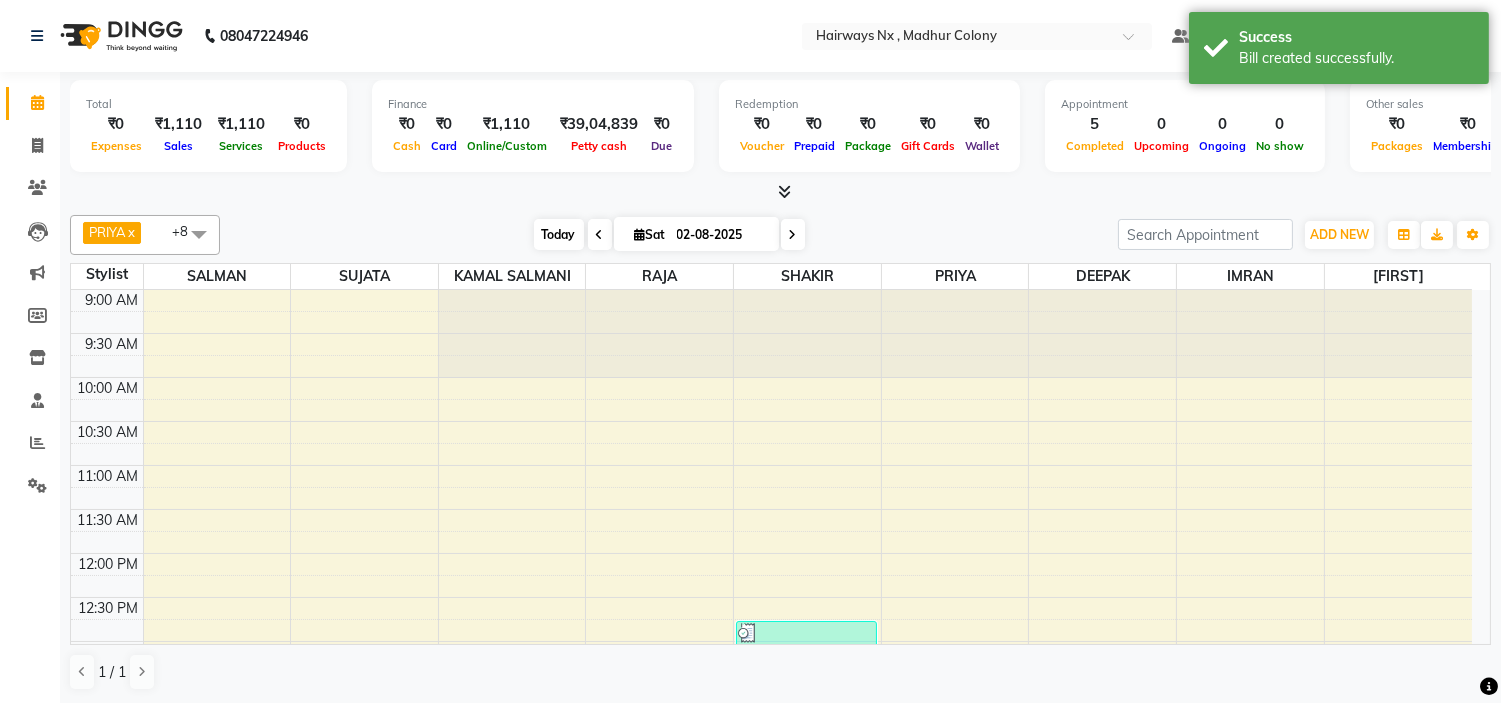 click on "Today" at bounding box center [559, 234] 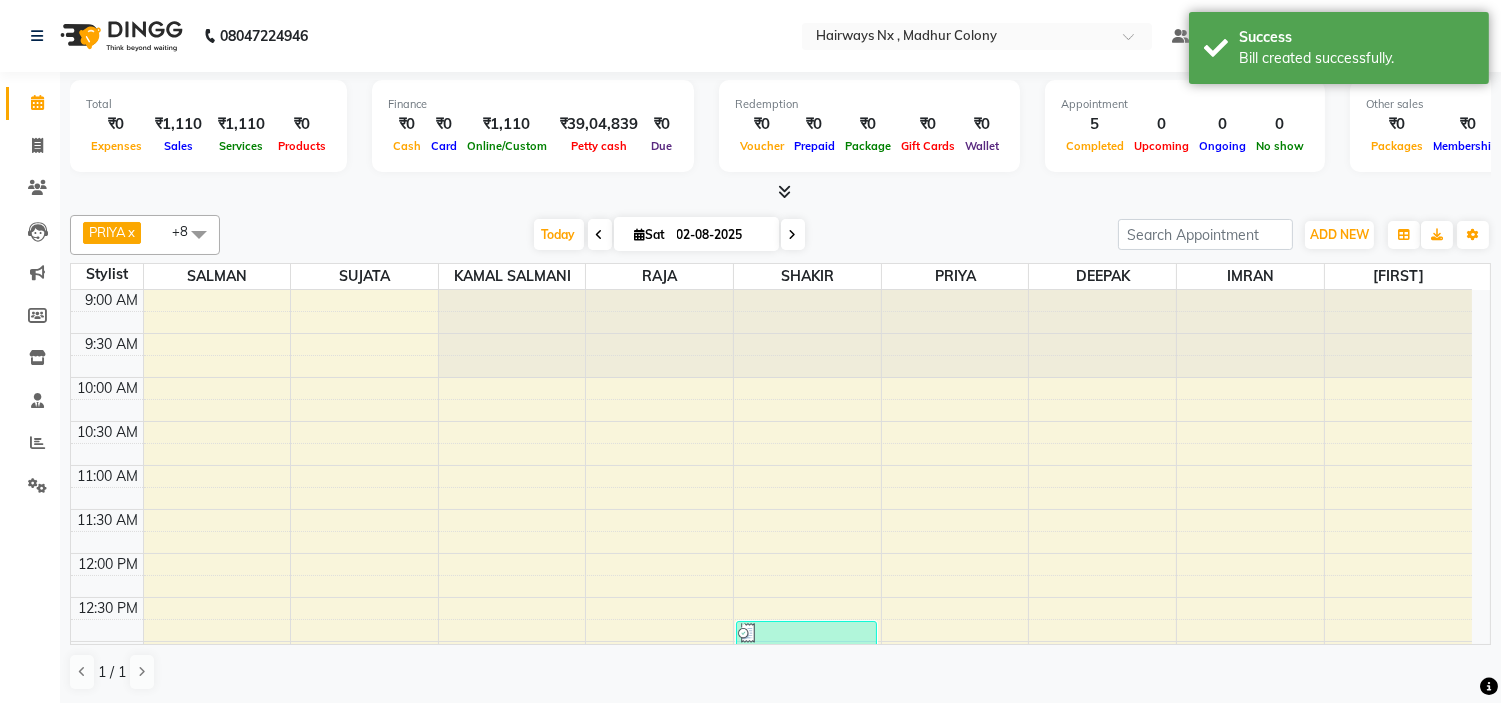 scroll, scrollTop: 355, scrollLeft: 0, axis: vertical 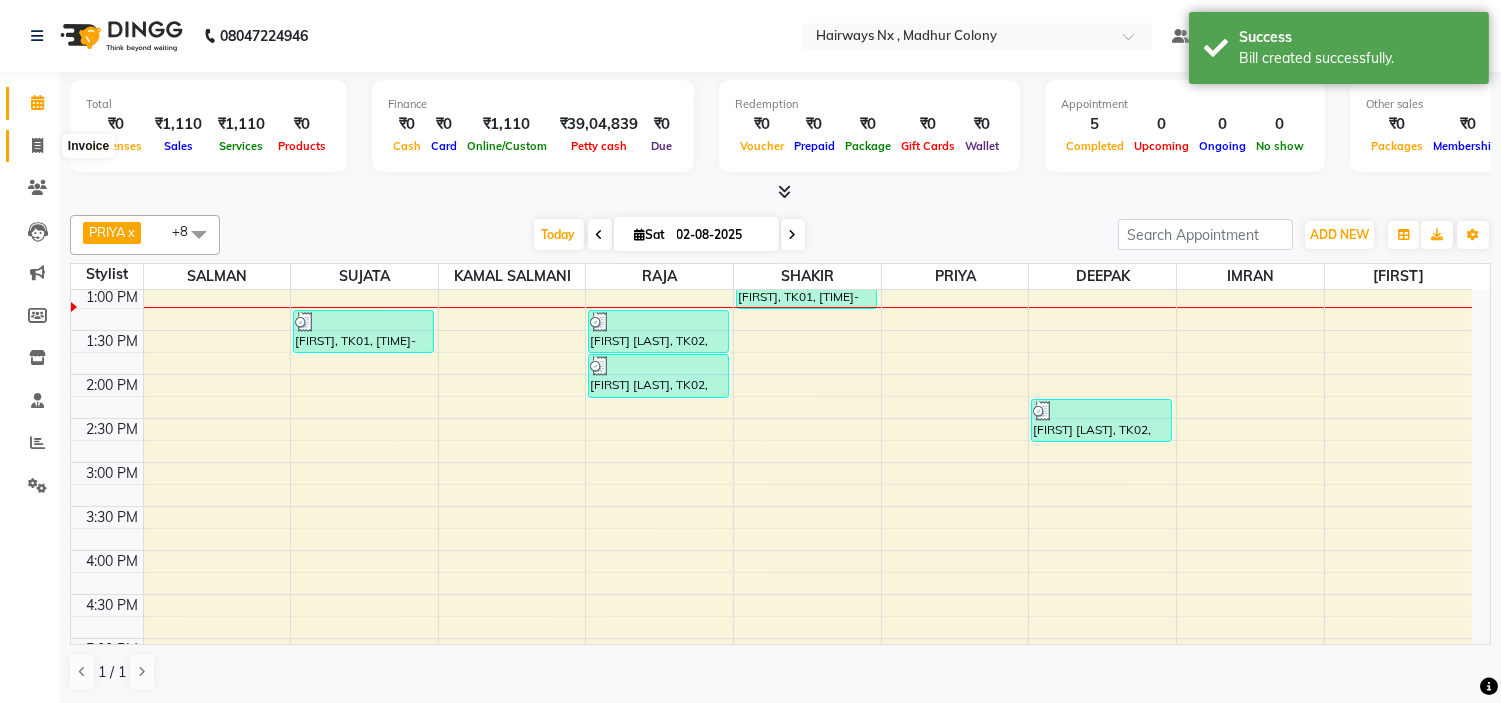 click 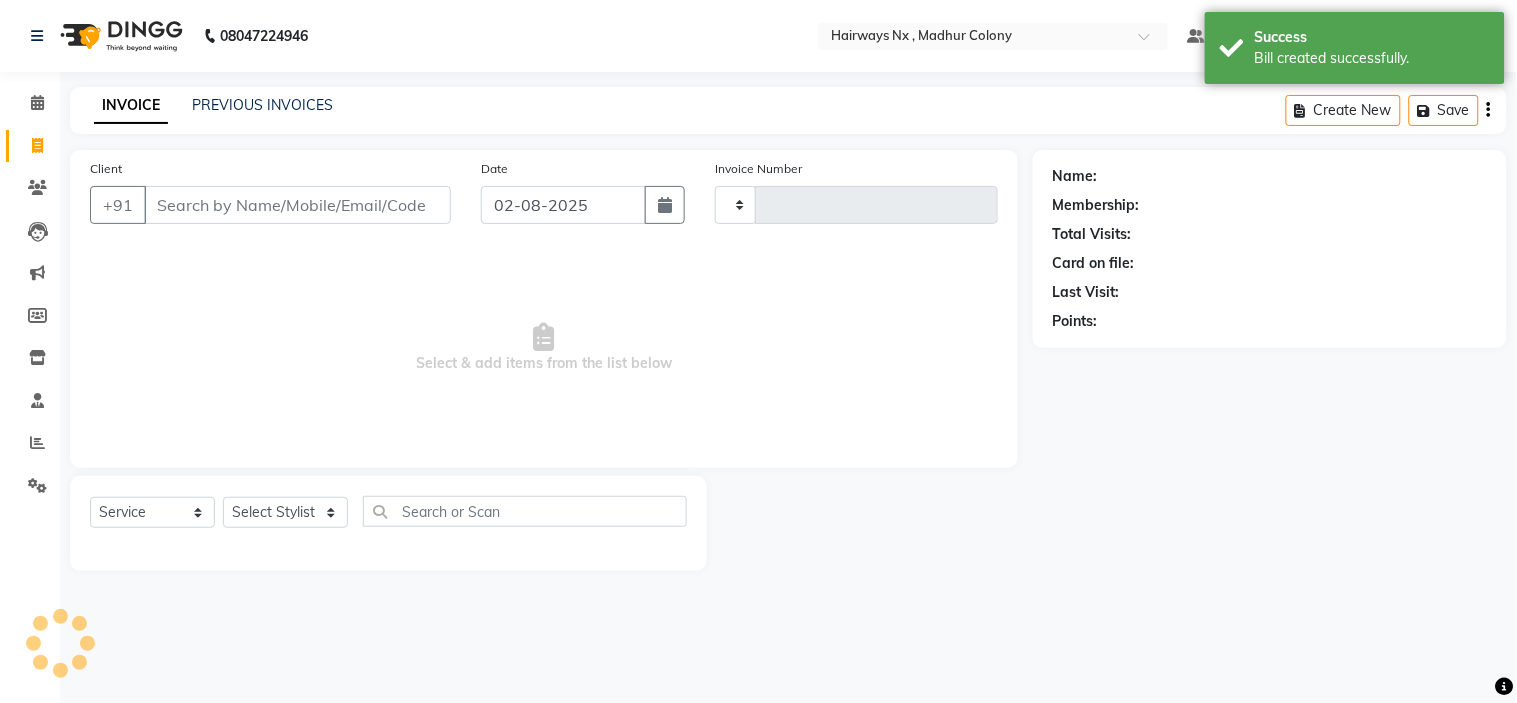 type on "0886" 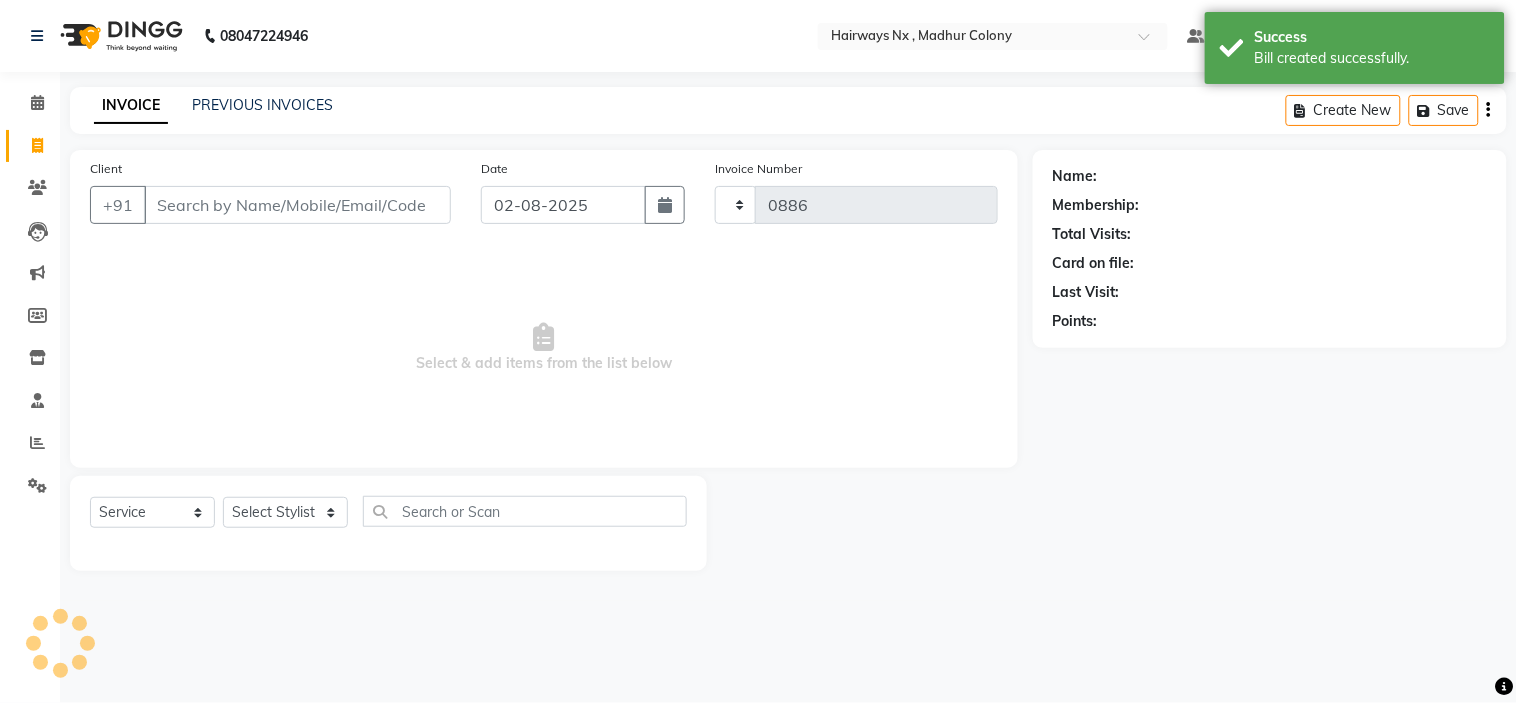 select on "778" 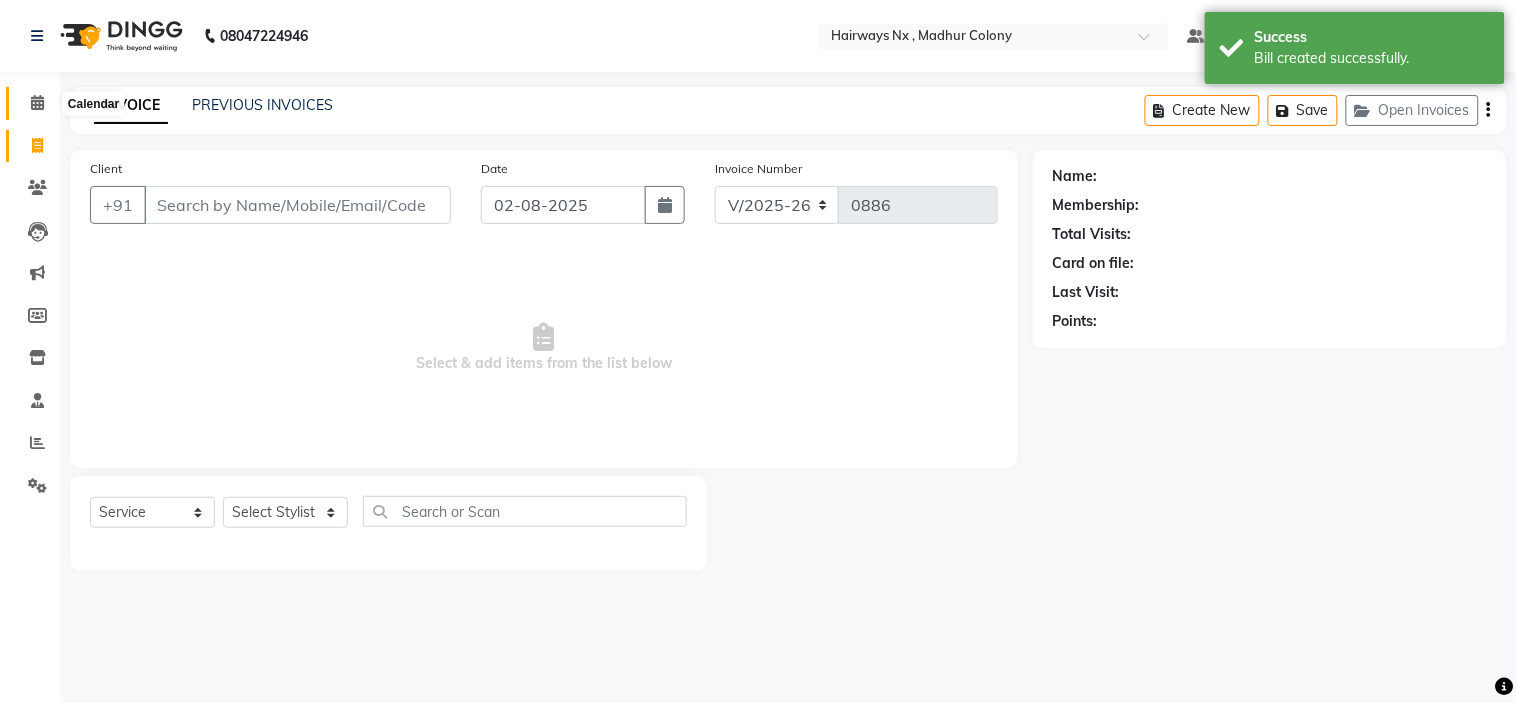 click 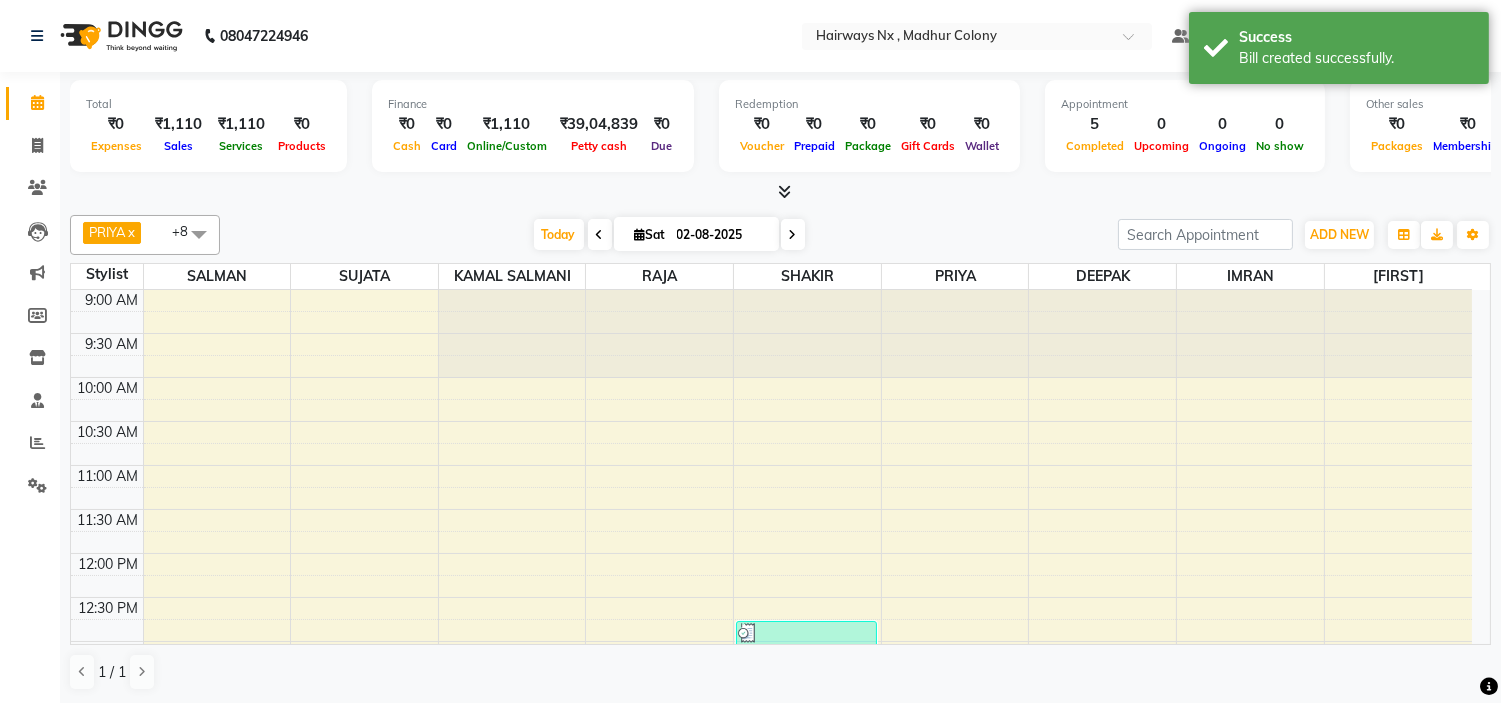 scroll, scrollTop: 0, scrollLeft: 0, axis: both 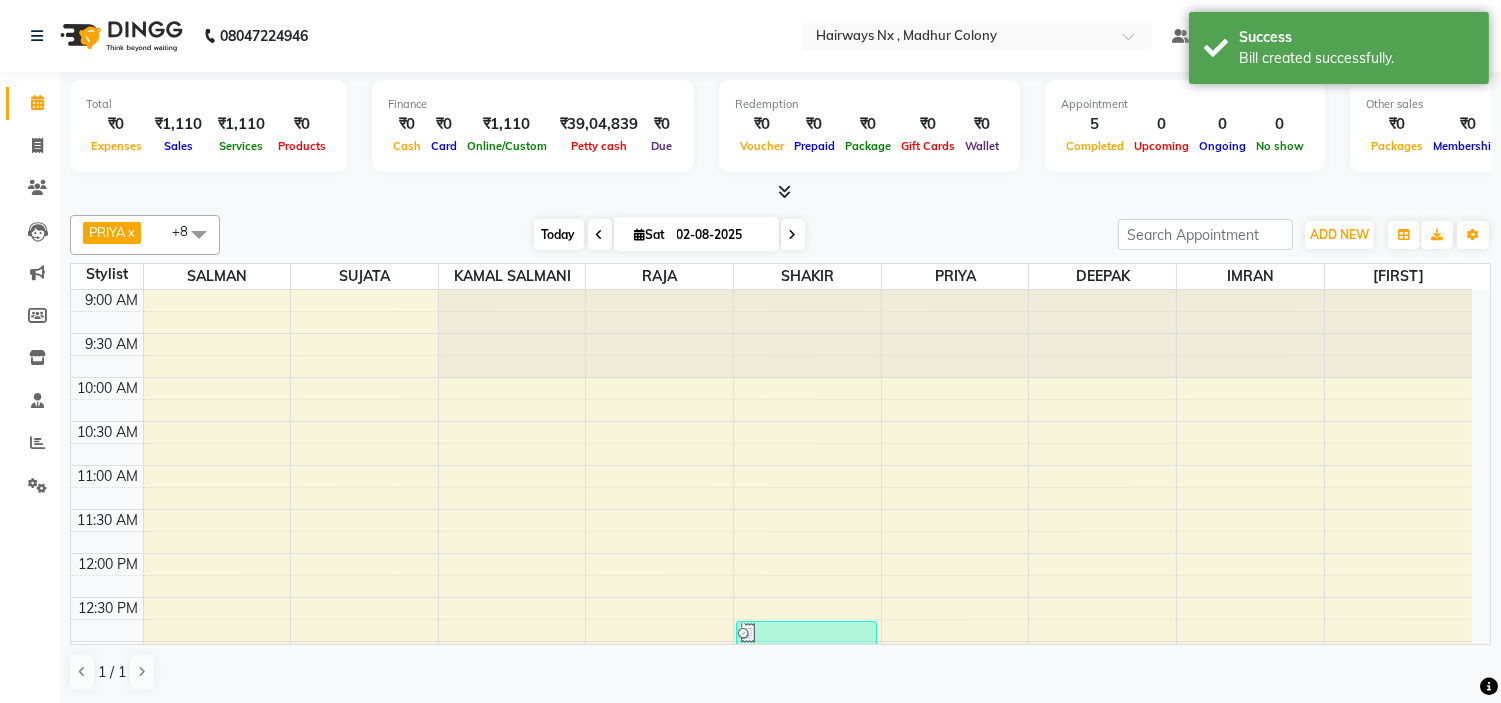 click on "Today" at bounding box center (559, 234) 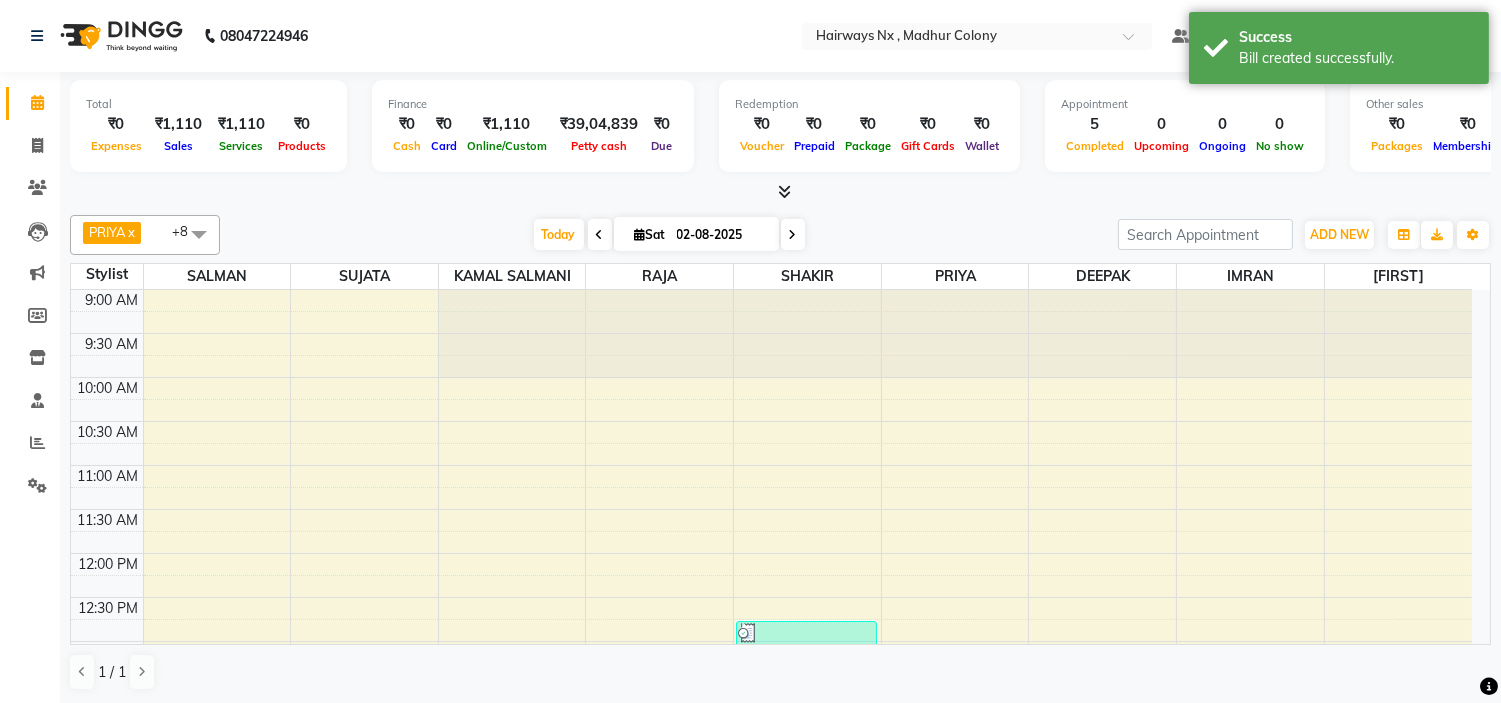 scroll, scrollTop: 355, scrollLeft: 0, axis: vertical 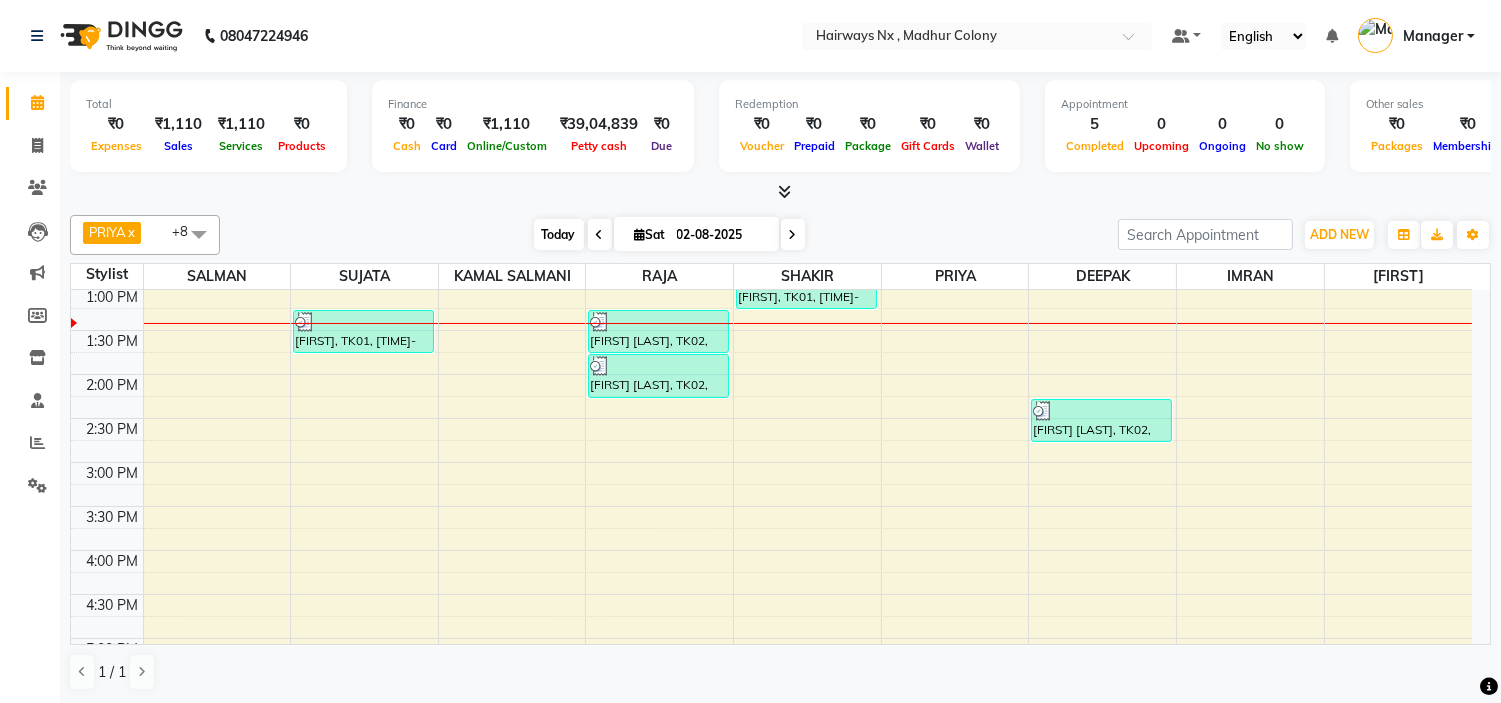 click on "Today" at bounding box center (559, 234) 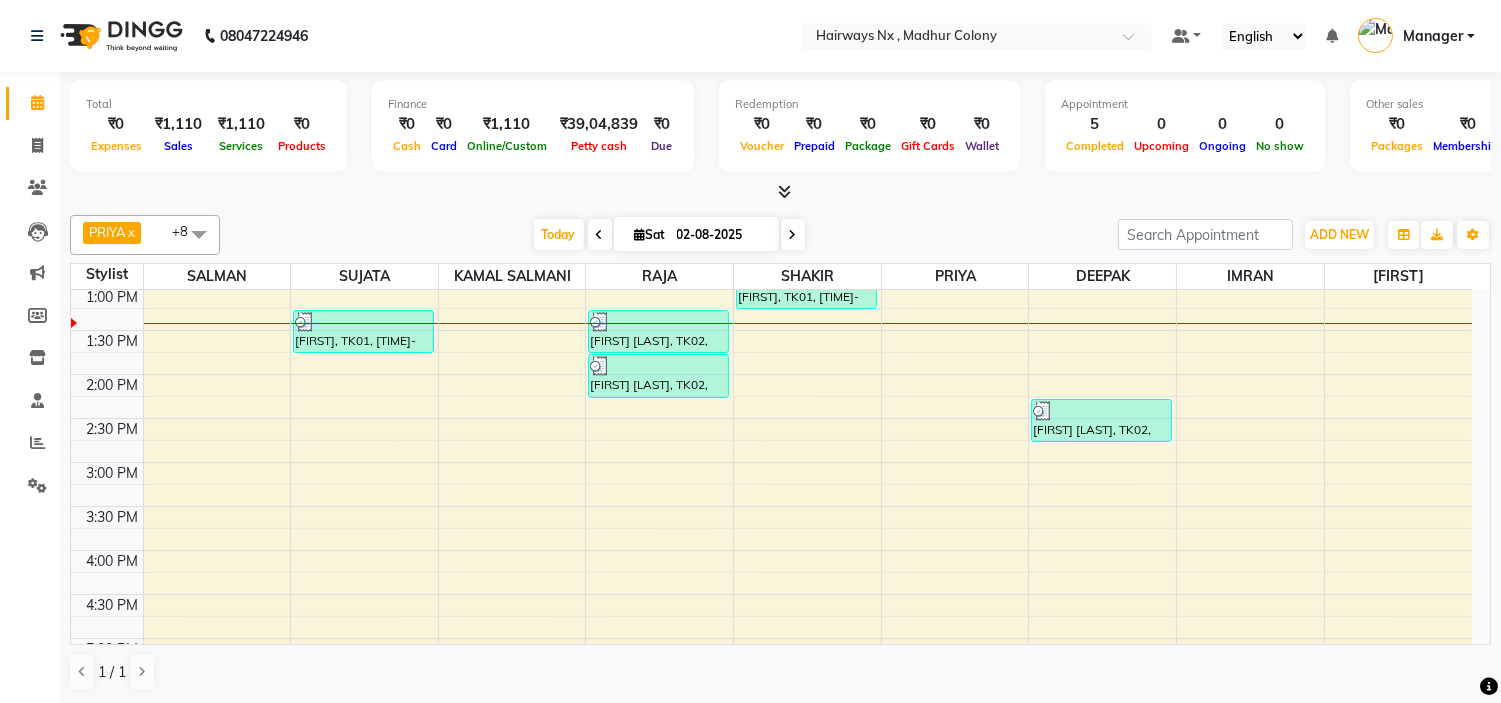 scroll, scrollTop: 355, scrollLeft: 0, axis: vertical 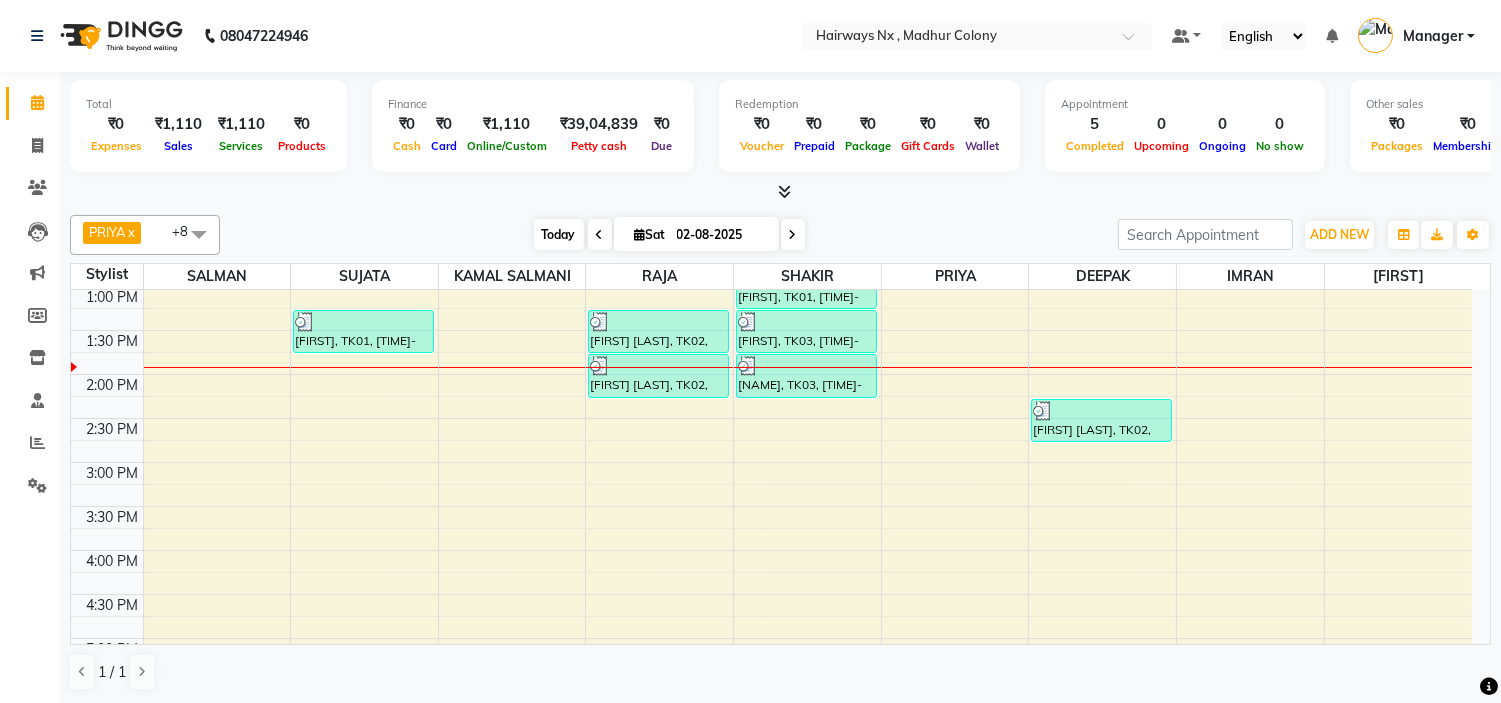 click on "Today" at bounding box center [559, 234] 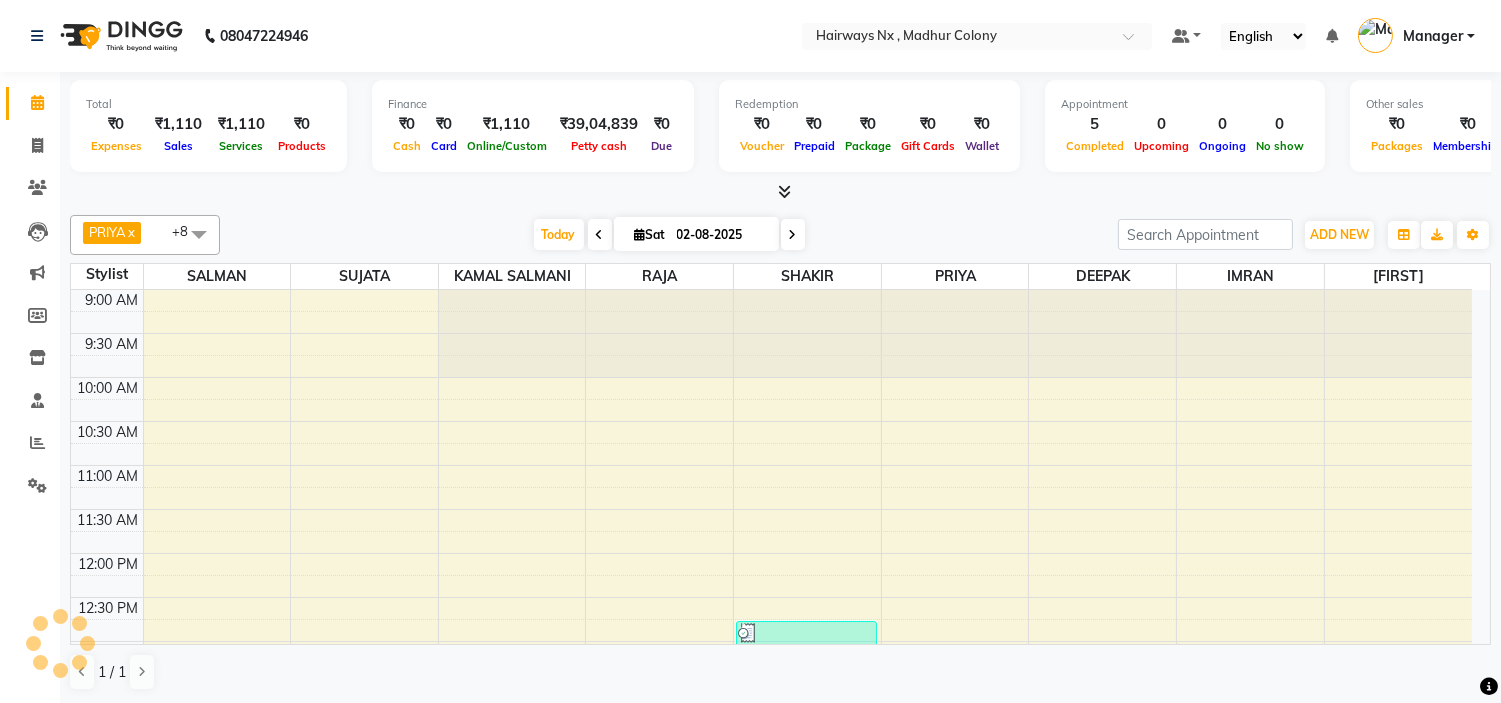 scroll, scrollTop: 355, scrollLeft: 0, axis: vertical 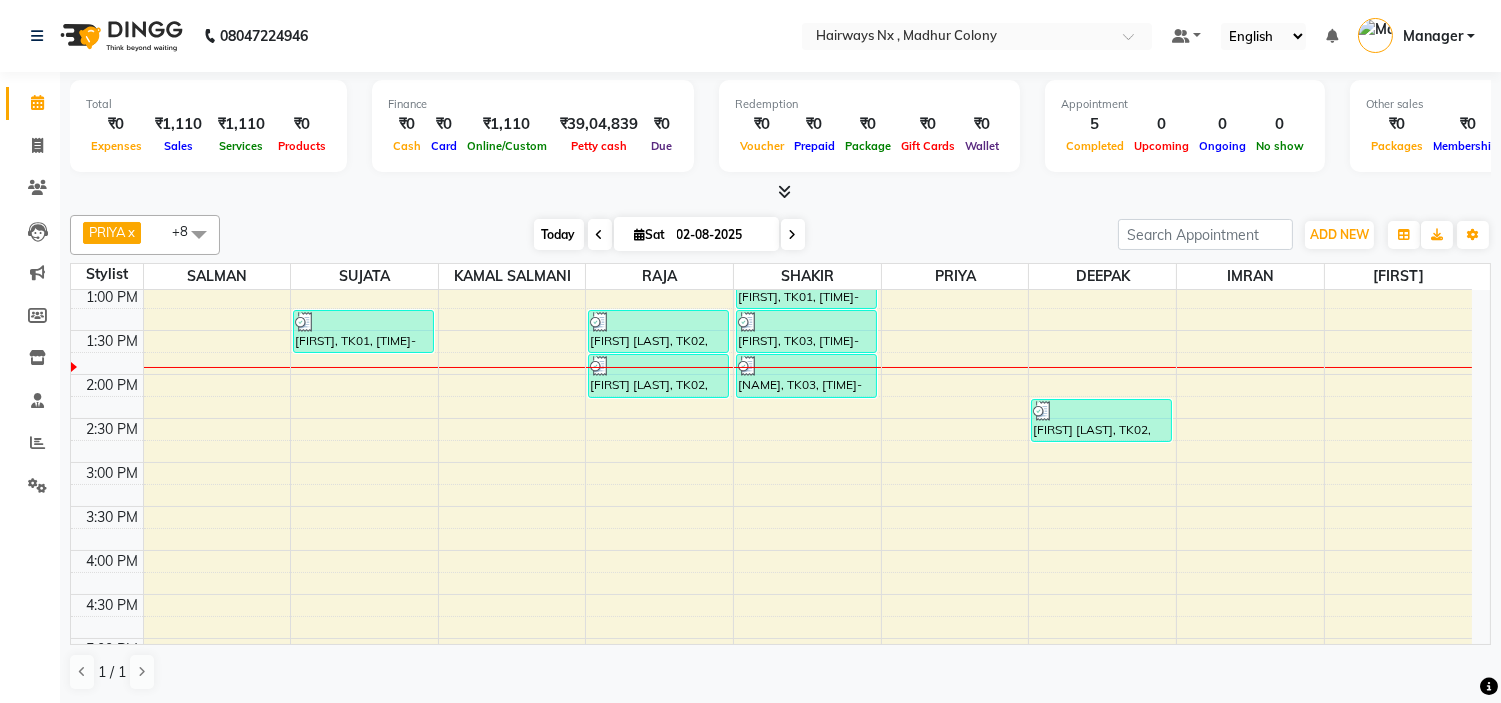 click on "Today" at bounding box center (559, 234) 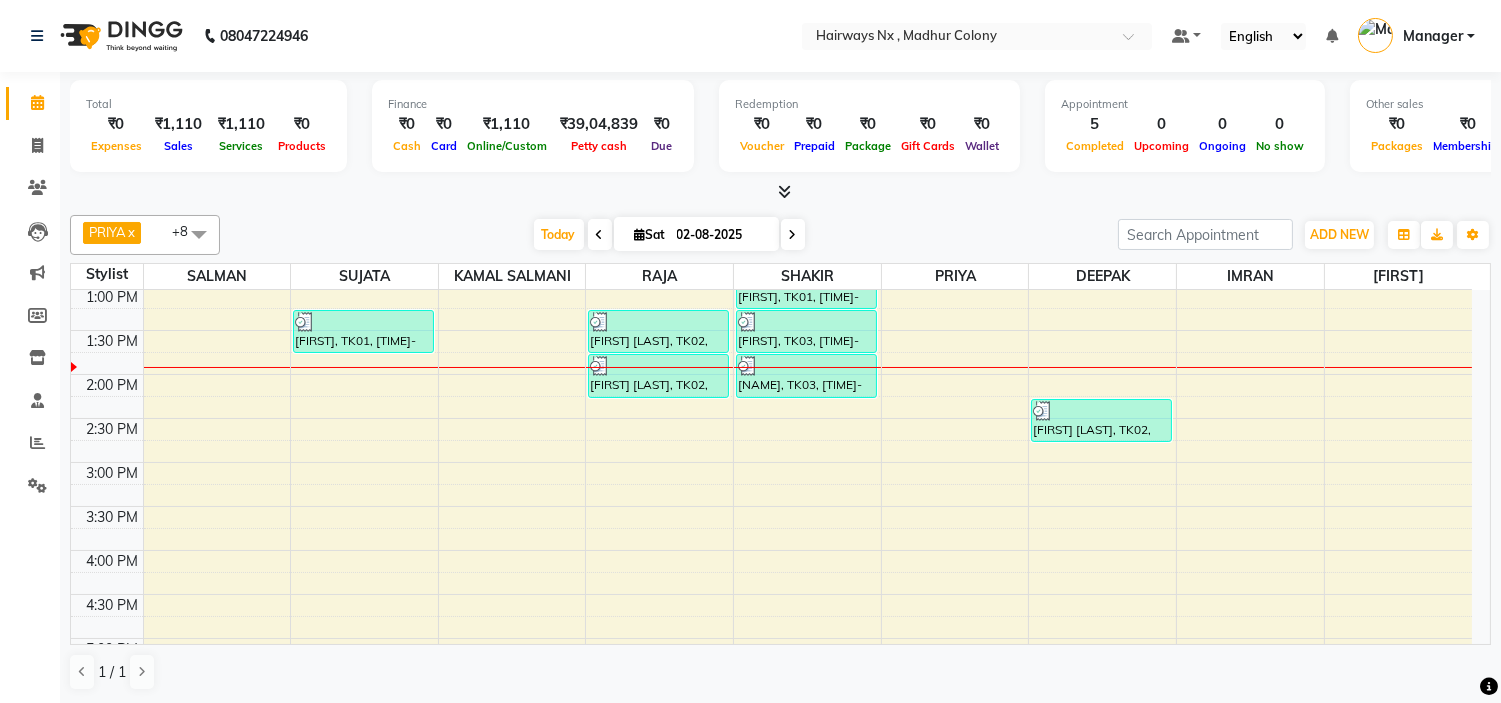 scroll, scrollTop: 355, scrollLeft: 0, axis: vertical 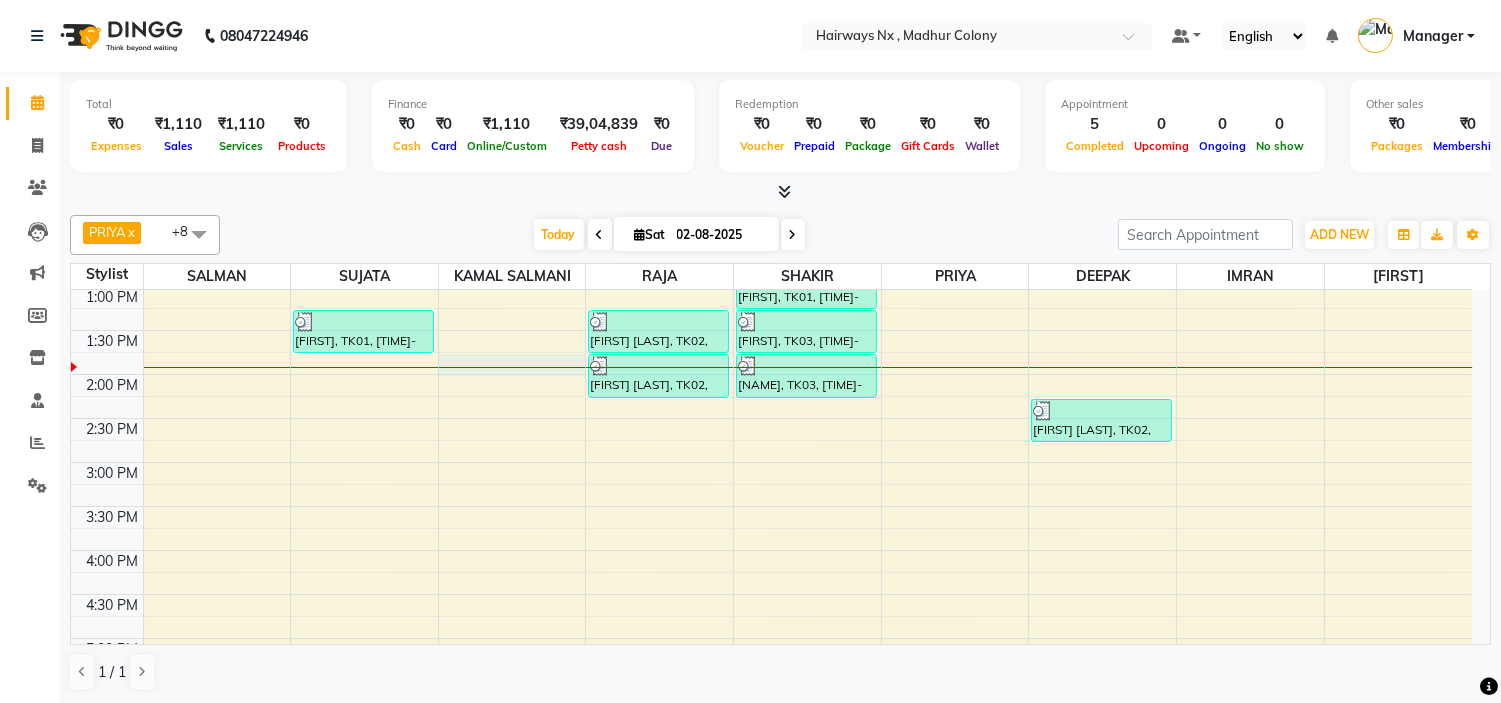 click at bounding box center (512, 367) 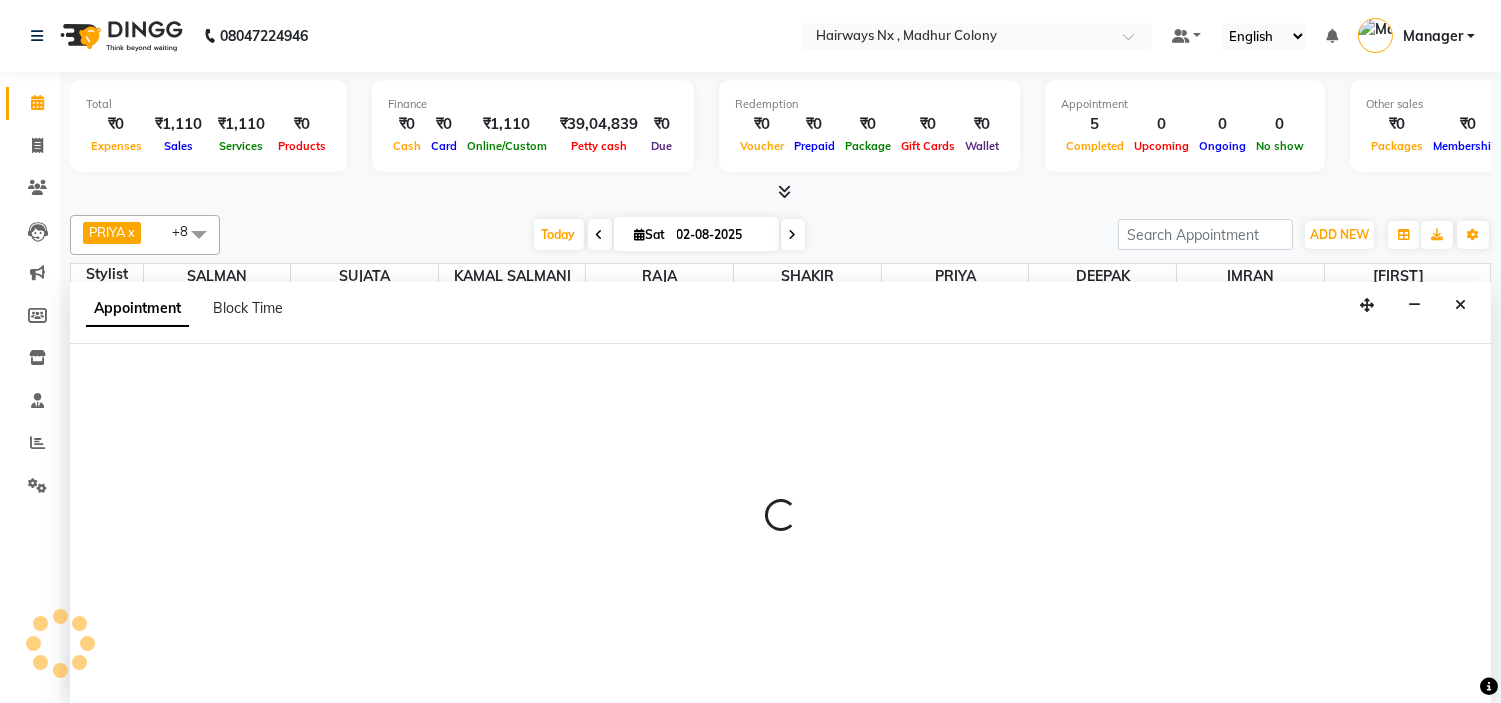 scroll, scrollTop: 1, scrollLeft: 0, axis: vertical 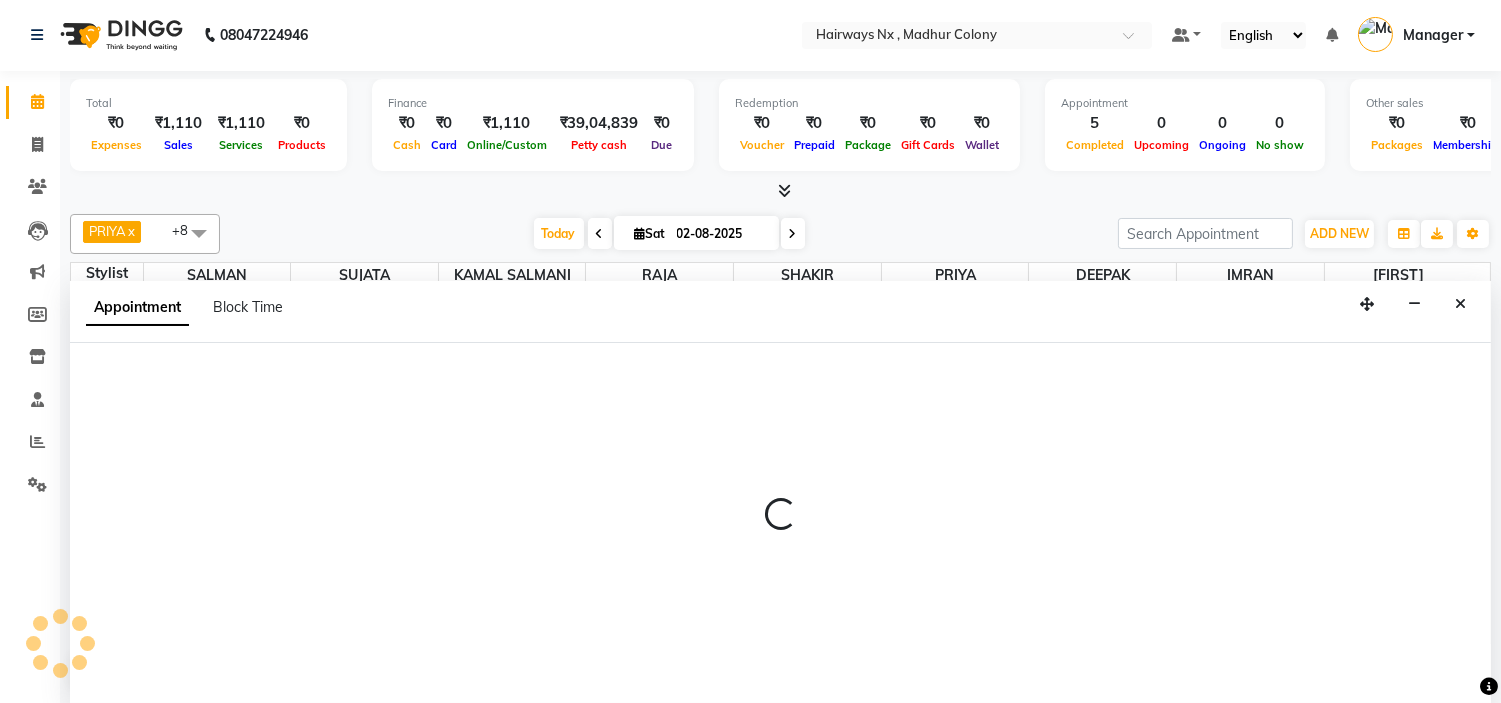 select on "13247" 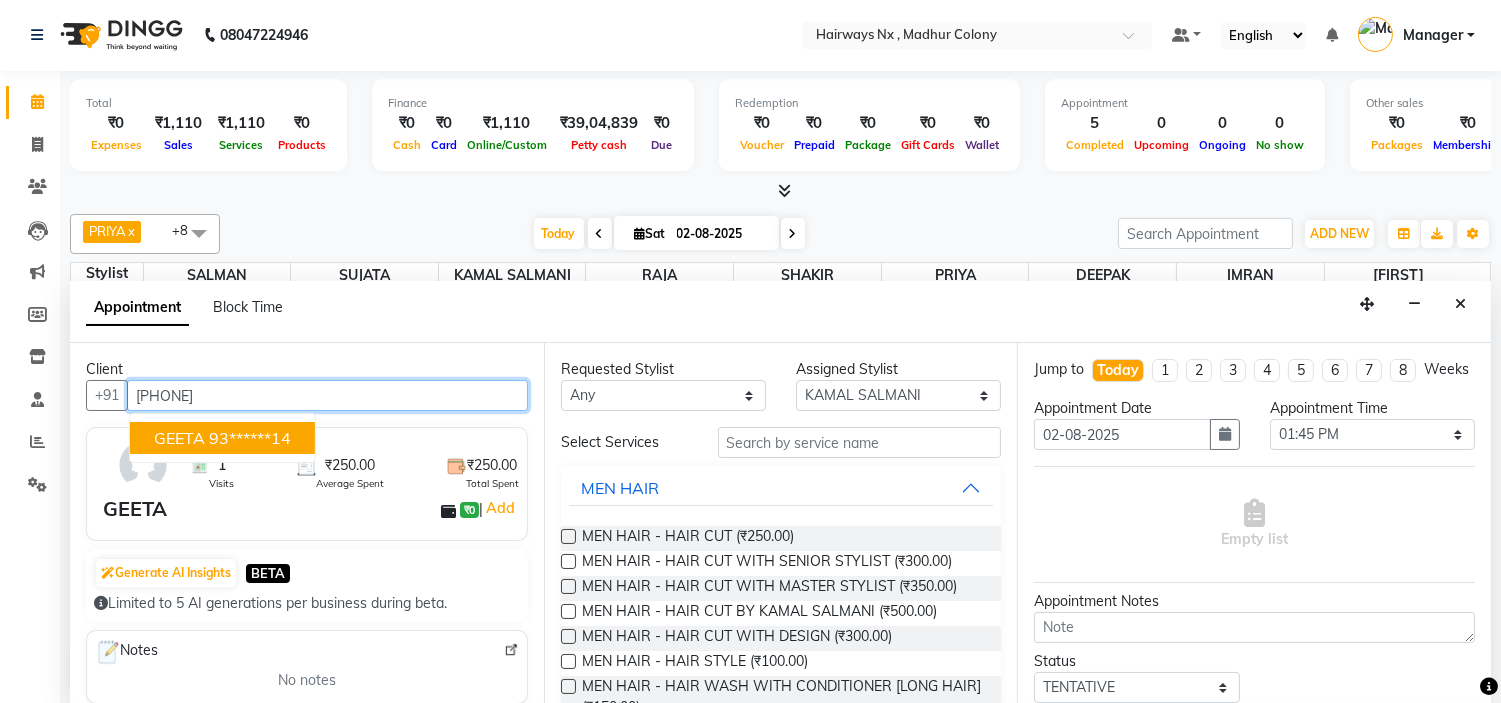 click on "GEETA" at bounding box center (179, 438) 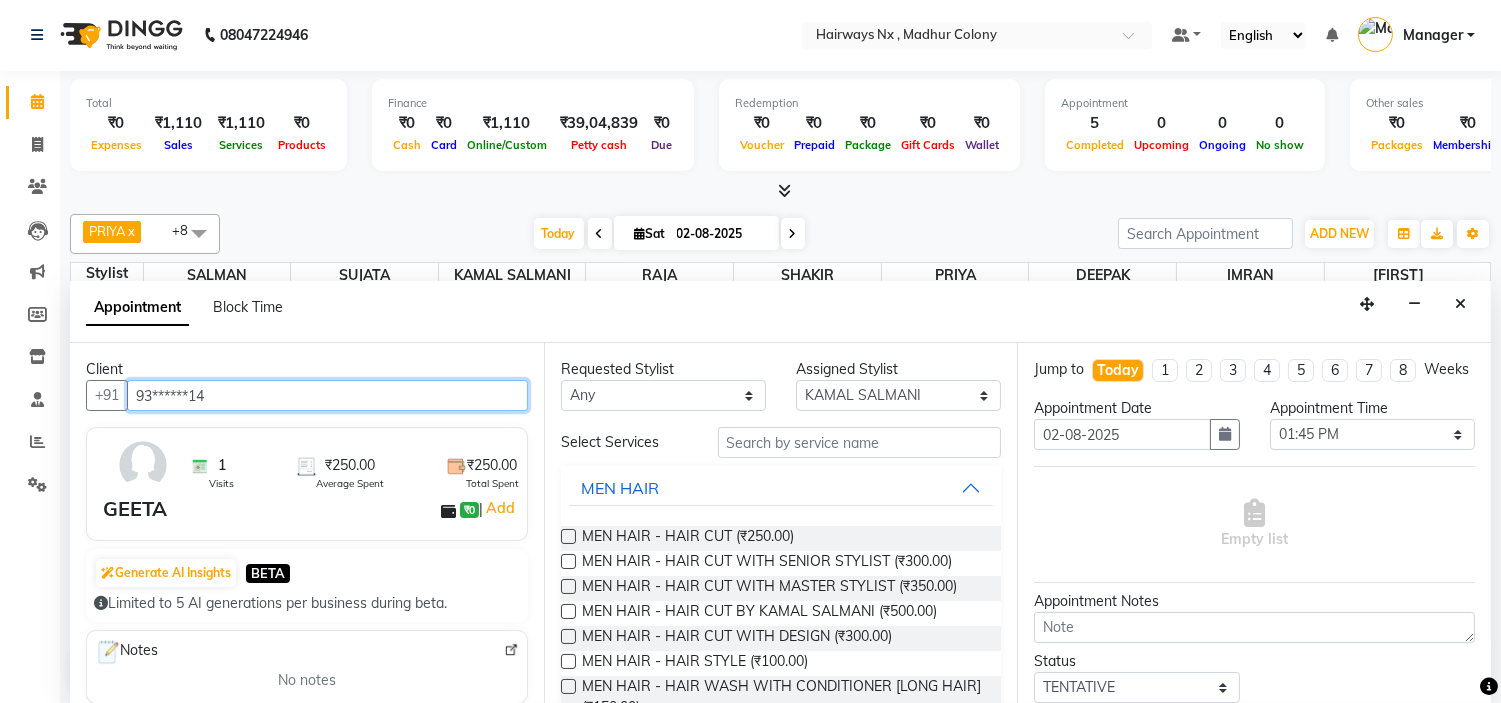 type on "93******14" 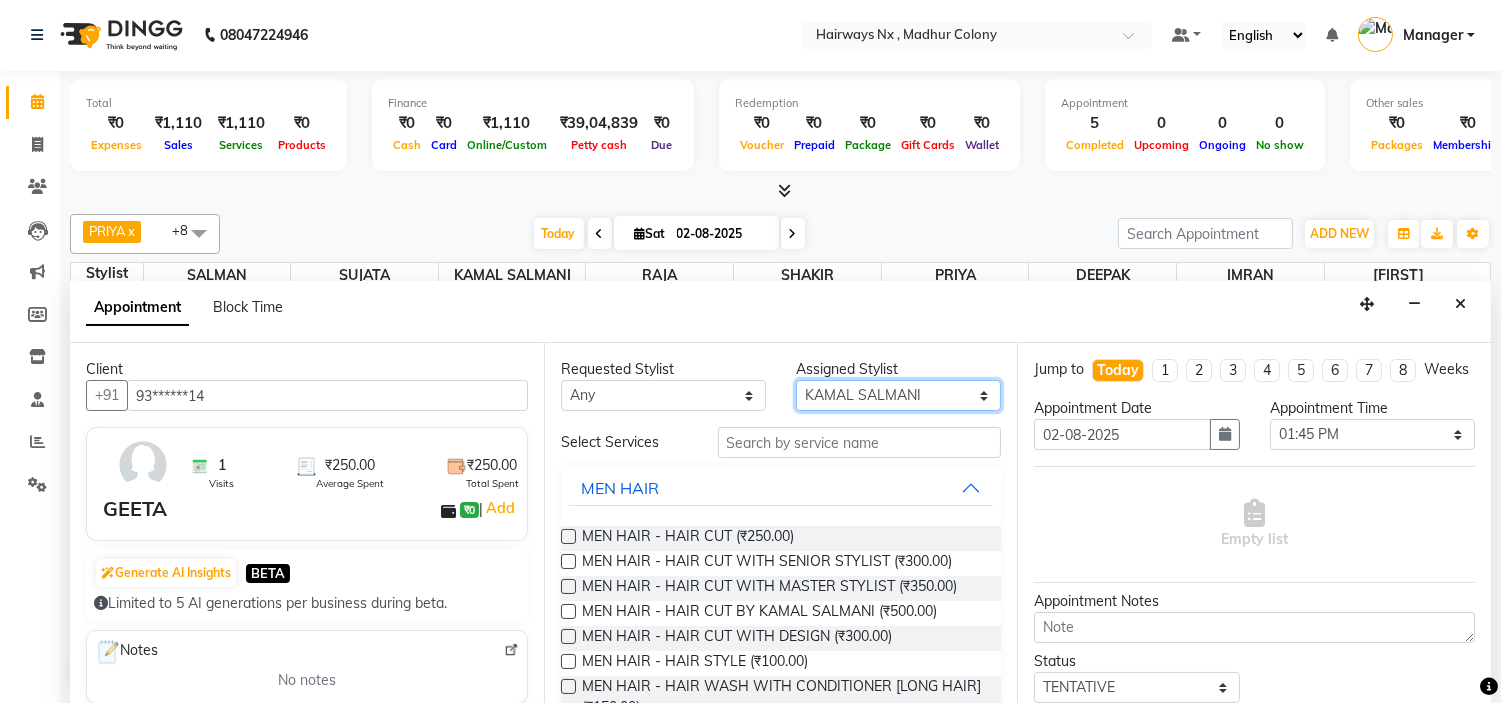 click on "Select ALIM AZAD DEEPAK IMRAN KAMAL SALMANI KASHISH Manager MUZZAMIL PRIYA PUMMY RAJA  SALMAN SHAKIR  SUDHIR SUJATA TALIB UMAR" at bounding box center [898, 395] 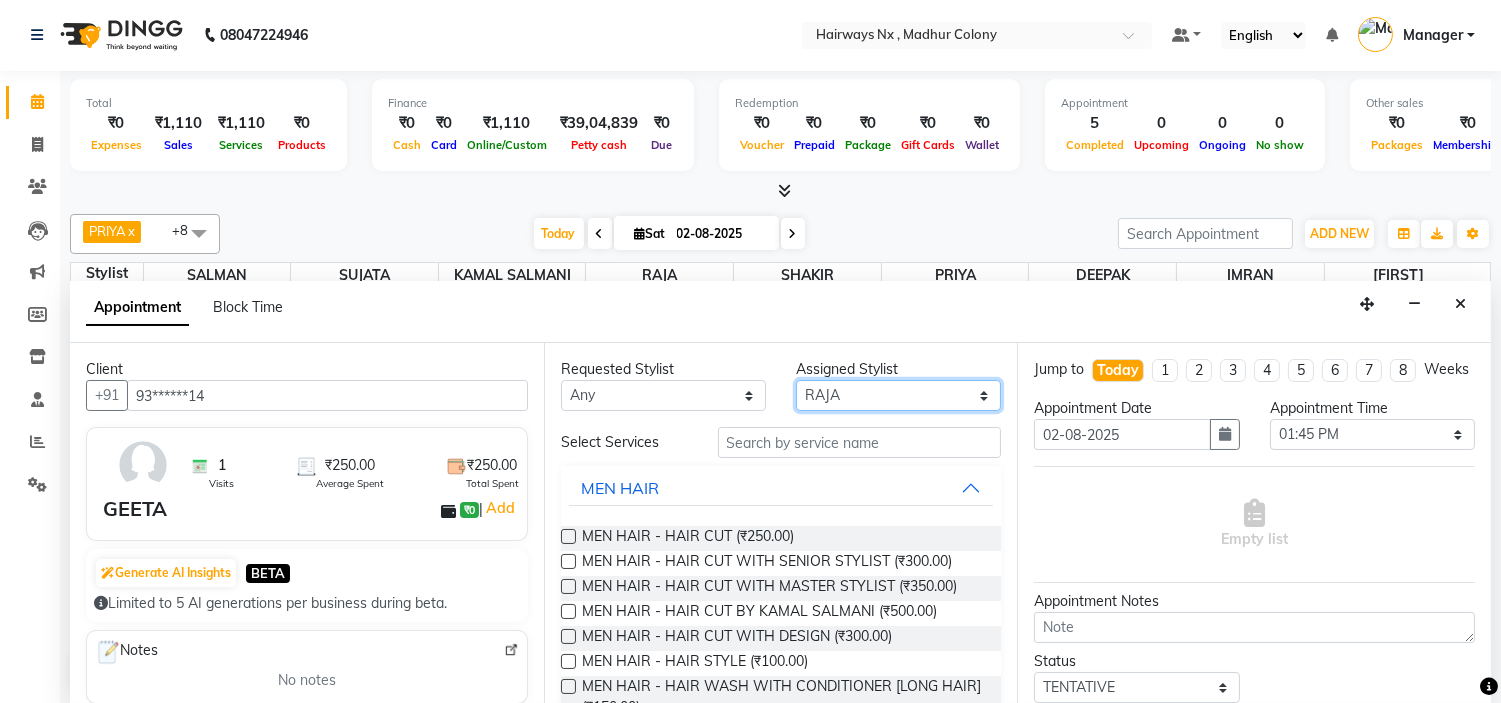 click on "Select ALIM AZAD DEEPAK IMRAN KAMAL SALMANI KASHISH Manager MUZZAMIL PRIYA PUMMY RAJA  SALMAN SHAKIR  SUDHIR SUJATA TALIB UMAR" at bounding box center [898, 395] 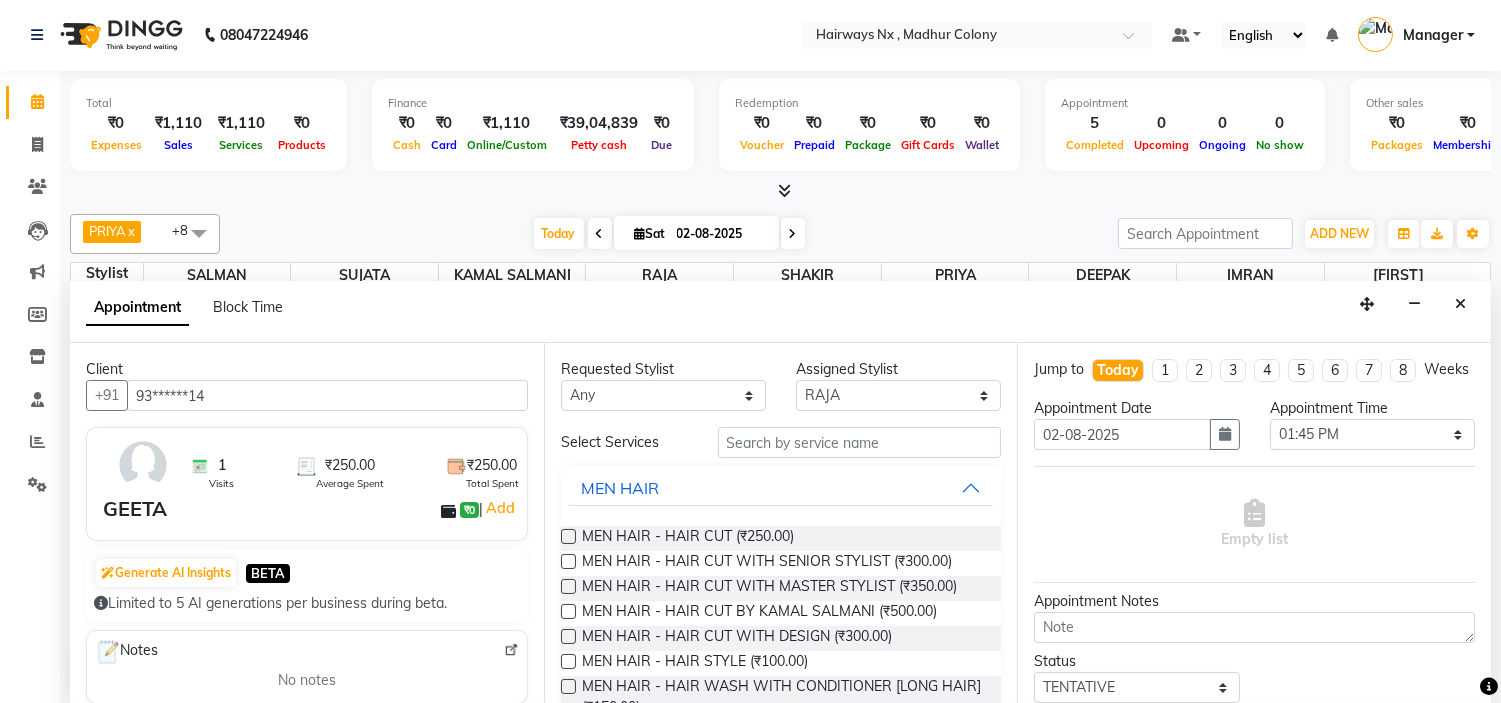 click at bounding box center [568, 561] 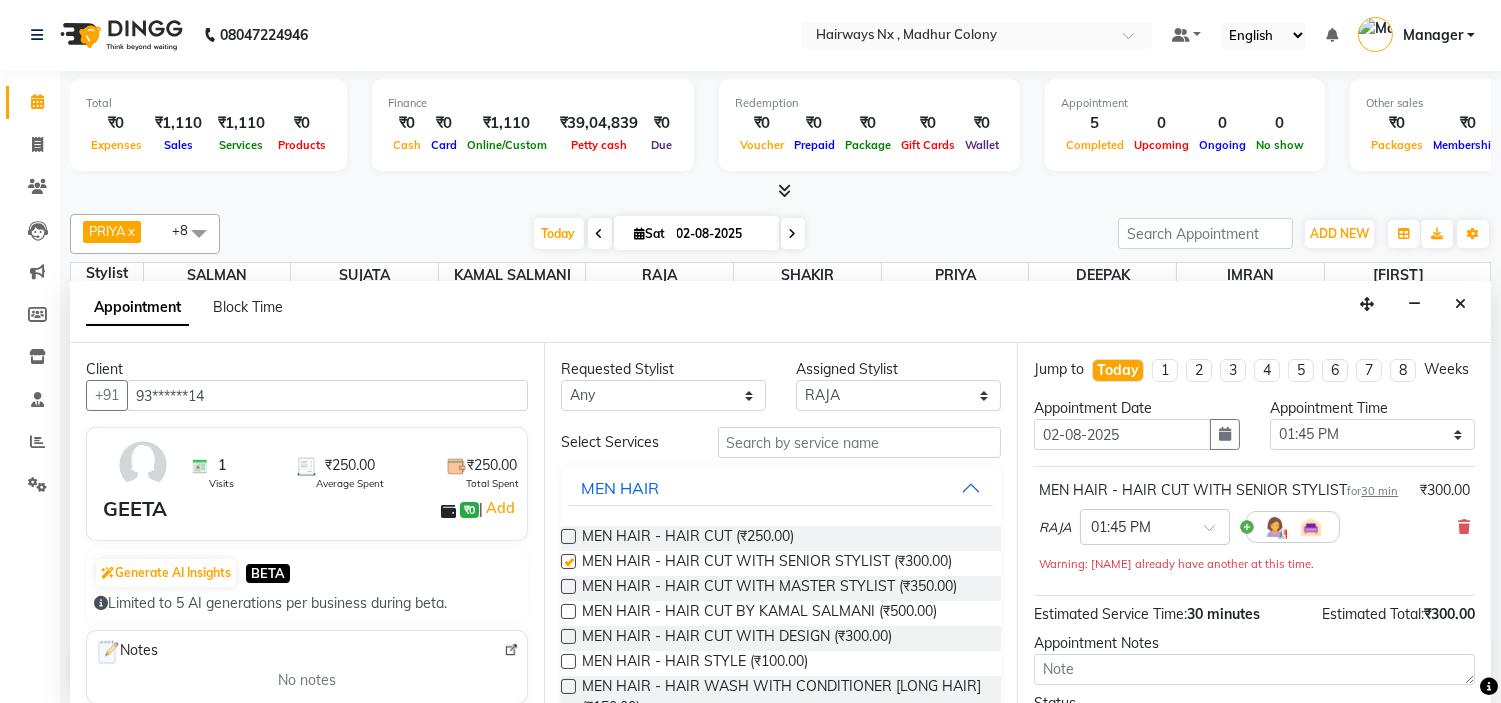 checkbox on "false" 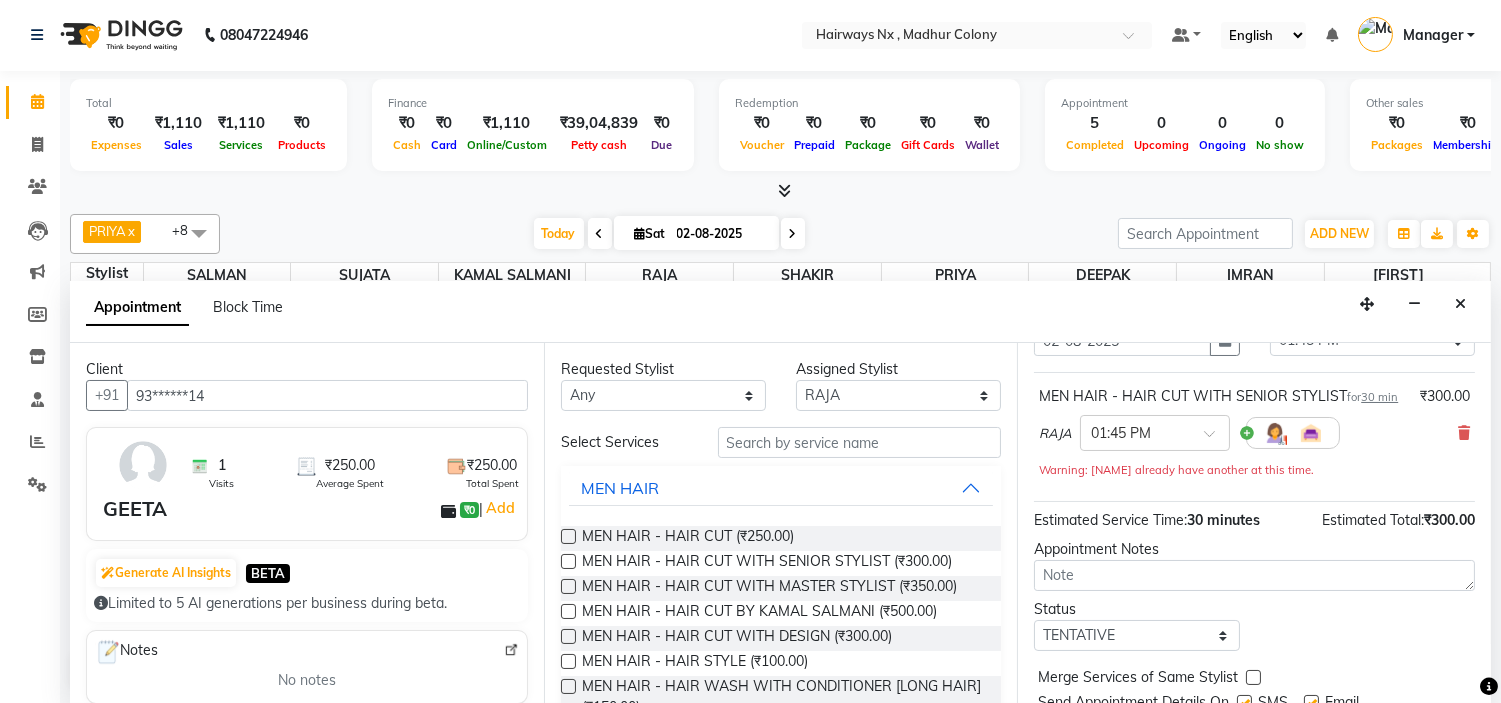 scroll, scrollTop: 207, scrollLeft: 0, axis: vertical 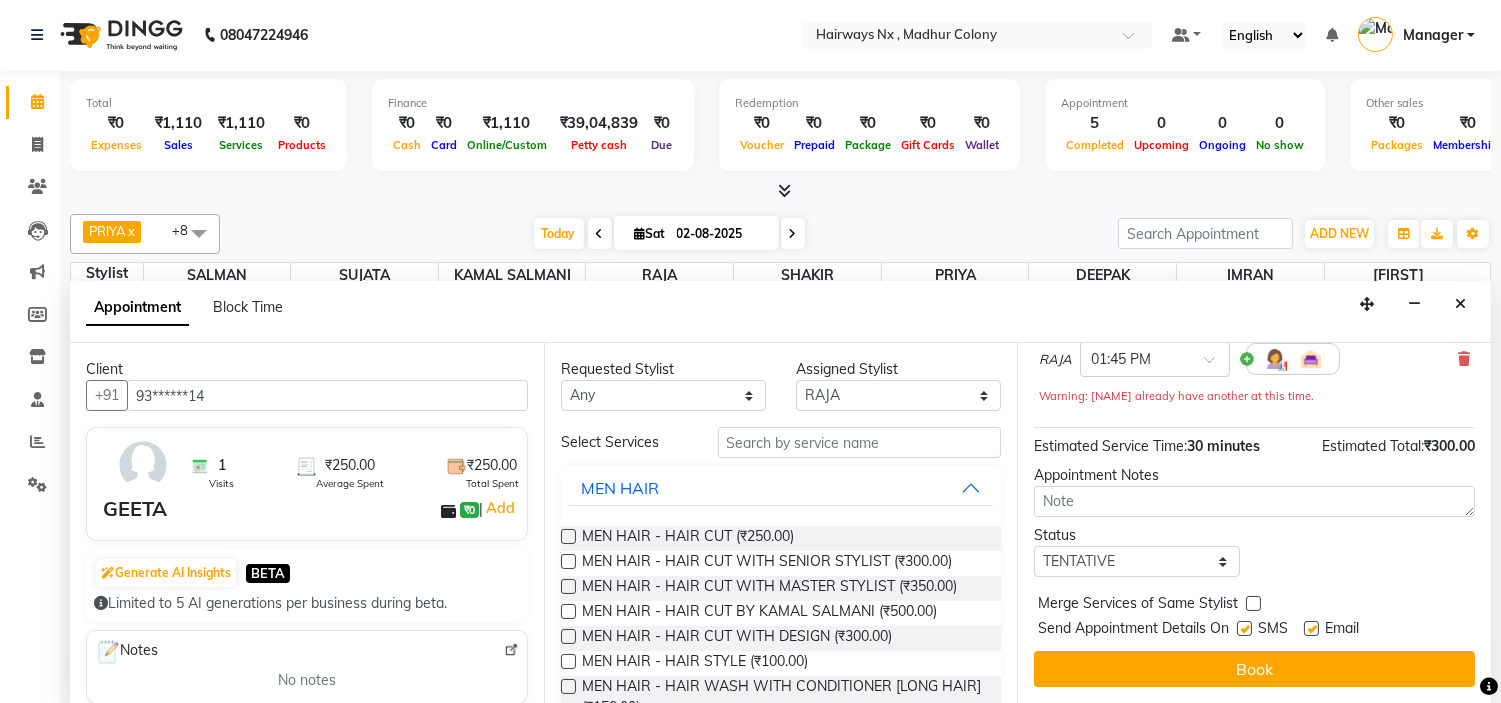 click at bounding box center (1244, 628) 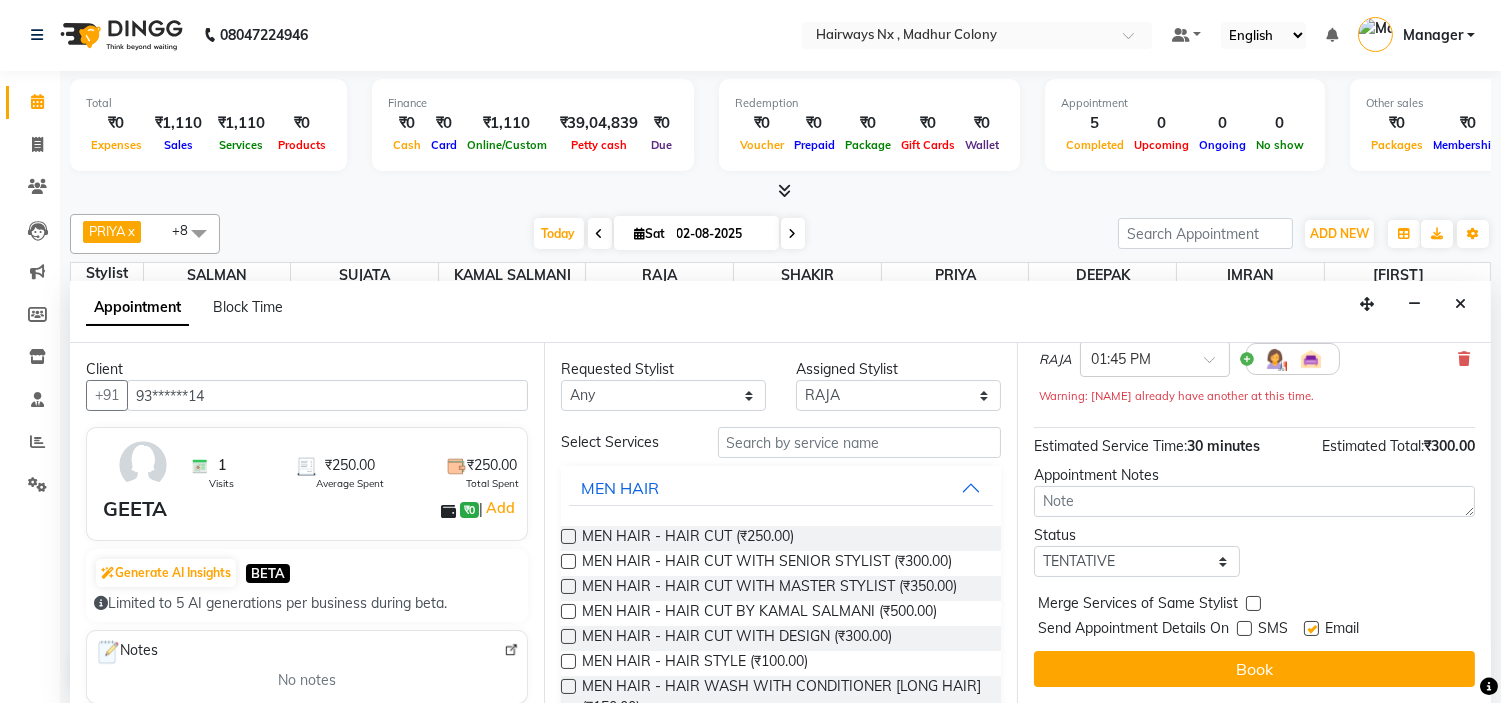 click at bounding box center [1311, 628] 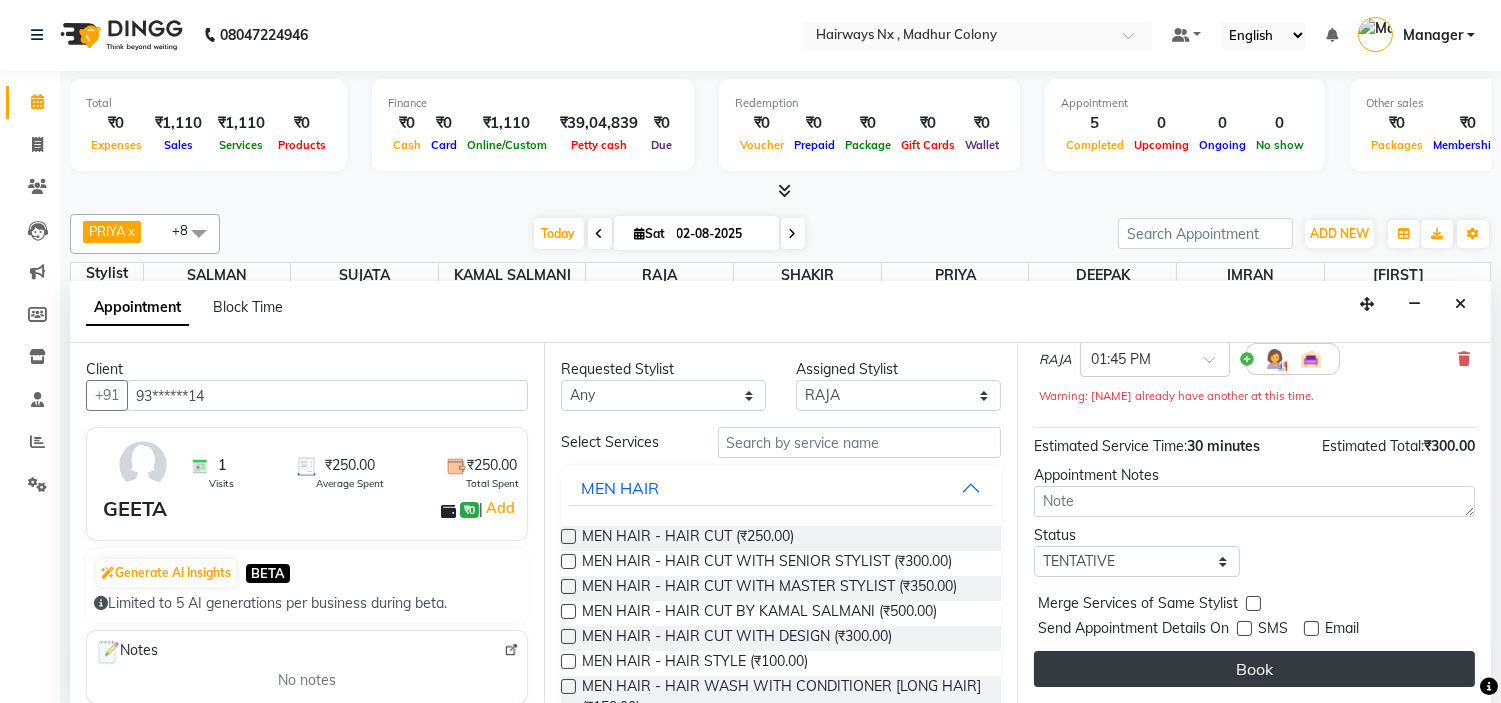 click on "Book" at bounding box center [1254, 669] 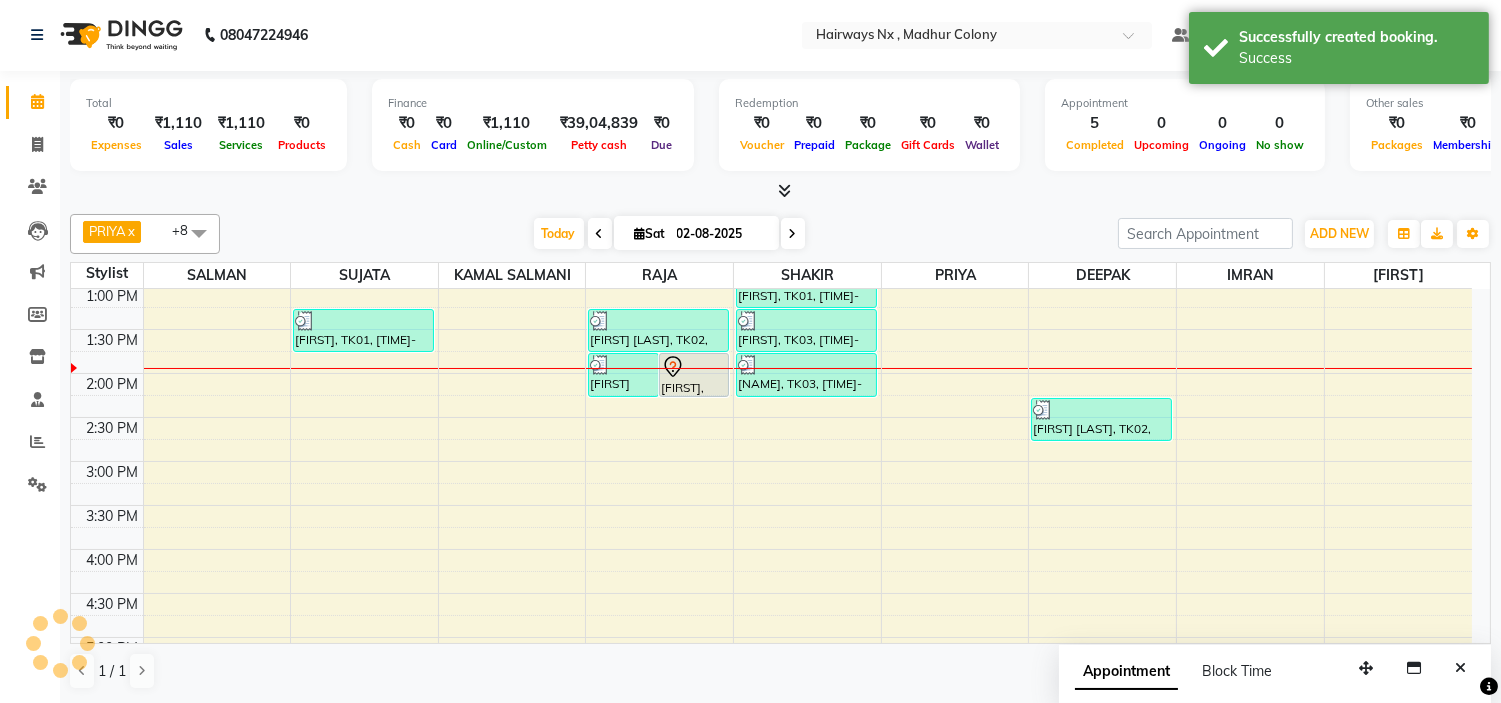 scroll, scrollTop: 0, scrollLeft: 0, axis: both 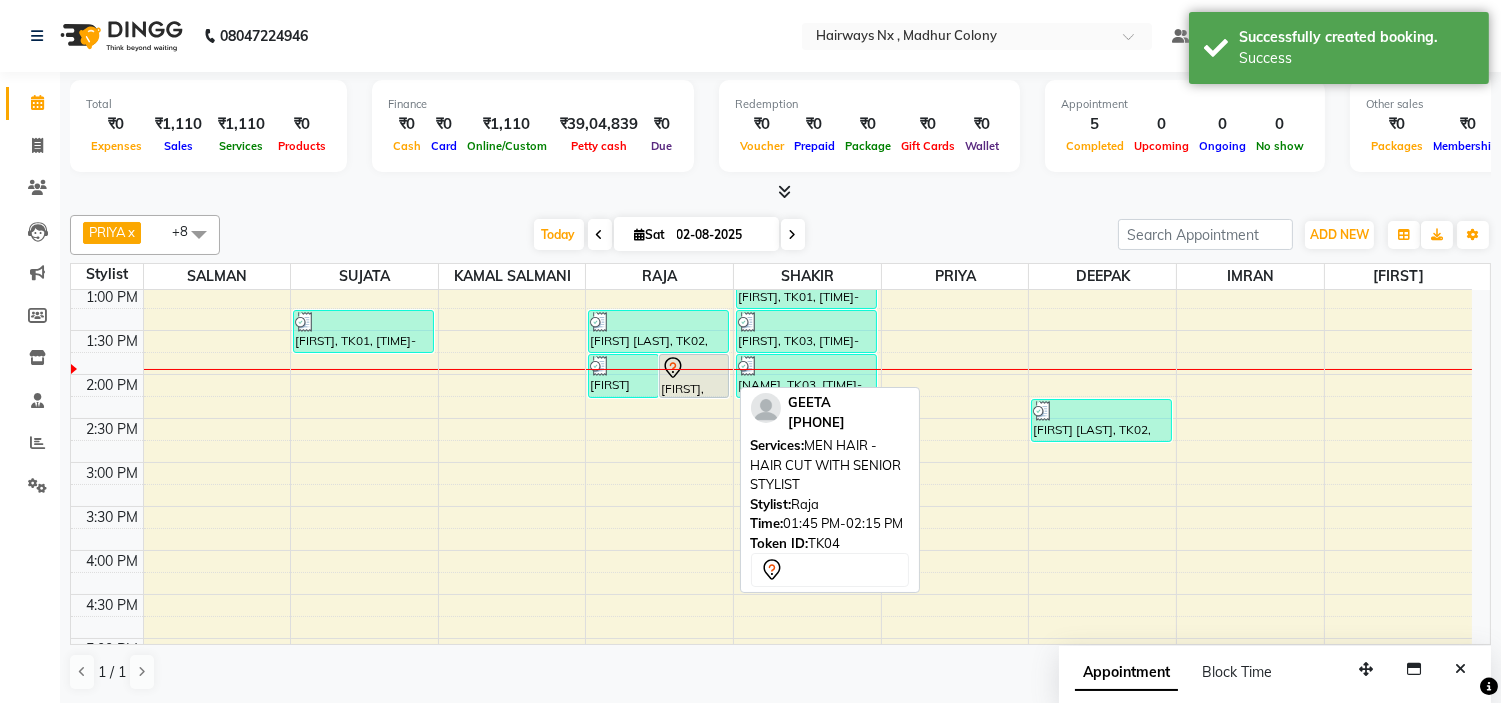 click on "[FIRST], TK04, [TIME]-[TIME], MEN HAIR - HAIR CUT WITH SENIOR STYLIST" at bounding box center (694, 376) 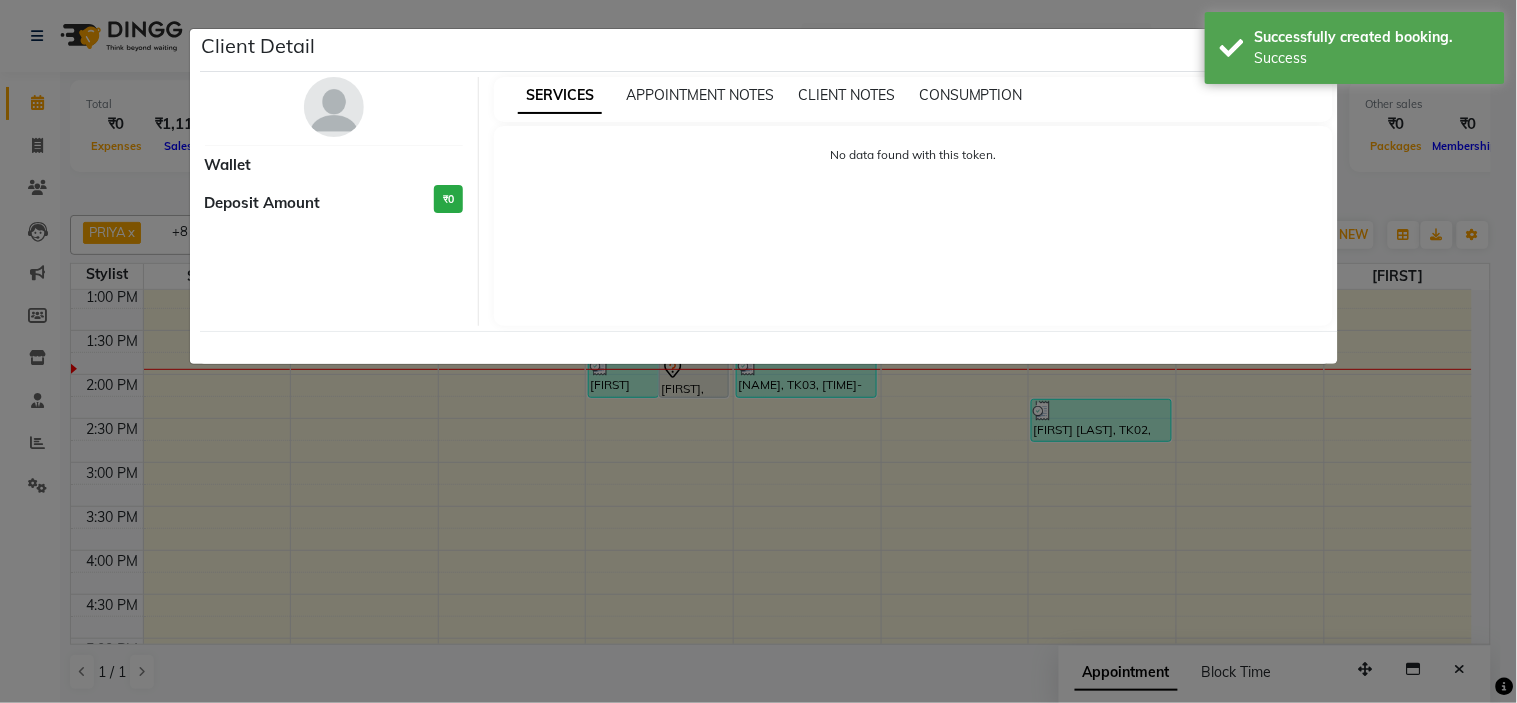 select on "7" 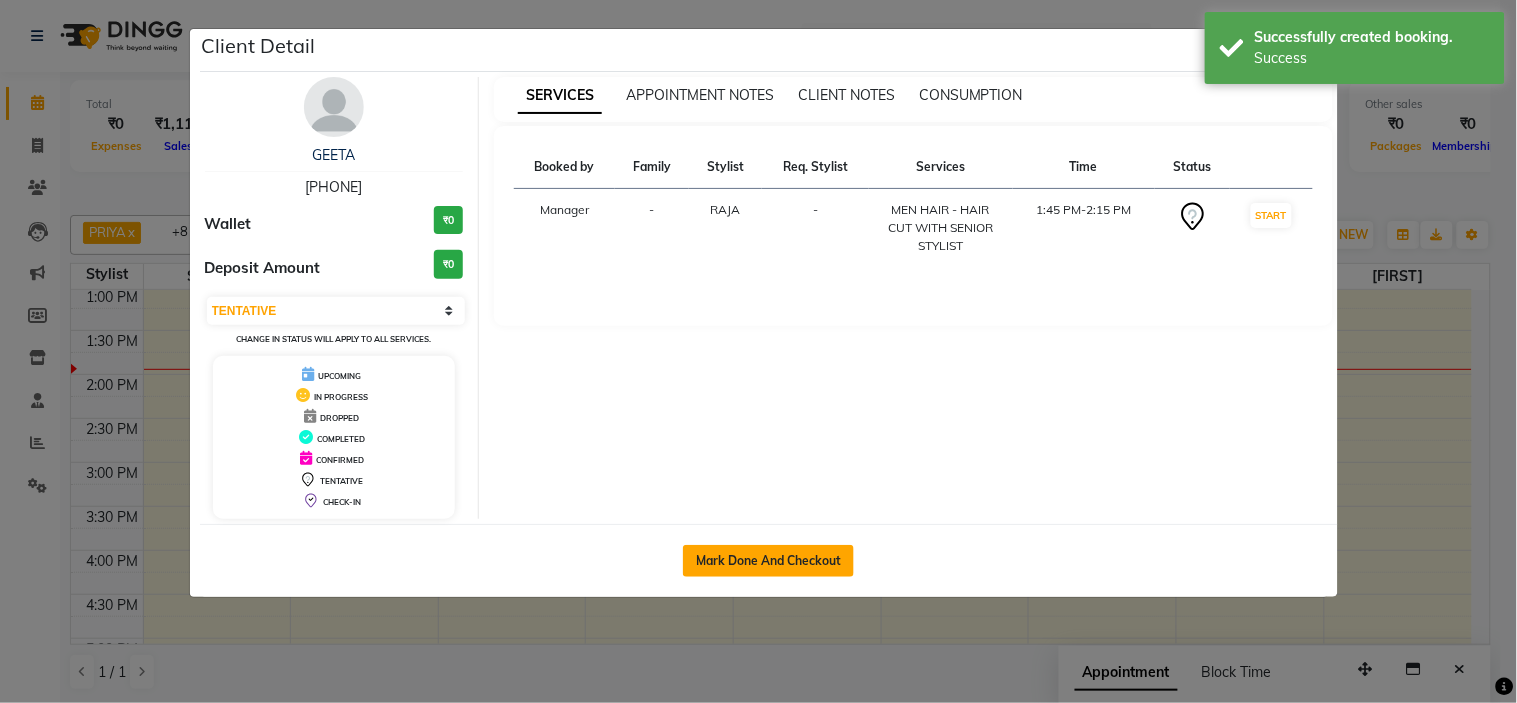 click on "Mark Done And Checkout" 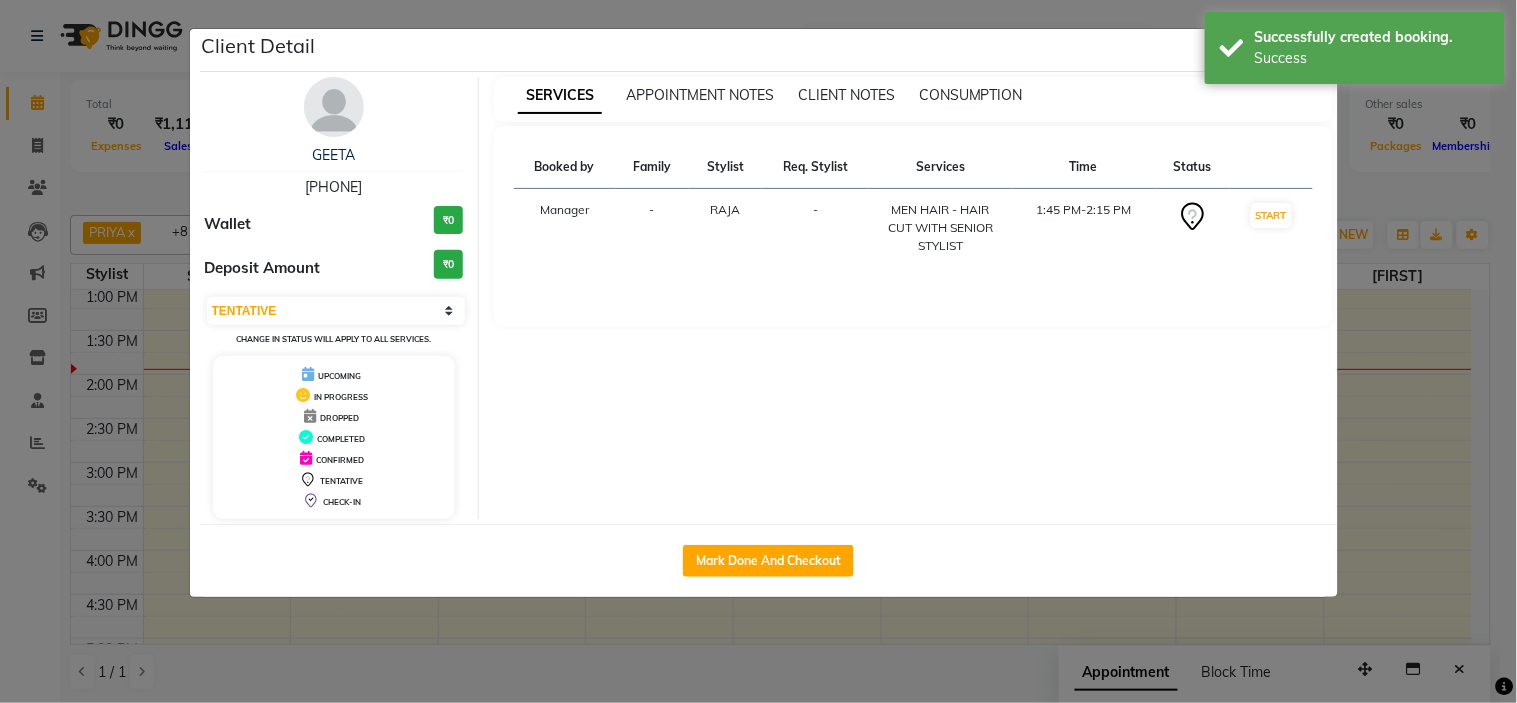 select on "service" 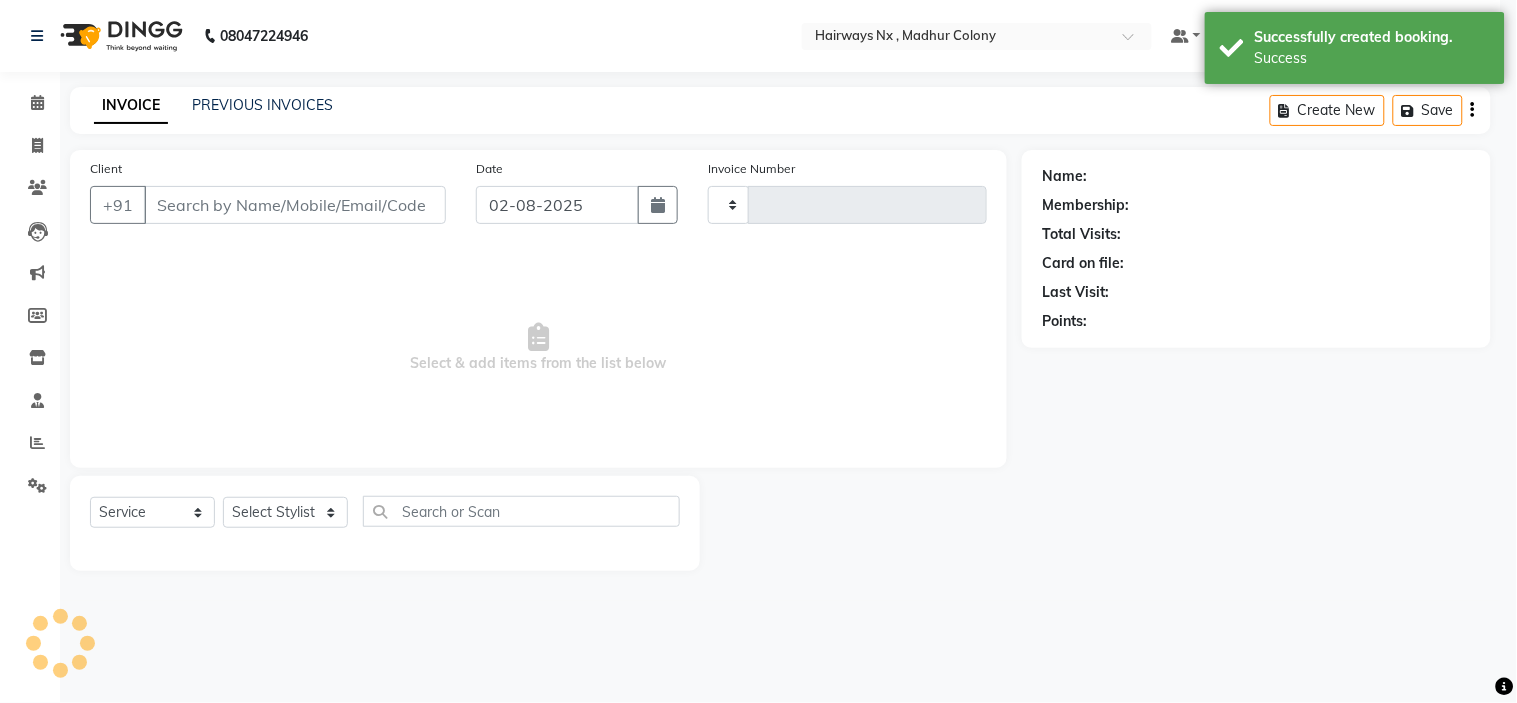 type on "0887" 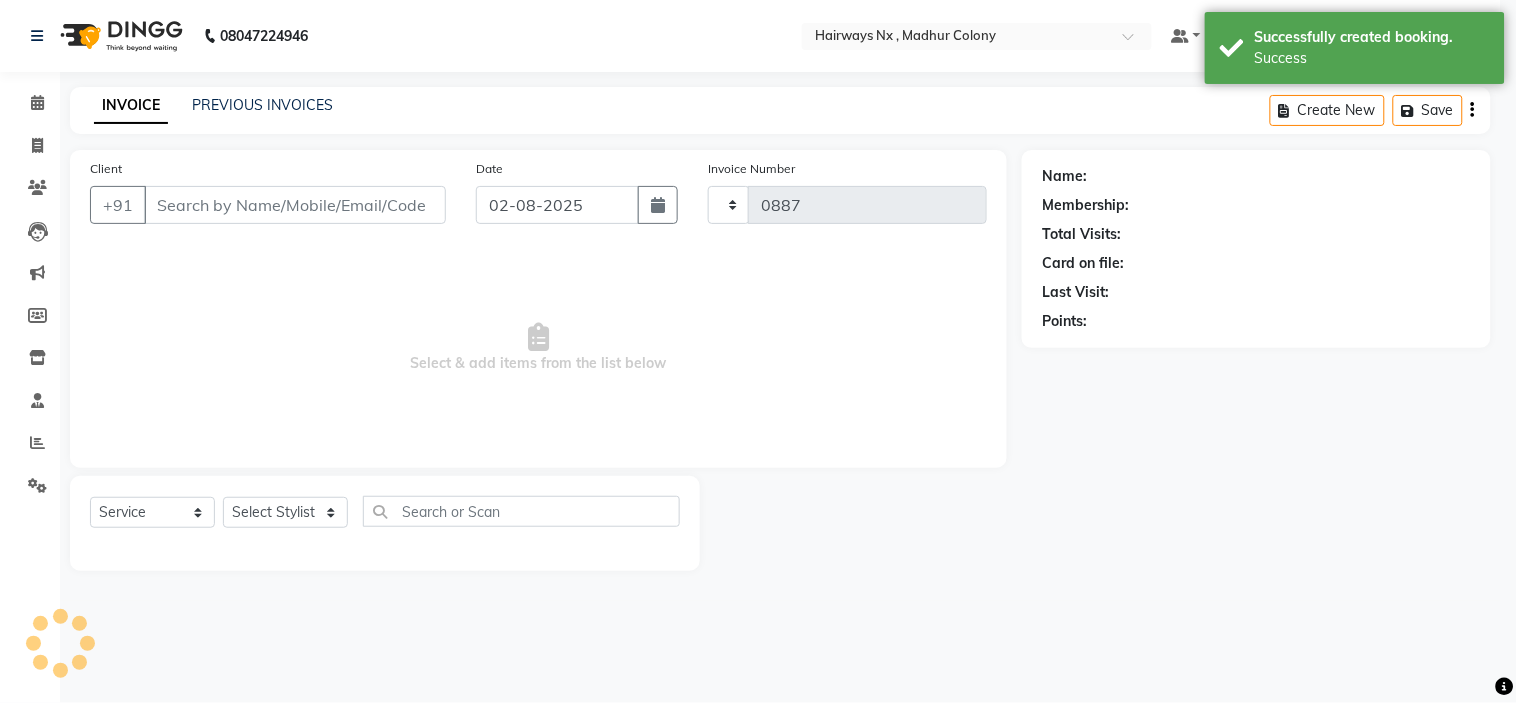 select on "778" 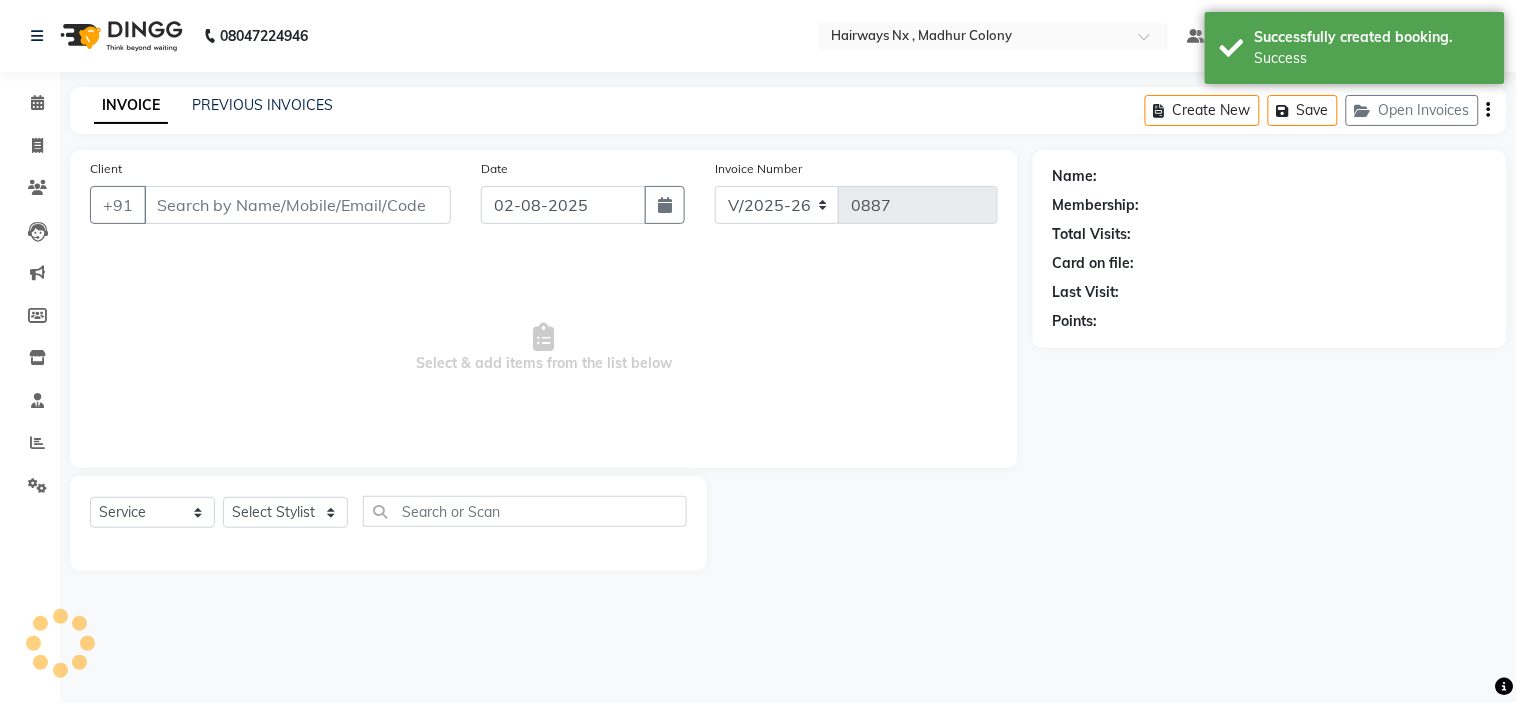 type on "93******14" 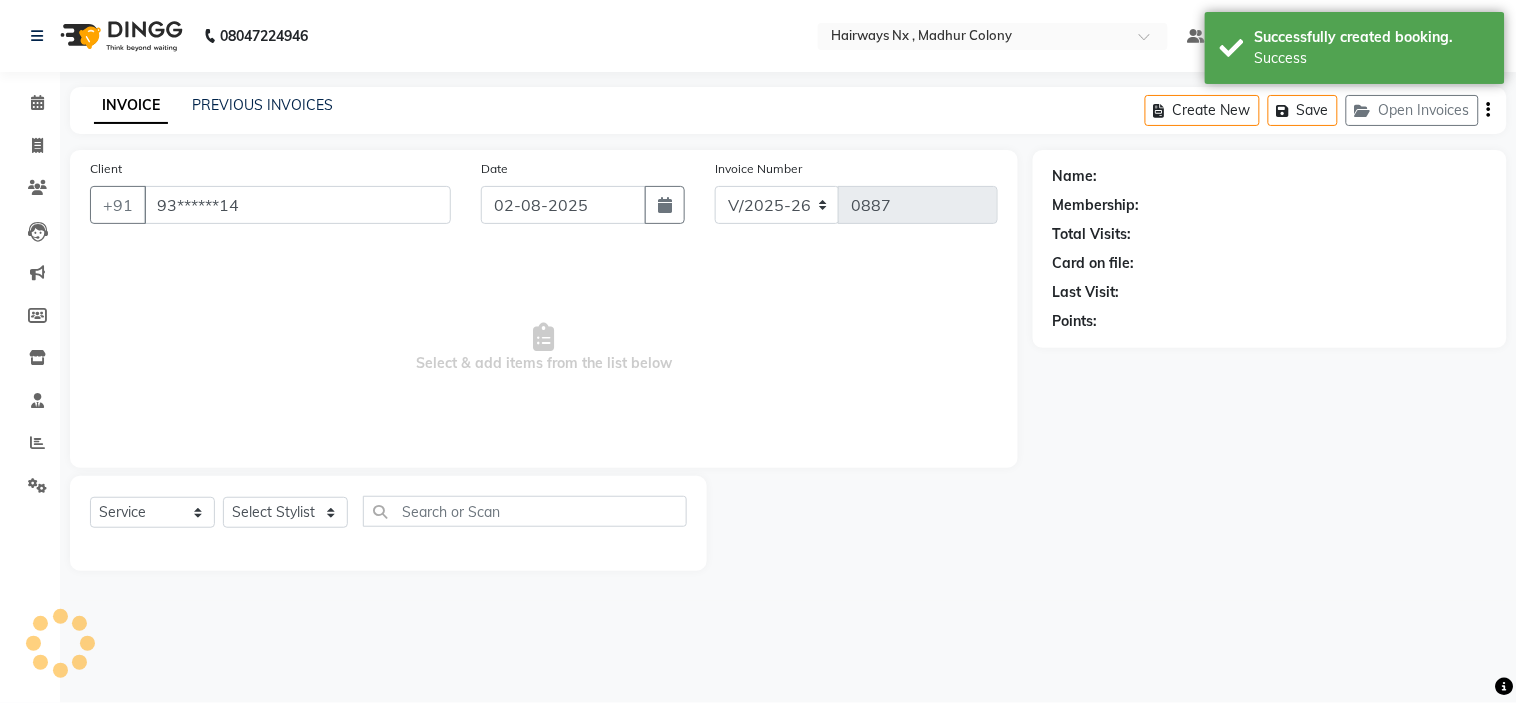 select on "66431" 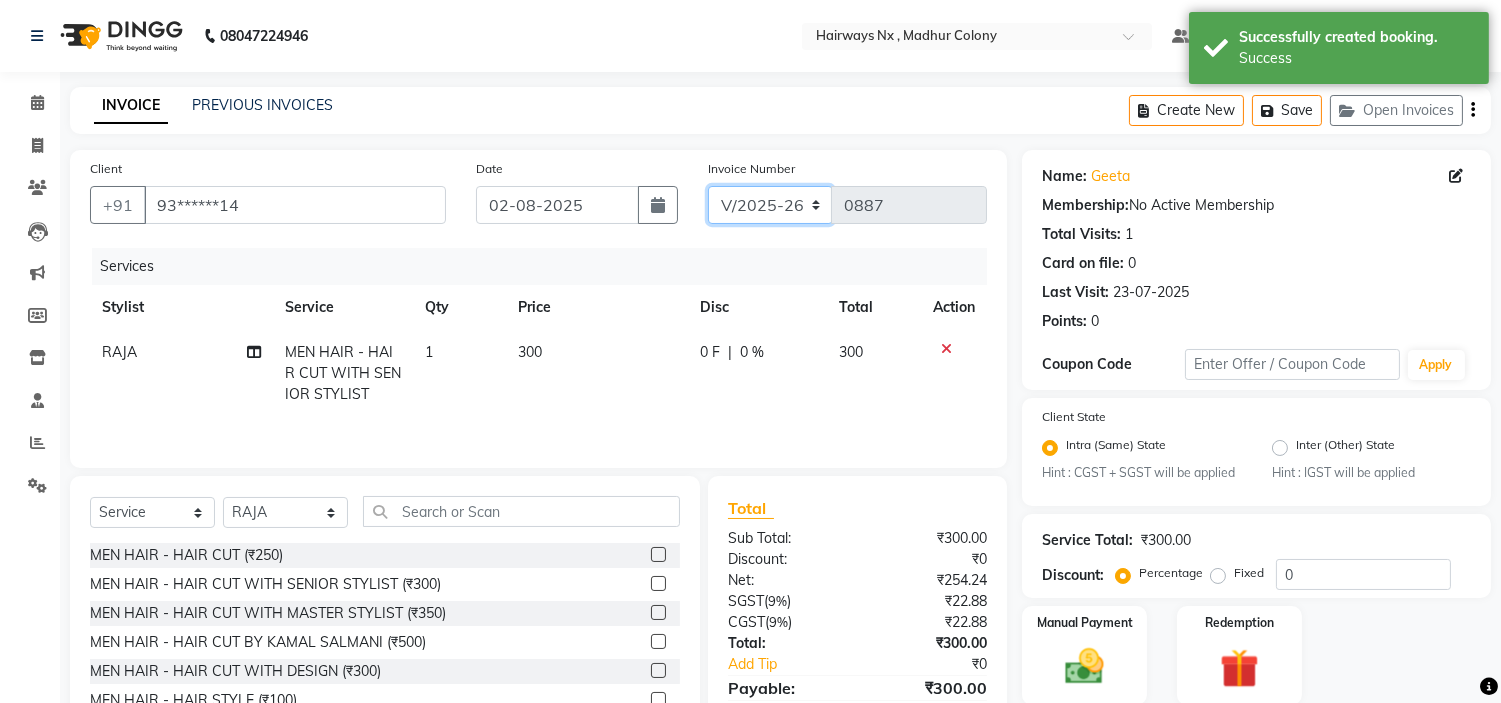 click on "INV/25-26 V/2025-26" 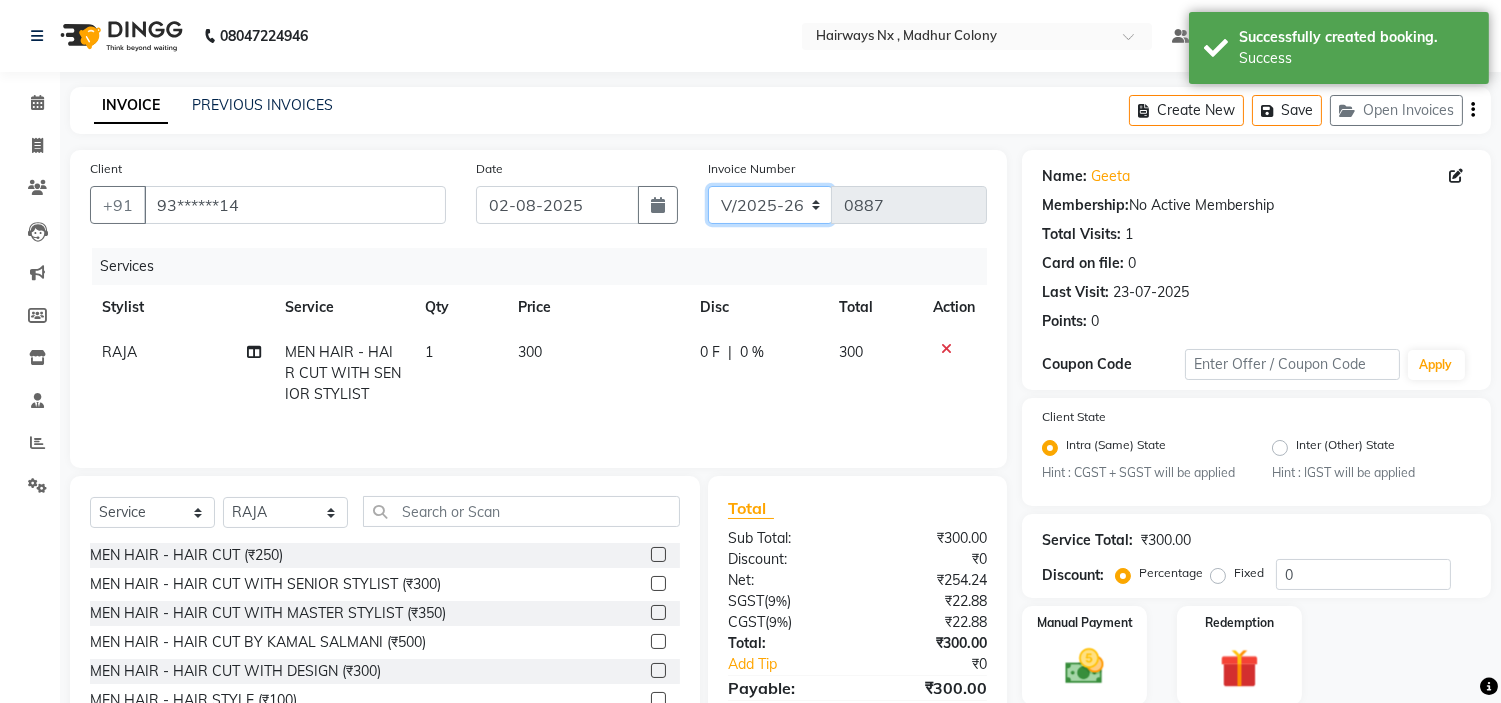 select on "6959" 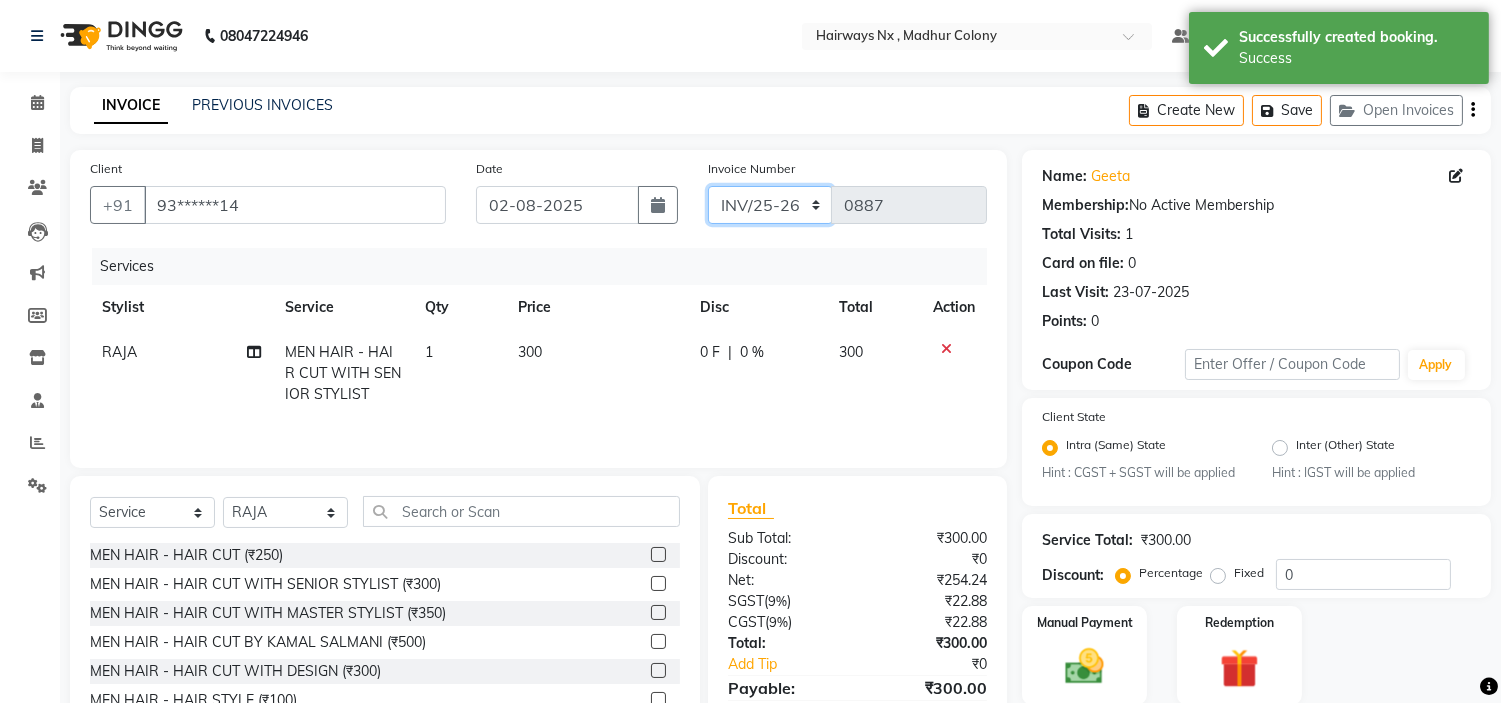 click on "INV/25-26 V/2025-26" 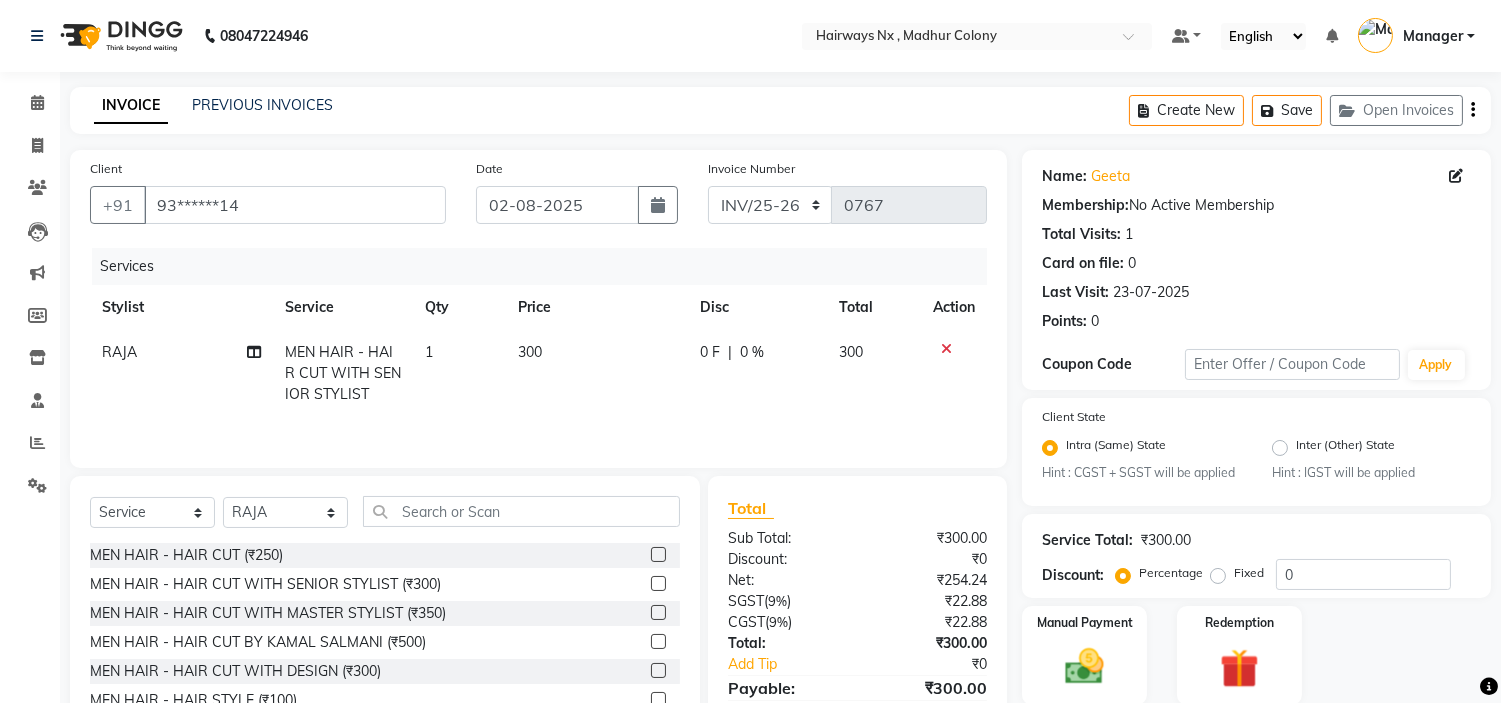 click 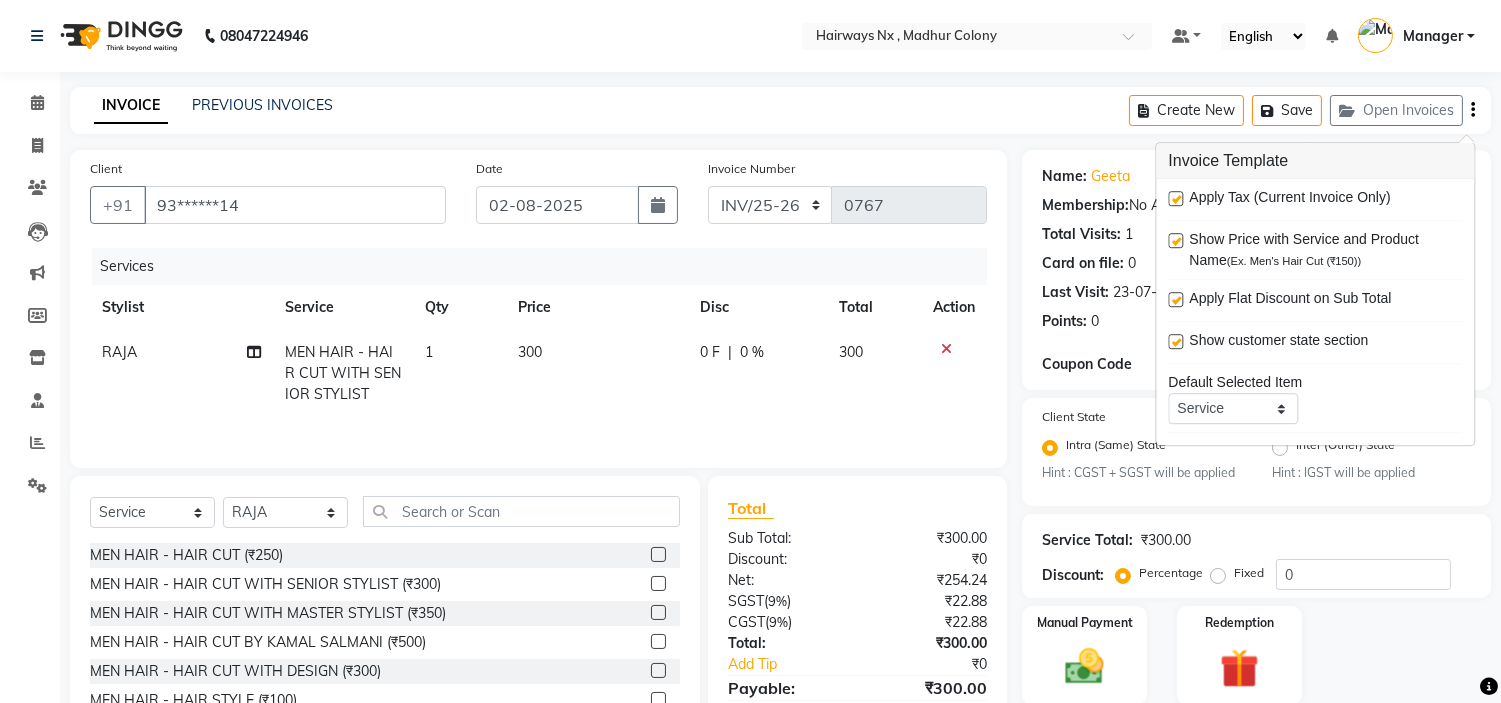 click at bounding box center [1175, 198] 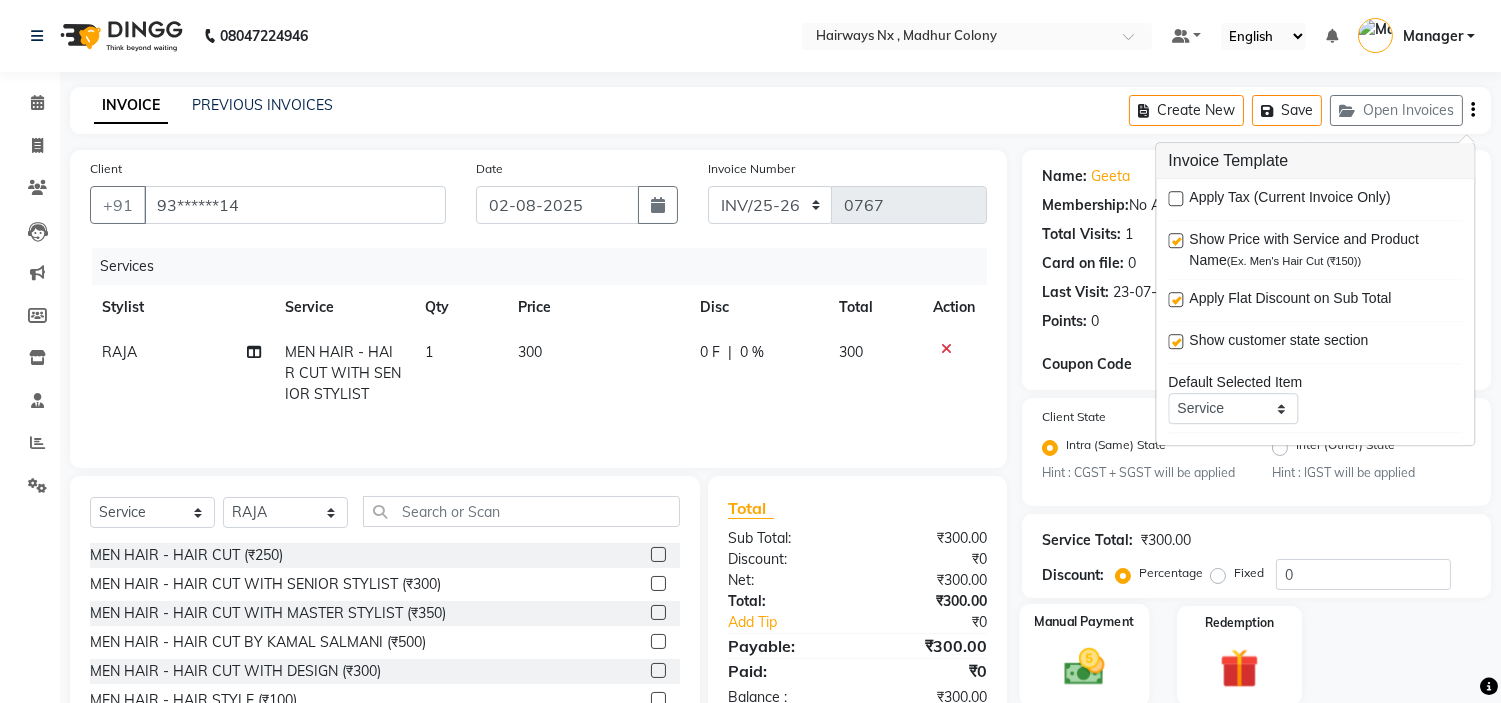 scroll, scrollTop: 100, scrollLeft: 0, axis: vertical 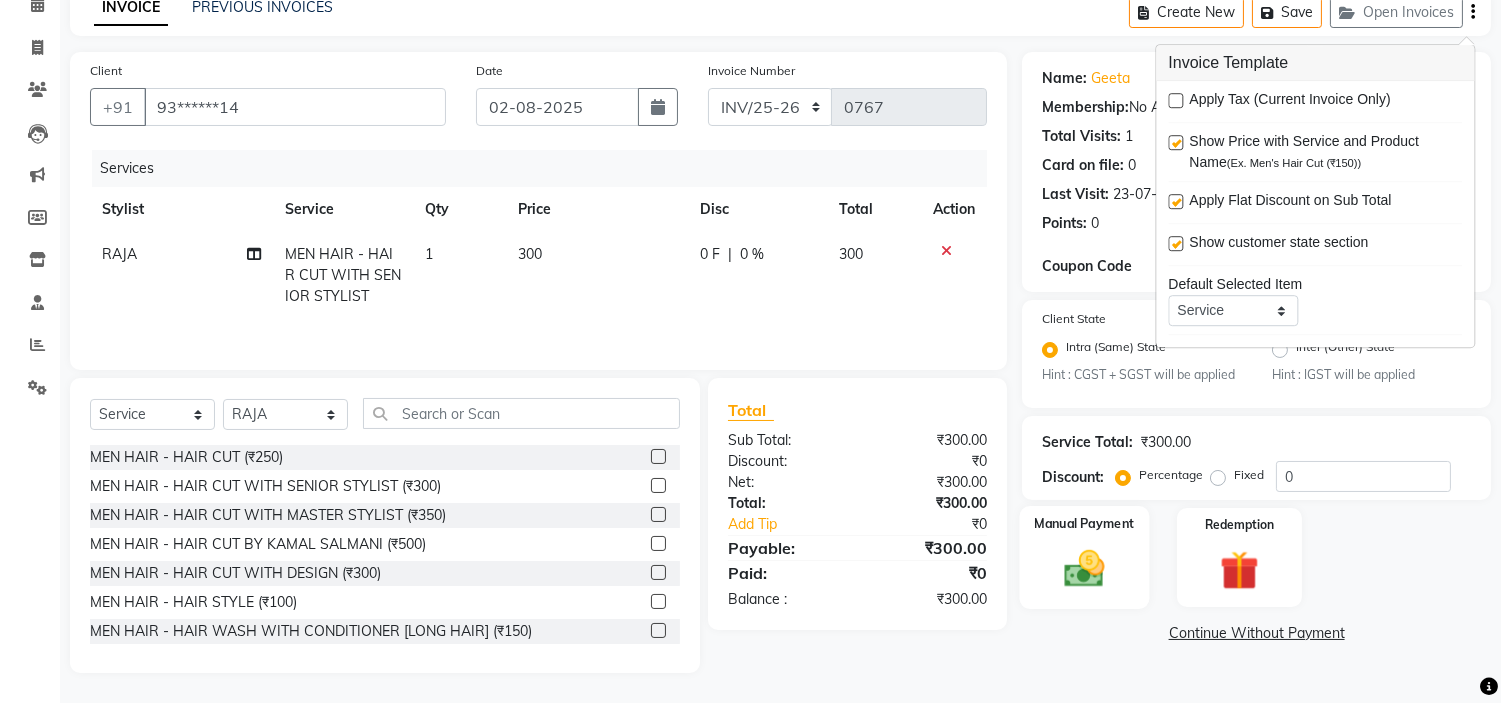 click 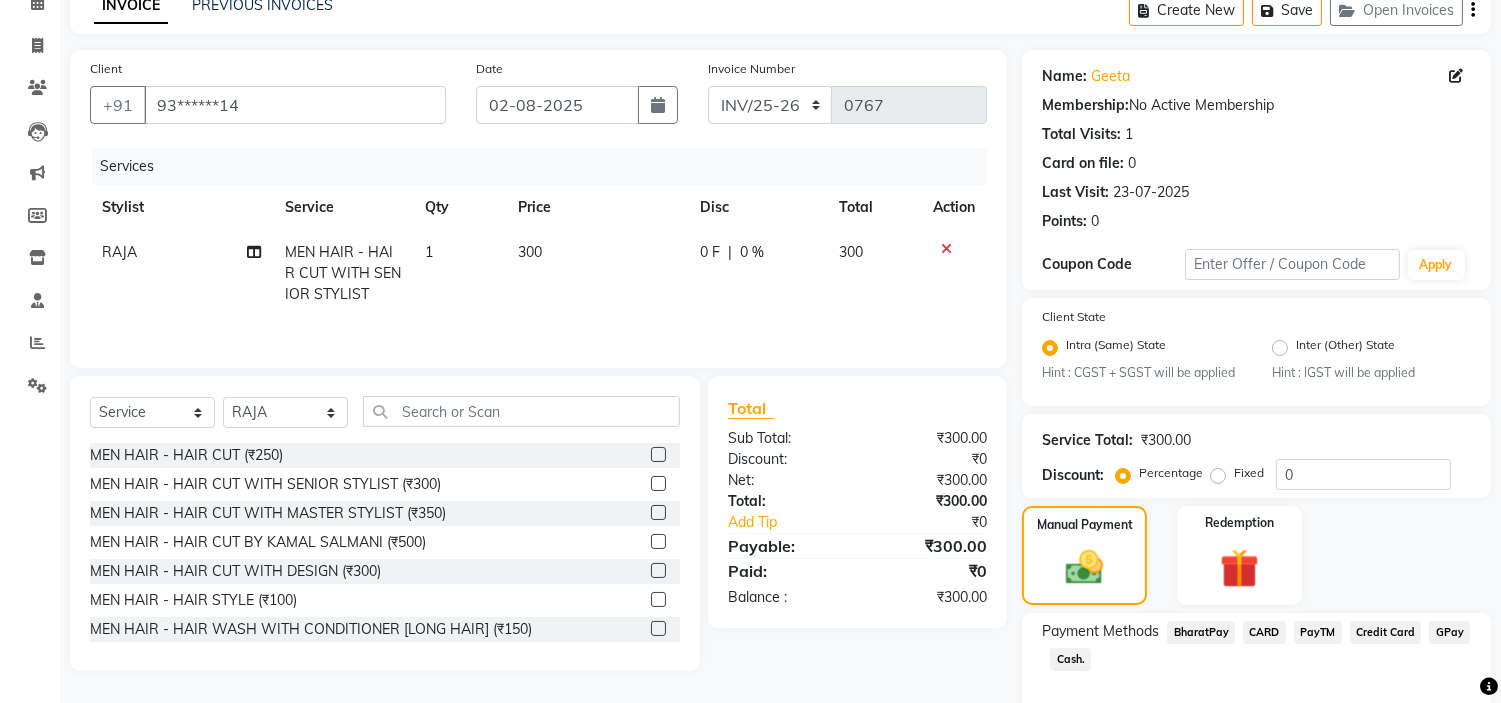 scroll, scrollTop: 201, scrollLeft: 0, axis: vertical 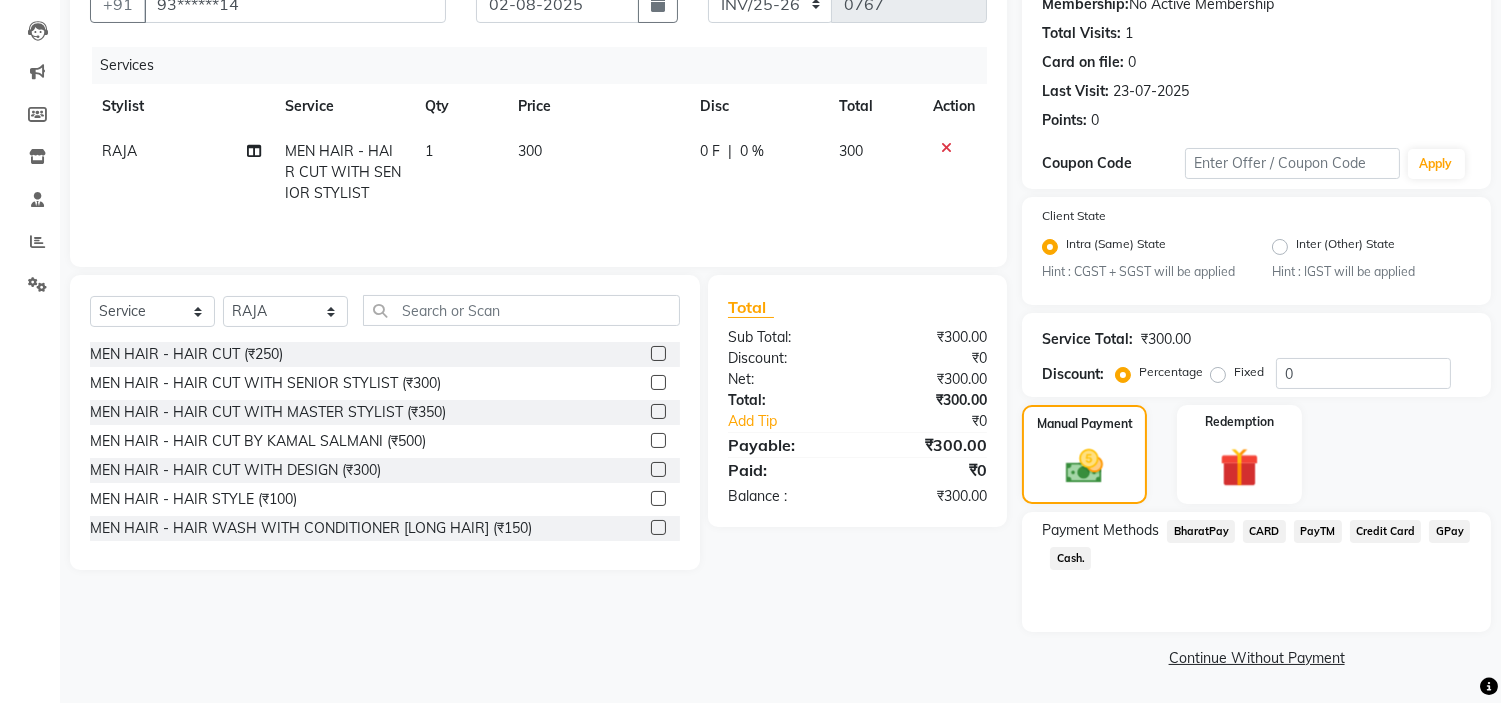 click on "Cash." 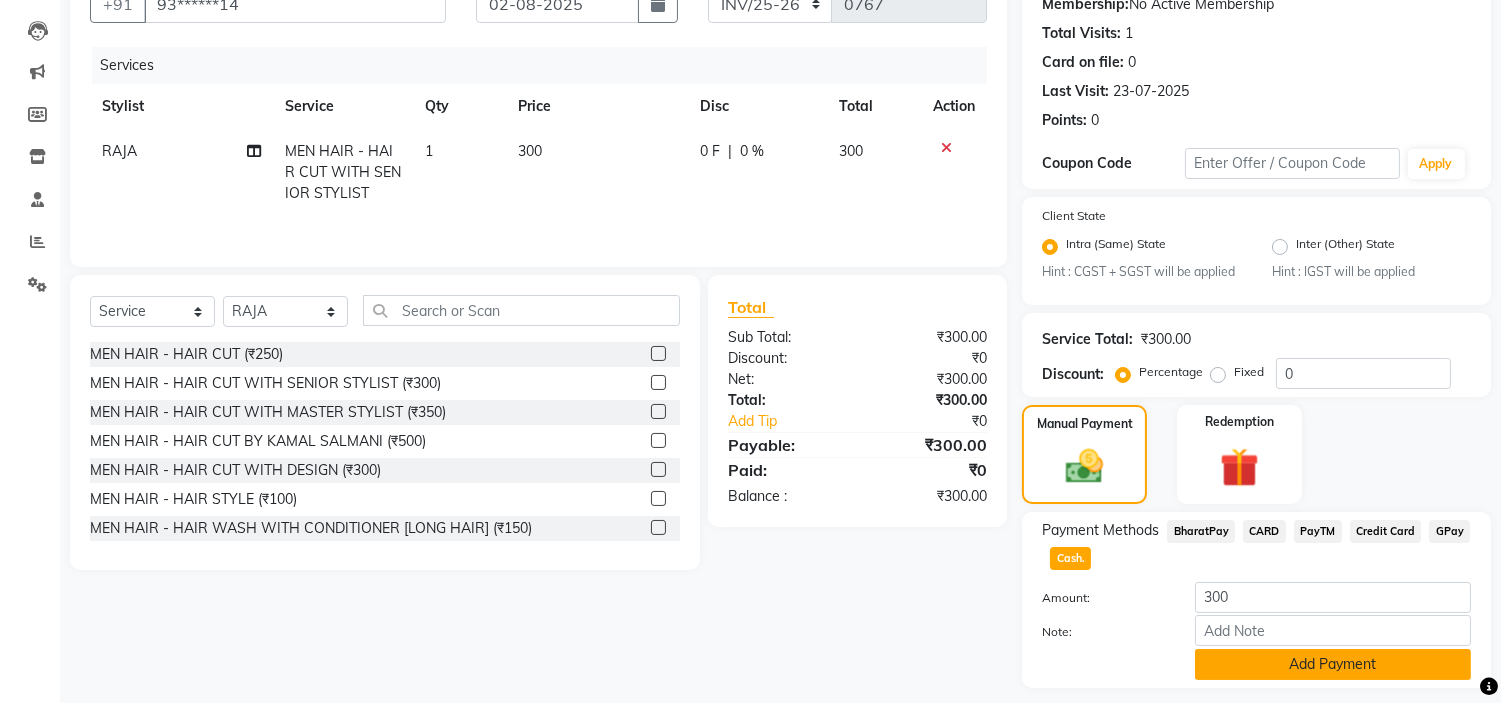 scroll, scrollTop: 257, scrollLeft: 0, axis: vertical 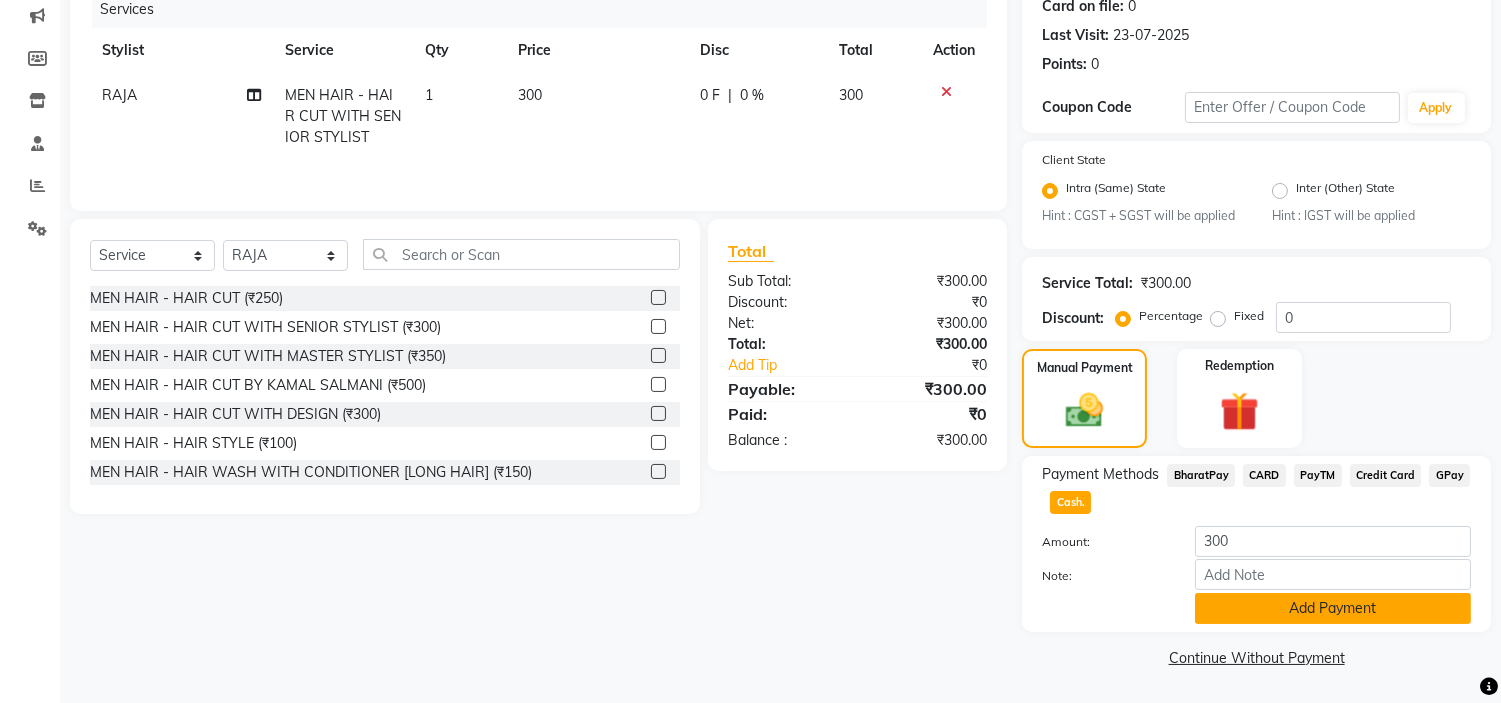 click on "Add Payment" 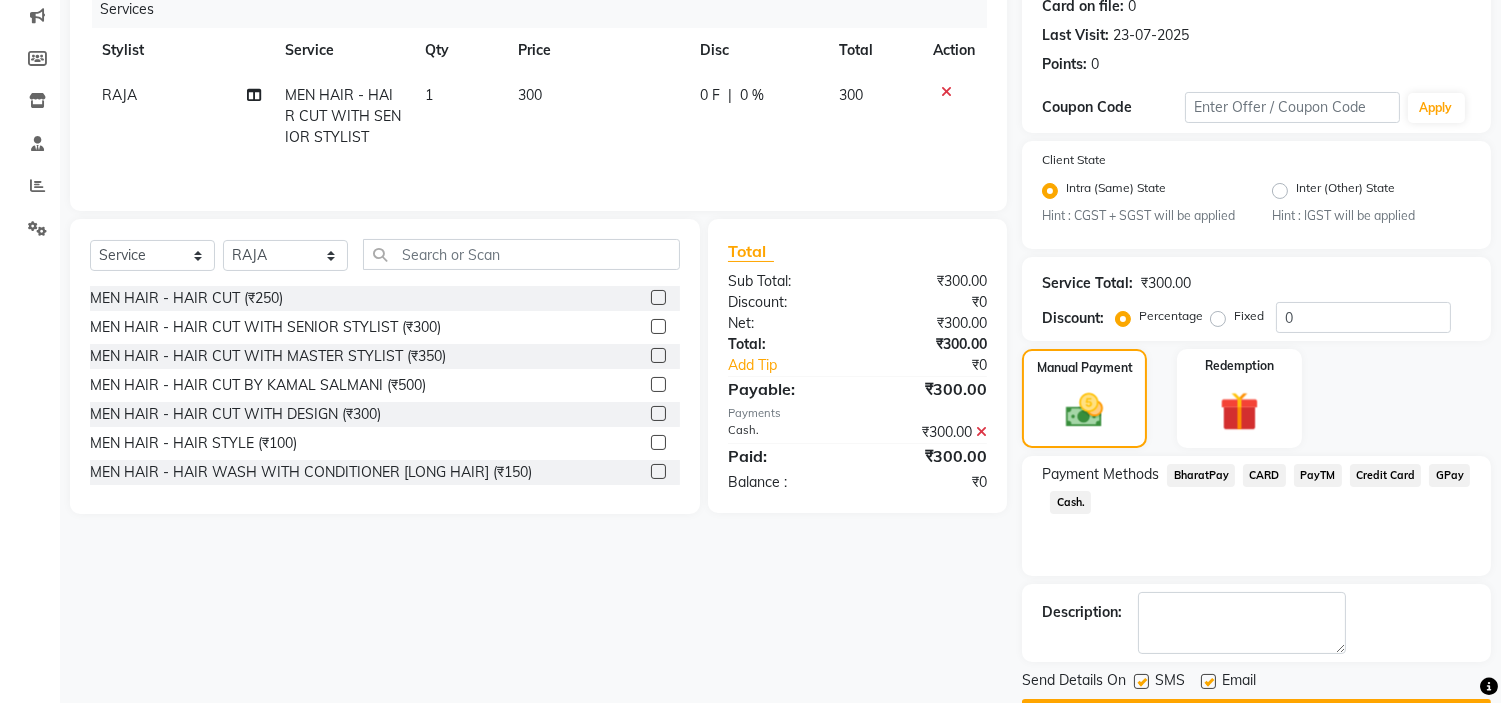 scroll, scrollTop: 314, scrollLeft: 0, axis: vertical 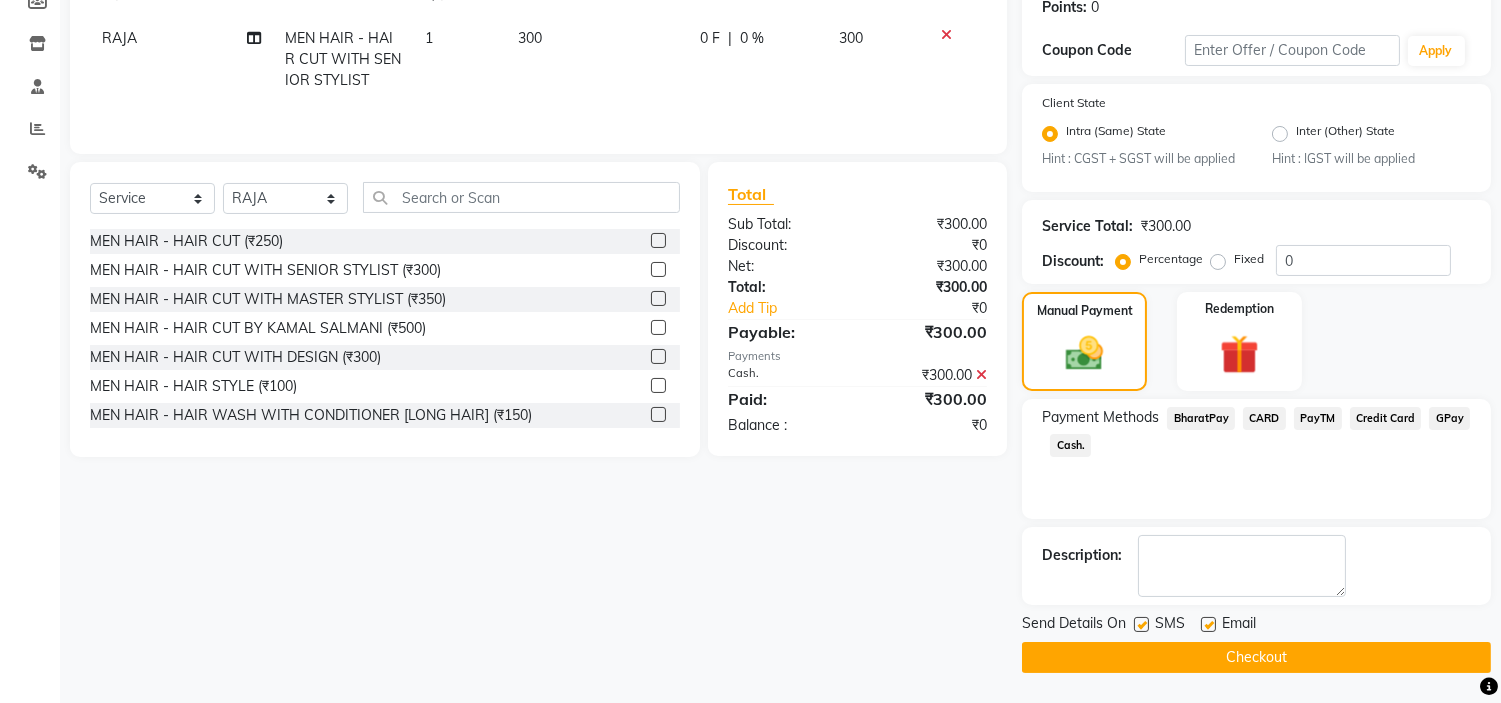 drag, startPoint x: 1137, startPoint y: 624, endPoint x: 1213, endPoint y: 648, distance: 79.69943 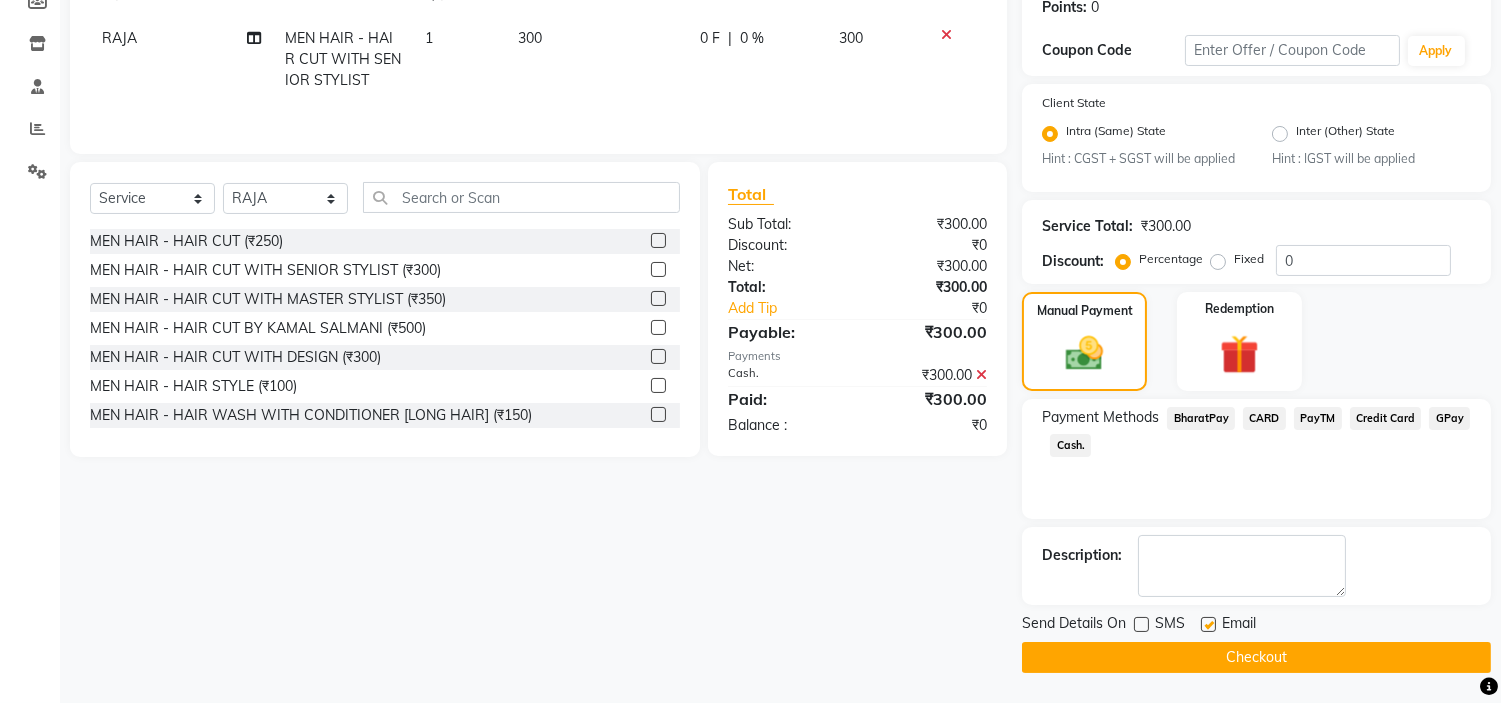 click 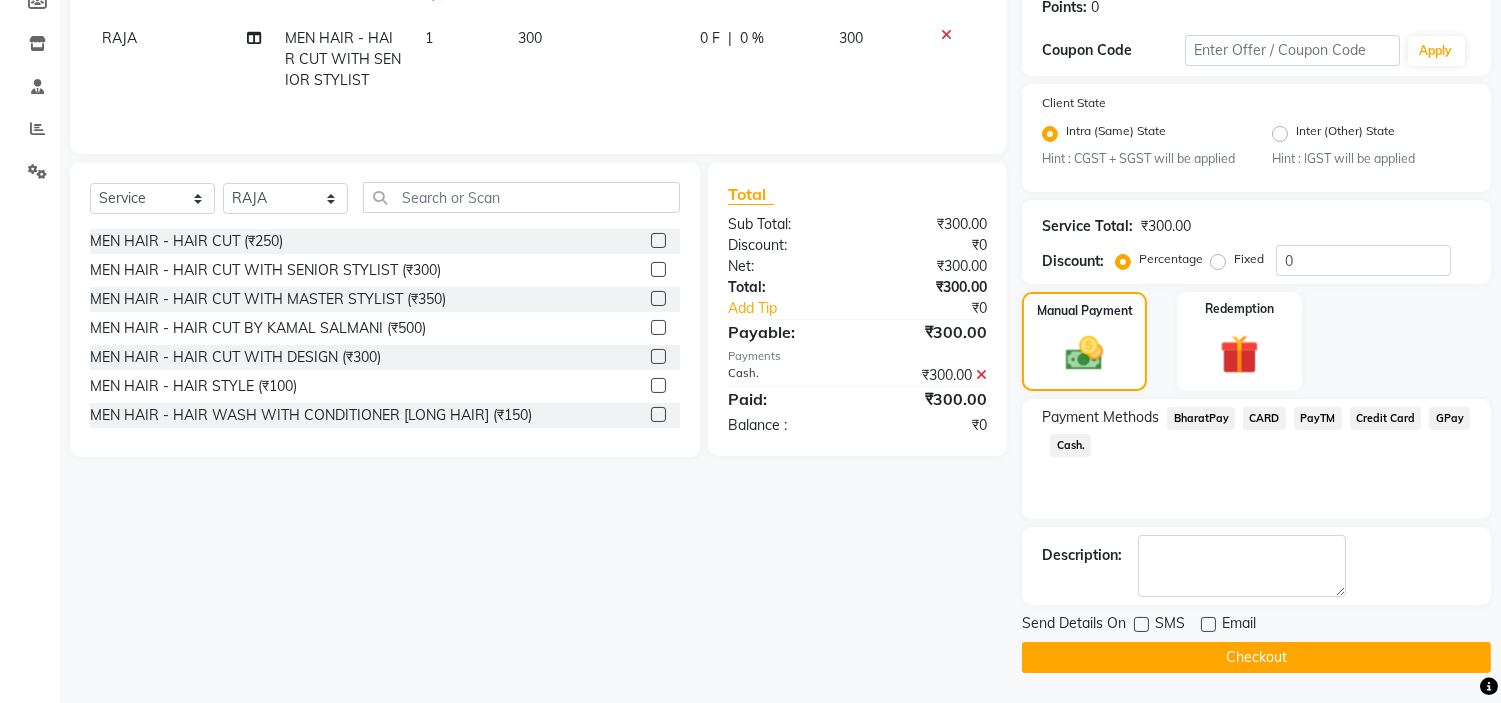 click on "Checkout" 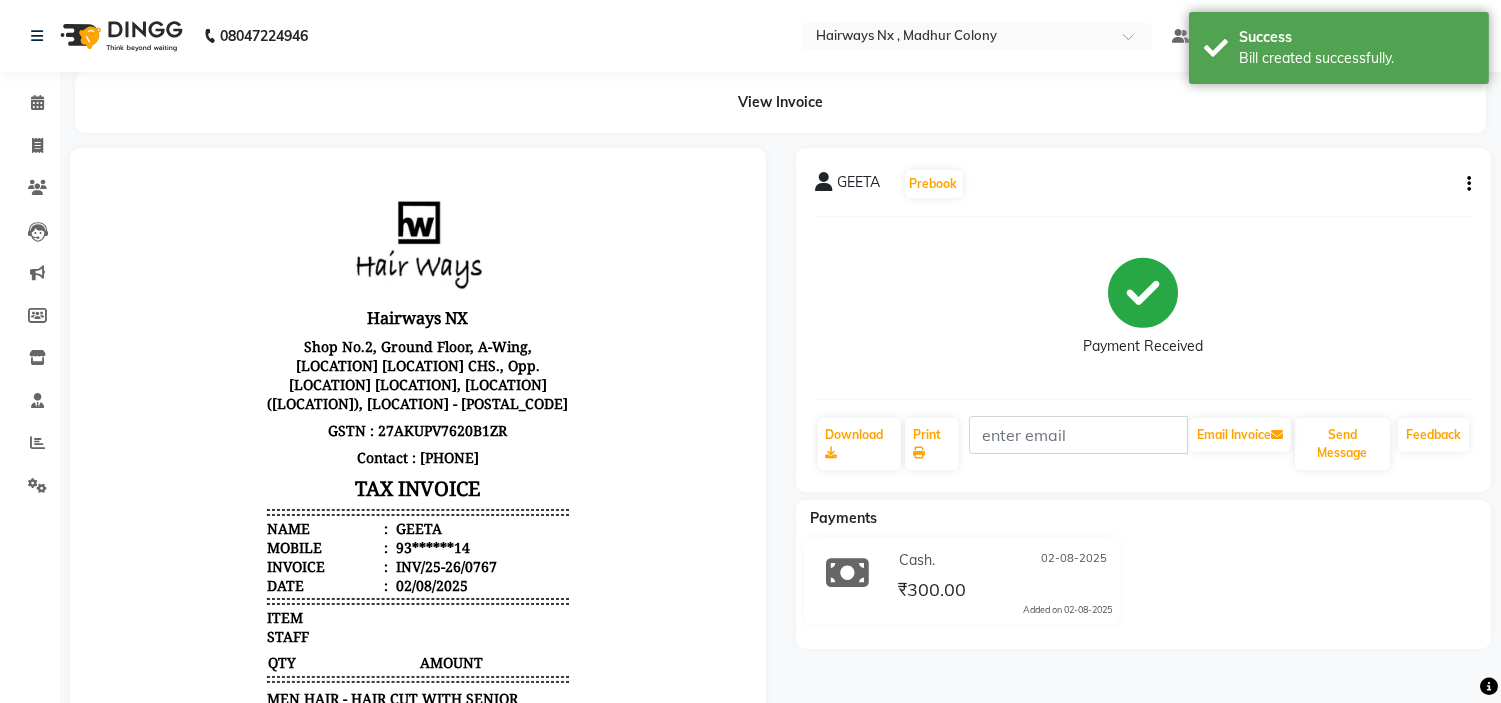 scroll, scrollTop: 0, scrollLeft: 0, axis: both 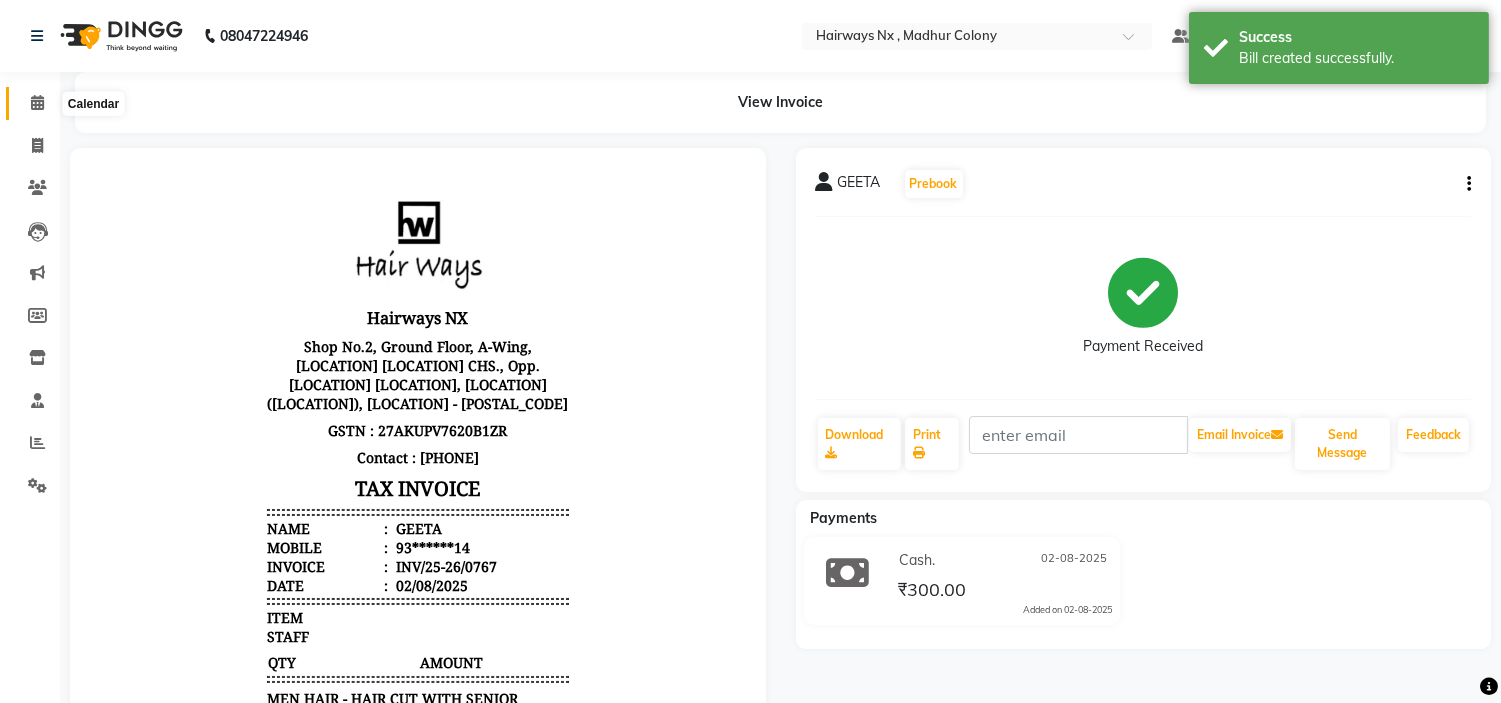 click 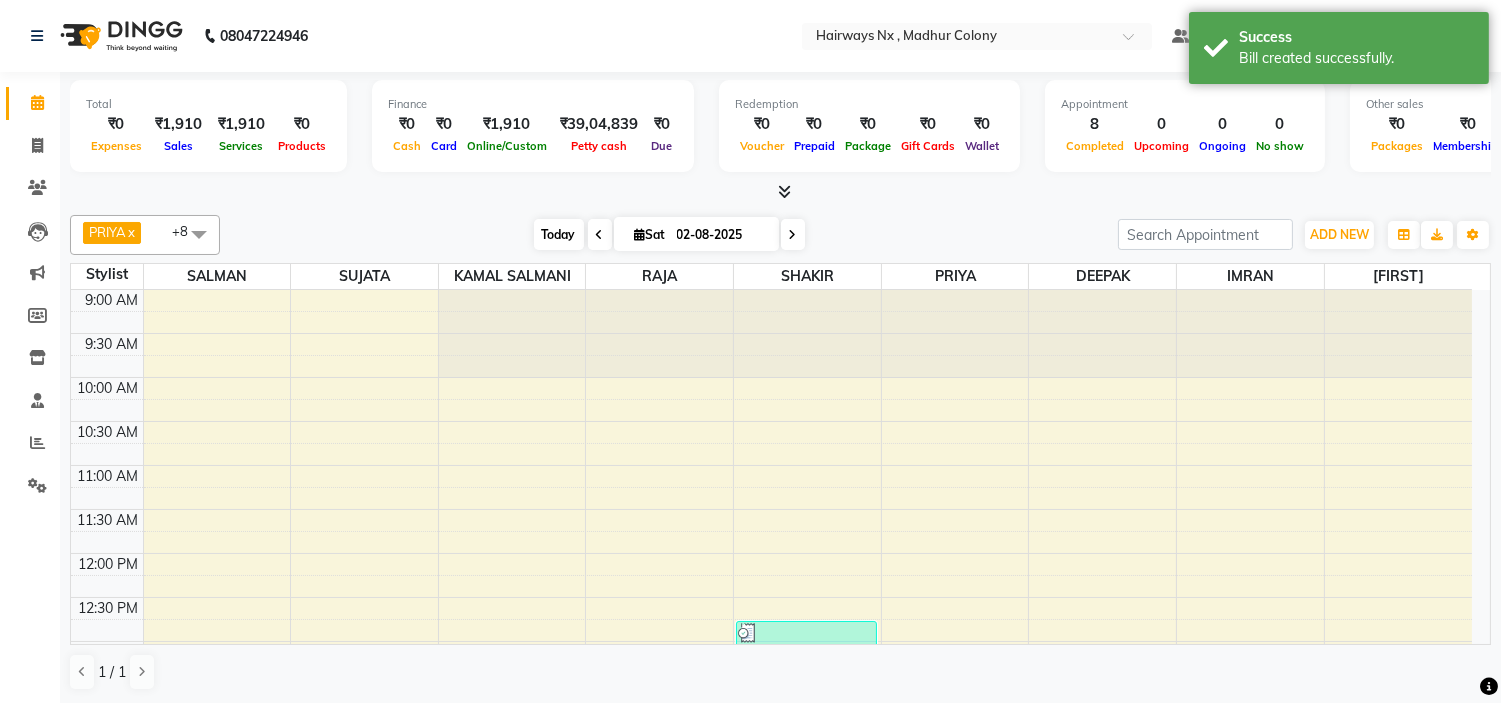 click on "Today" at bounding box center [559, 234] 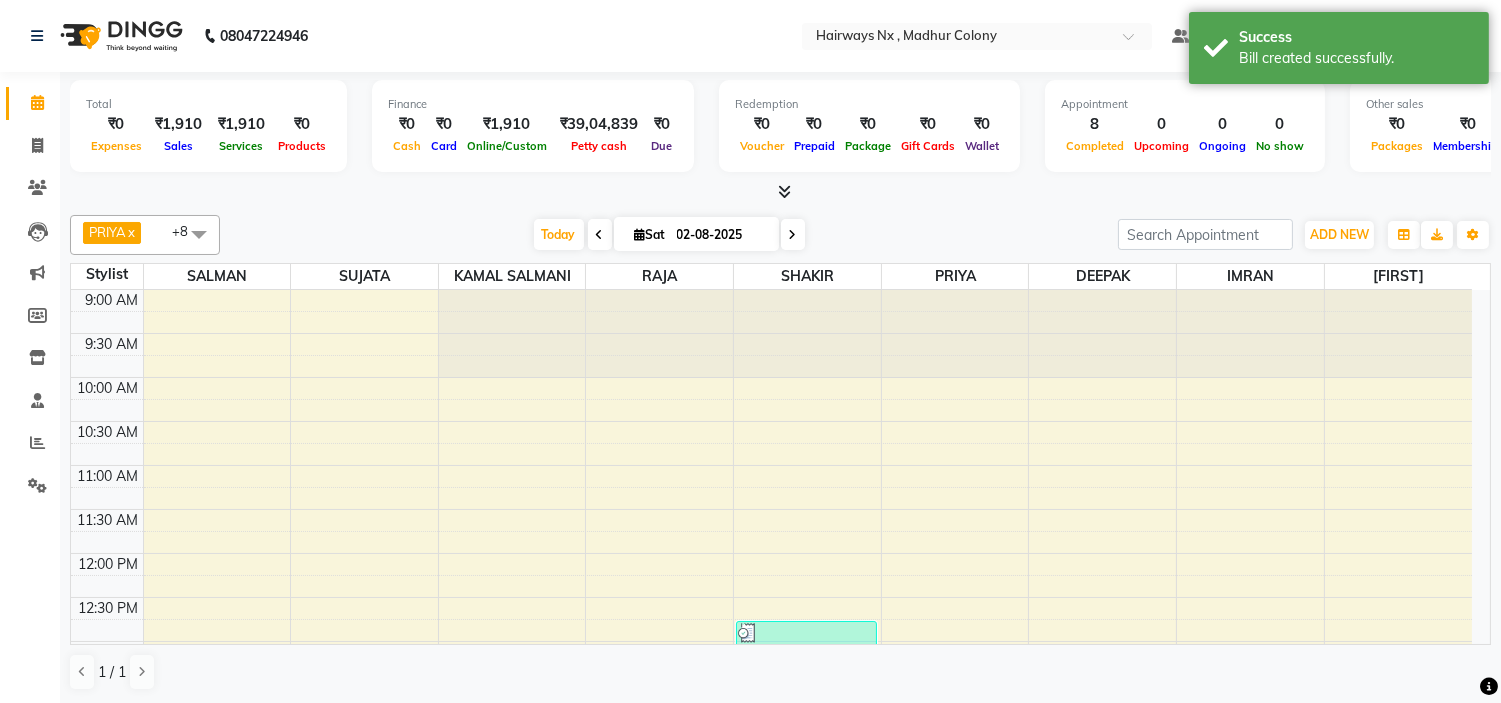 scroll, scrollTop: 355, scrollLeft: 0, axis: vertical 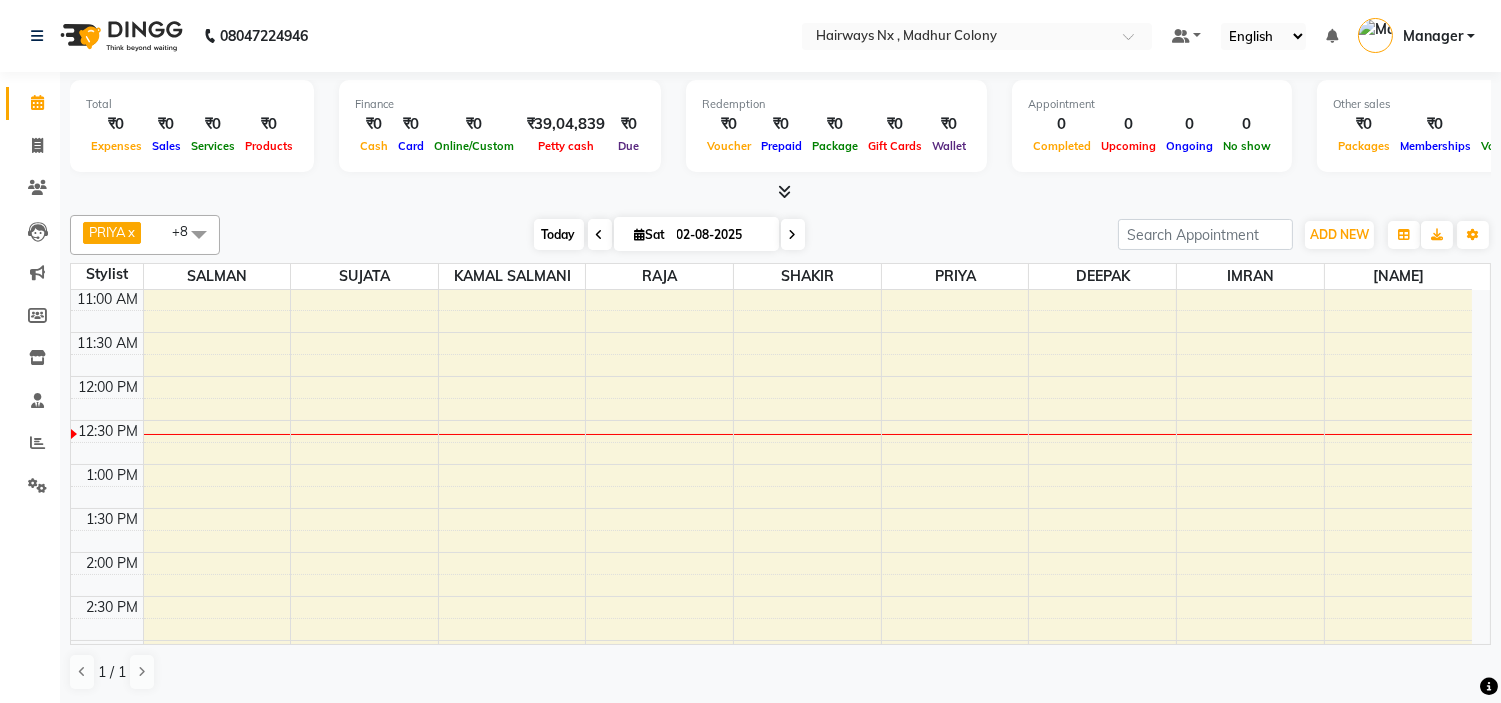 click on "Today" at bounding box center (559, 234) 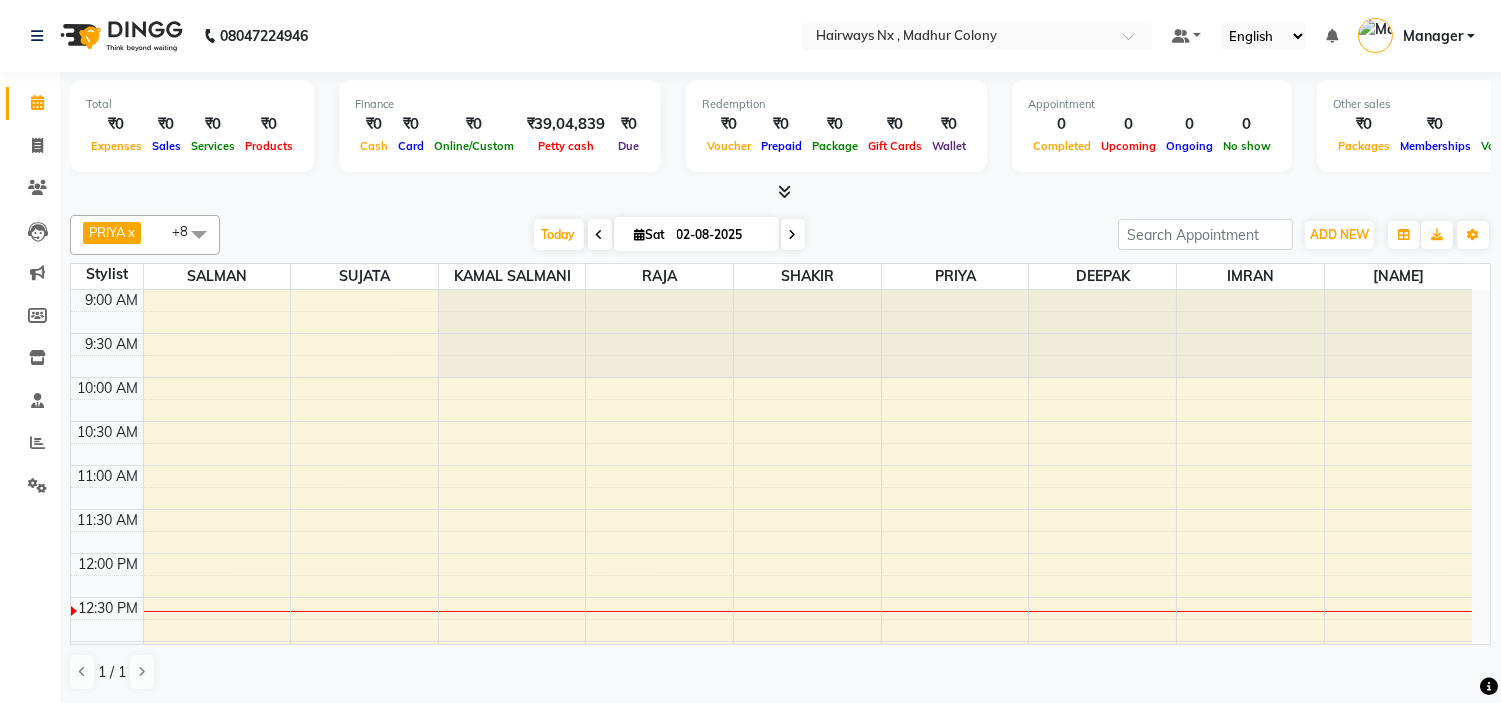 scroll, scrollTop: 265, scrollLeft: 0, axis: vertical 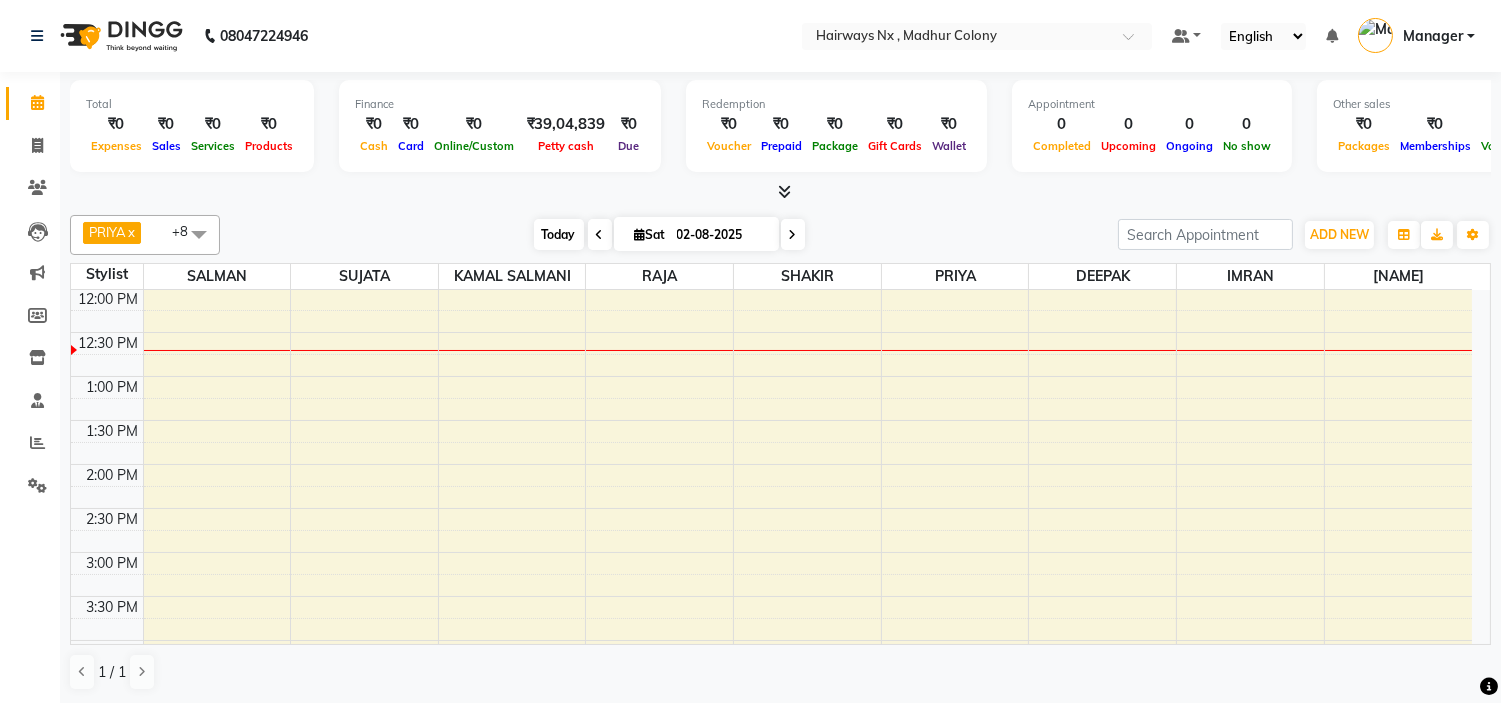 click on "Today" at bounding box center (559, 234) 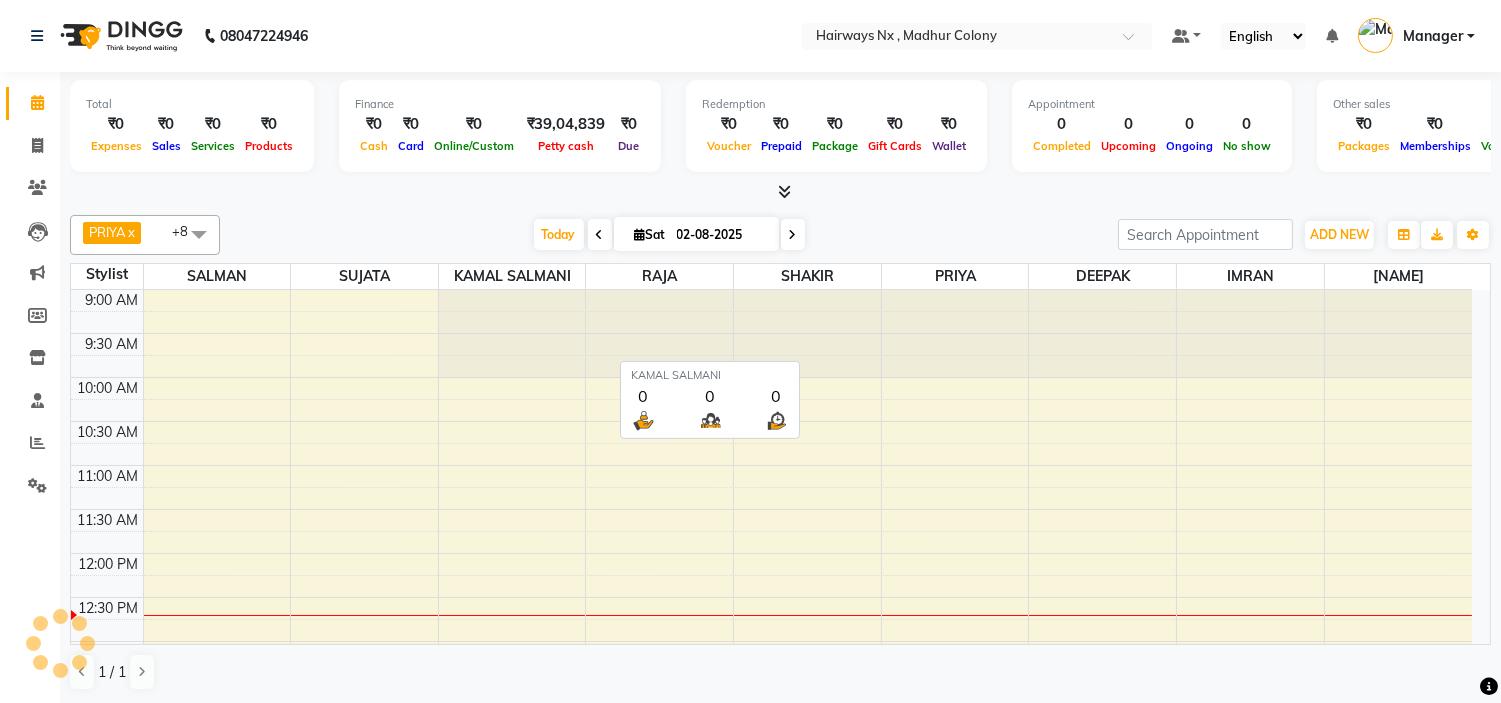 scroll, scrollTop: 265, scrollLeft: 0, axis: vertical 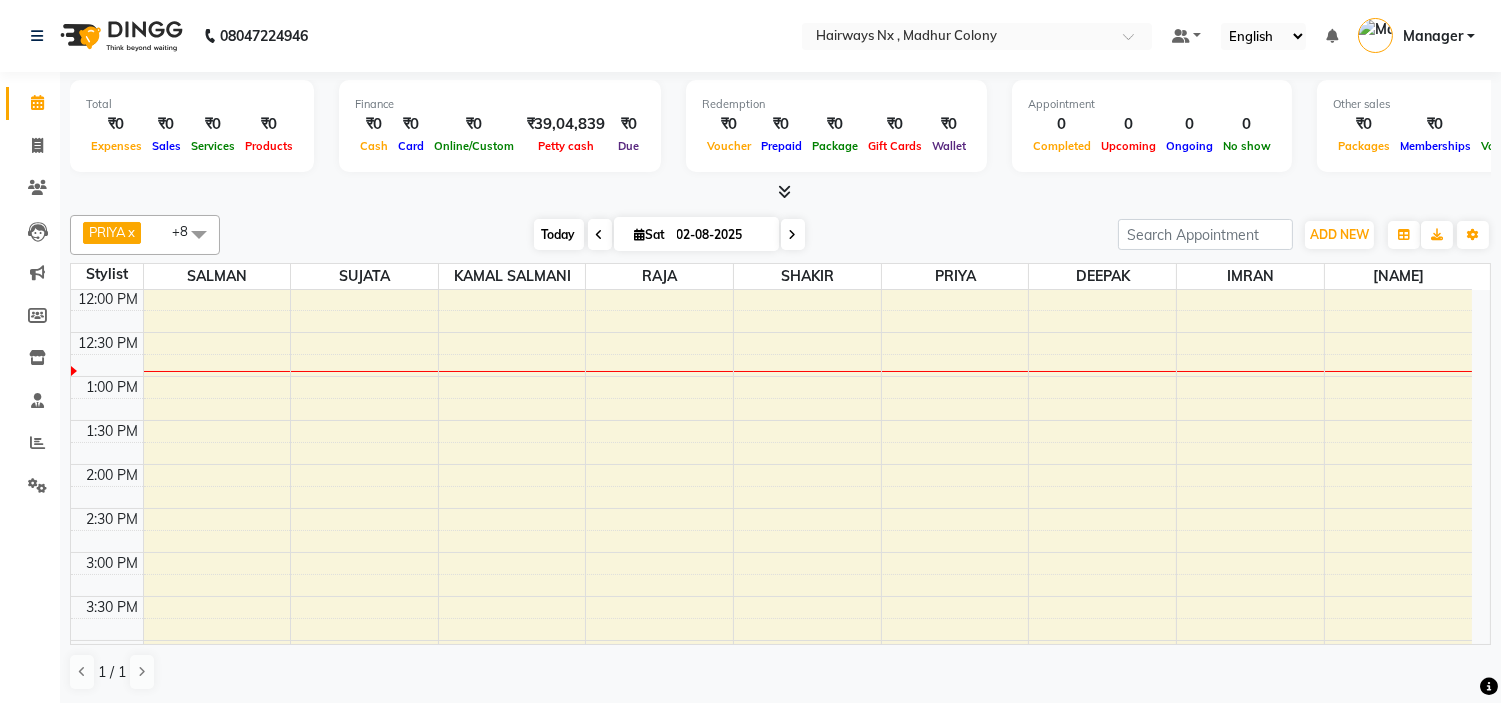 click on "Today" at bounding box center (559, 234) 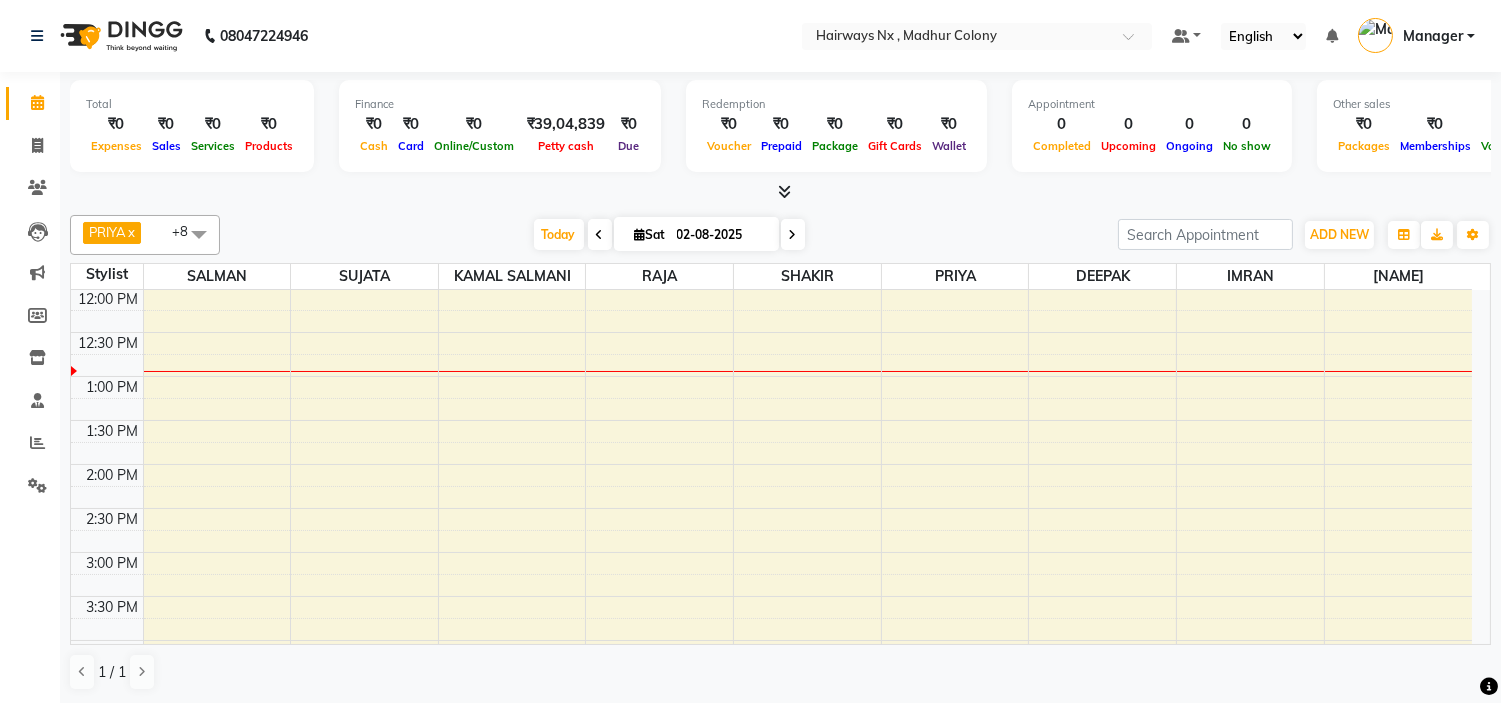 scroll, scrollTop: 265, scrollLeft: 0, axis: vertical 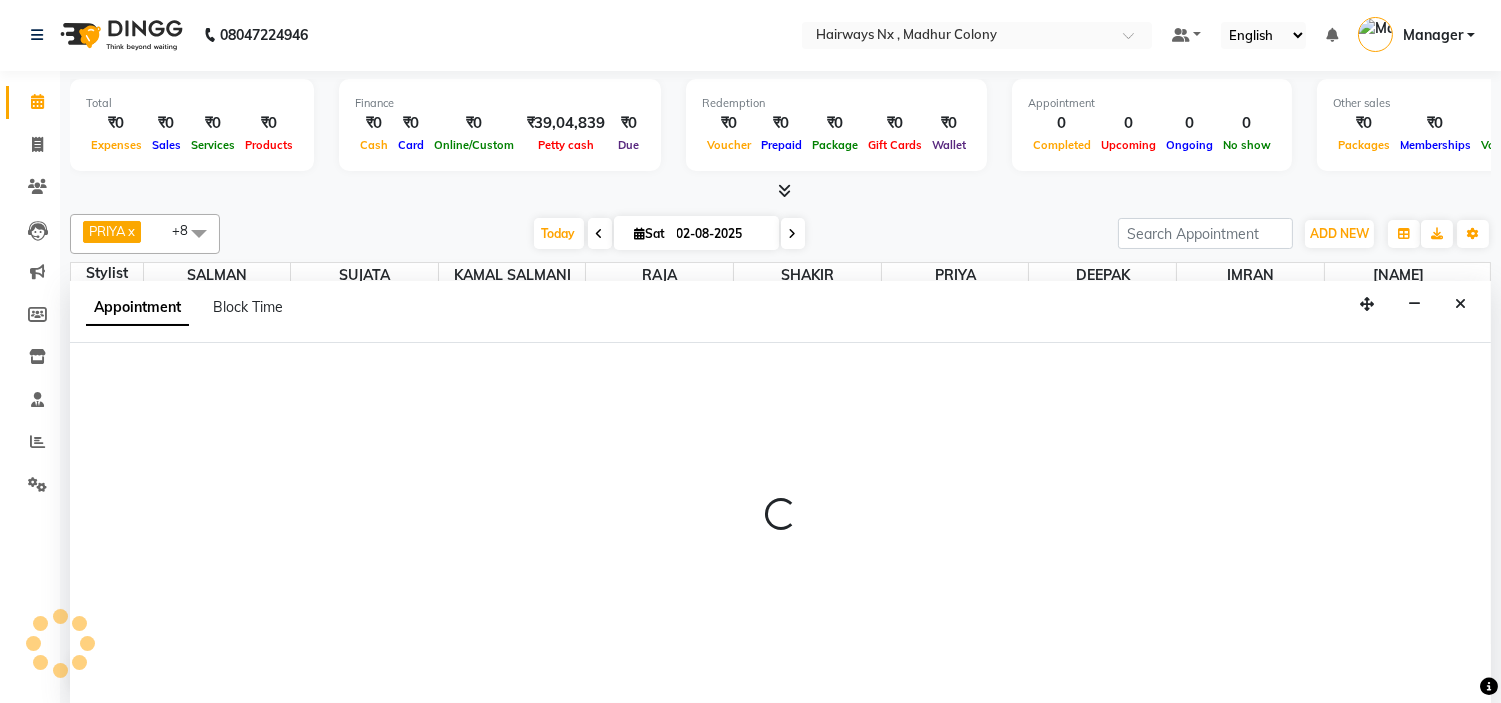 select on "67654" 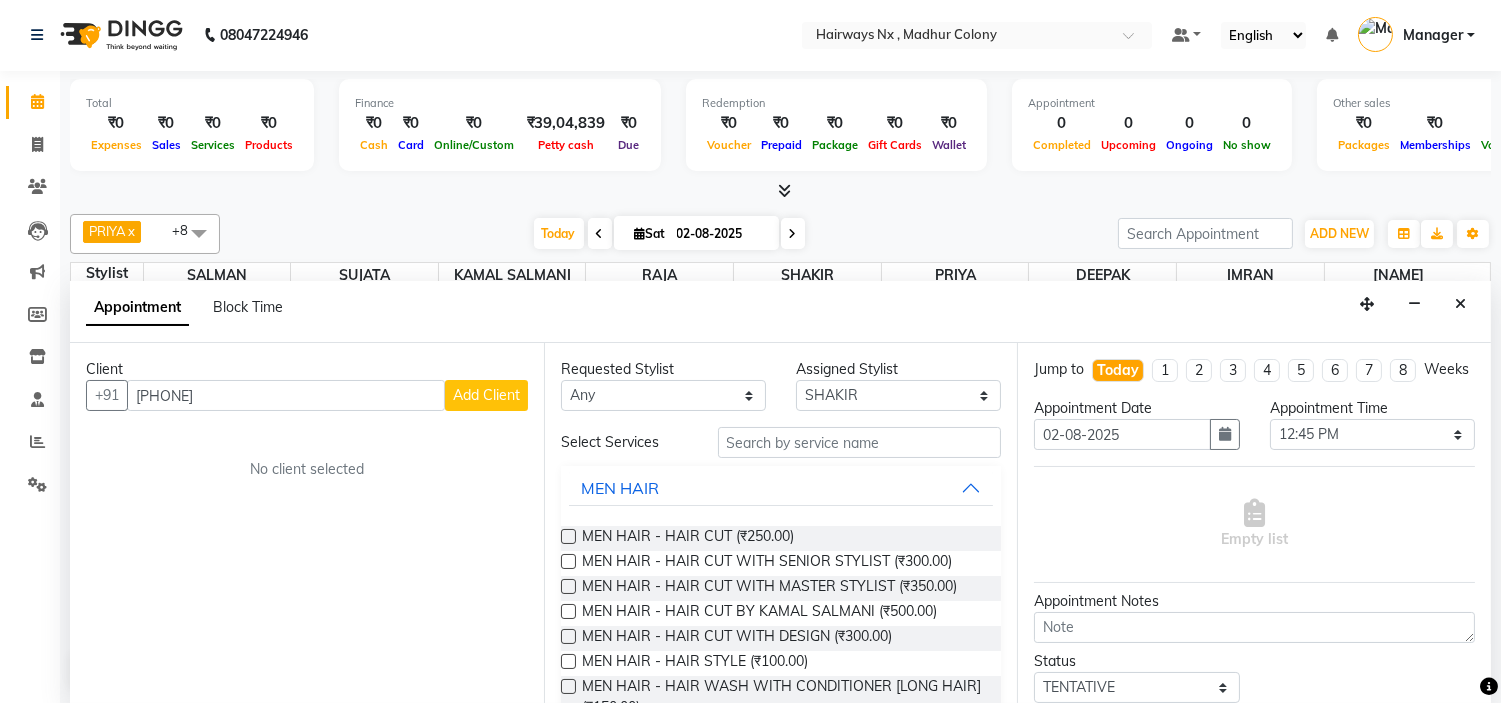 type on "[PHONE]" 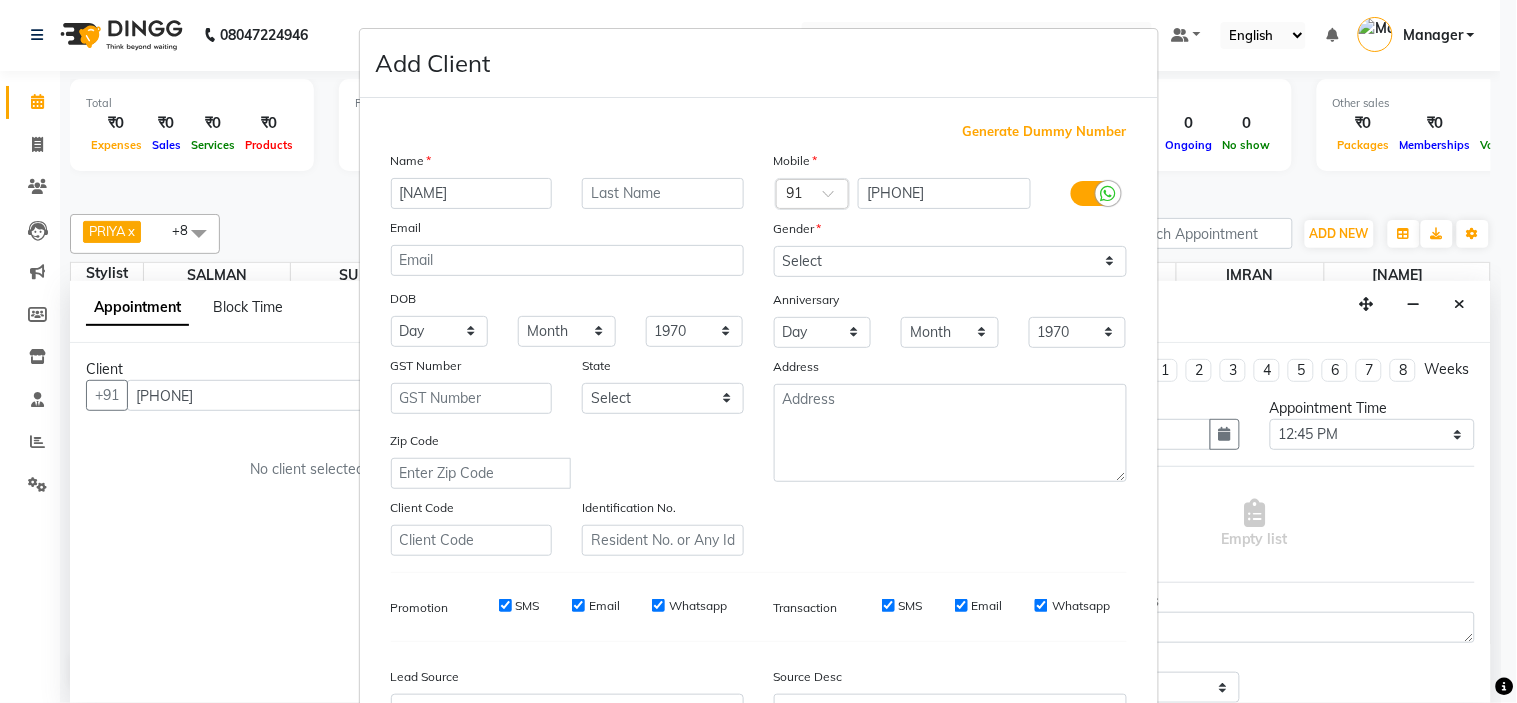 type on "[FIRST]" 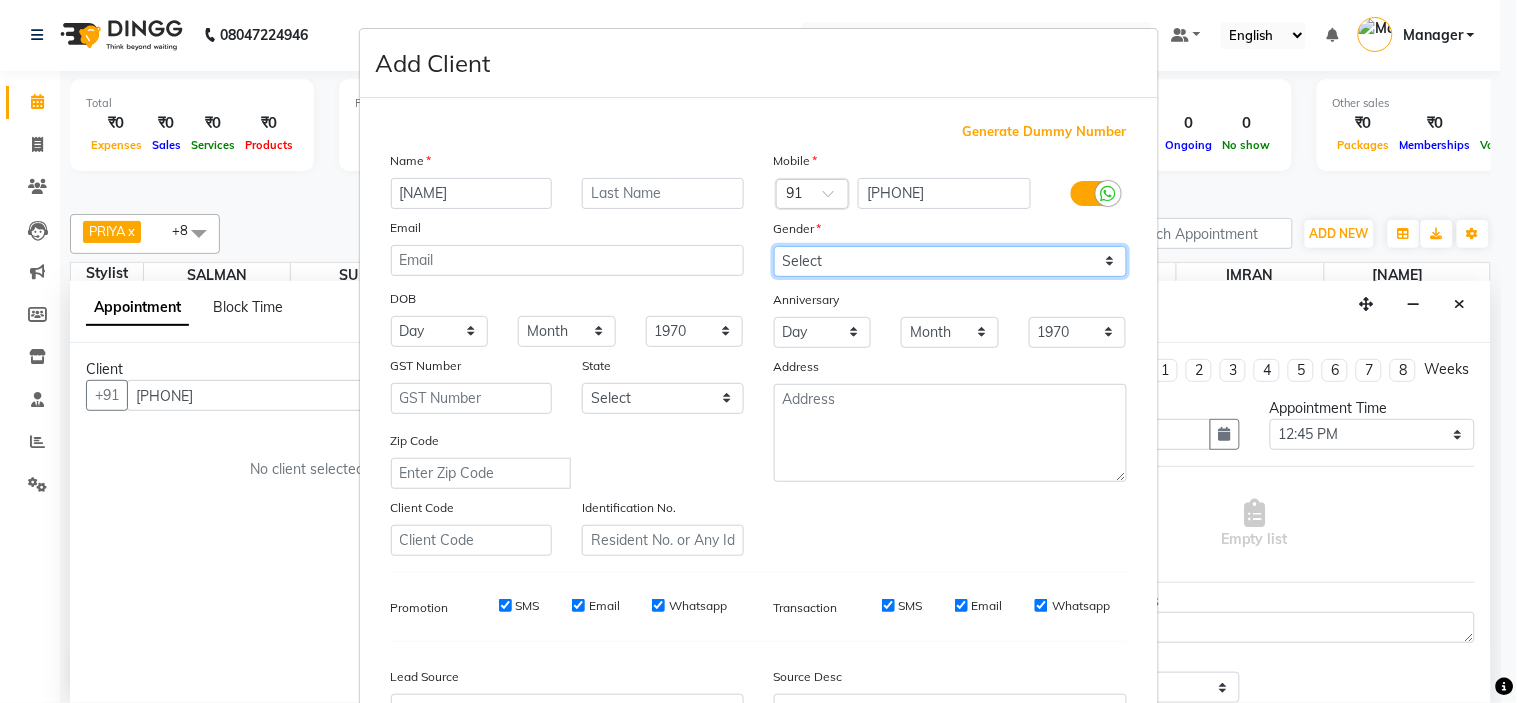 click on "Select Male Female Other Prefer Not To Say" at bounding box center [950, 261] 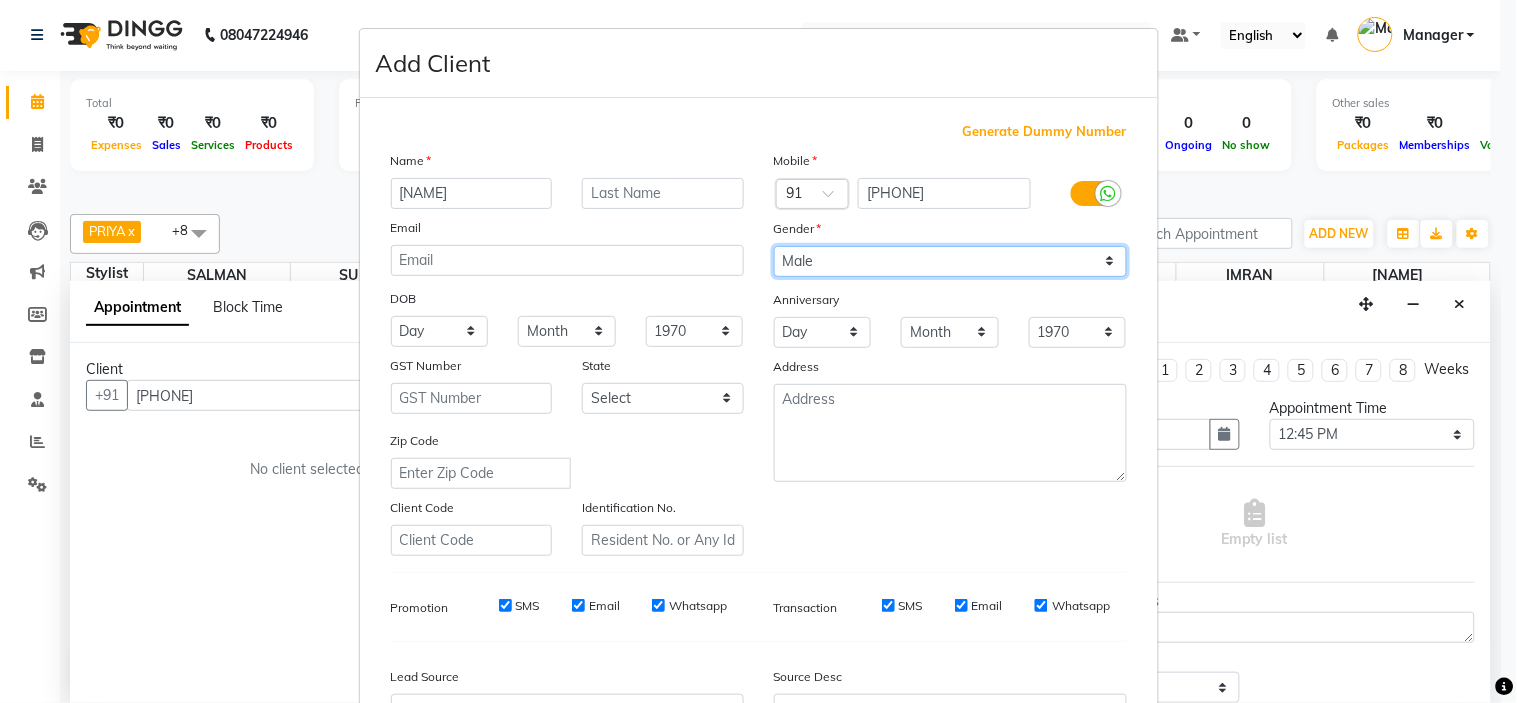 click on "Select Male Female Other Prefer Not To Say" at bounding box center [950, 261] 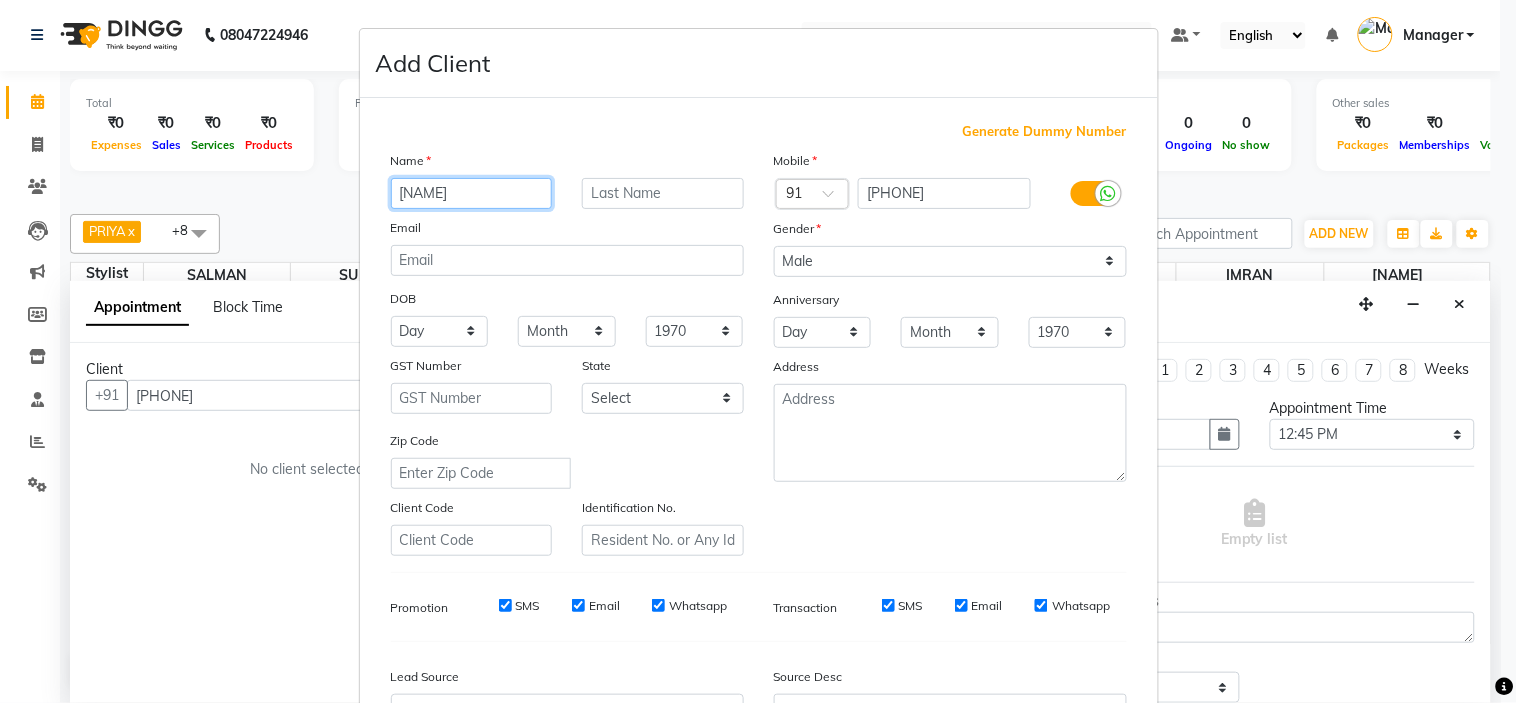click on "[FIRST]" at bounding box center (472, 193) 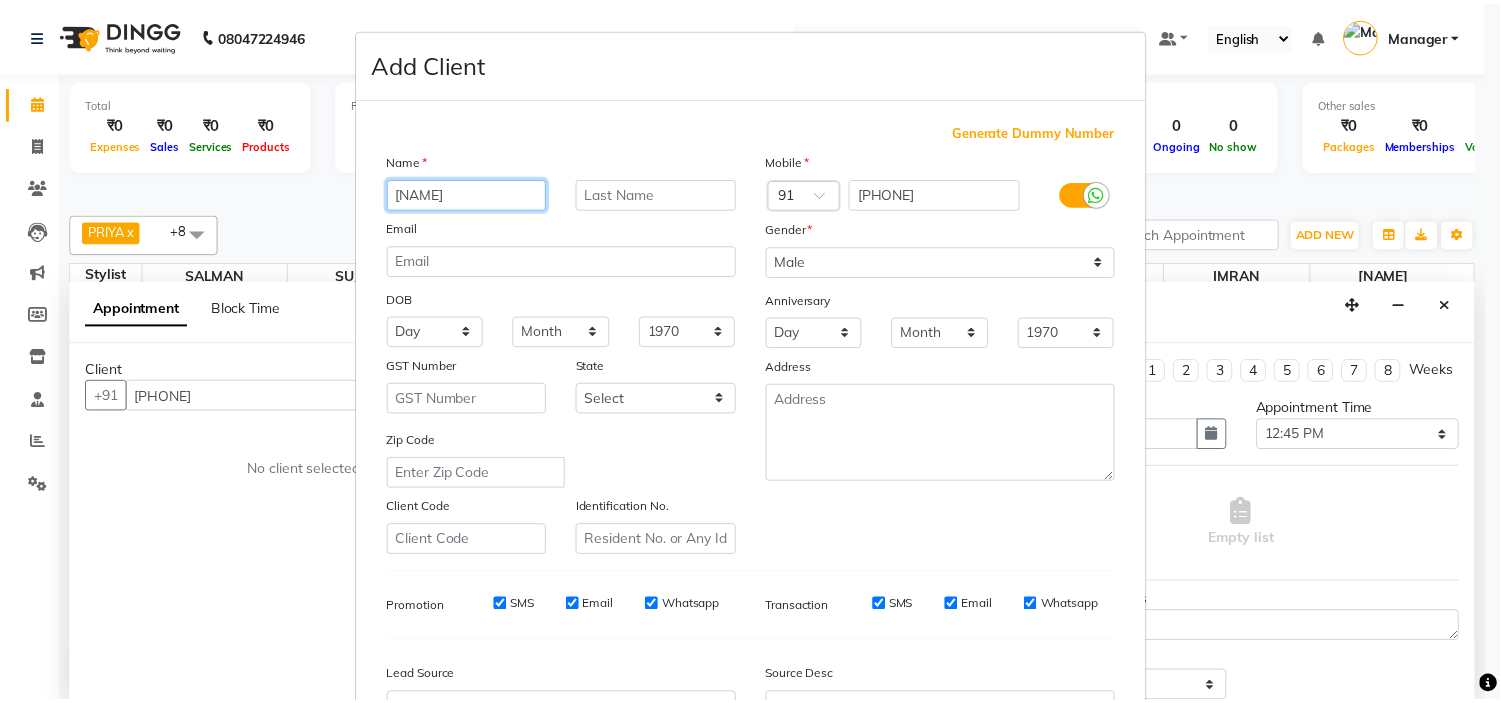 scroll, scrollTop: 221, scrollLeft: 0, axis: vertical 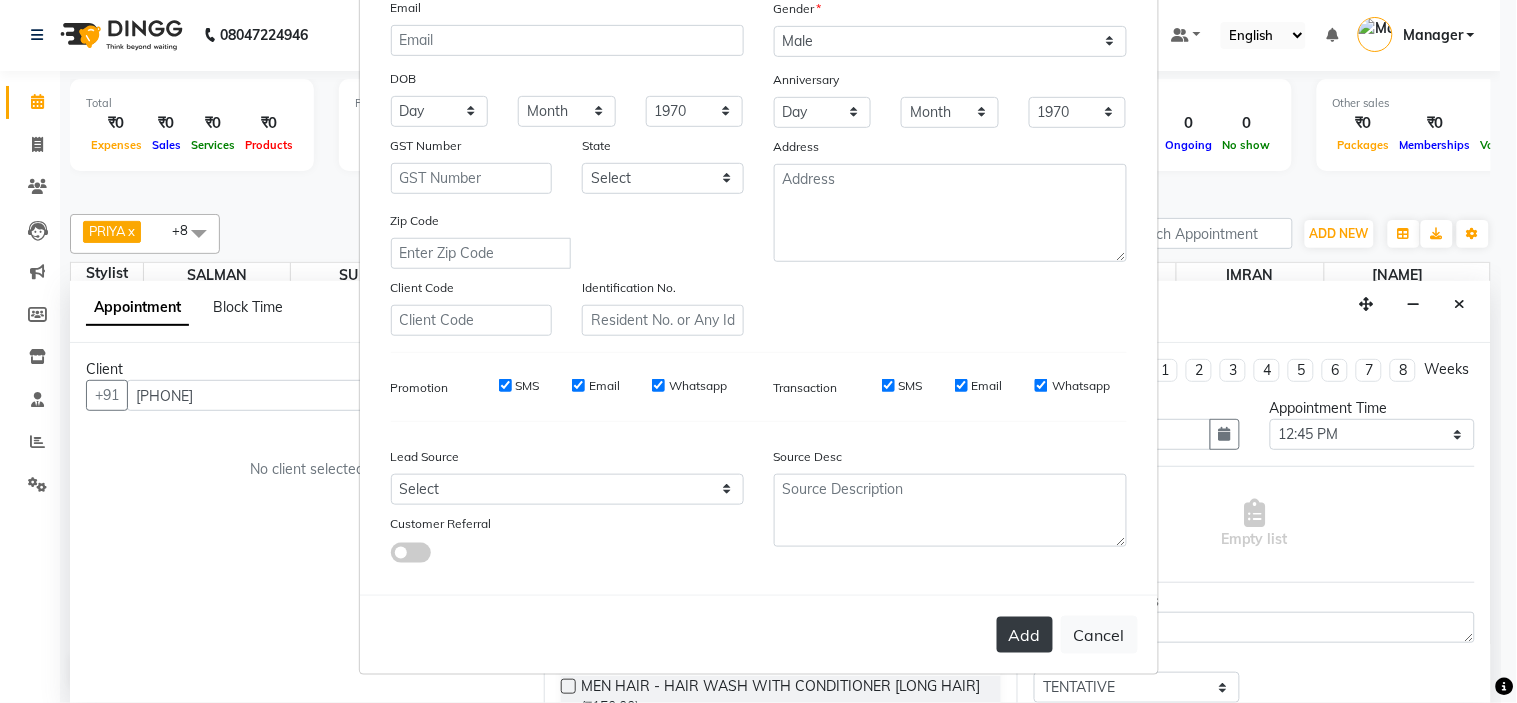 click on "Add" at bounding box center (1025, 635) 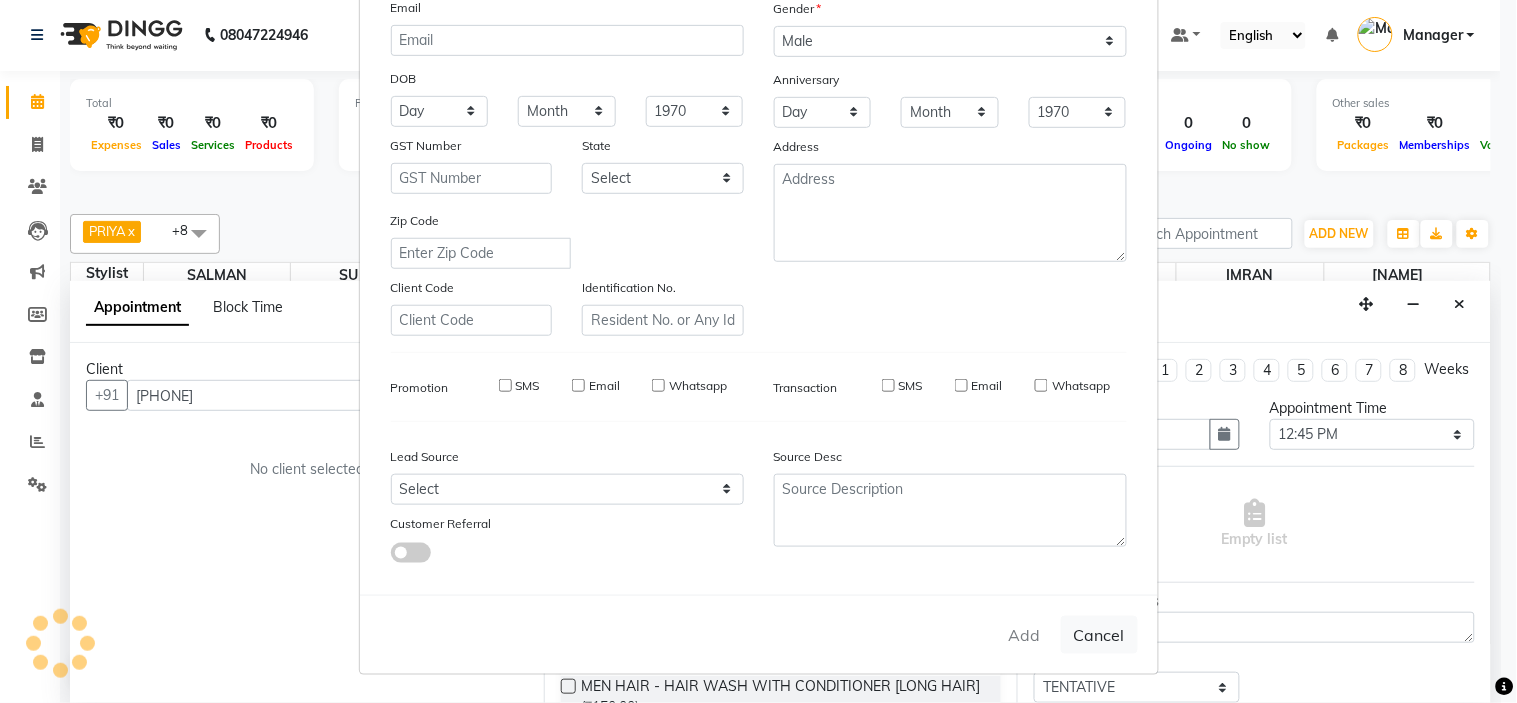 type on "79******77" 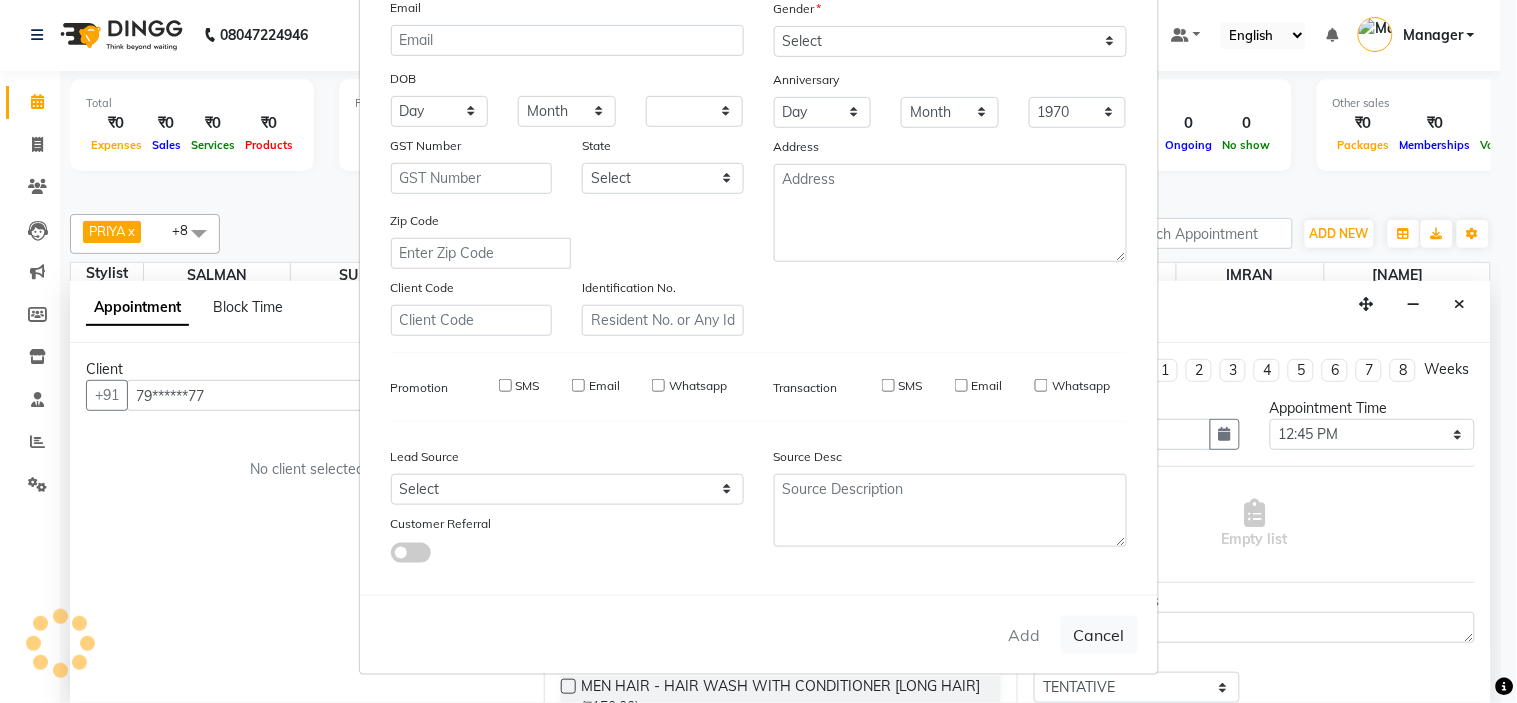 select 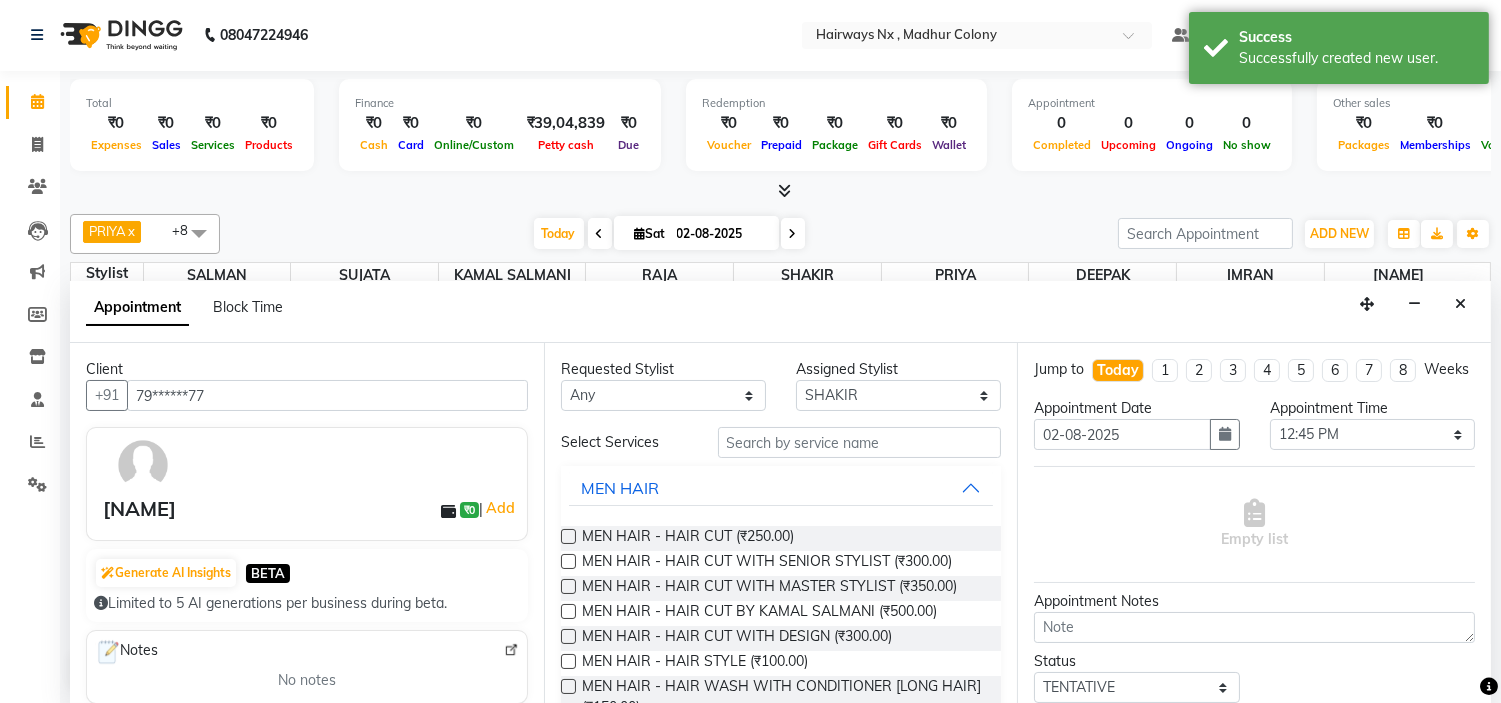 click at bounding box center (568, 586) 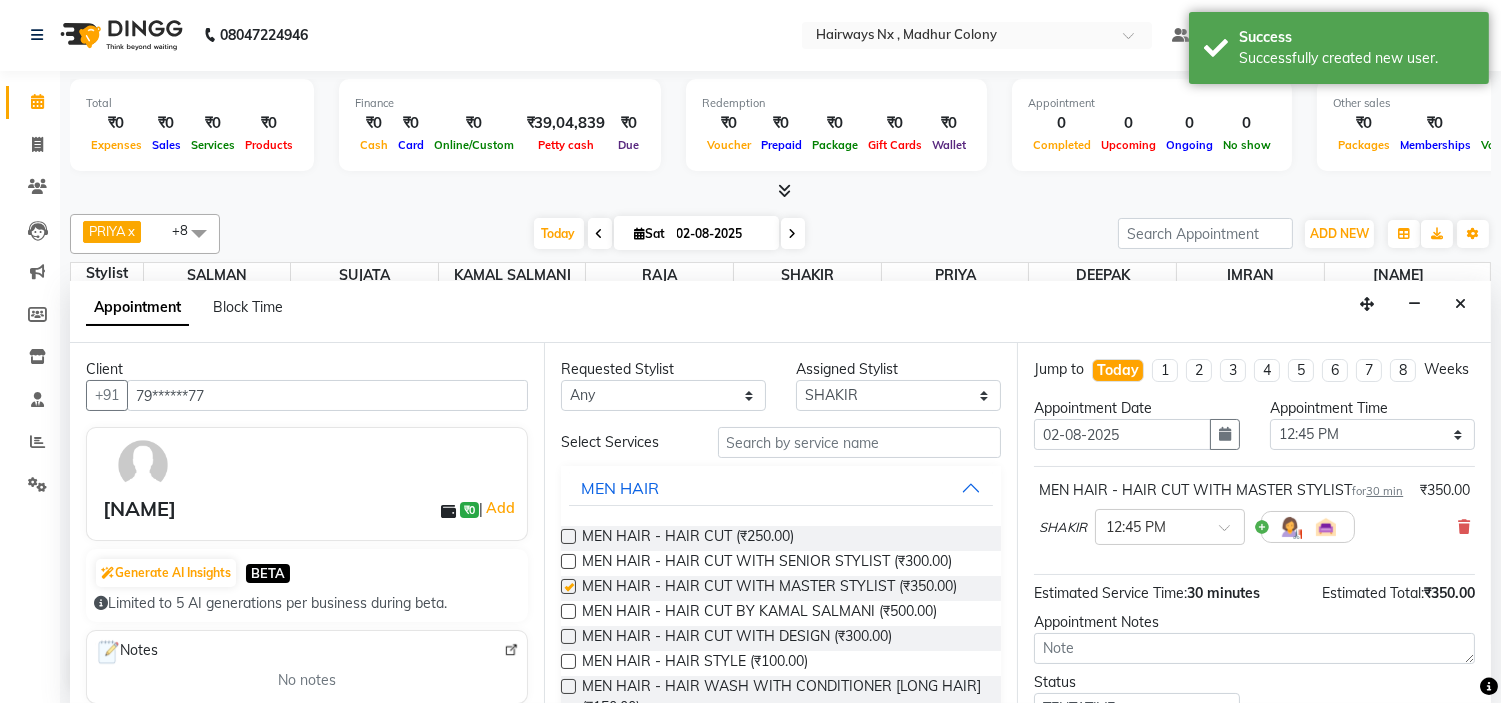 checkbox on "false" 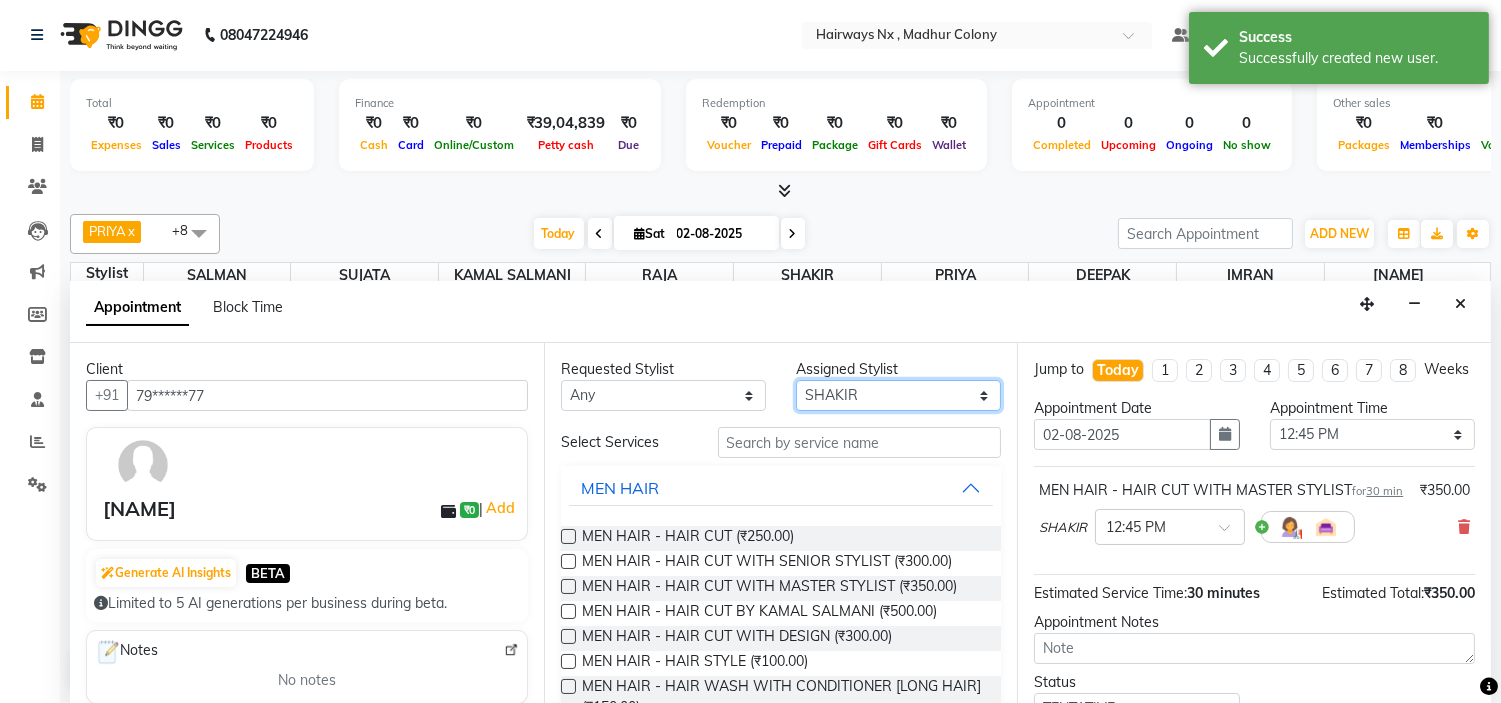 click on "Select ALIM AZAD DEEPAK IMRAN KAMAL SALMANI KASHISH Manager MUZZAMIL PRIYA PUMMY RAJA  SALMAN SHAKIR  SUDHIR SUJATA TALIB UMAR" at bounding box center (898, 395) 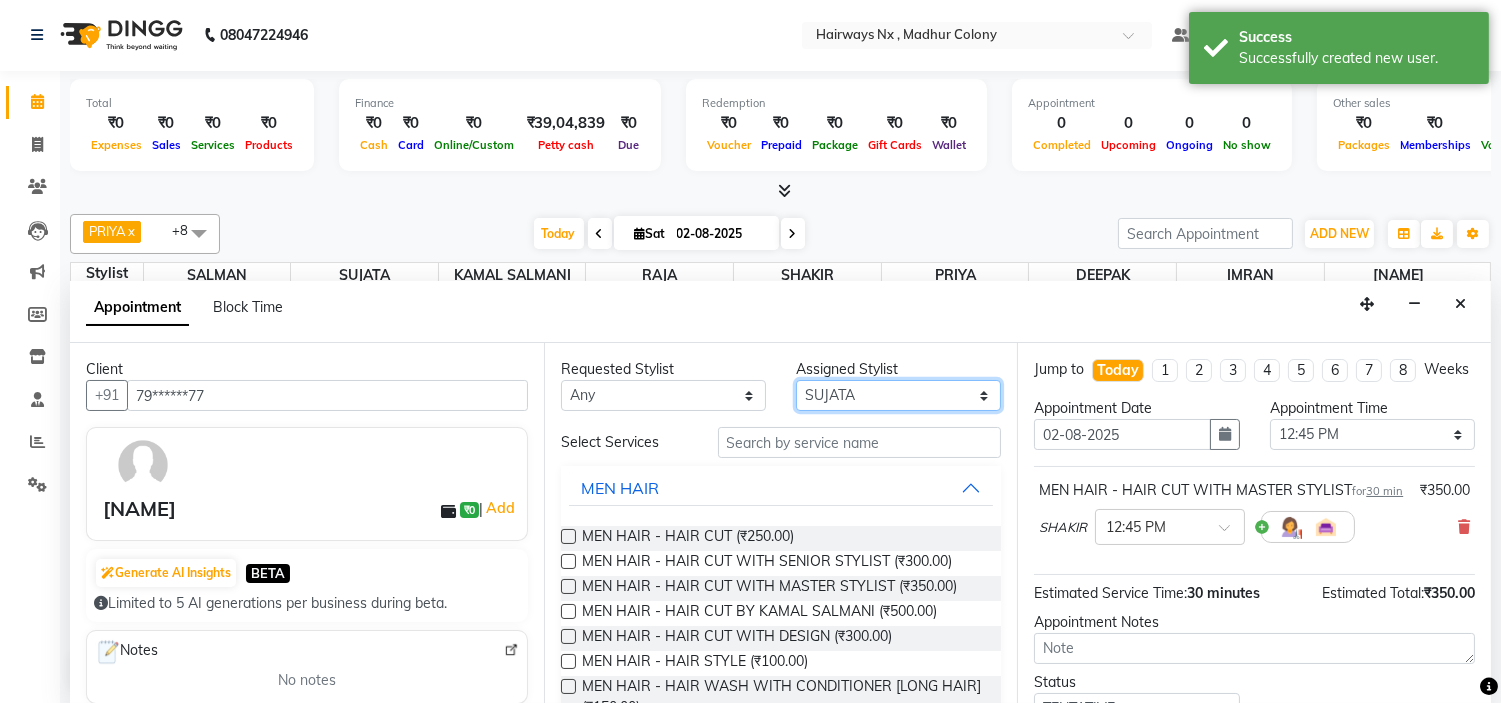 click on "Select ALIM AZAD DEEPAK IMRAN KAMAL SALMANI KASHISH Manager MUZZAMIL PRIYA PUMMY RAJA  SALMAN SHAKIR  SUDHIR SUJATA TALIB UMAR" at bounding box center [898, 395] 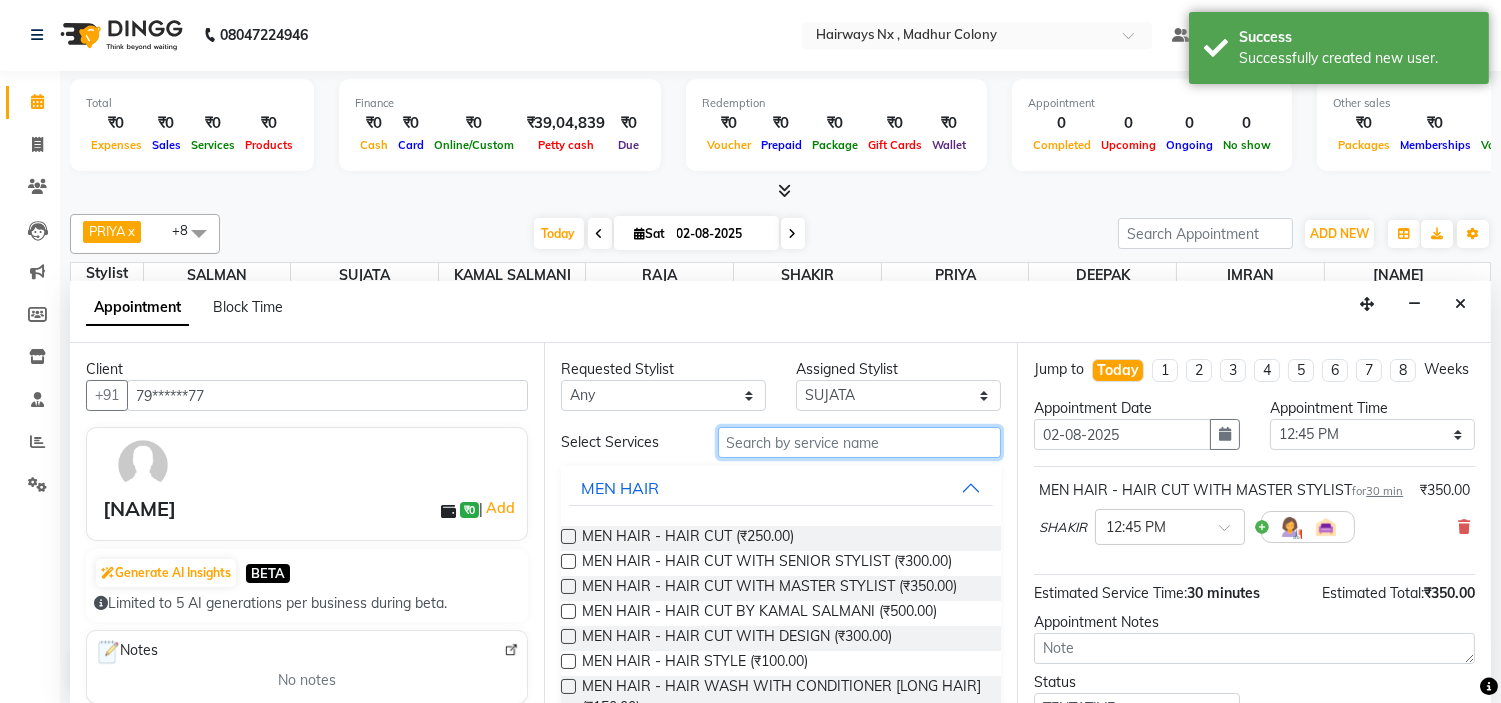 click at bounding box center [860, 442] 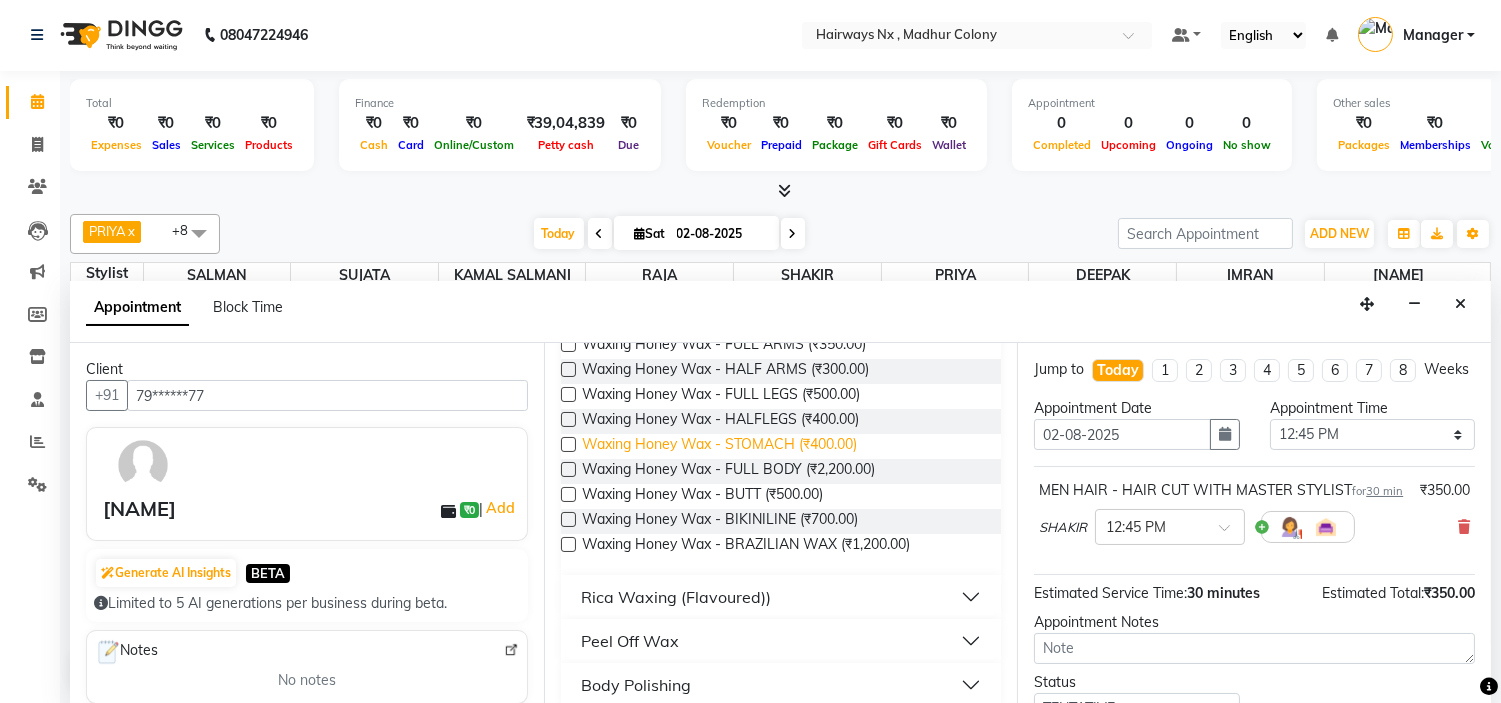 scroll, scrollTop: 385, scrollLeft: 0, axis: vertical 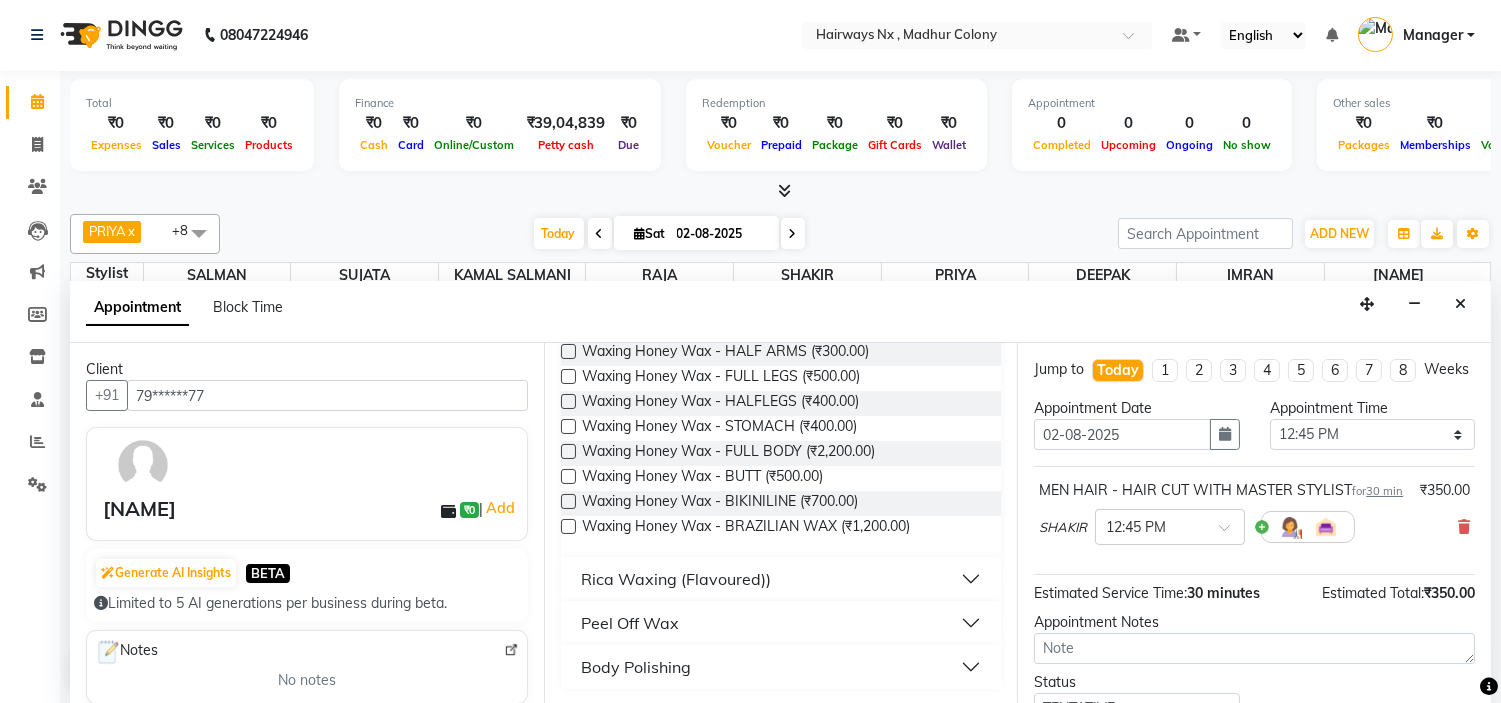 type on "WAX" 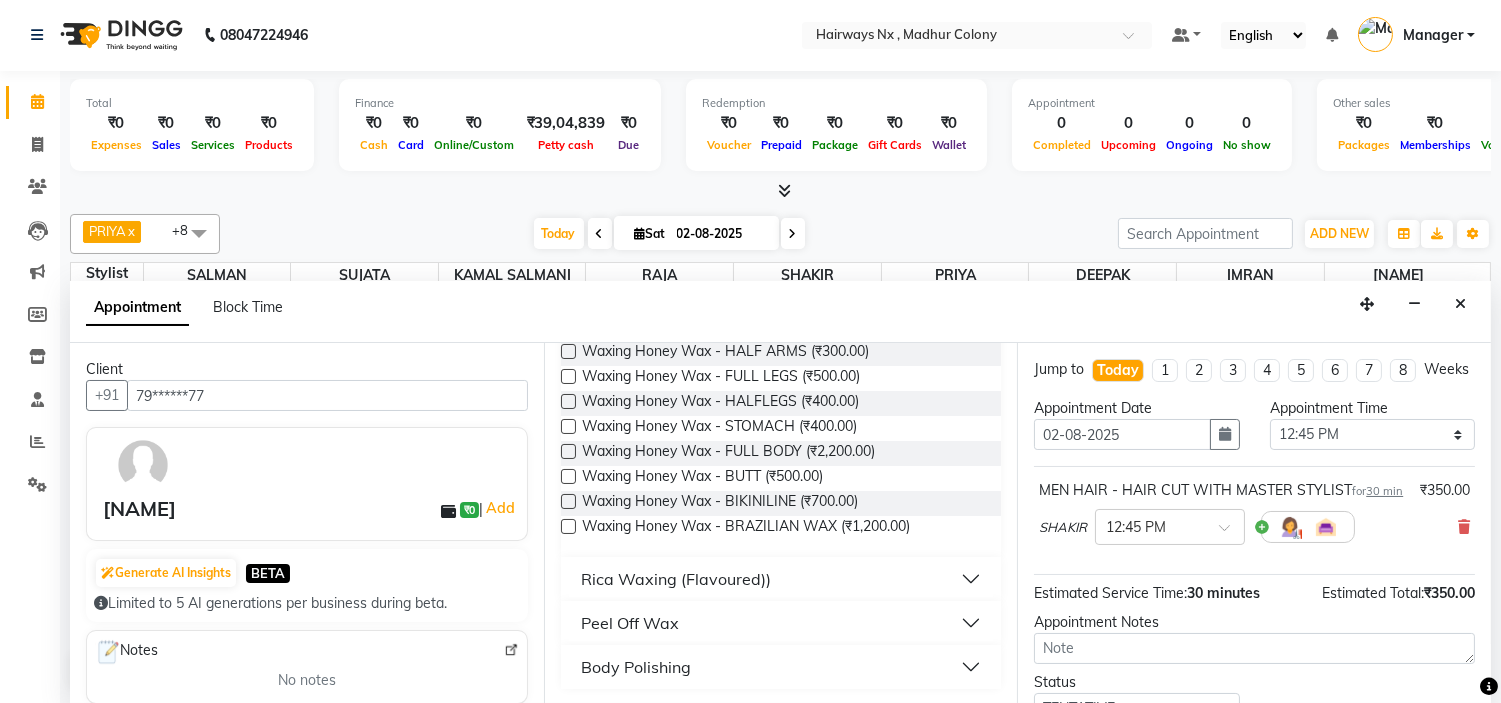 click on "Rica Waxing (Flavoured))" at bounding box center [676, 579] 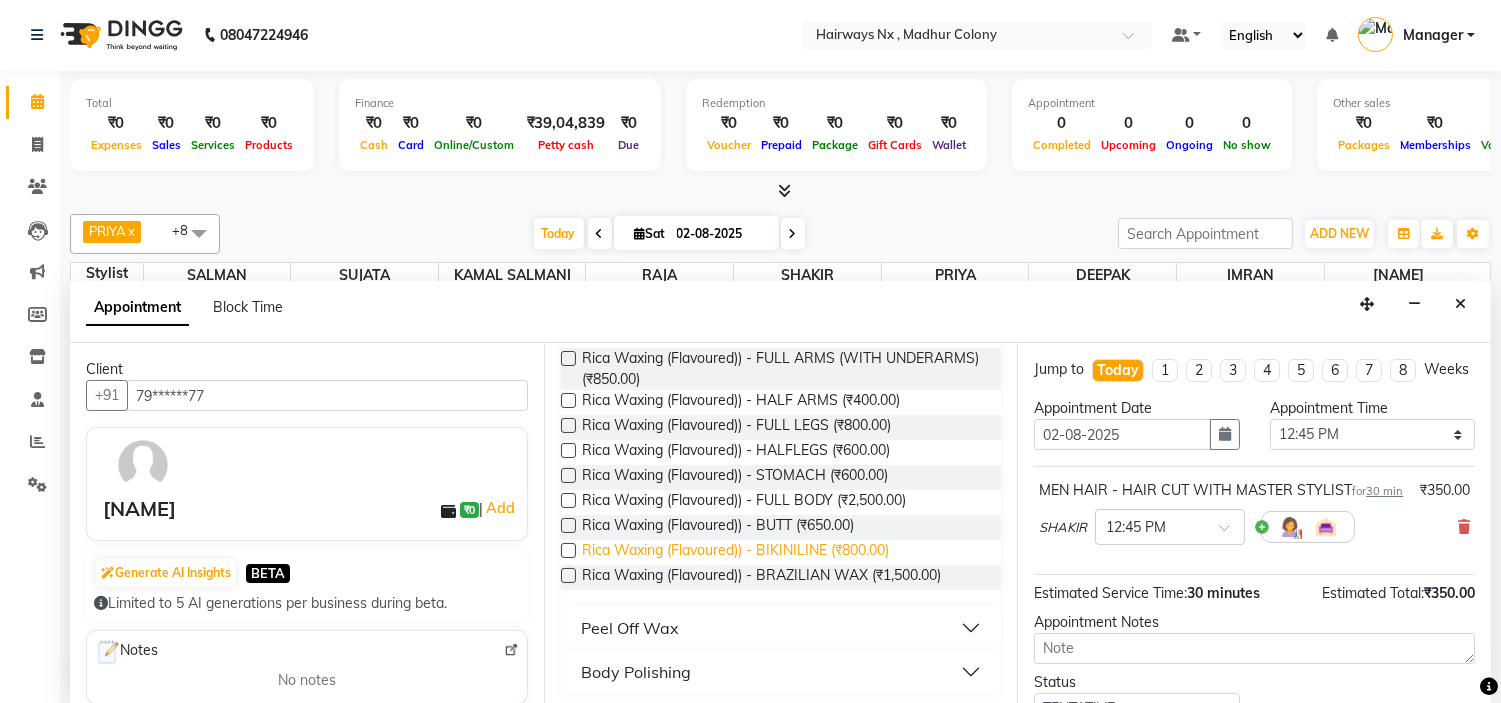 scroll, scrollTop: 893, scrollLeft: 0, axis: vertical 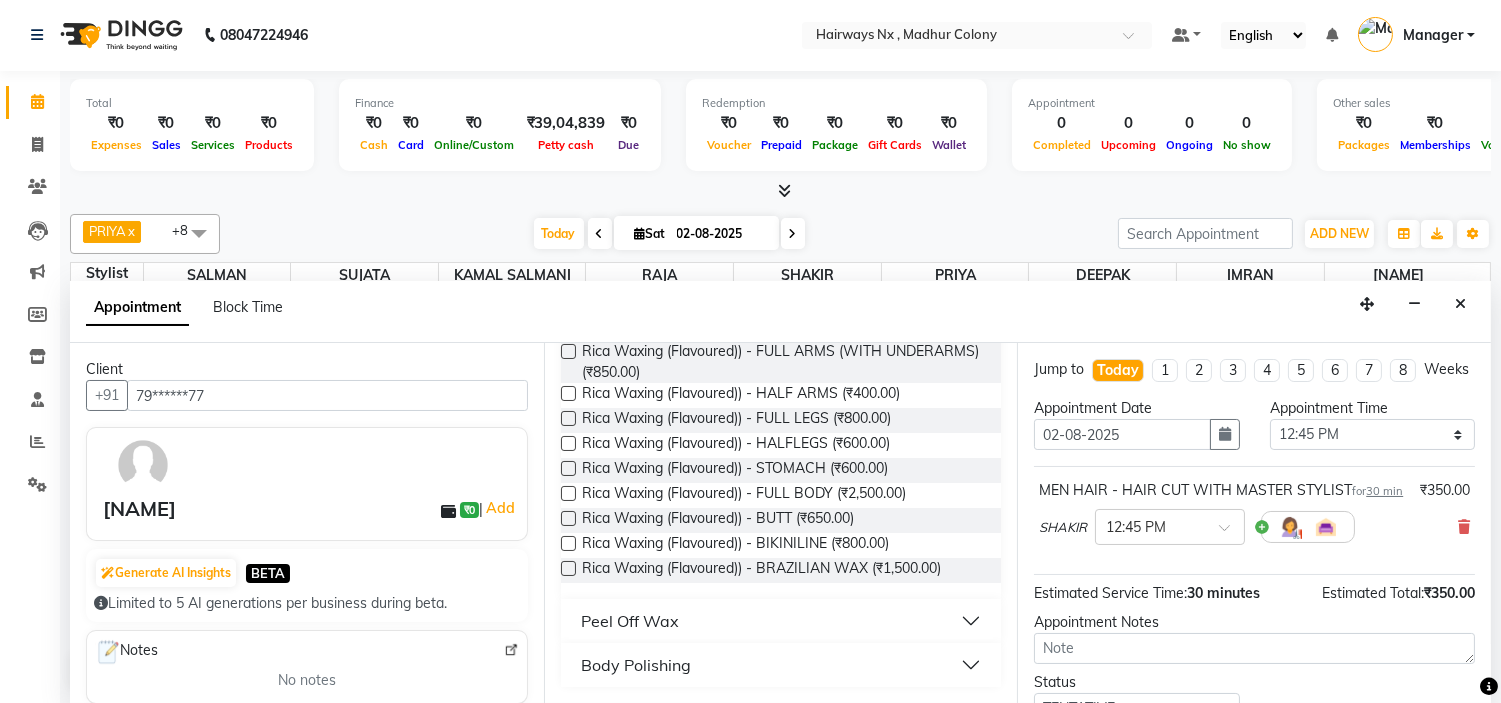 click on "Peel Off Wax" at bounding box center (630, 621) 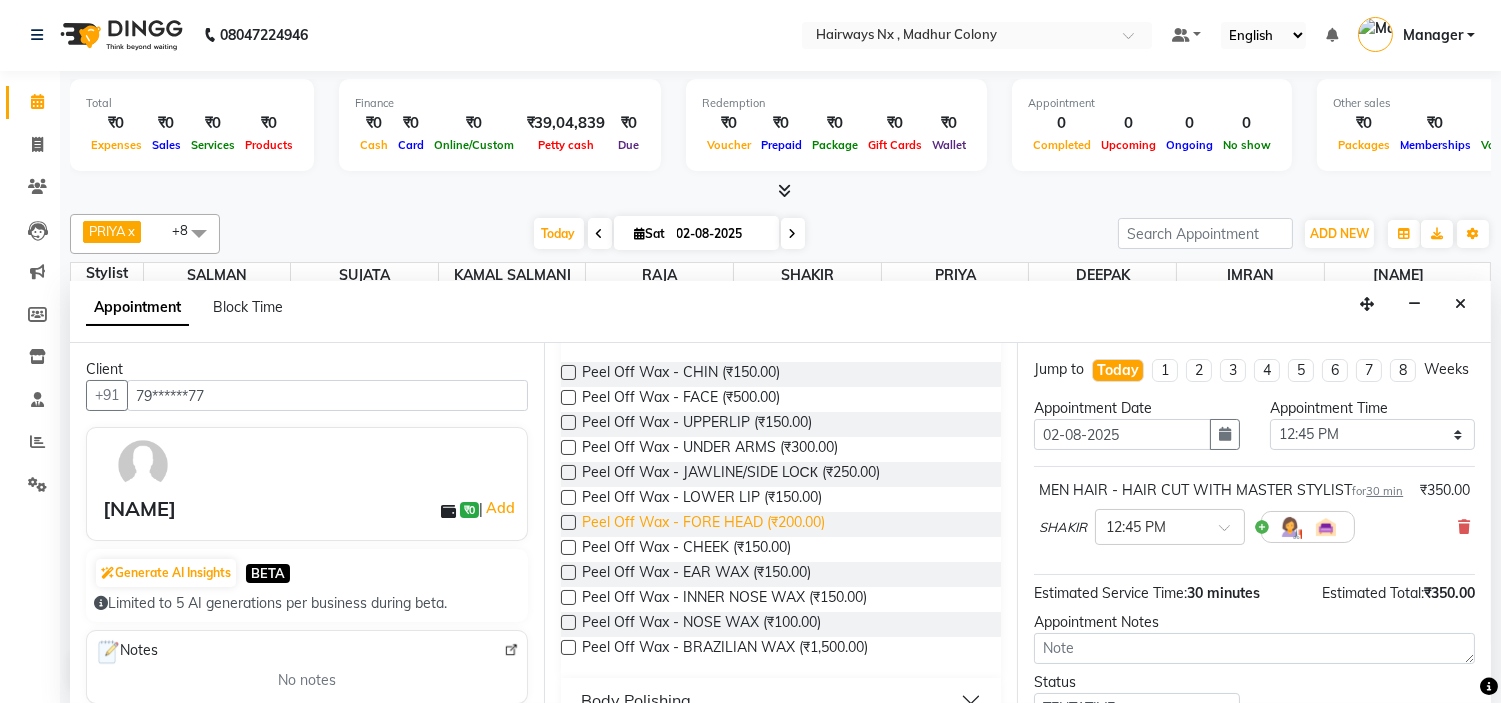 scroll, scrollTop: 1225, scrollLeft: 0, axis: vertical 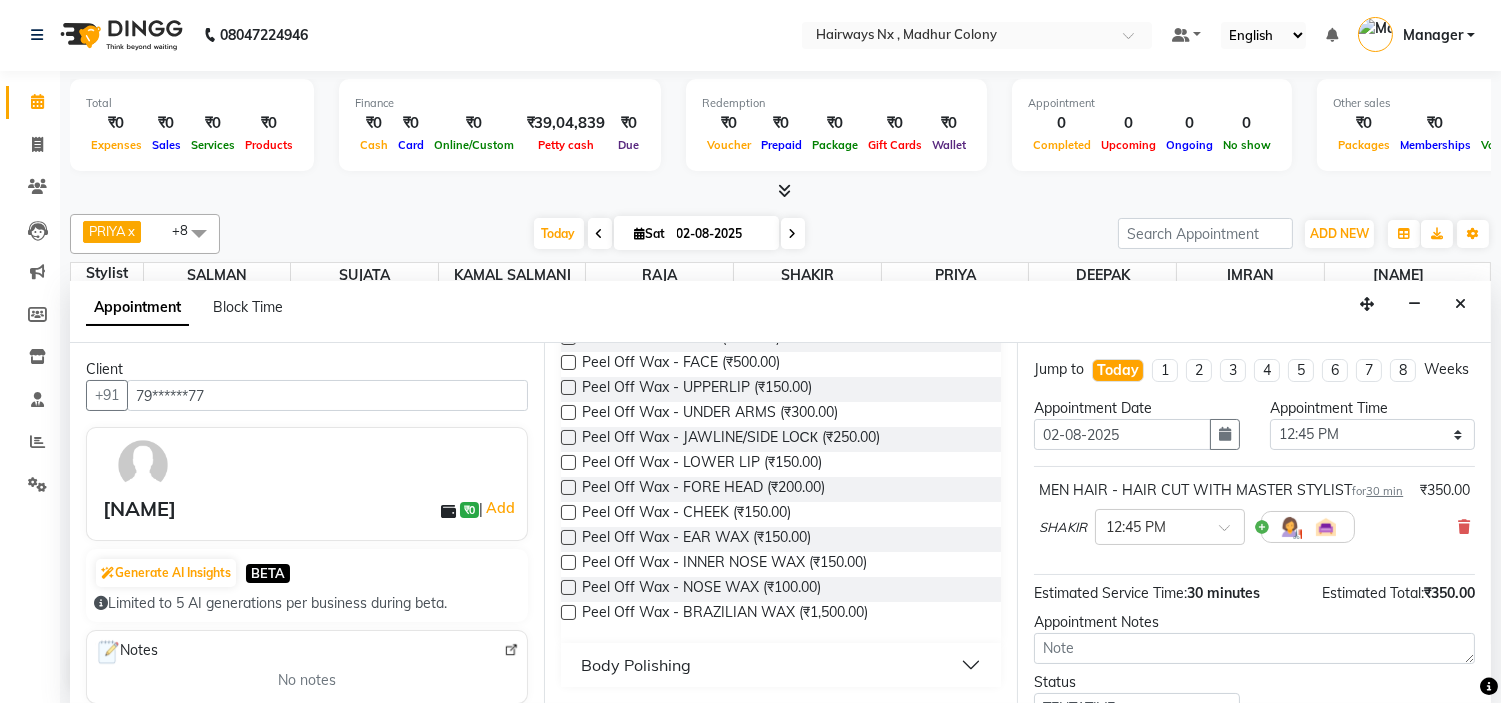 click at bounding box center [568, 537] 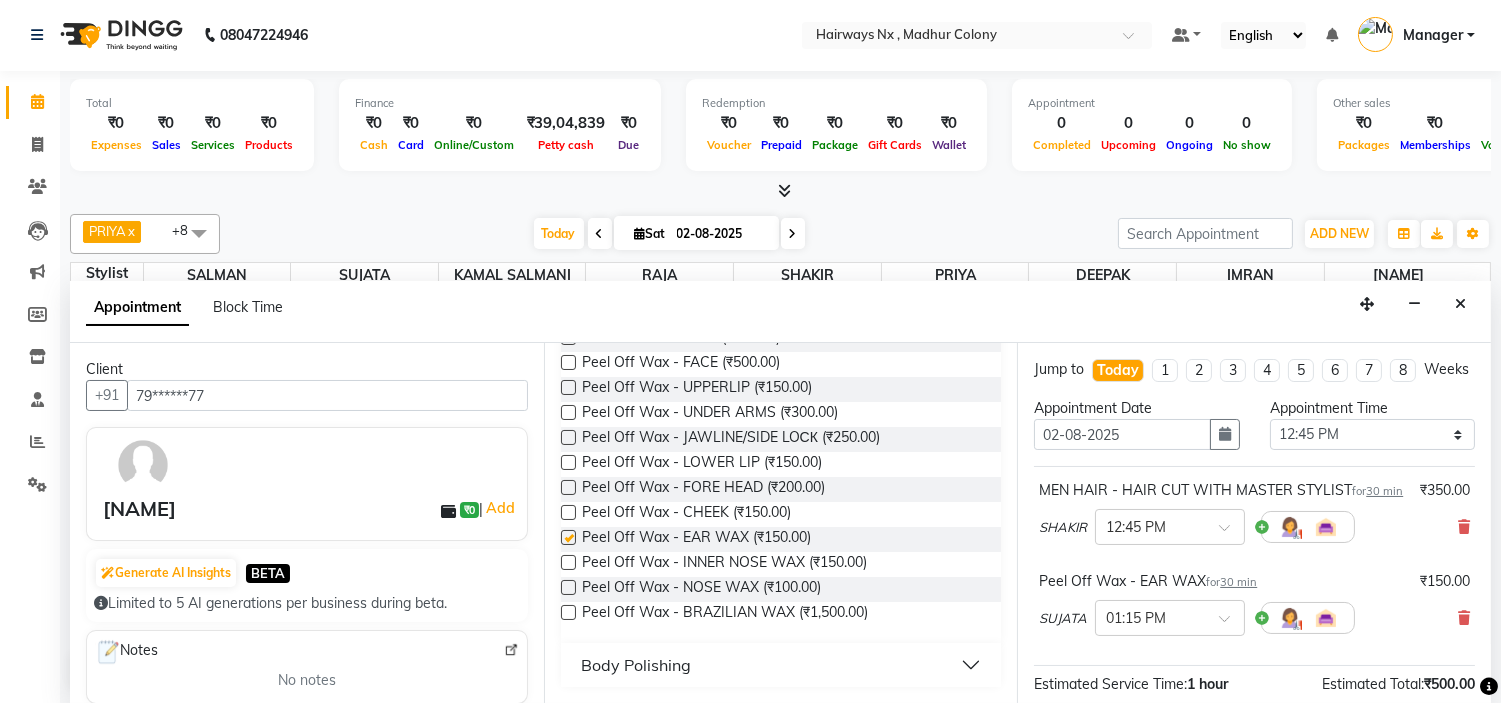 checkbox on "false" 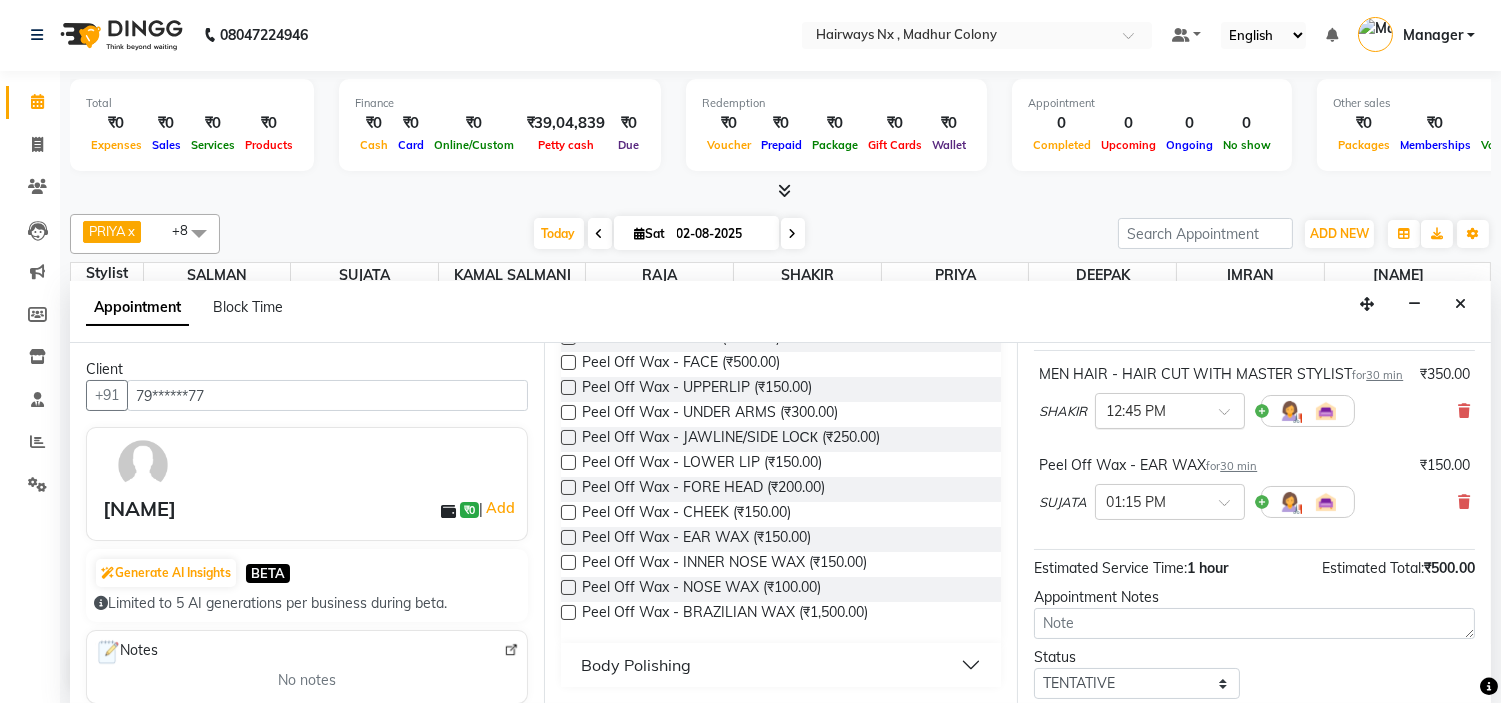 scroll, scrollTop: 277, scrollLeft: 0, axis: vertical 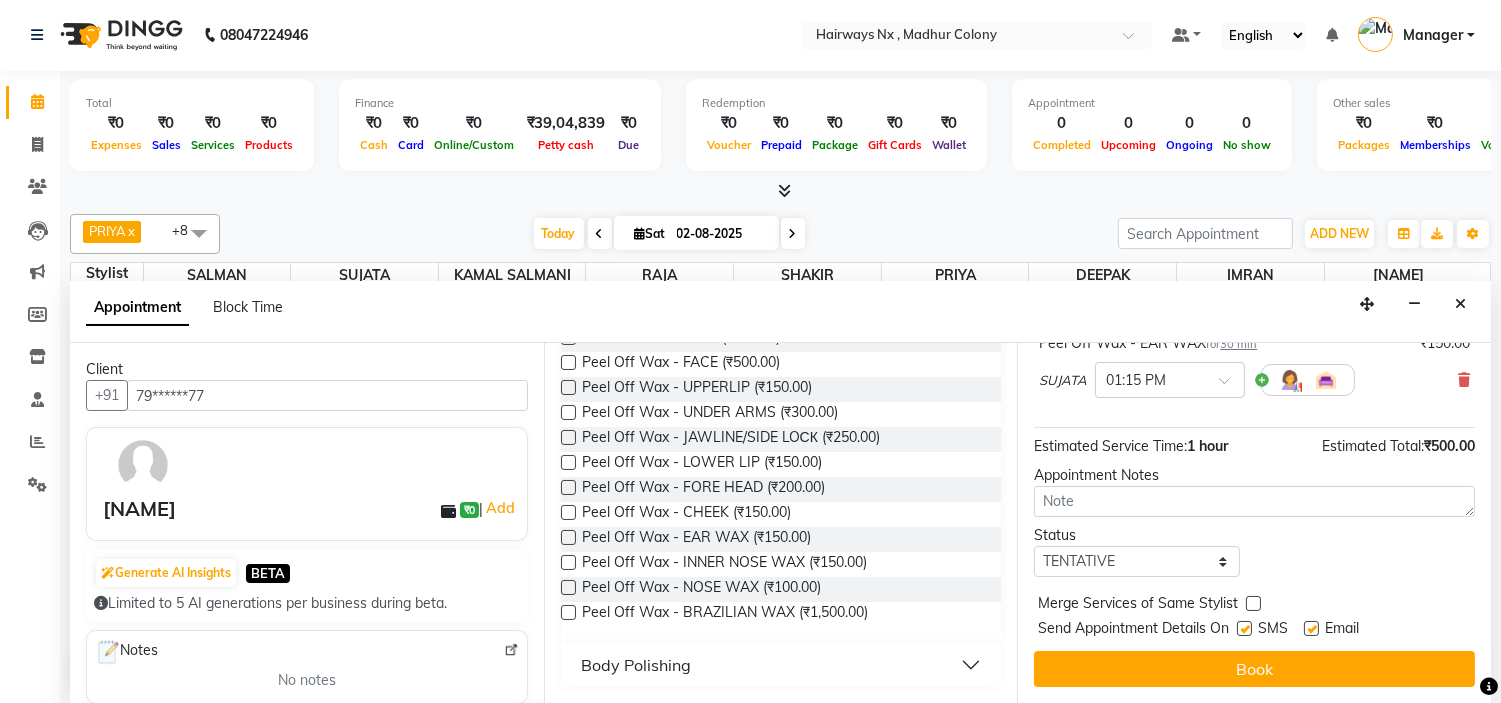 click at bounding box center (1244, 628) 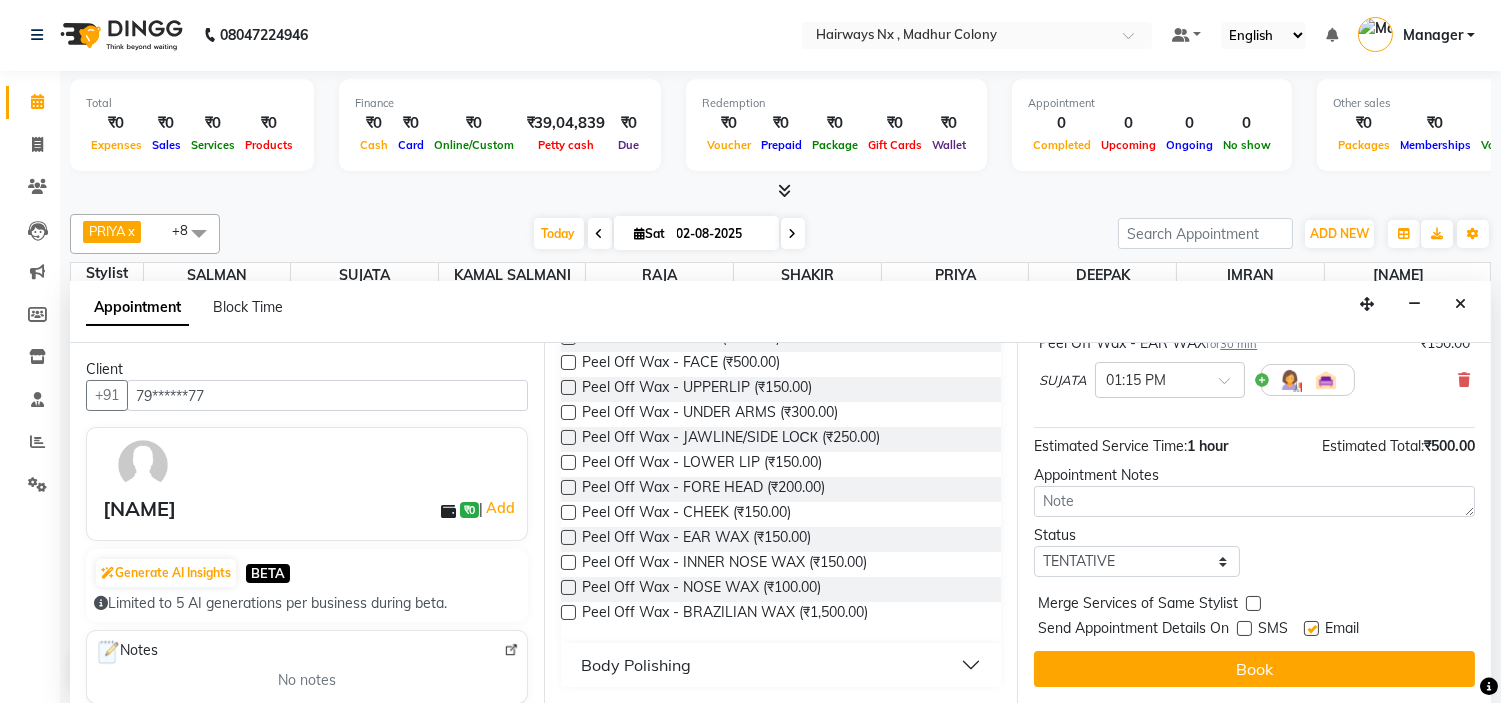 click at bounding box center [1311, 628] 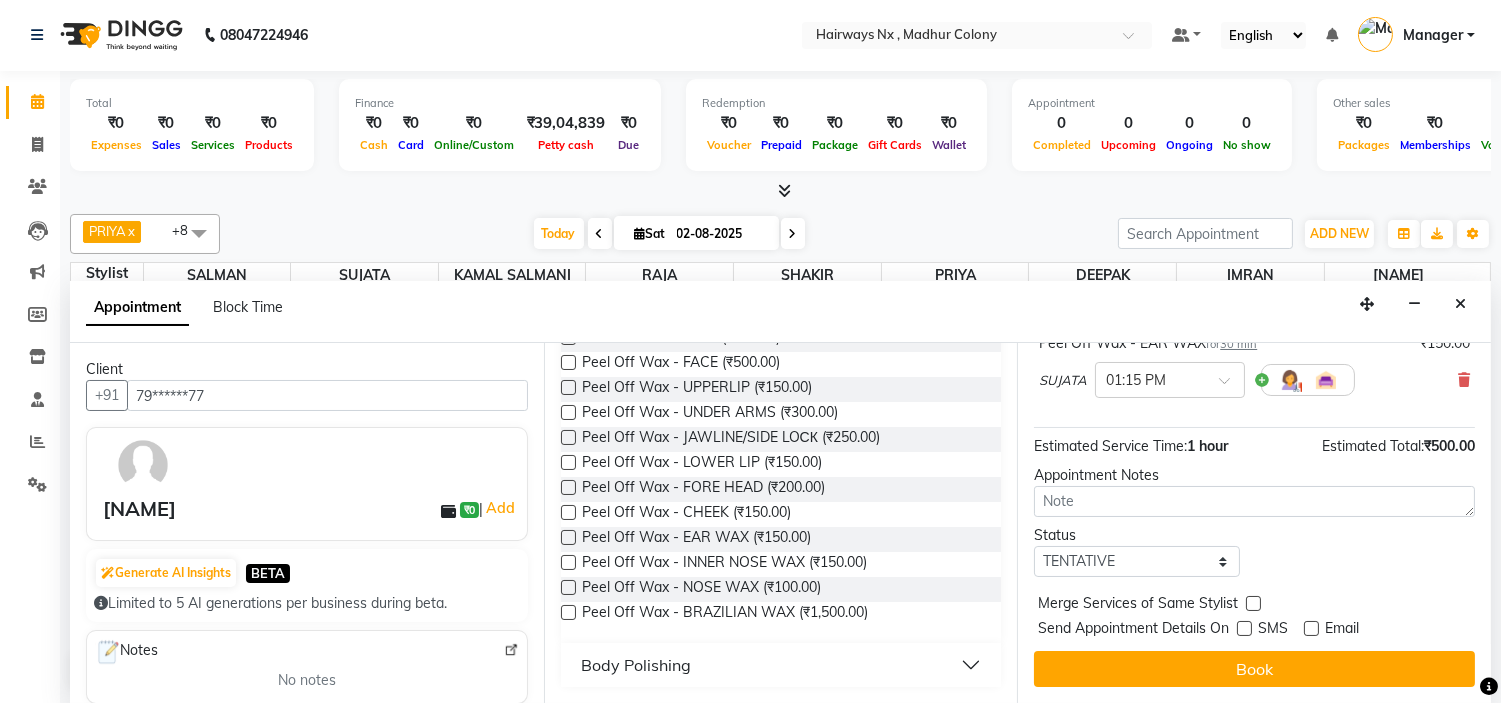 click on "Jump to Today 1 2 3 4 5 6 7 8 Weeks Appointment Date 02-08-2025 Appointment Time Select 10:00 AM 10:15 AM 10:30 AM 10:45 AM 11:00 AM 11:15 AM 11:30 AM 11:45 AM 12:00 PM 12:15 PM 12:30 PM 12:45 PM 01:00 PM 01:15 PM 01:30 PM 01:45 PM 02:00 PM 02:15 PM 02:30 PM 02:45 PM 03:00 PM 03:15 PM 03:30 PM 03:45 PM 04:00 PM 04:15 PM 04:30 PM 04:45 PM 05:00 PM 05:15 PM 05:30 PM 05:45 PM 06:00 PM 06:15 PM 06:30 PM 06:45 PM 07:00 PM 07:15 PM 07:30 PM 07:45 PM 08:00 PM 08:15 PM 08:30 PM 08:45 PM 09:00 PM 09:15 PM 09:30 PM 09:45 PM 10:00 PM 10:15 PM 10:30 PM MEN HAIR - HAIR CUT WITH MASTER STYLIST   for  30 min ₹350.00 SHAKIR  × 12:45 PM Peel Off Wax - EAR WAX   for  30 min ₹150.00 SUJATA × 01:15 PM Estimated Service Time:  1 hour Estimated Total:  ₹500.00 Appointment Notes Status Select TENTATIVE CONFIRM CHECK-IN UPCOMING Merge Services of Same Stylist Send Appointment Details On SMS Email  Book" at bounding box center (1254, 523) 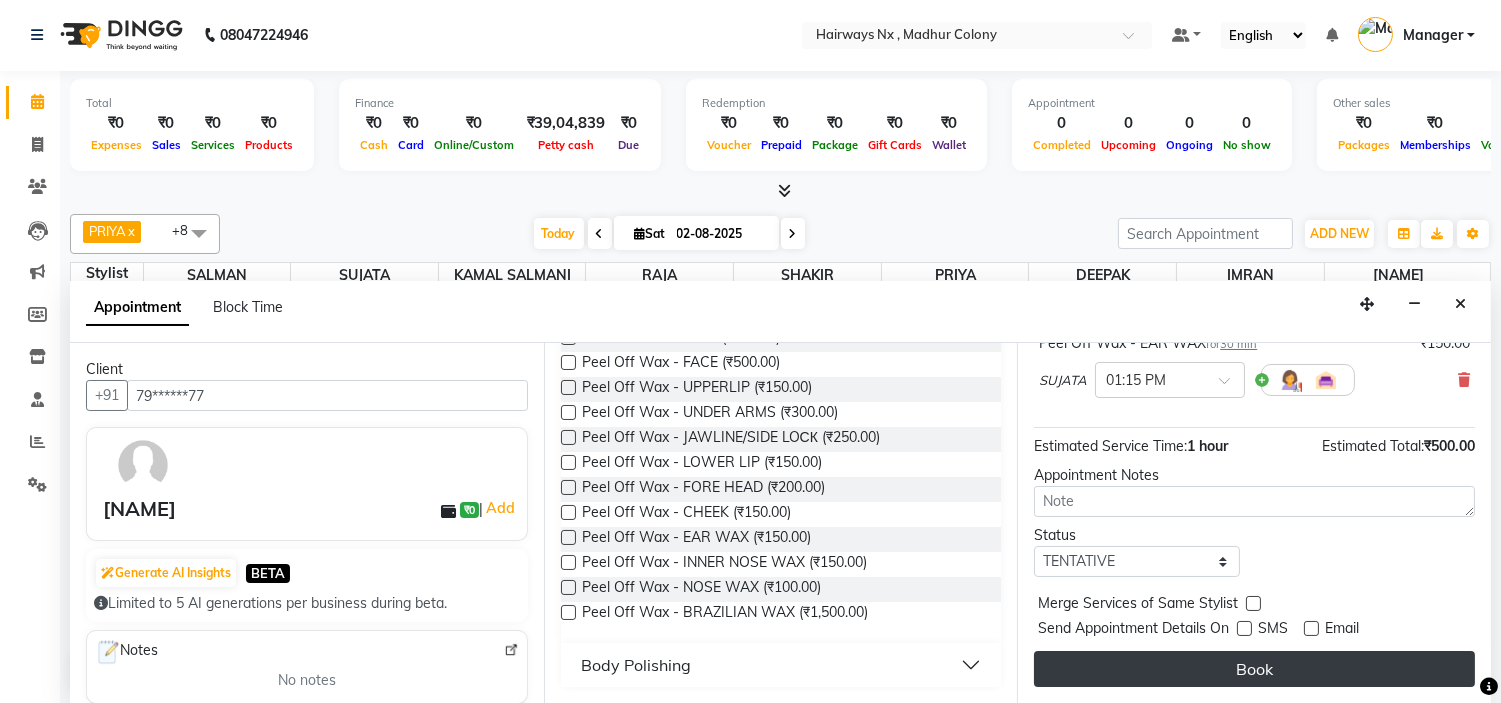click on "Book" at bounding box center [1254, 669] 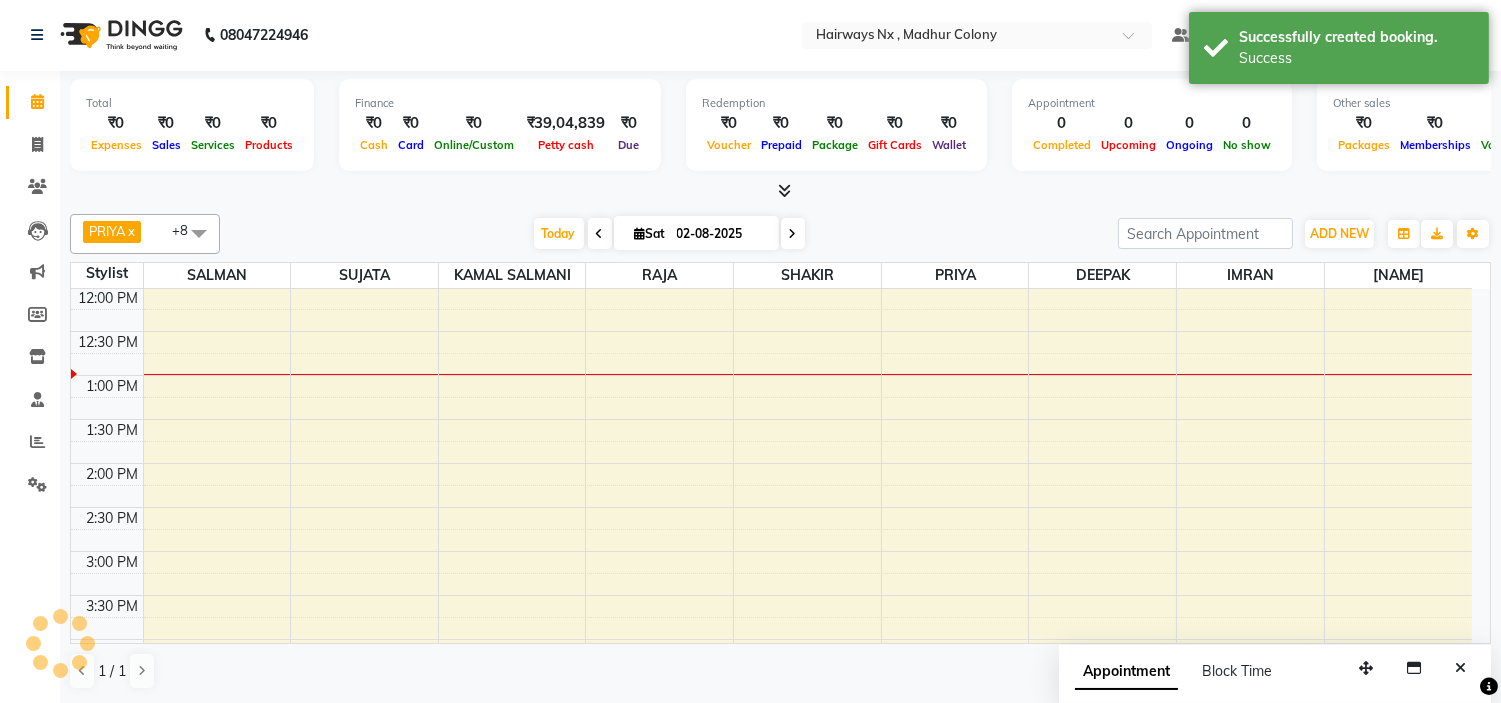 scroll, scrollTop: 0, scrollLeft: 0, axis: both 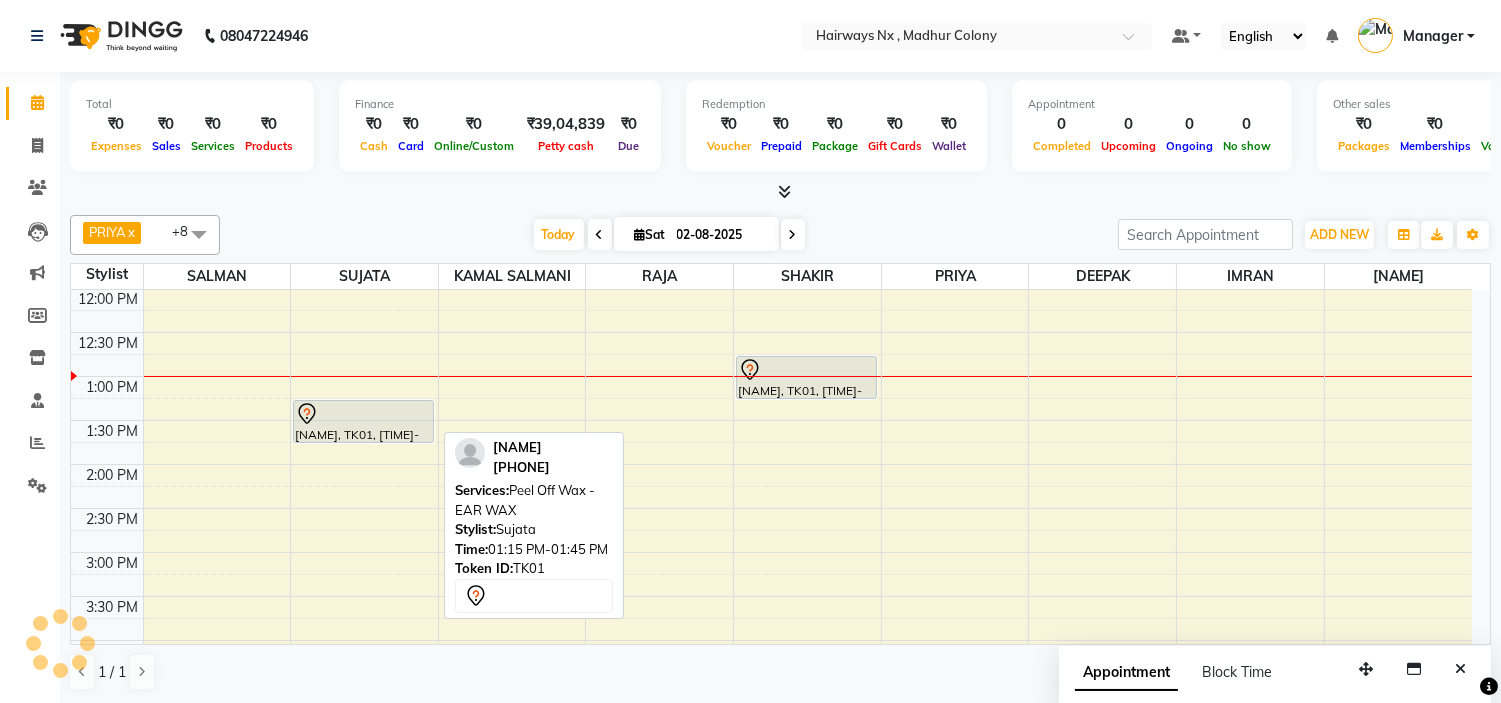 click at bounding box center [363, 414] 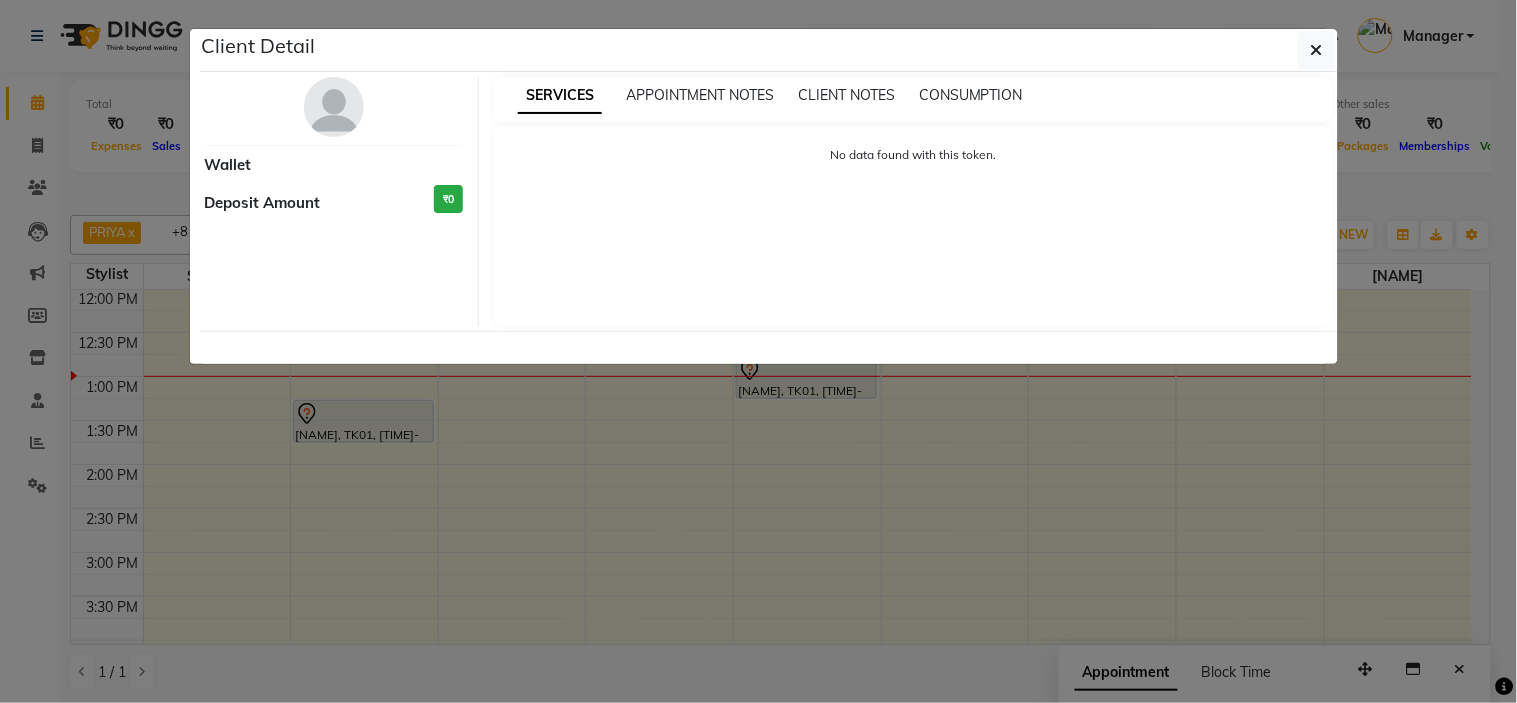 select on "7" 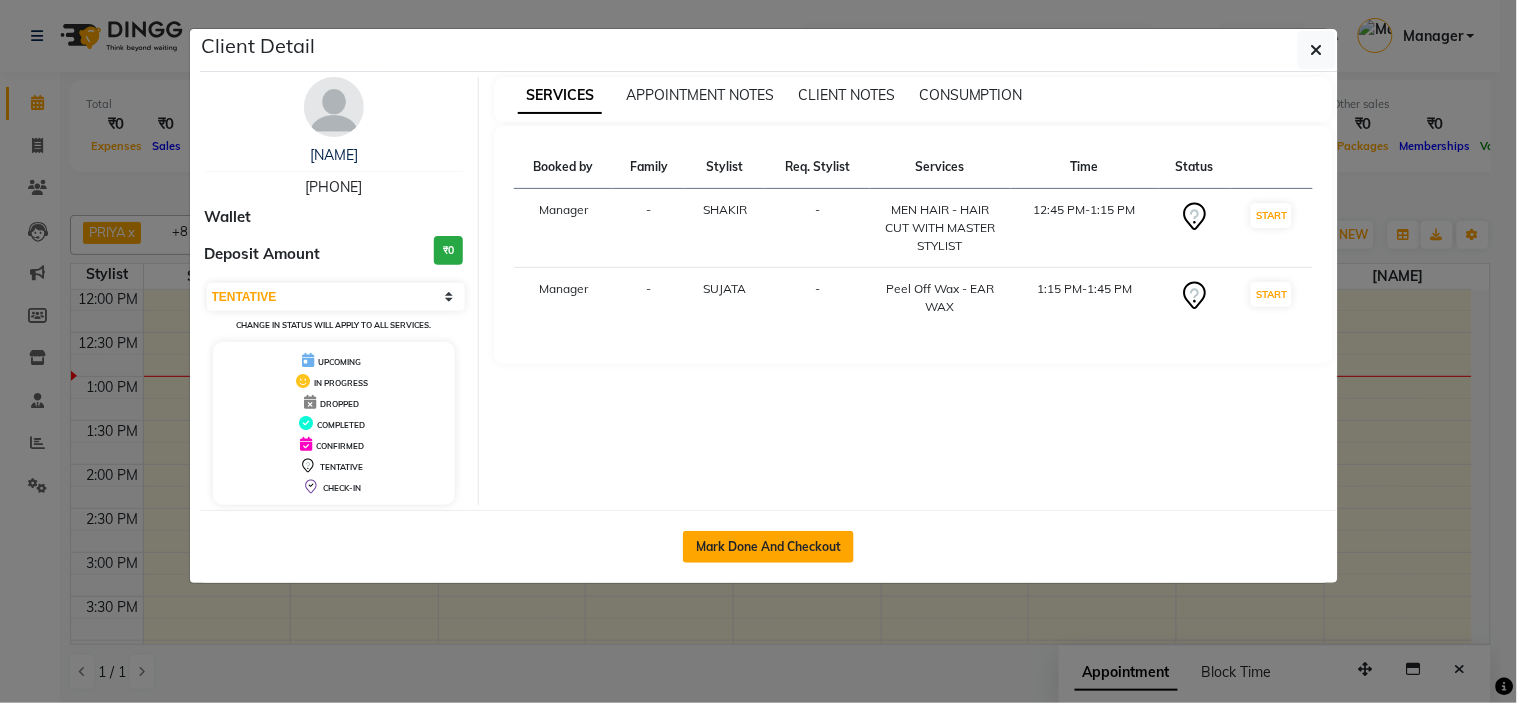 click on "Mark Done And Checkout" 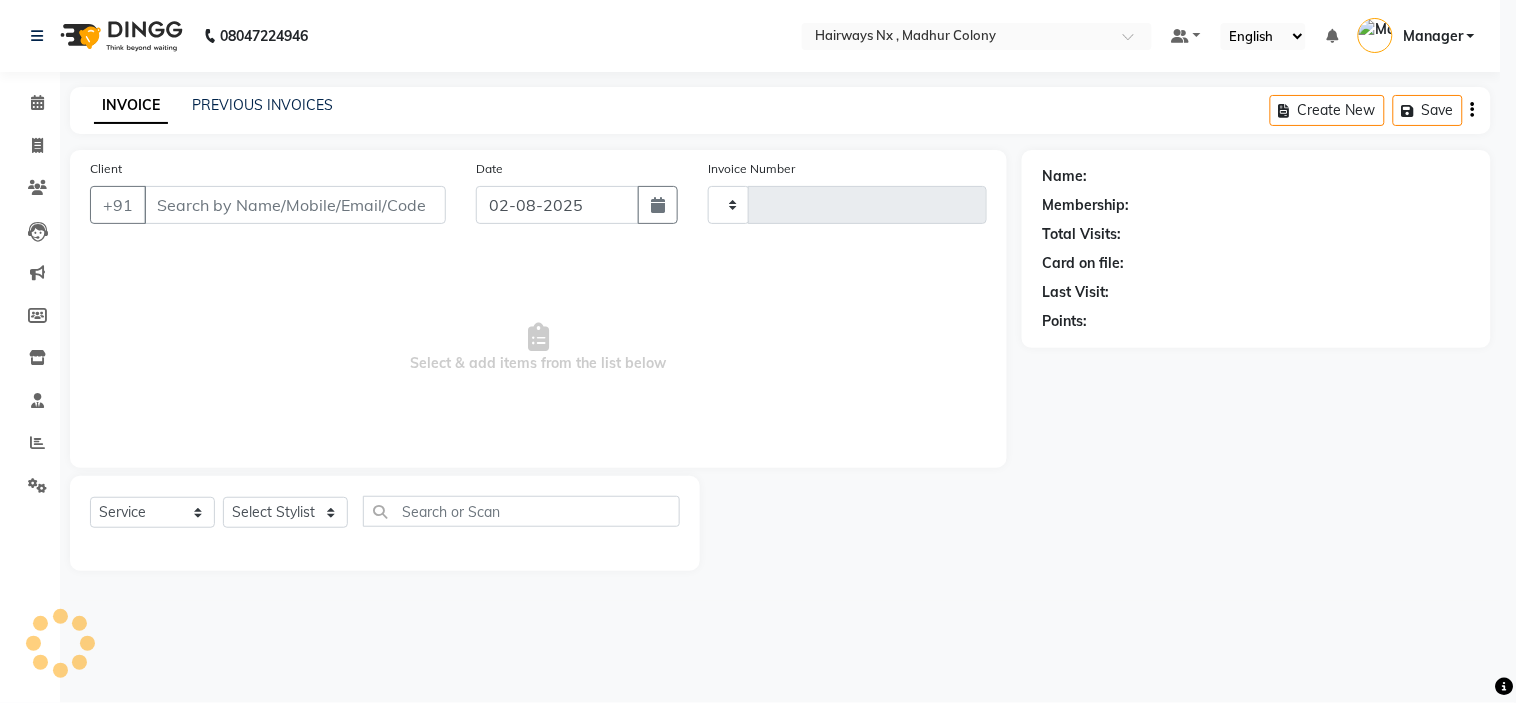 type on "0886" 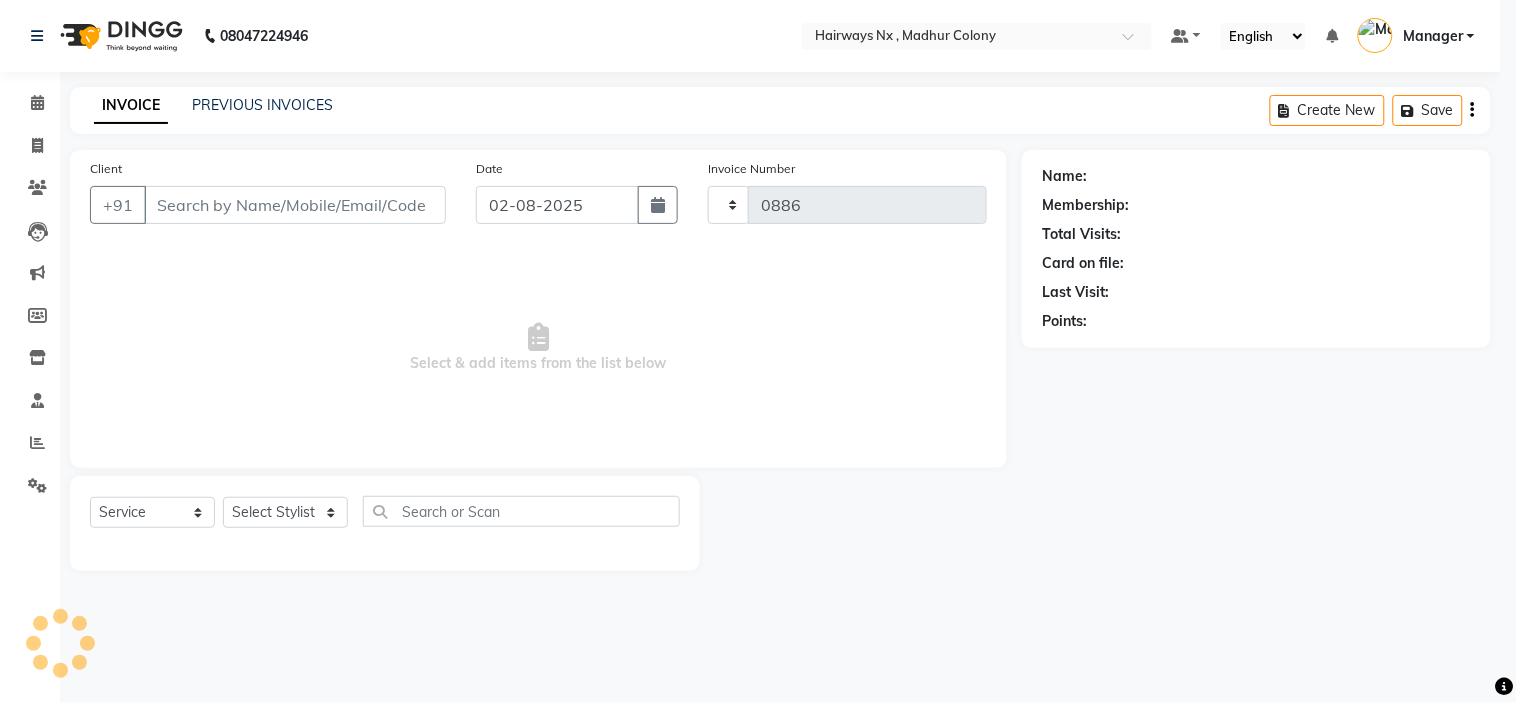 select on "778" 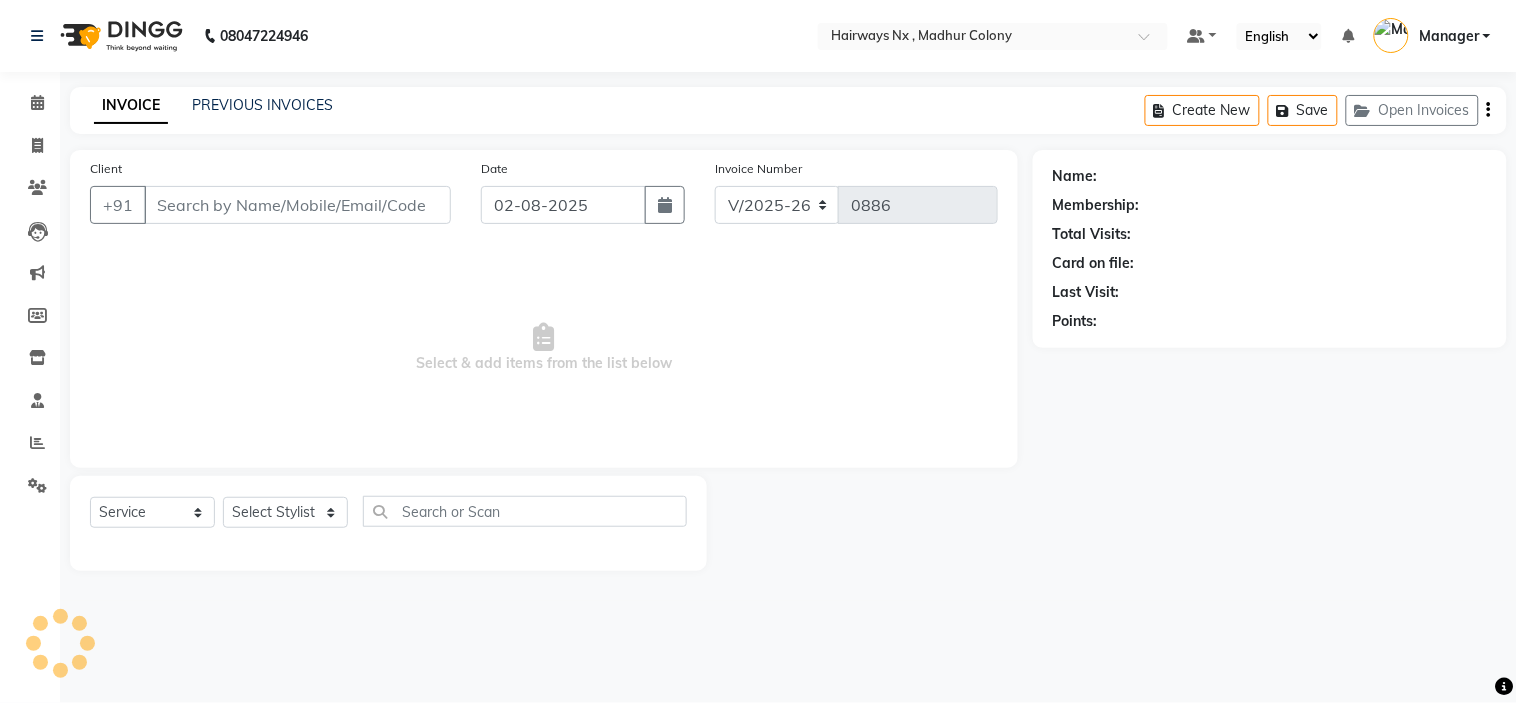 type on "79******77" 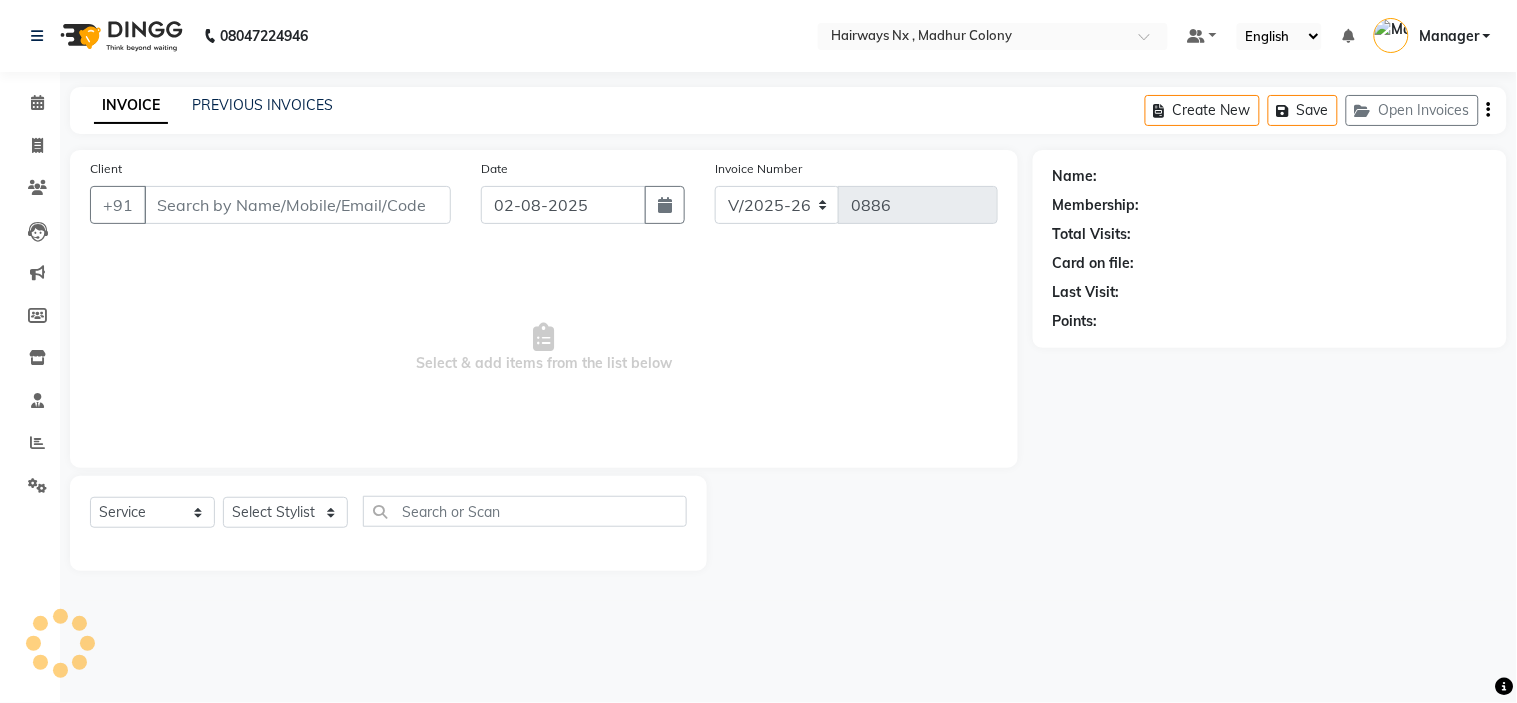 select on "67654" 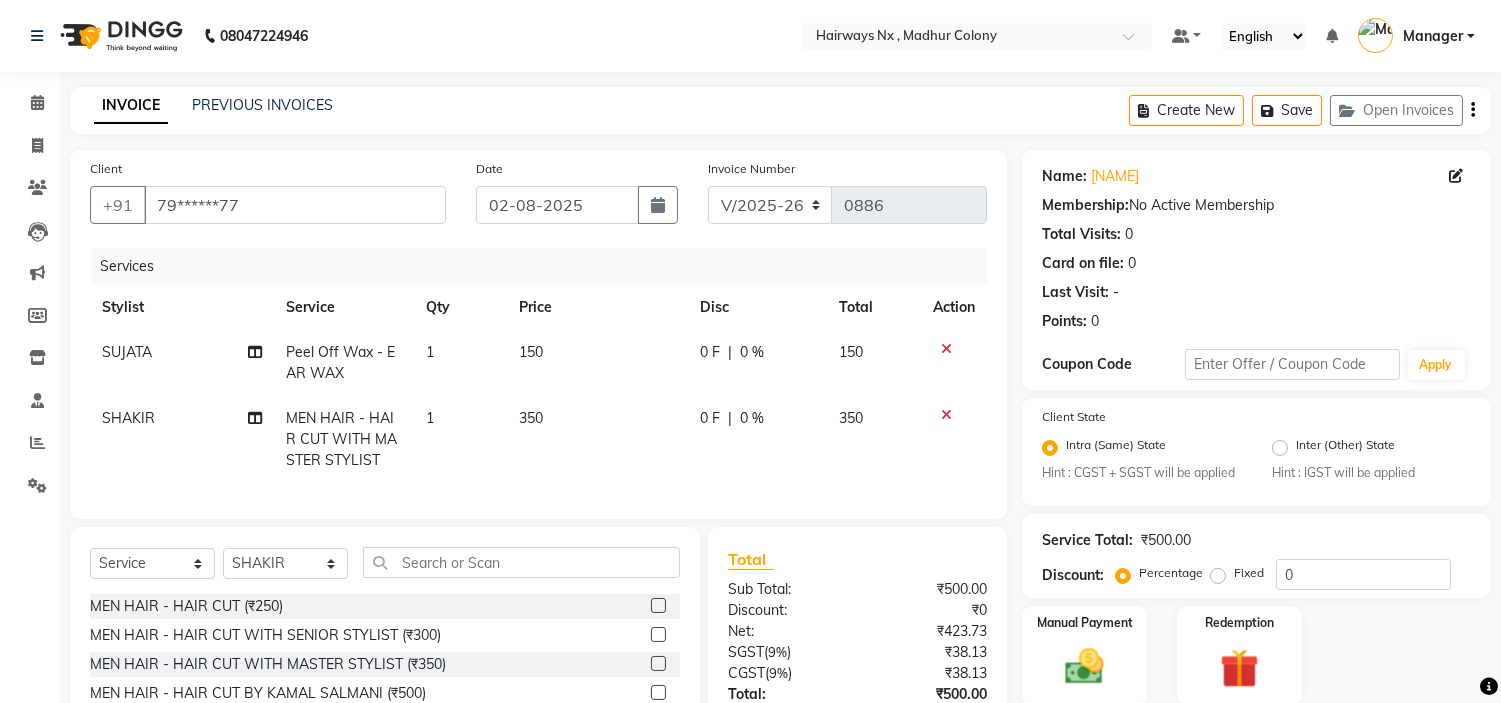 click on "150" 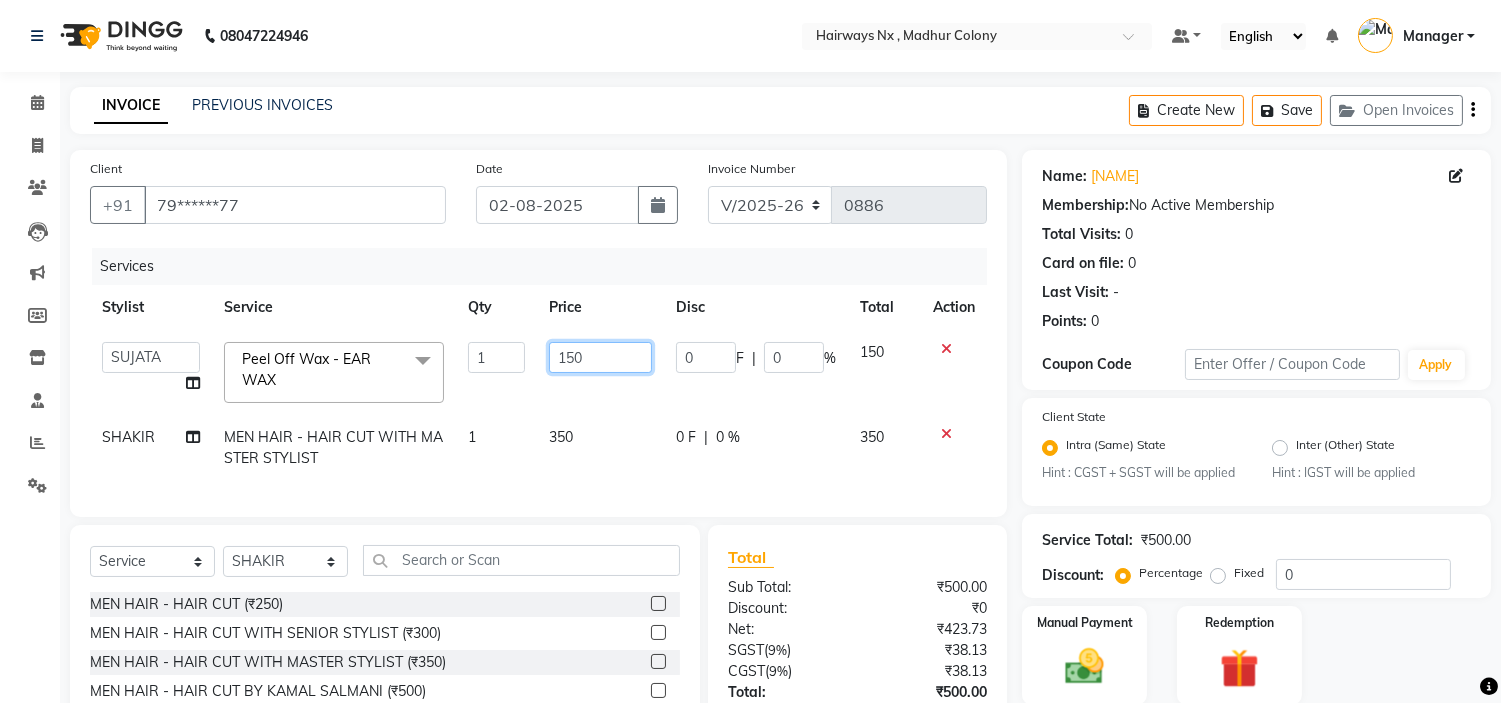click on "150" 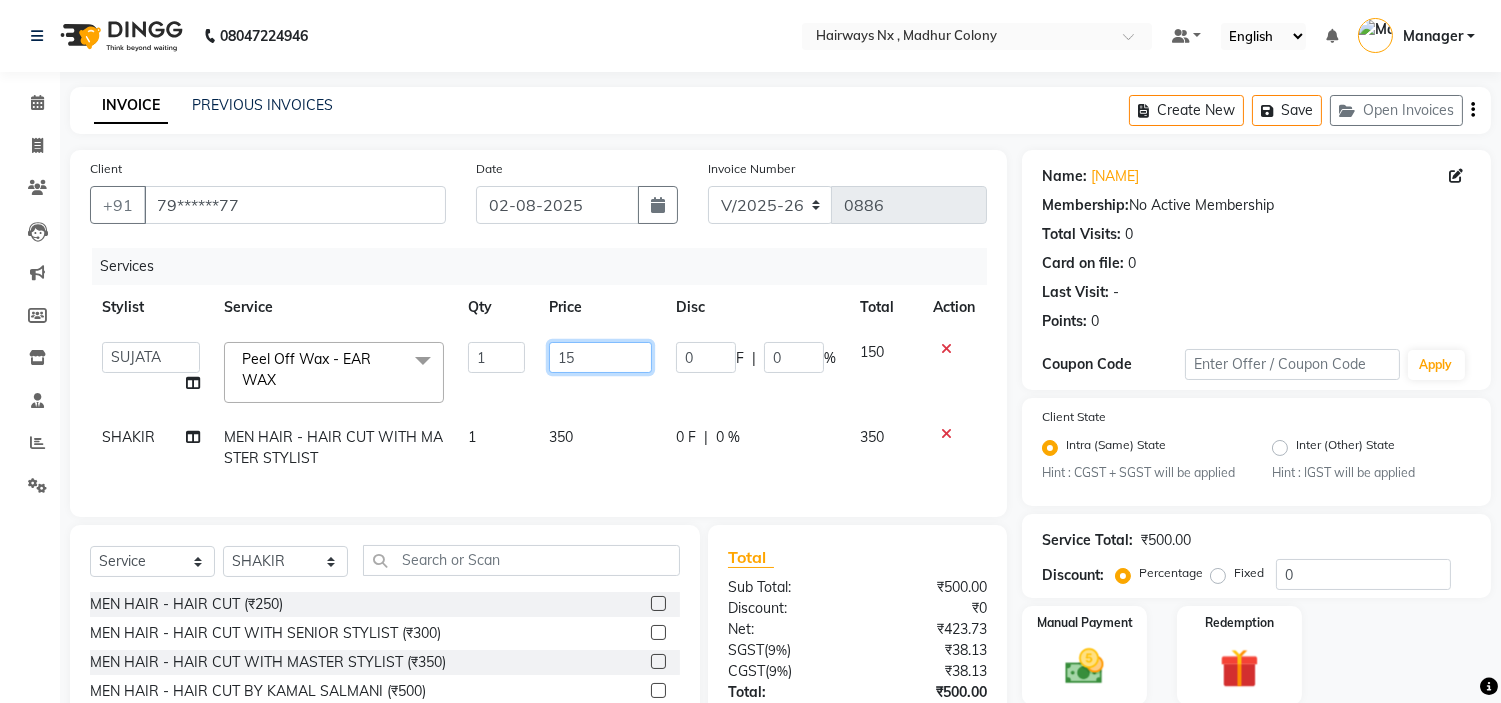 type on "1" 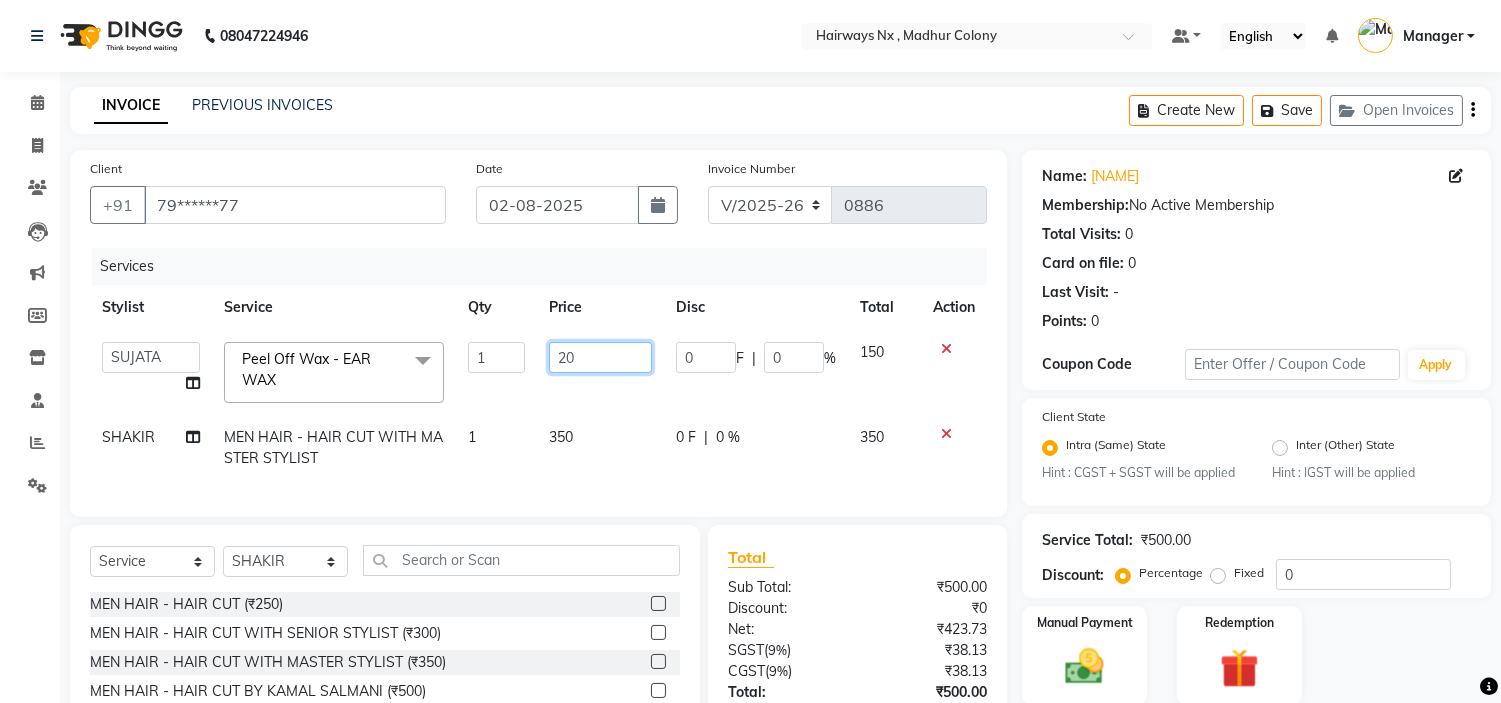 type on "200" 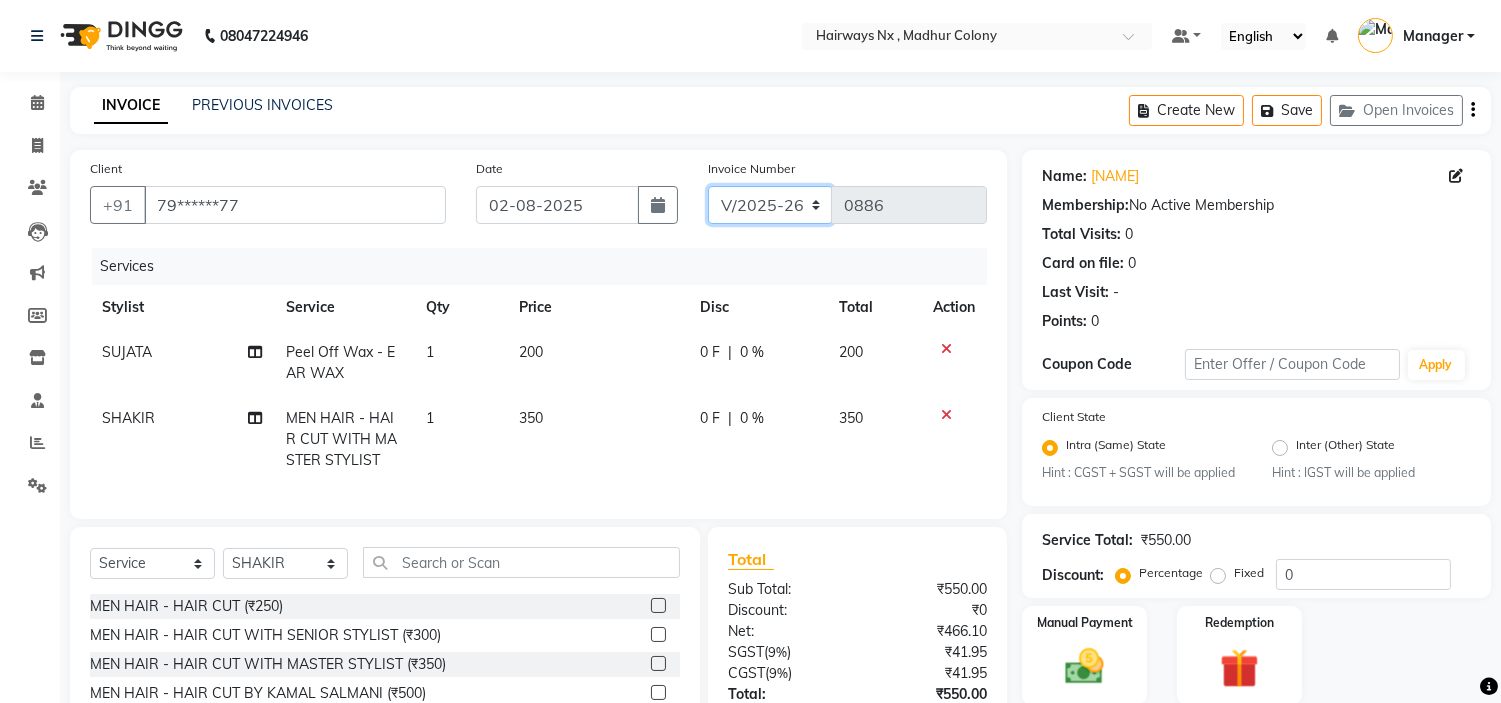 click on "INV/25-26 V/2025-26" 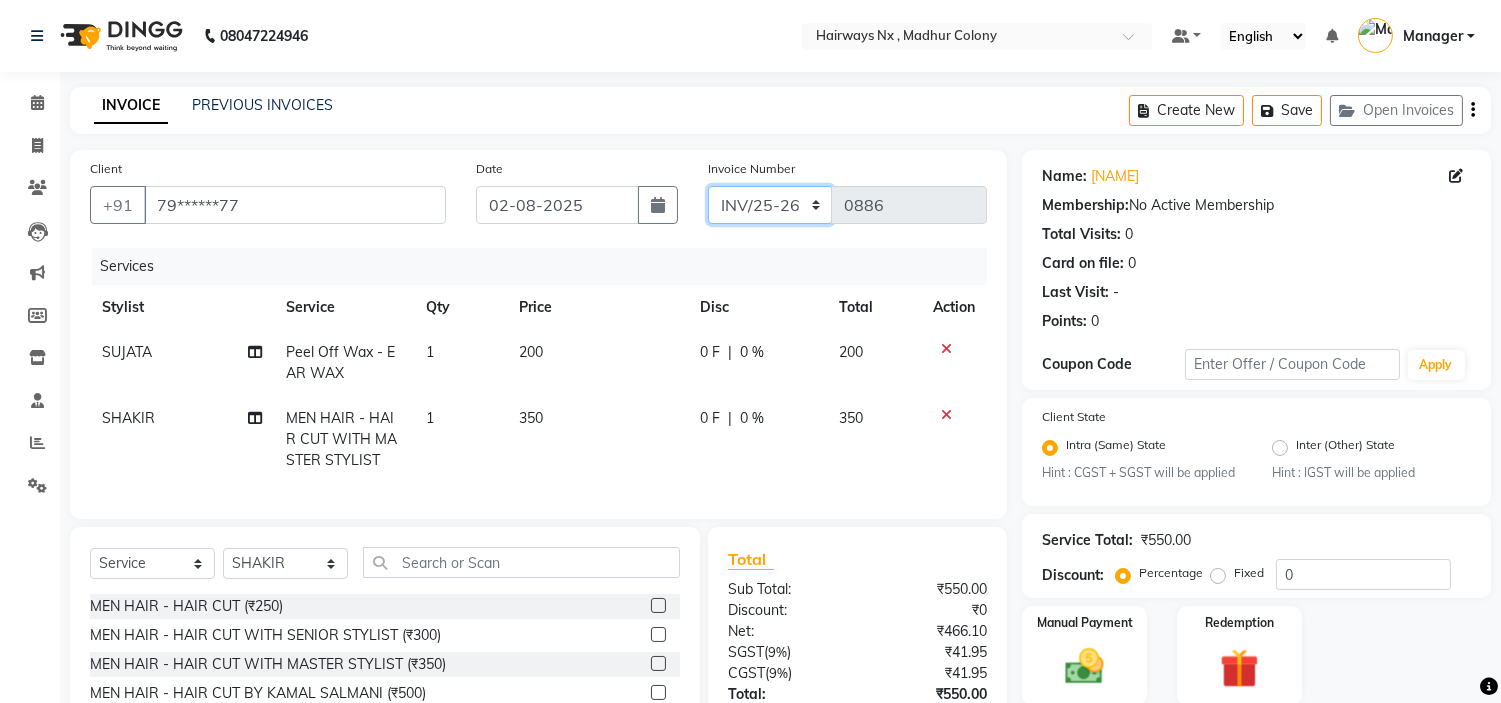 click on "INV/25-26 V/2025-26" 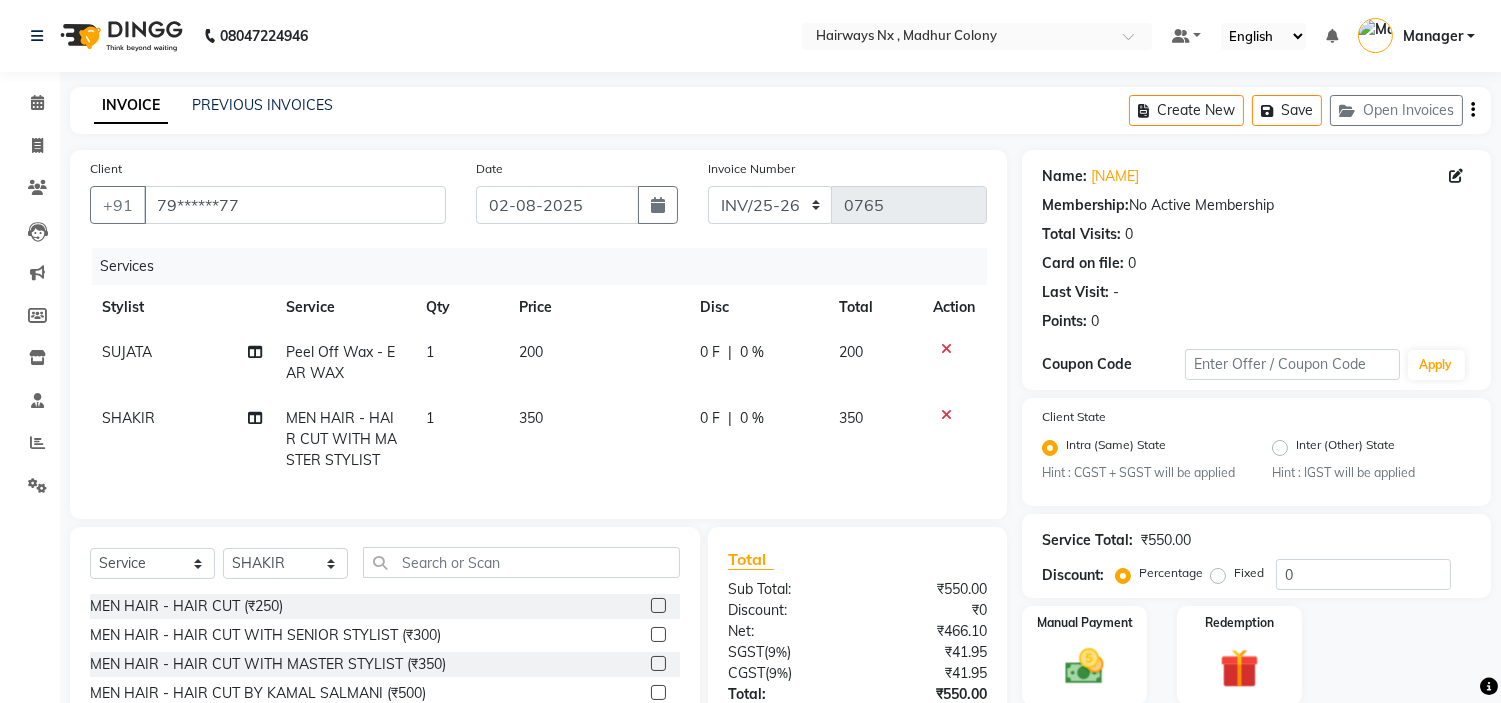 click on "Create New   Save   Open Invoices" 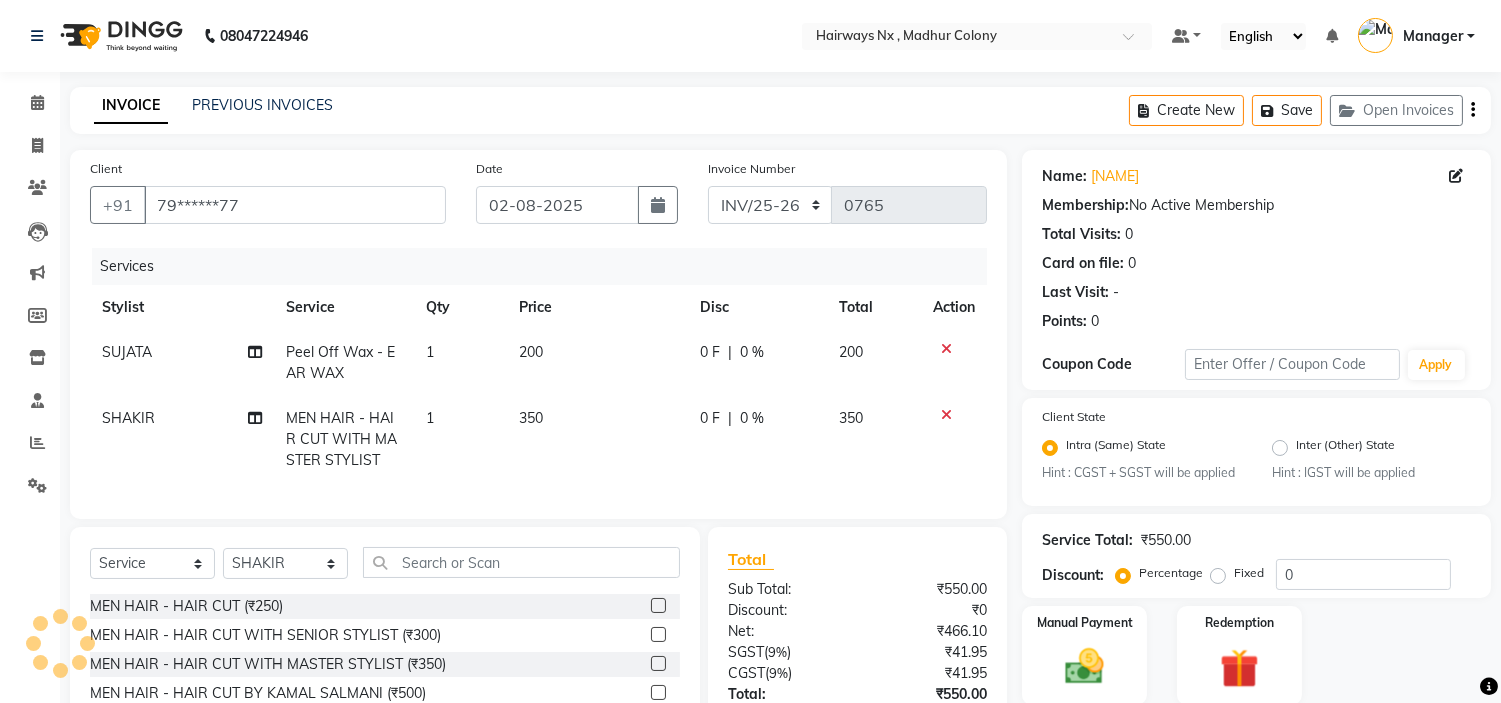 click on "Create New   Save   Open Invoices" 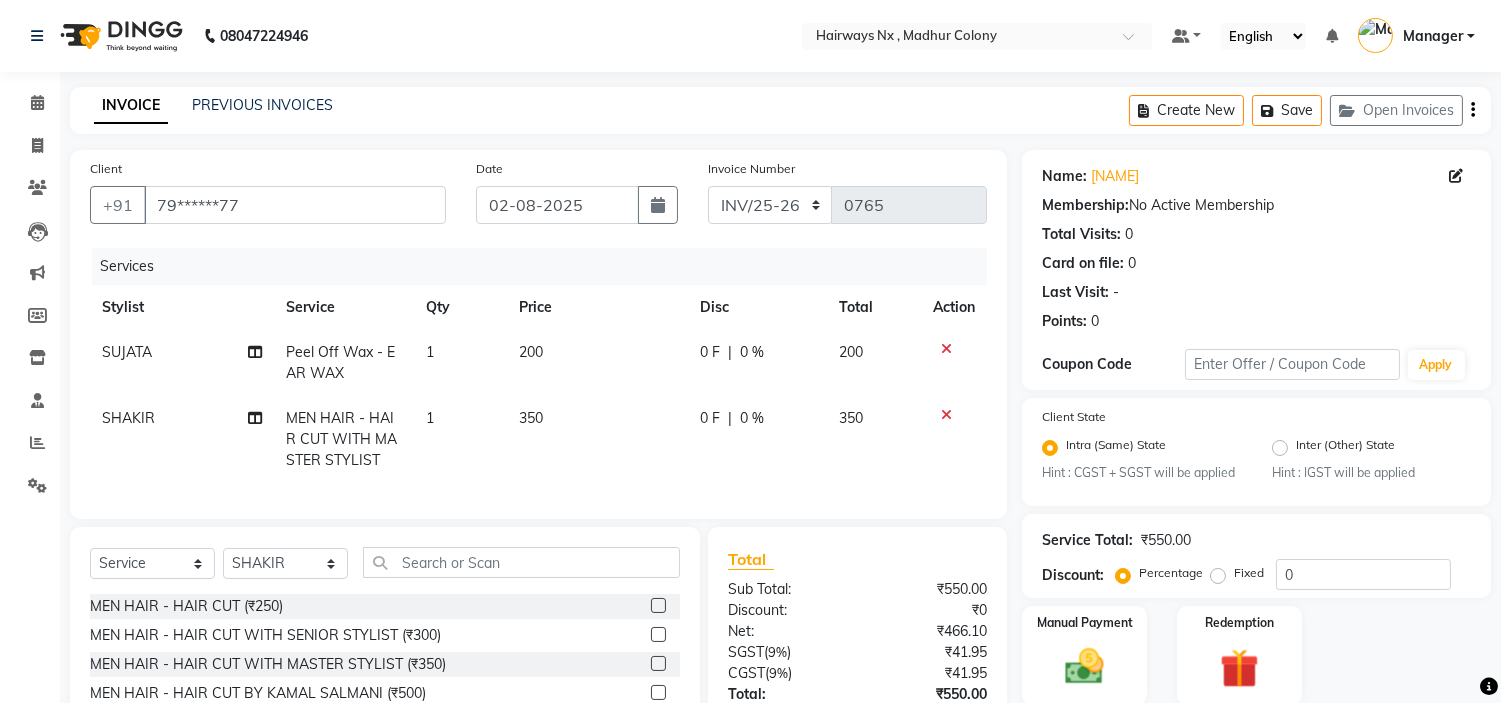 click 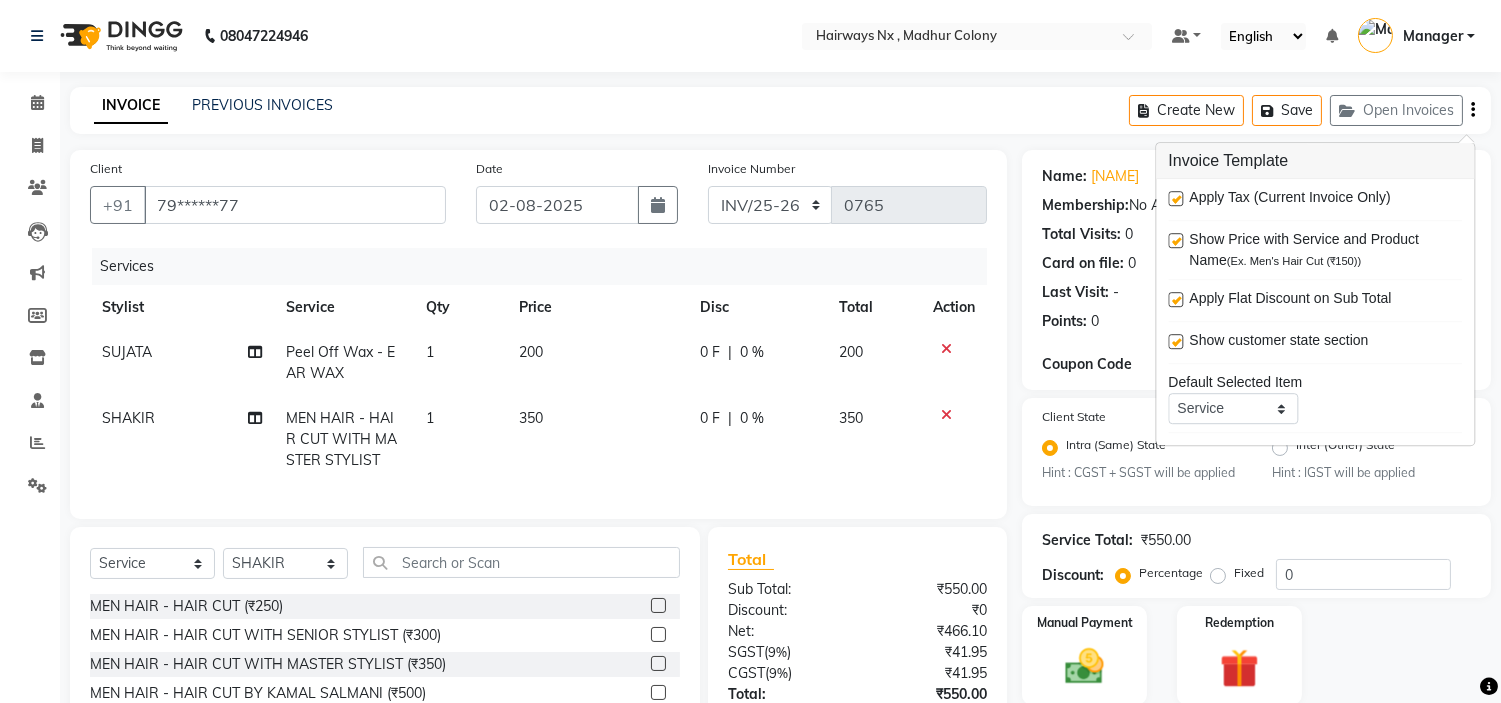 click at bounding box center (1175, 198) 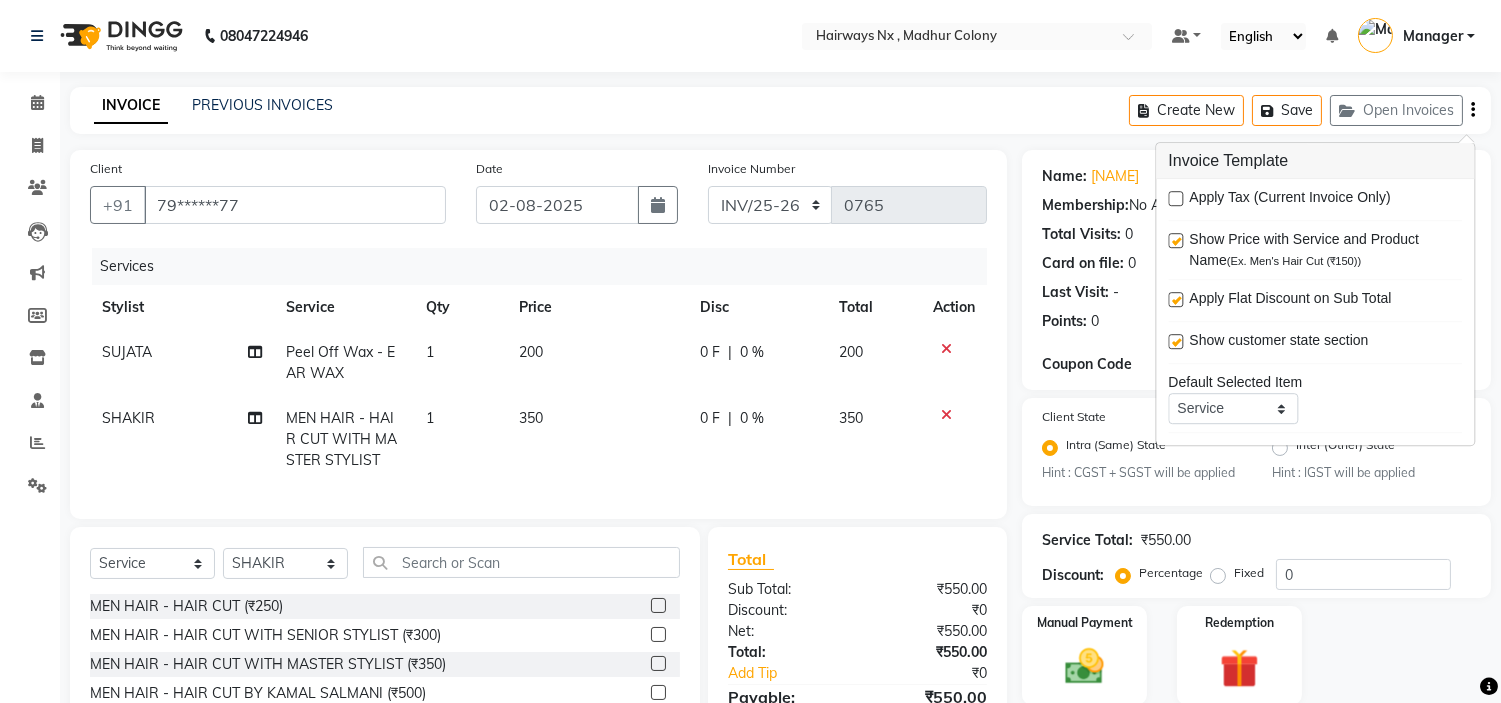 scroll, scrollTop: 165, scrollLeft: 0, axis: vertical 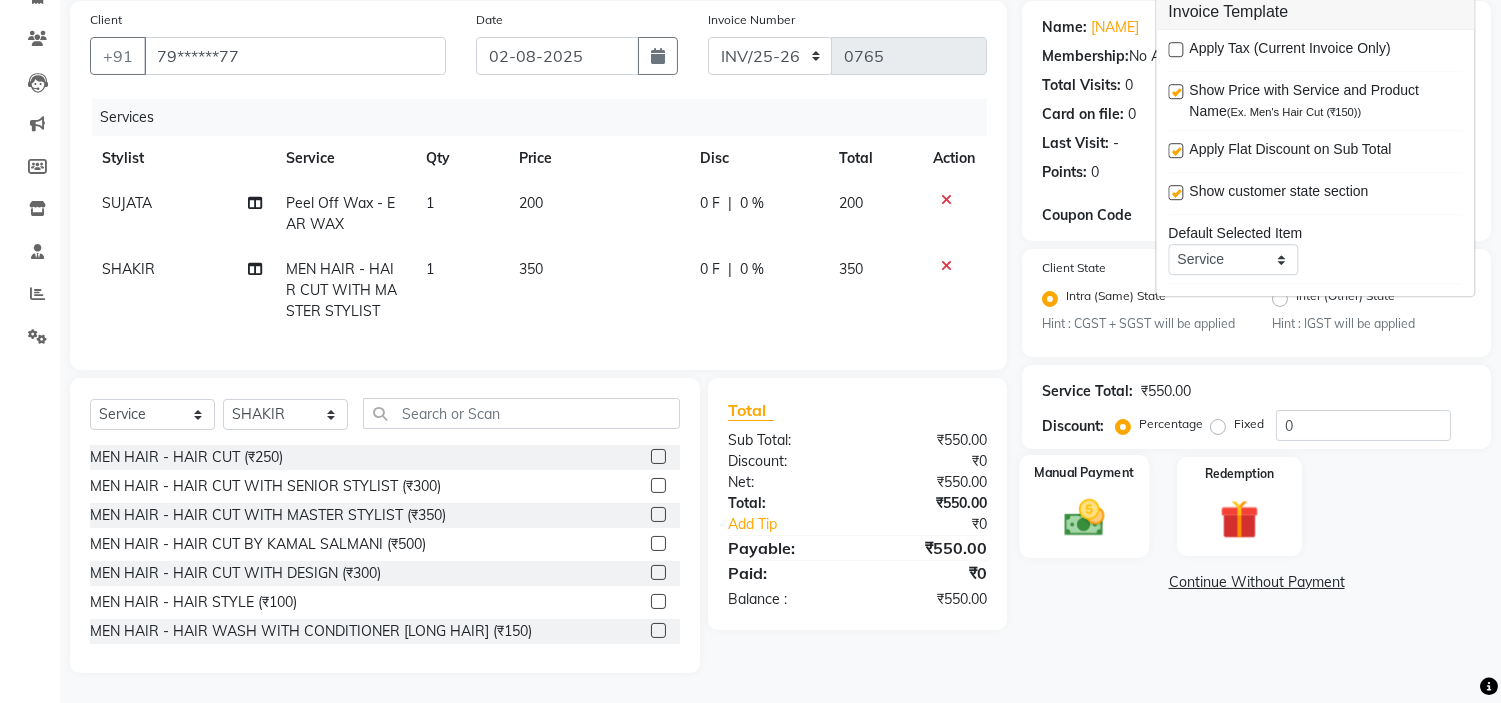 click 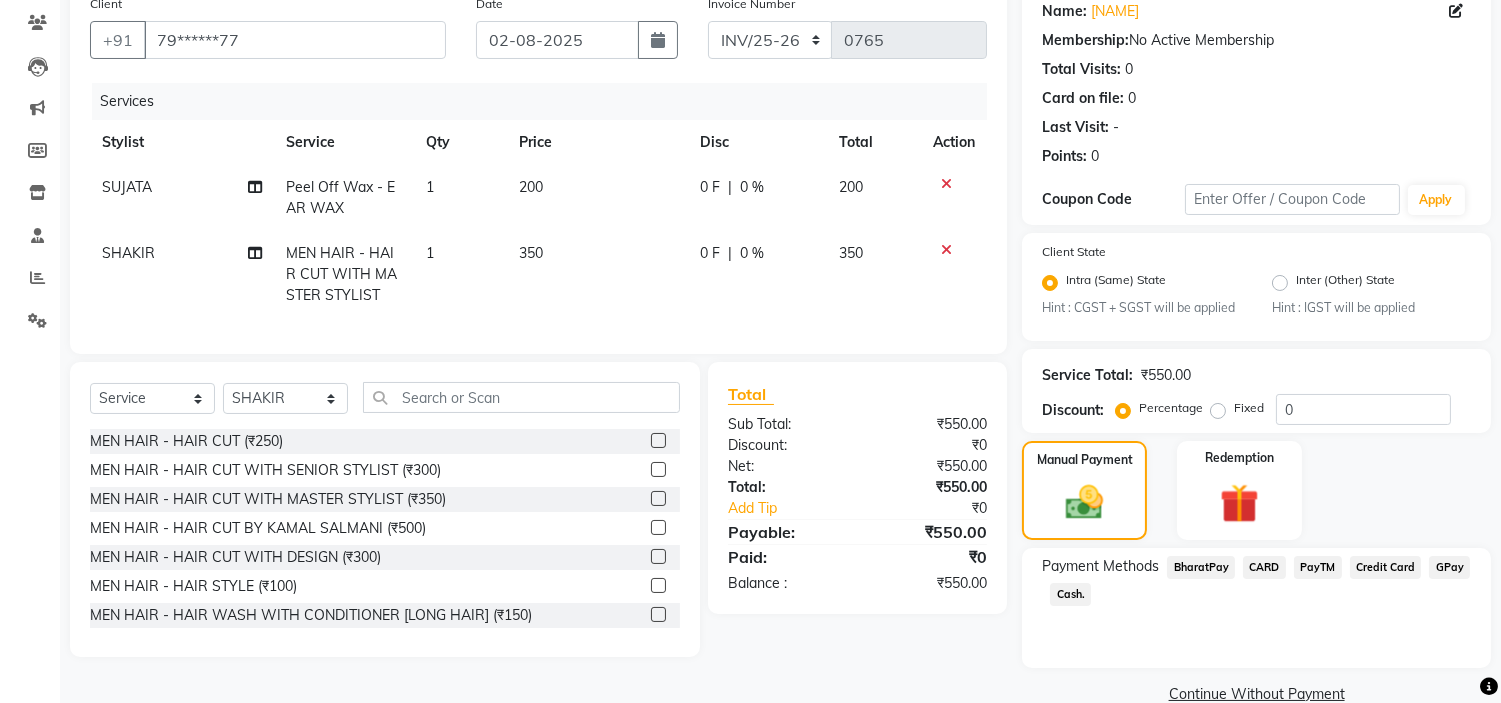 scroll, scrollTop: 201, scrollLeft: 0, axis: vertical 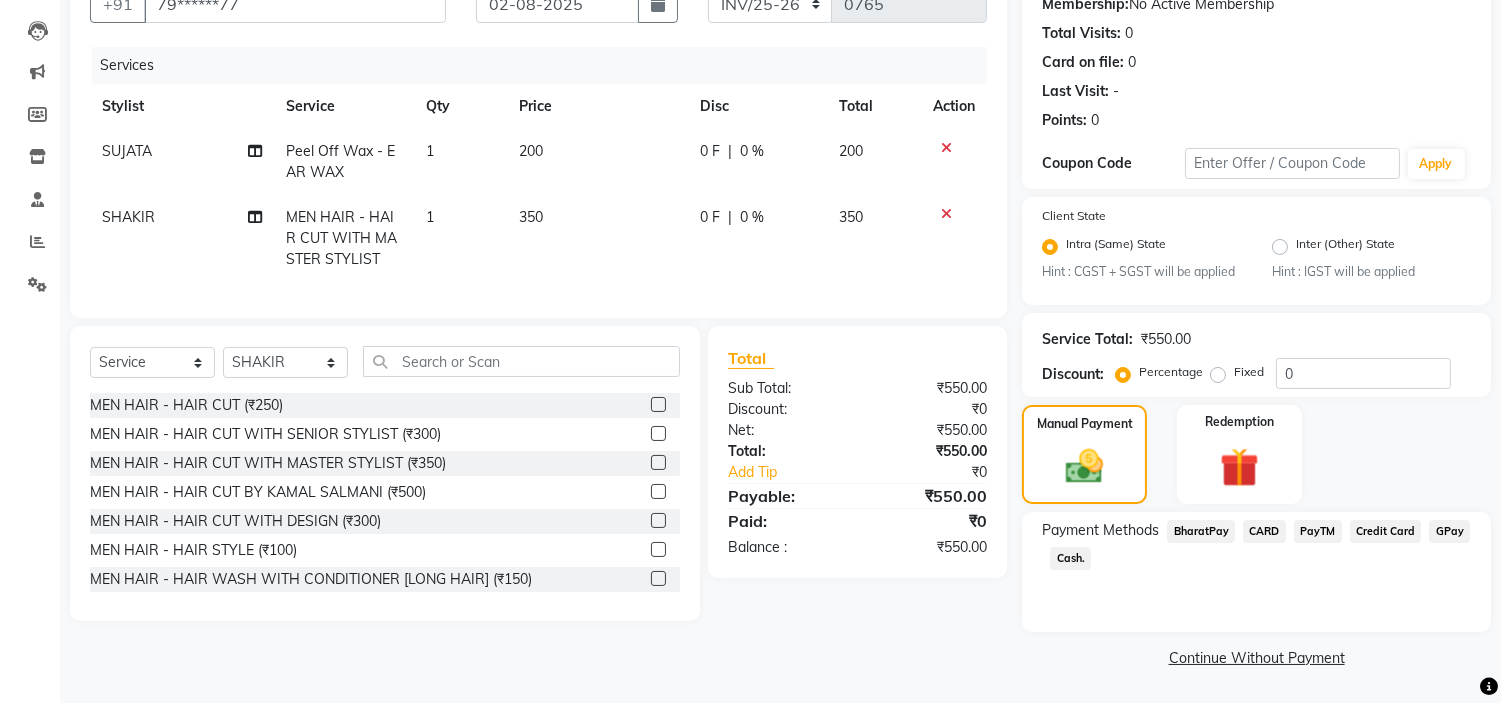click on "Cash." 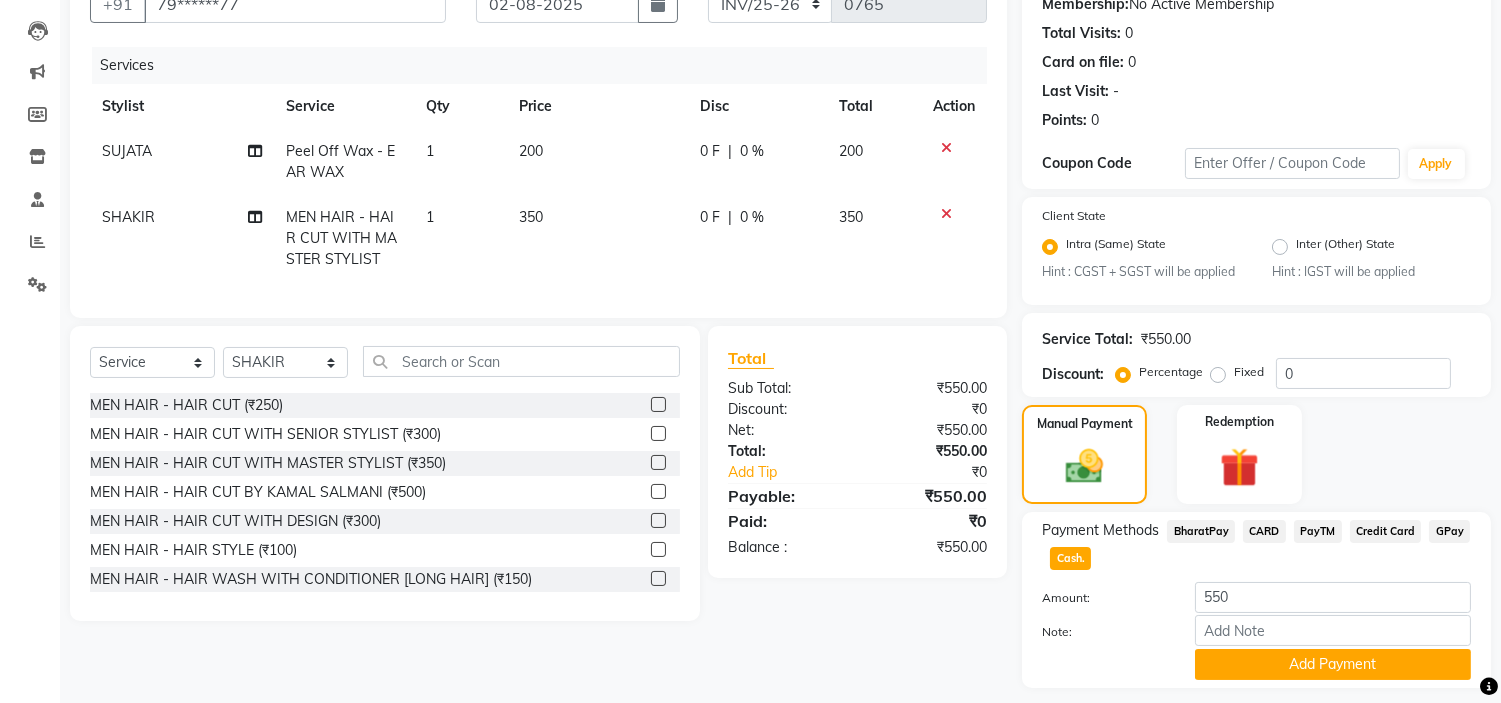 scroll, scrollTop: 257, scrollLeft: 0, axis: vertical 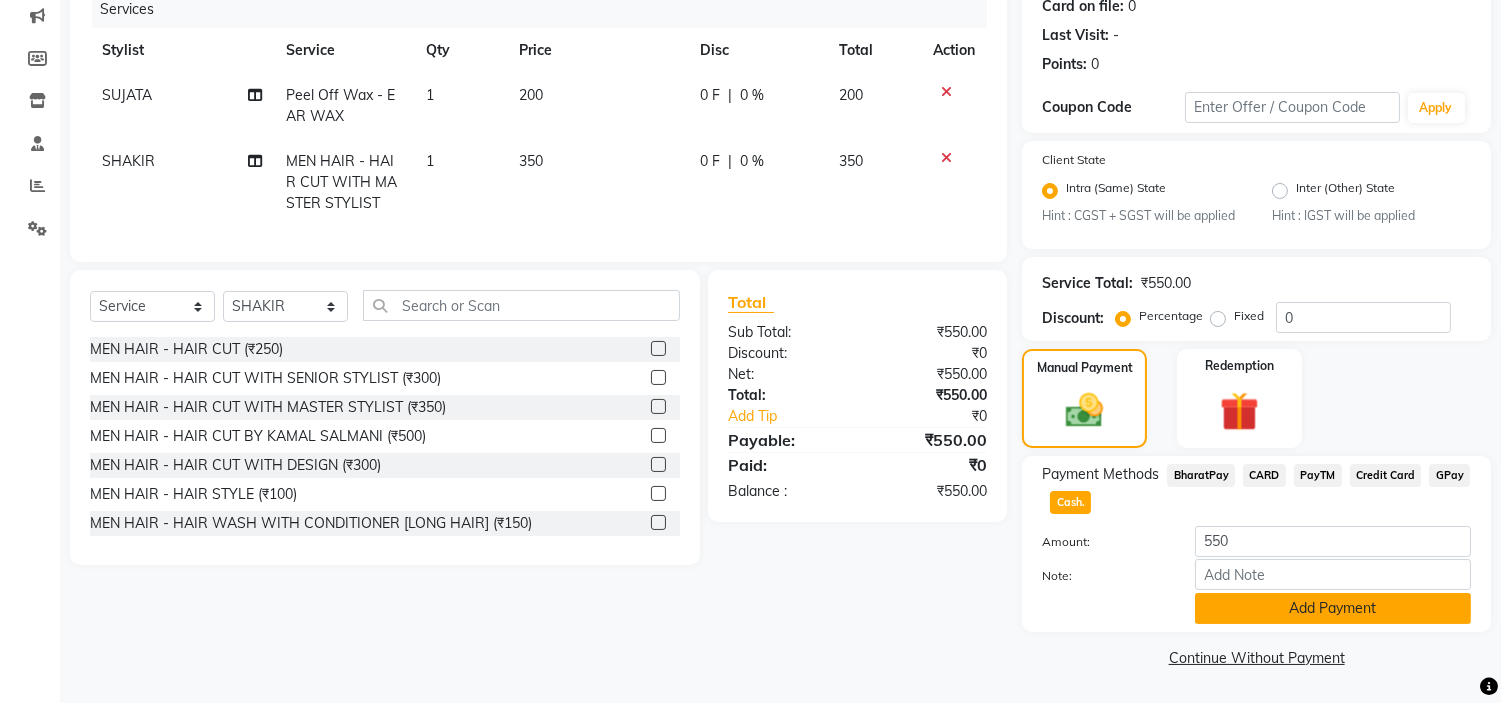 click on "Add Payment" 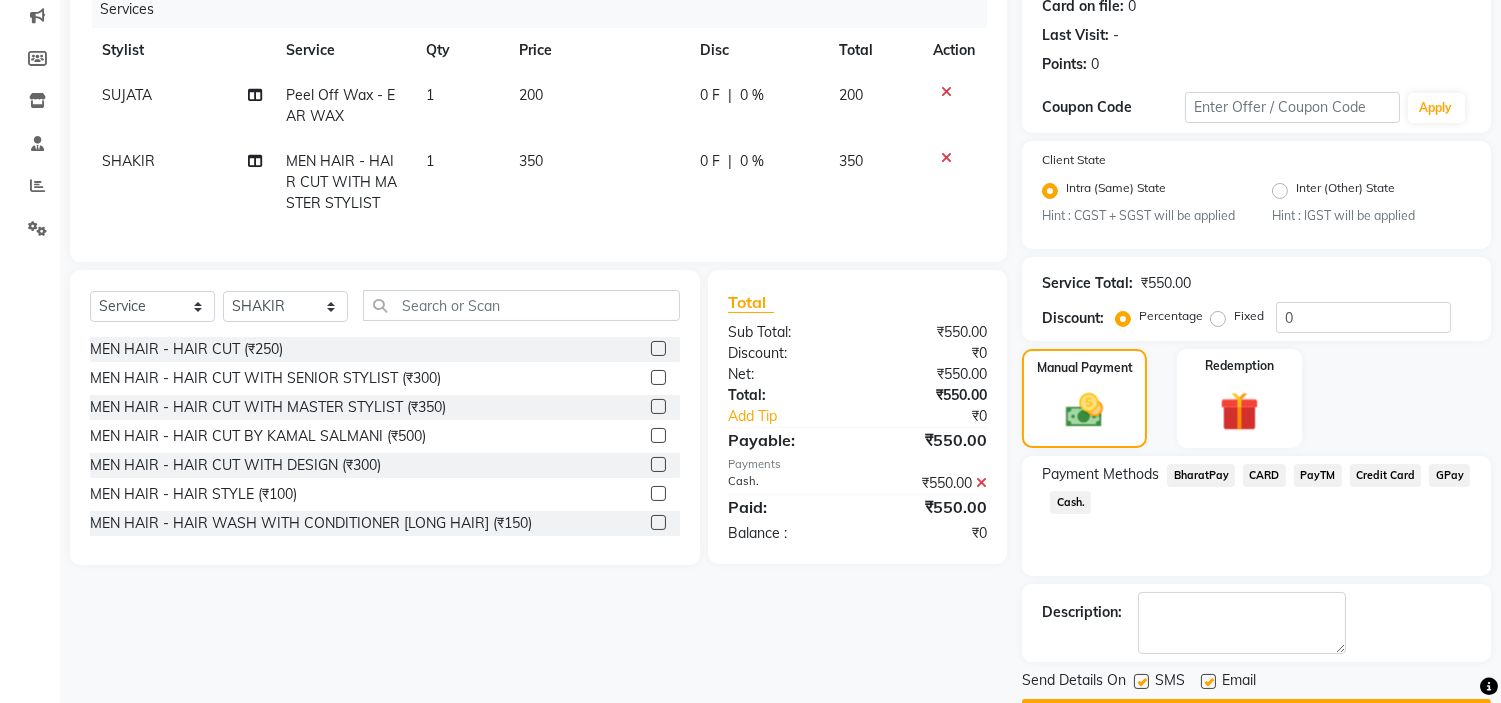 scroll, scrollTop: 314, scrollLeft: 0, axis: vertical 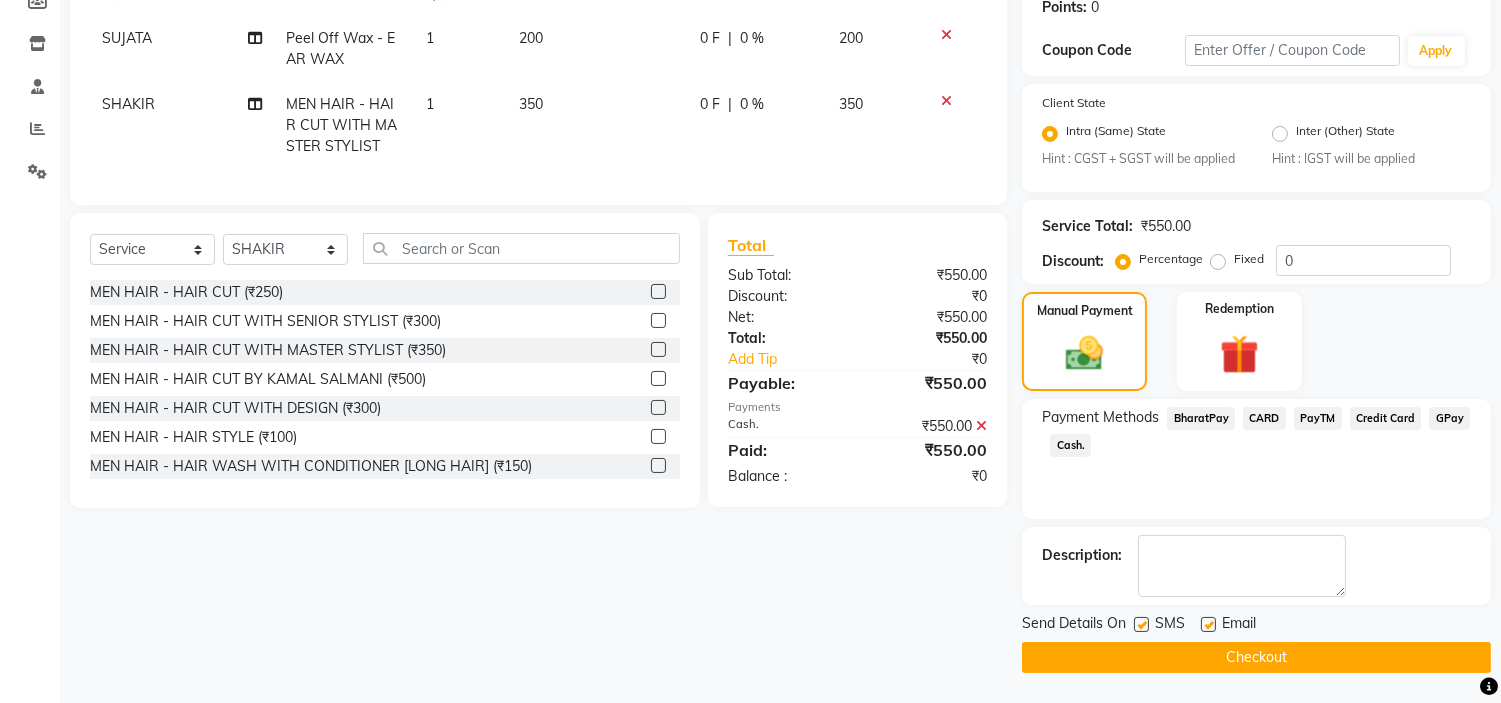drag, startPoint x: 1135, startPoint y: 625, endPoint x: 1195, endPoint y: 657, distance: 68 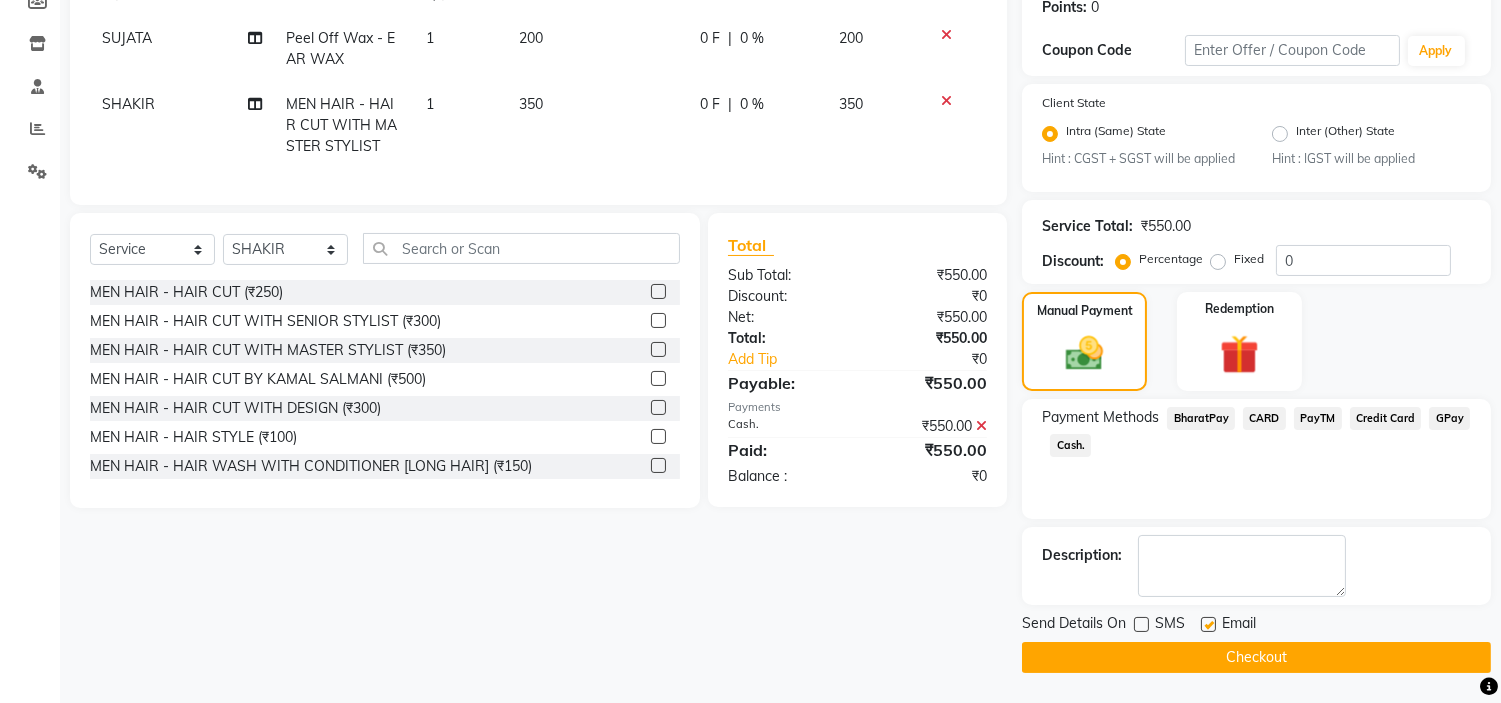 click 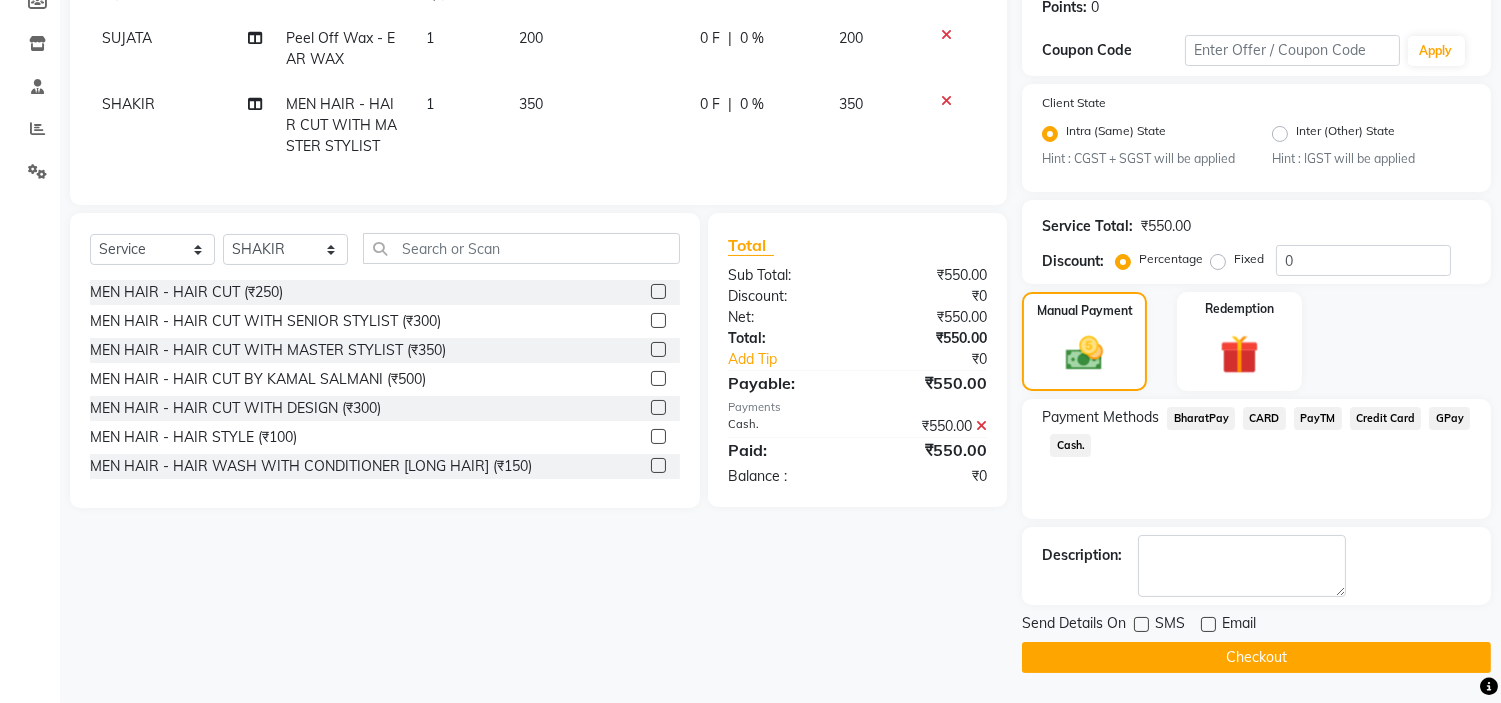 click on "Checkout" 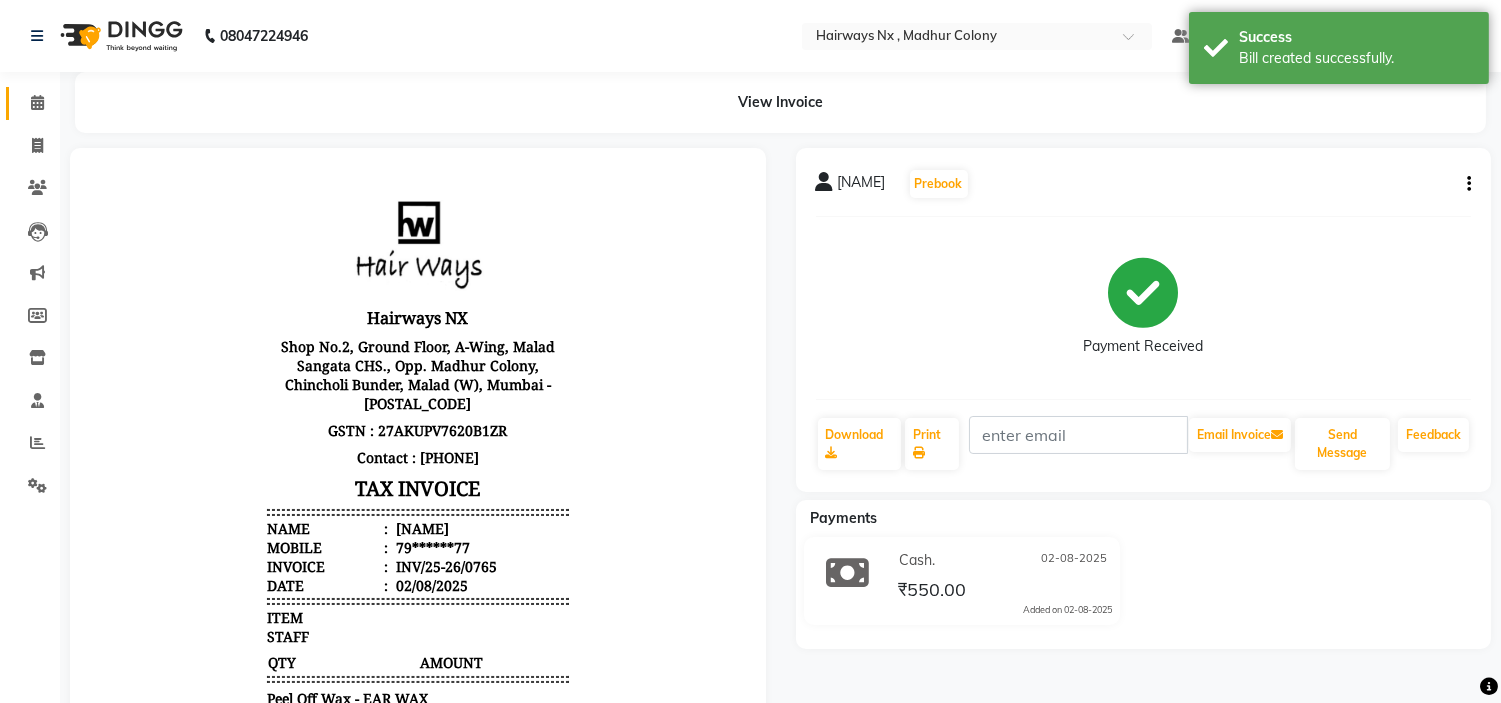 scroll, scrollTop: 0, scrollLeft: 0, axis: both 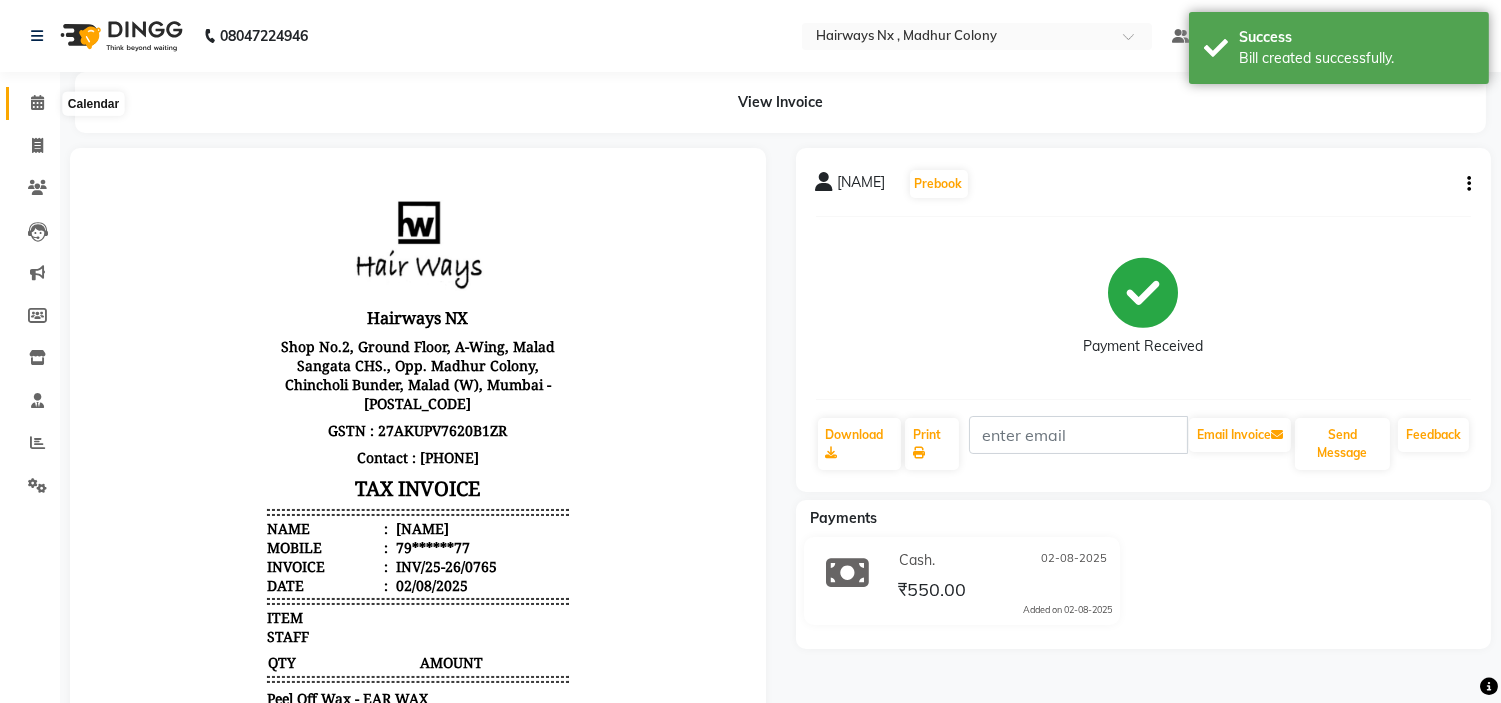 click 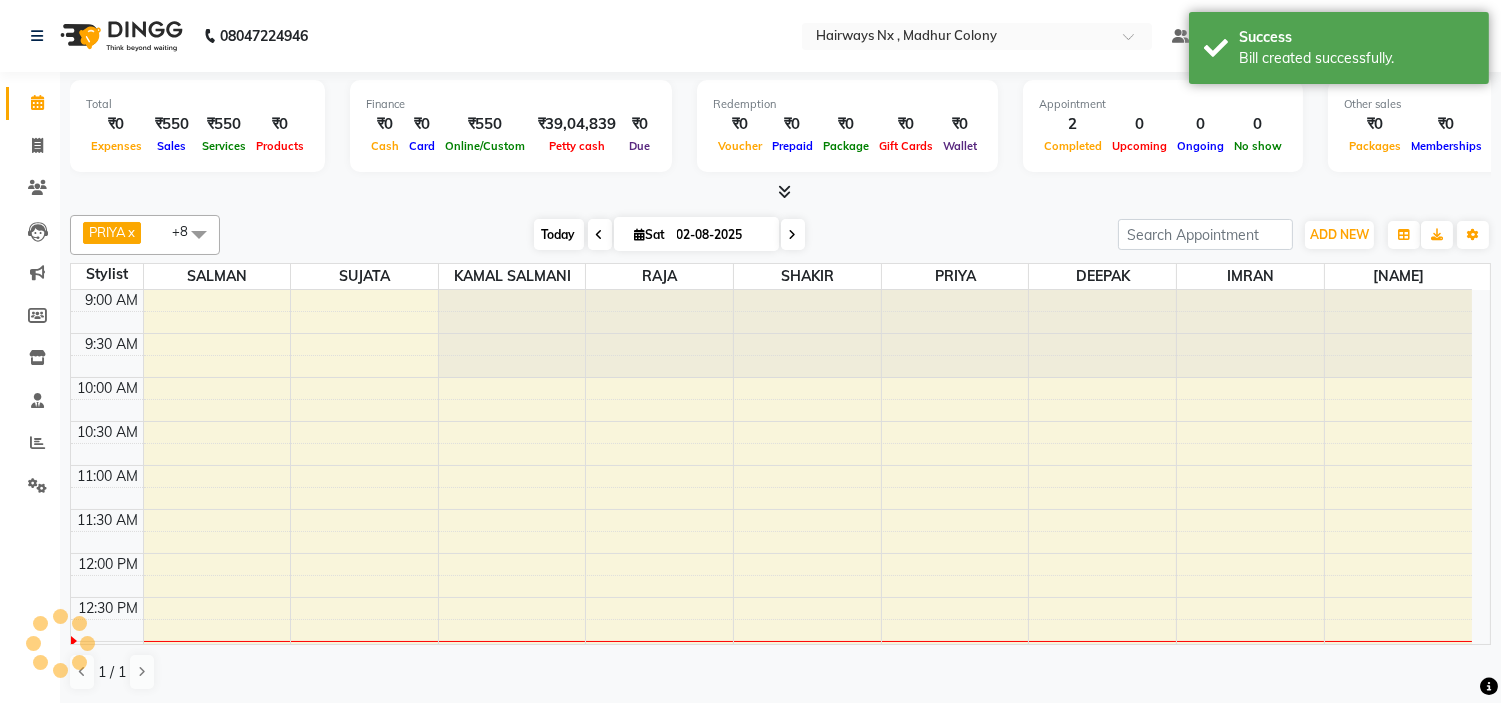 scroll, scrollTop: 0, scrollLeft: 0, axis: both 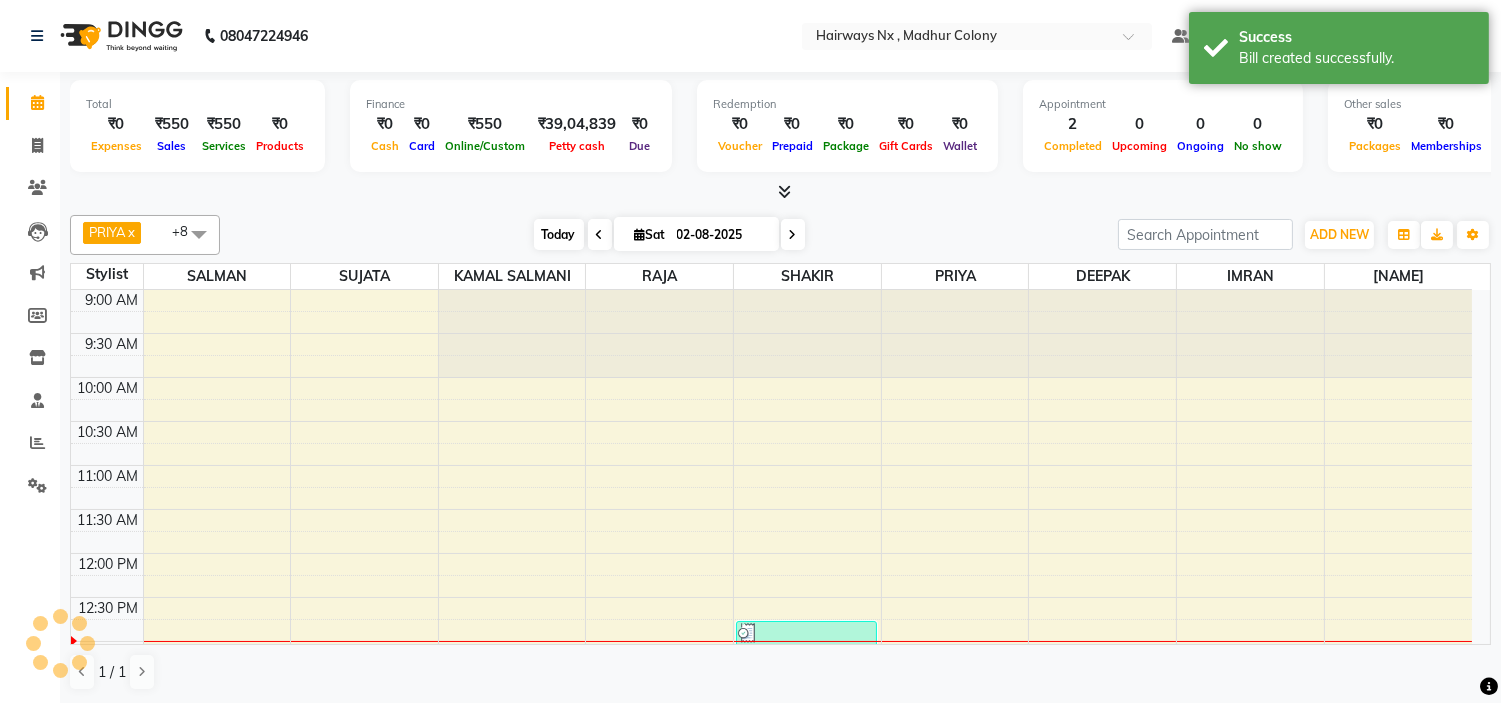 click on "Today" at bounding box center (559, 234) 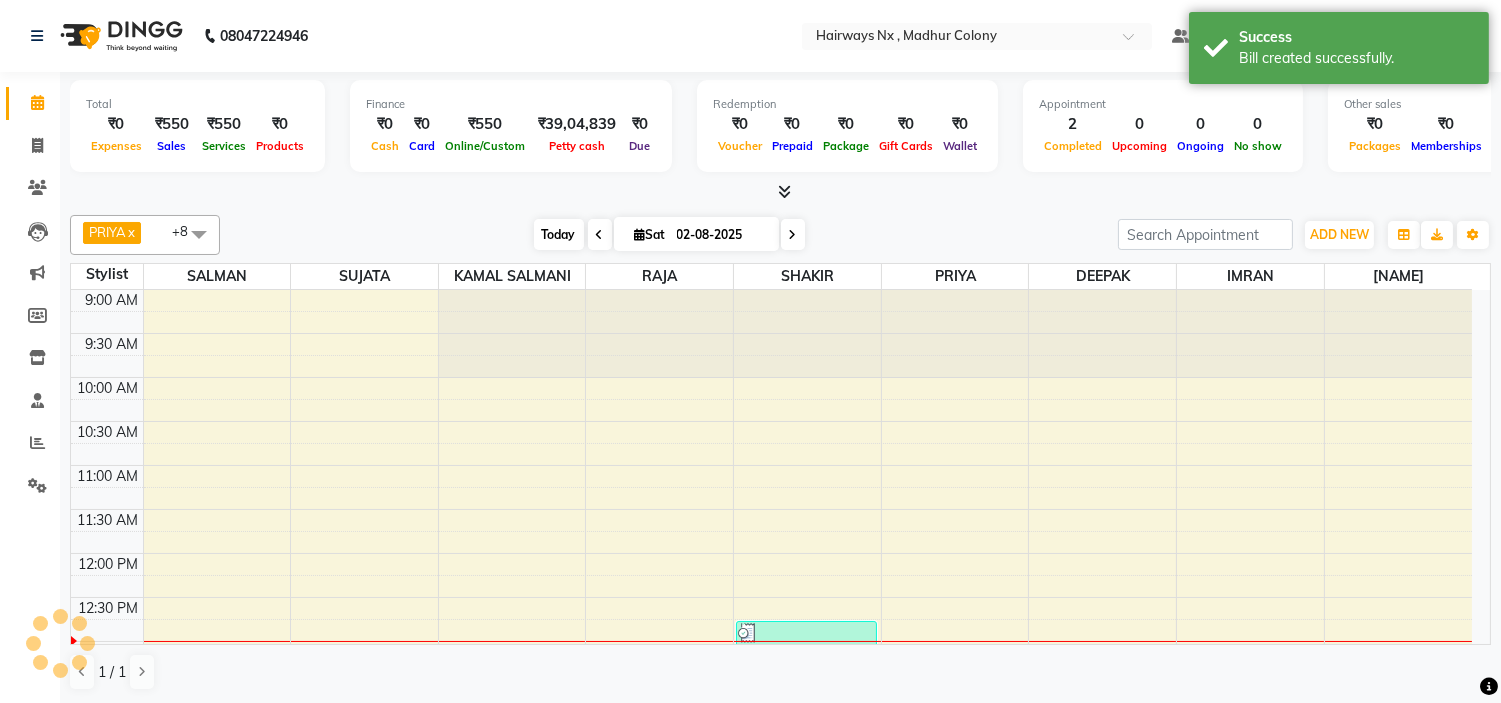 scroll, scrollTop: 265, scrollLeft: 0, axis: vertical 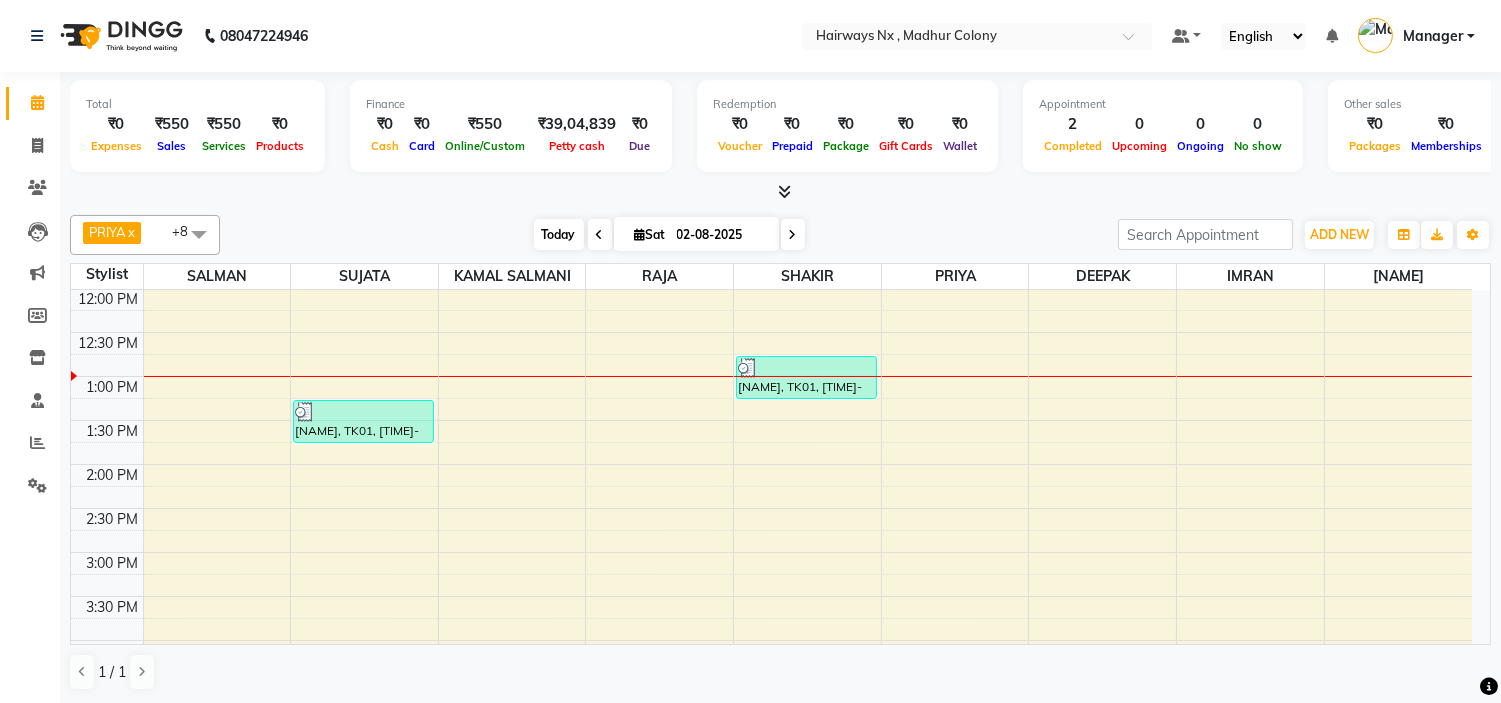 click on "Today" at bounding box center [559, 234] 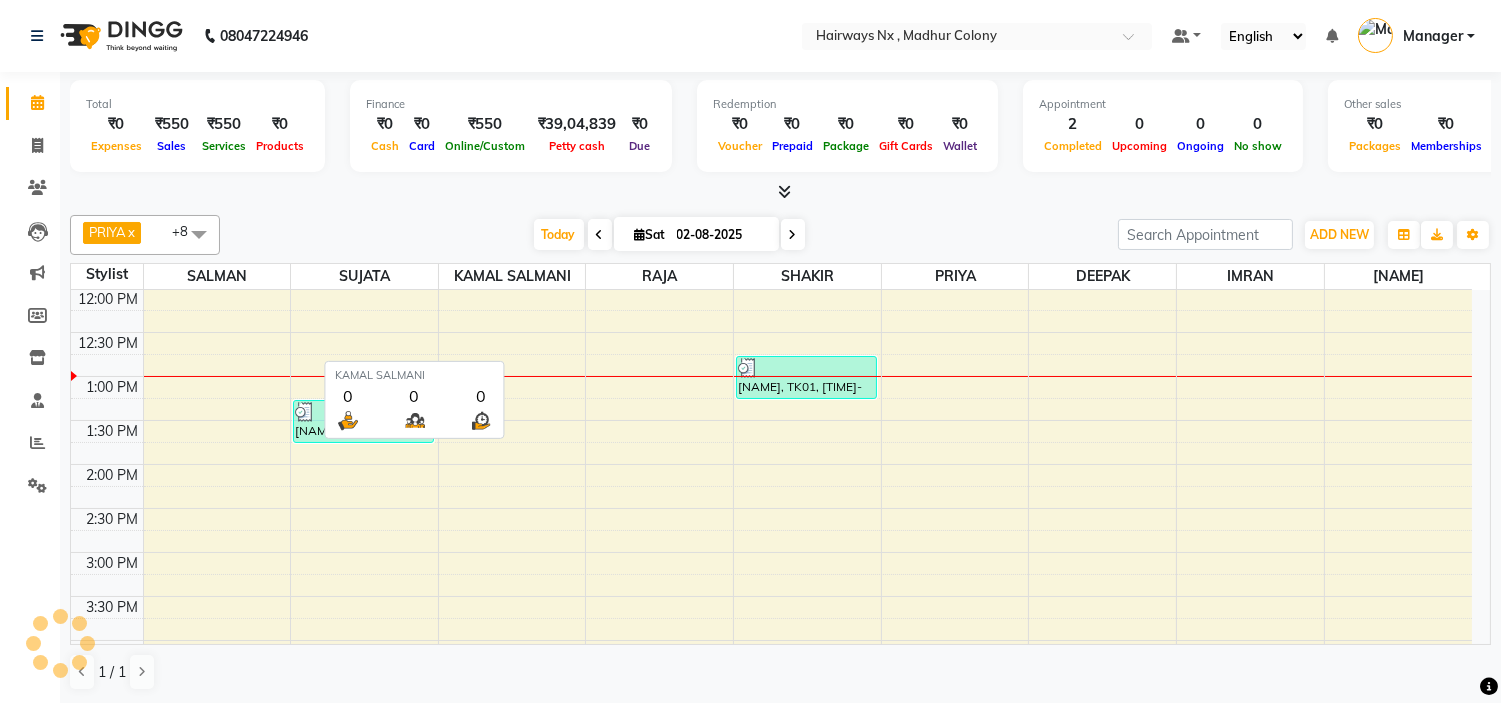 scroll, scrollTop: 265, scrollLeft: 0, axis: vertical 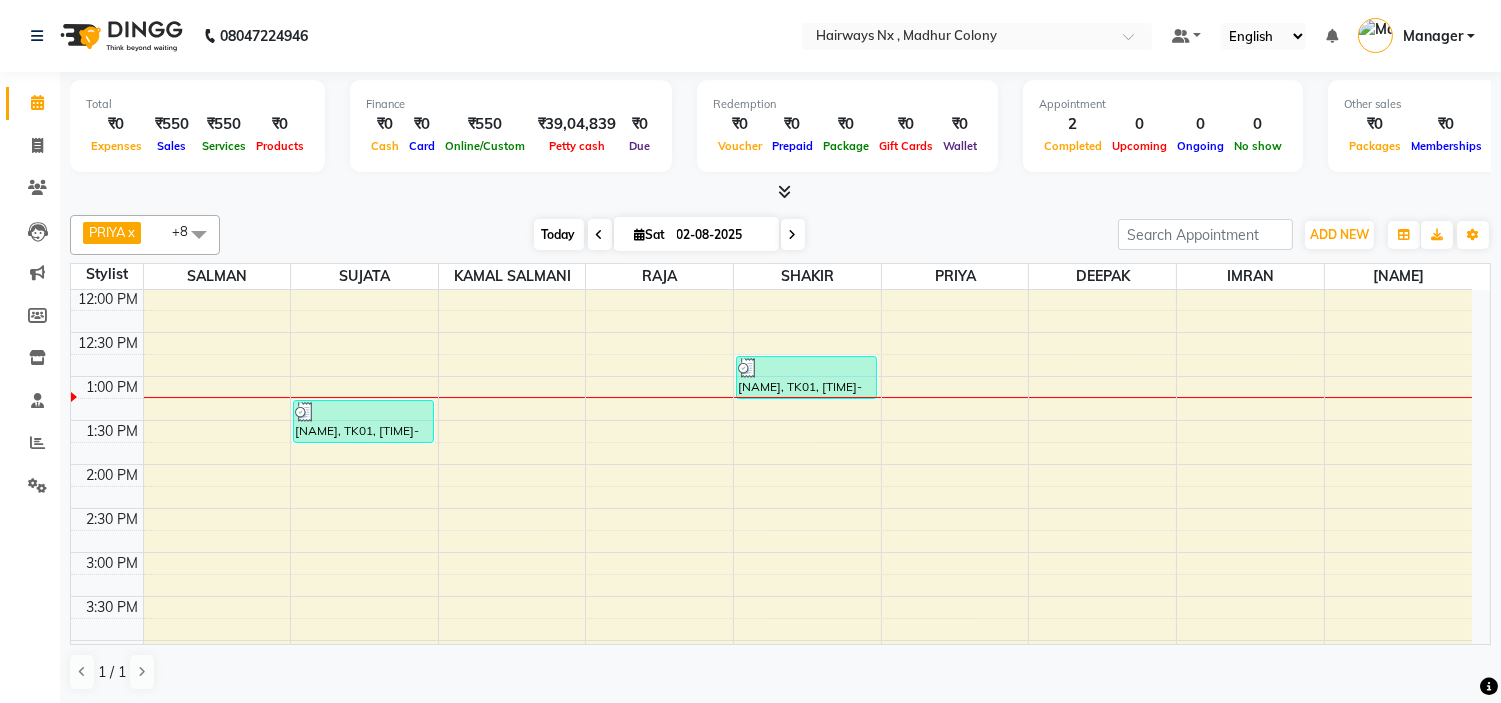 click on "Today" at bounding box center [559, 234] 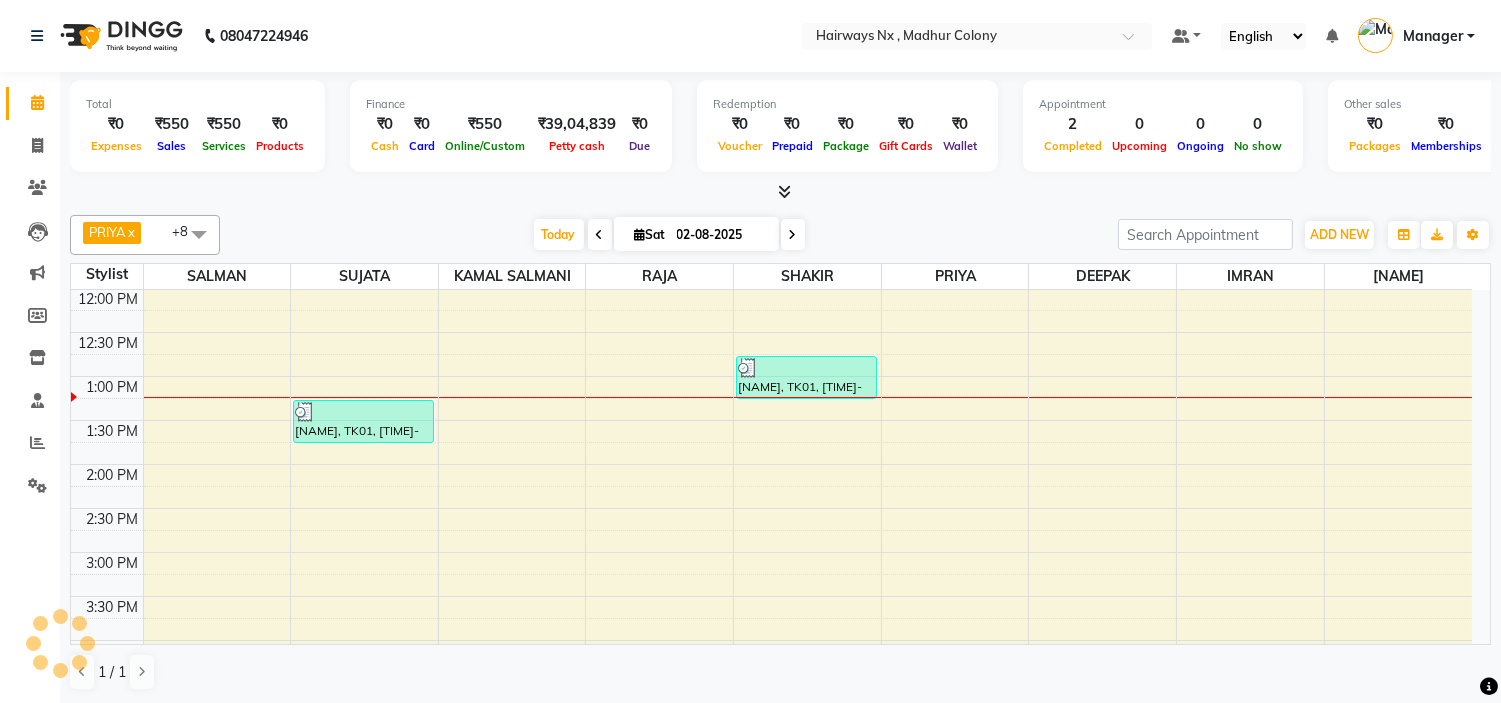scroll, scrollTop: 355, scrollLeft: 0, axis: vertical 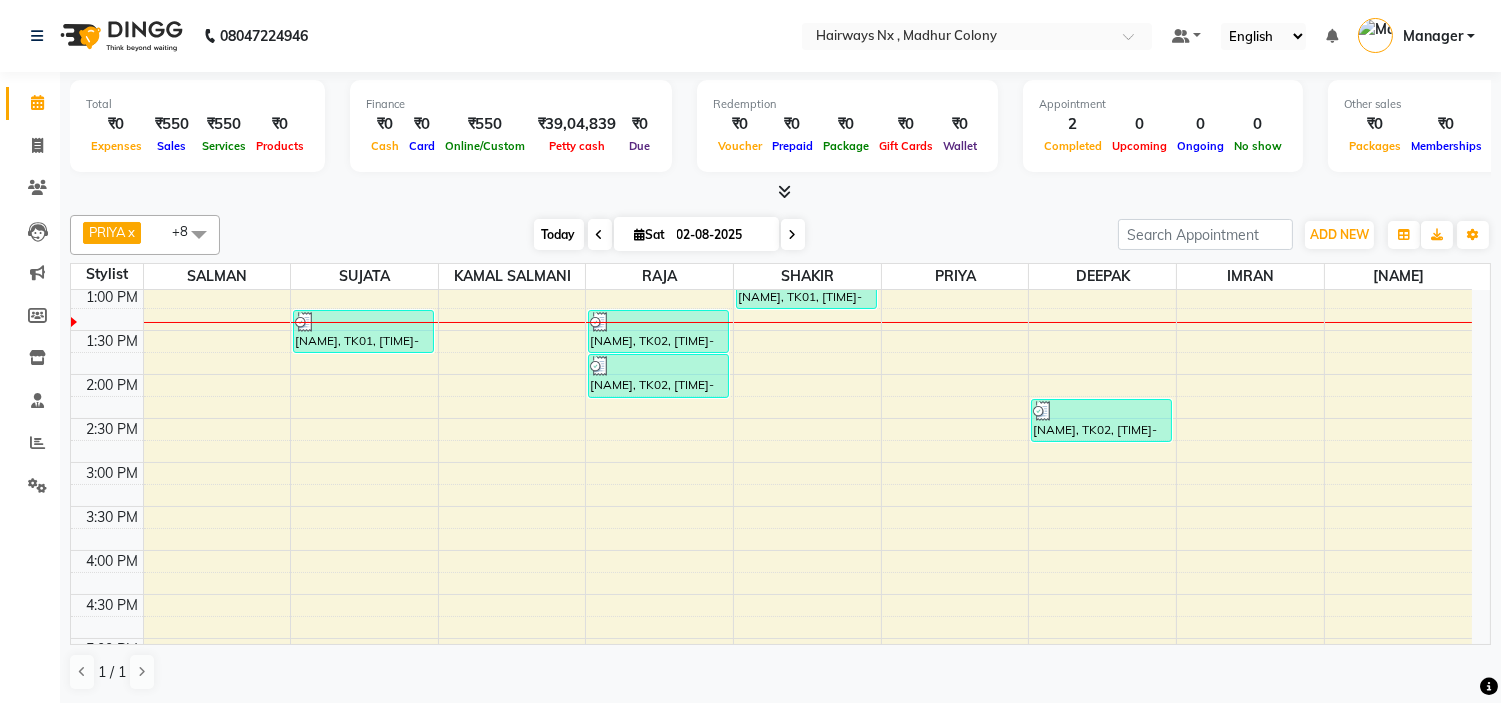click on "Today" at bounding box center [559, 234] 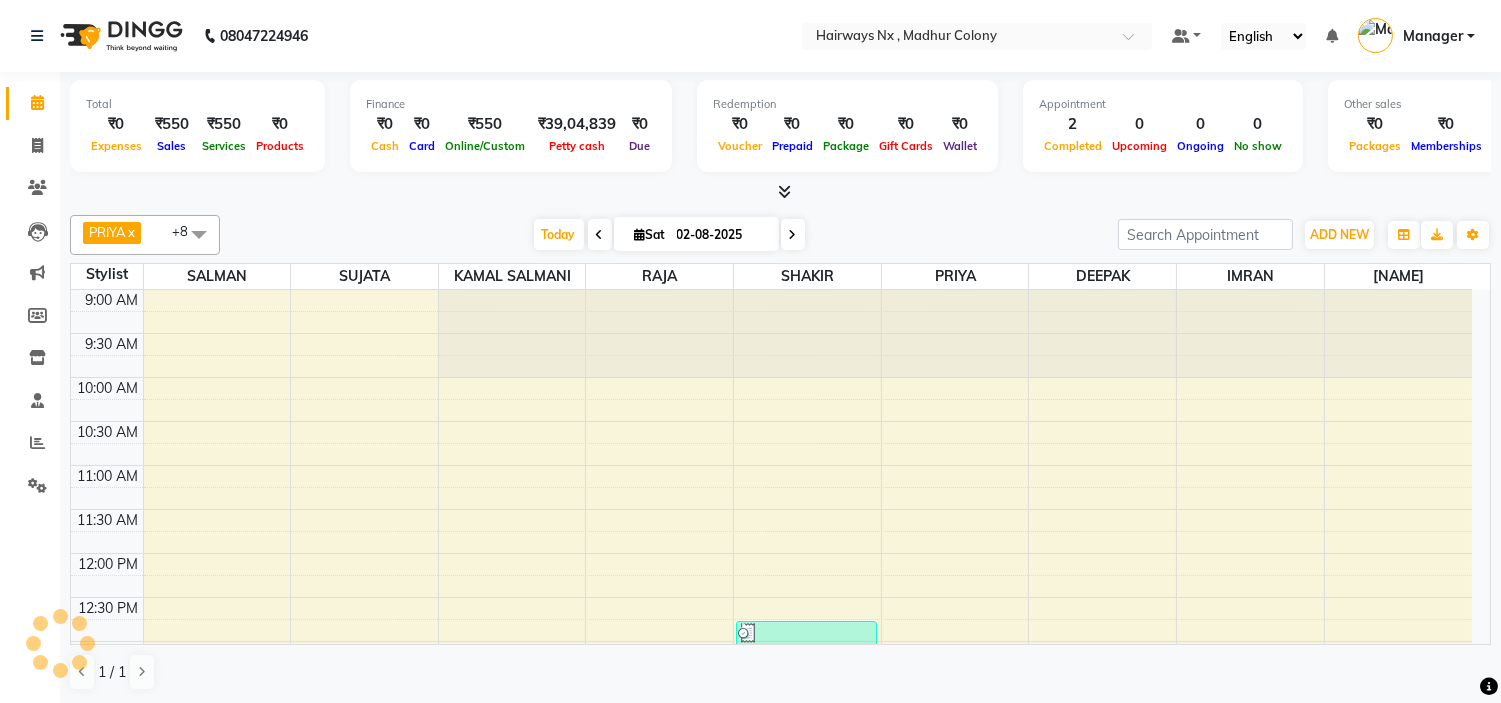 scroll, scrollTop: 355, scrollLeft: 0, axis: vertical 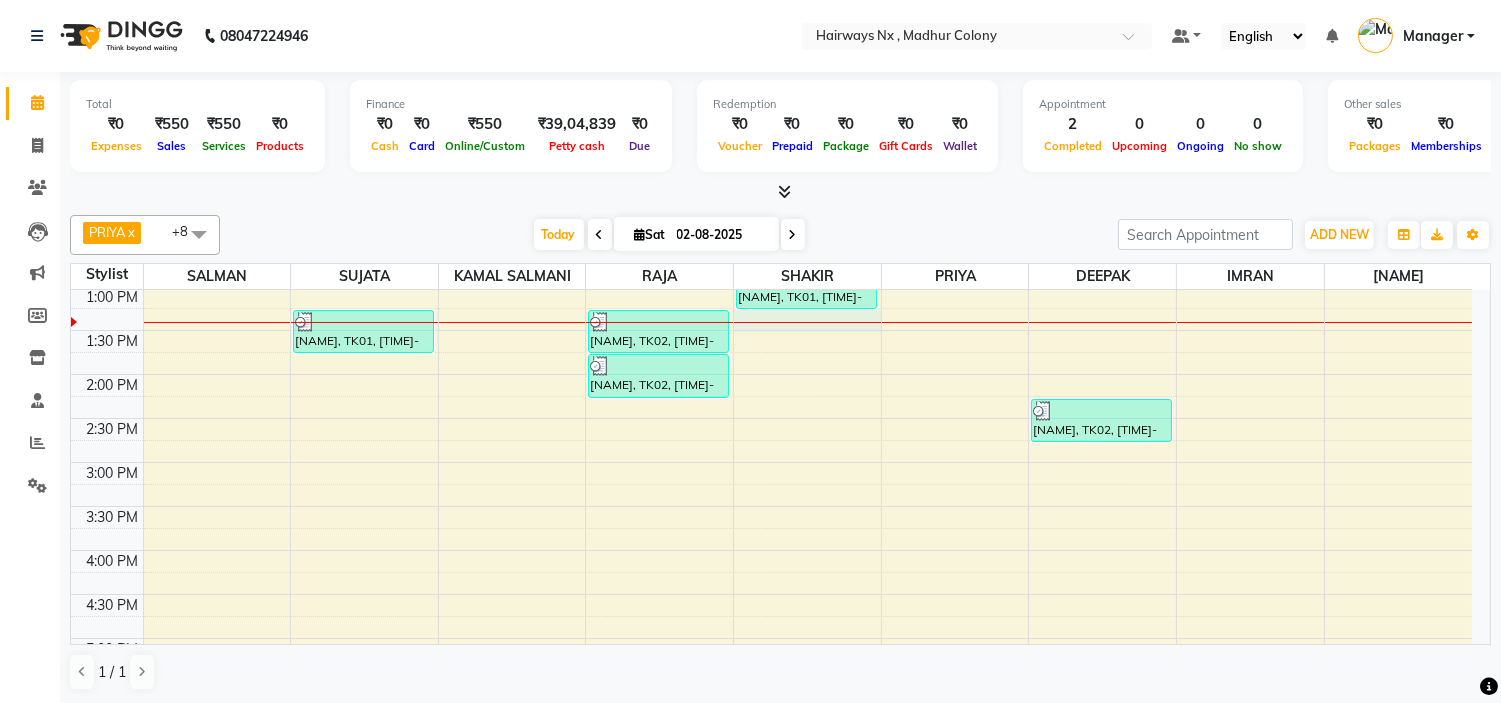 click on "9:00 AM 9:30 AM 10:00 AM 10:30 AM 11:00 AM 11:30 AM 12:00 PM 12:30 PM 1:00 PM 1:30 PM 2:00 PM 2:30 PM 3:00 PM 3:30 PM 4:00 PM 4:30 PM 5:00 PM 5:30 PM 6:00 PM 6:30 PM 7:00 PM 7:30 PM 8:00 PM 8:30 PM 9:00 PM 9:30 PM 10:00 PM 10:30 PM     VIVAK, TK01, 01:15 PM-01:45 PM, Peel Off Wax - EAR WAX     SANTOSH BANGR, TK02, 01:15 PM-01:45 PM, MEN HAIR - HAIR CUT WITH SENIOR STYLIST     SANTOSH BANGR, TK02, 01:45 PM-02:15 PM, MEN HAIR - REGULAR SHAVE/TRIM     VIVAK, TK01, 12:45 PM-01:15 PM, MEN HAIR - HAIR CUT WITH MASTER STYLIST     SANTOSH BANGR, TK02, 02:15 PM-02:45 PM, MEN HAIR - HAIR CUT" at bounding box center [771, 550] 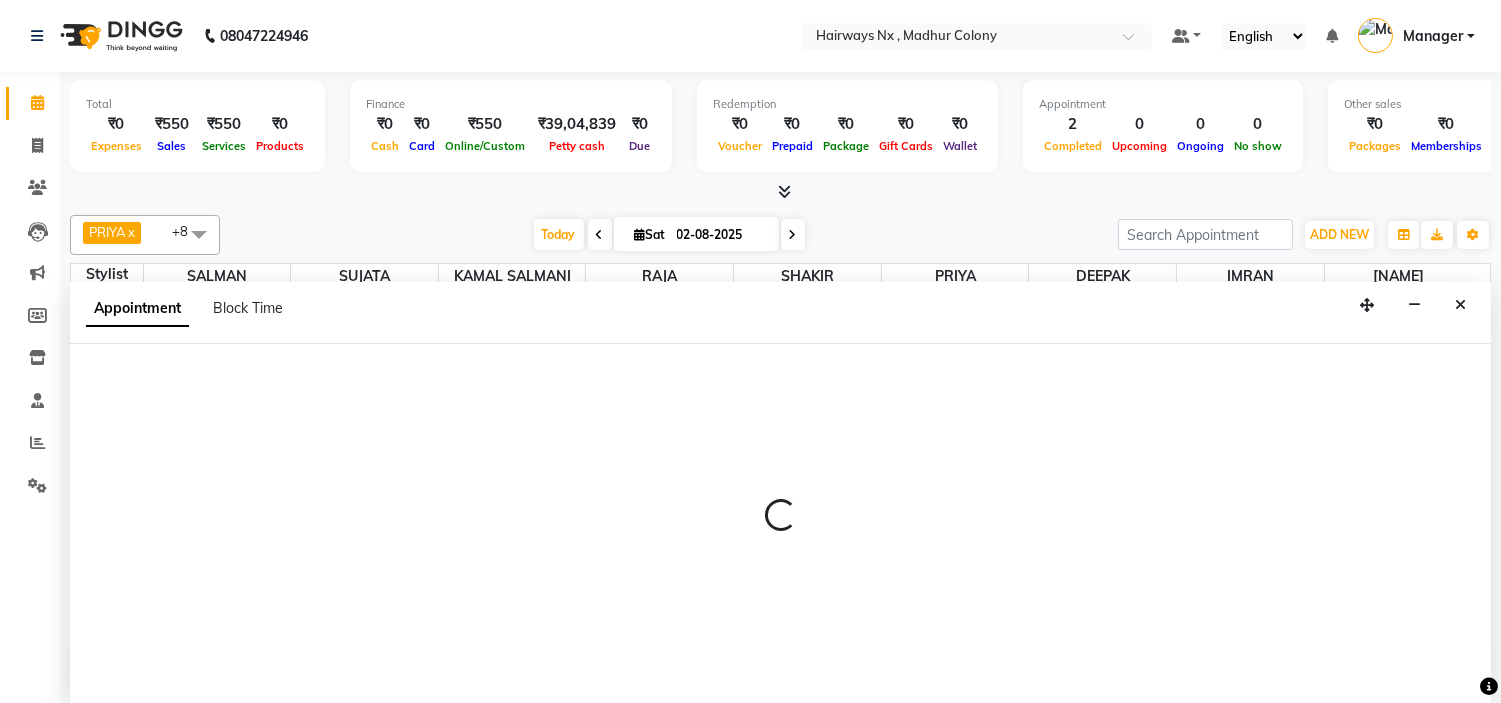 scroll, scrollTop: 1, scrollLeft: 0, axis: vertical 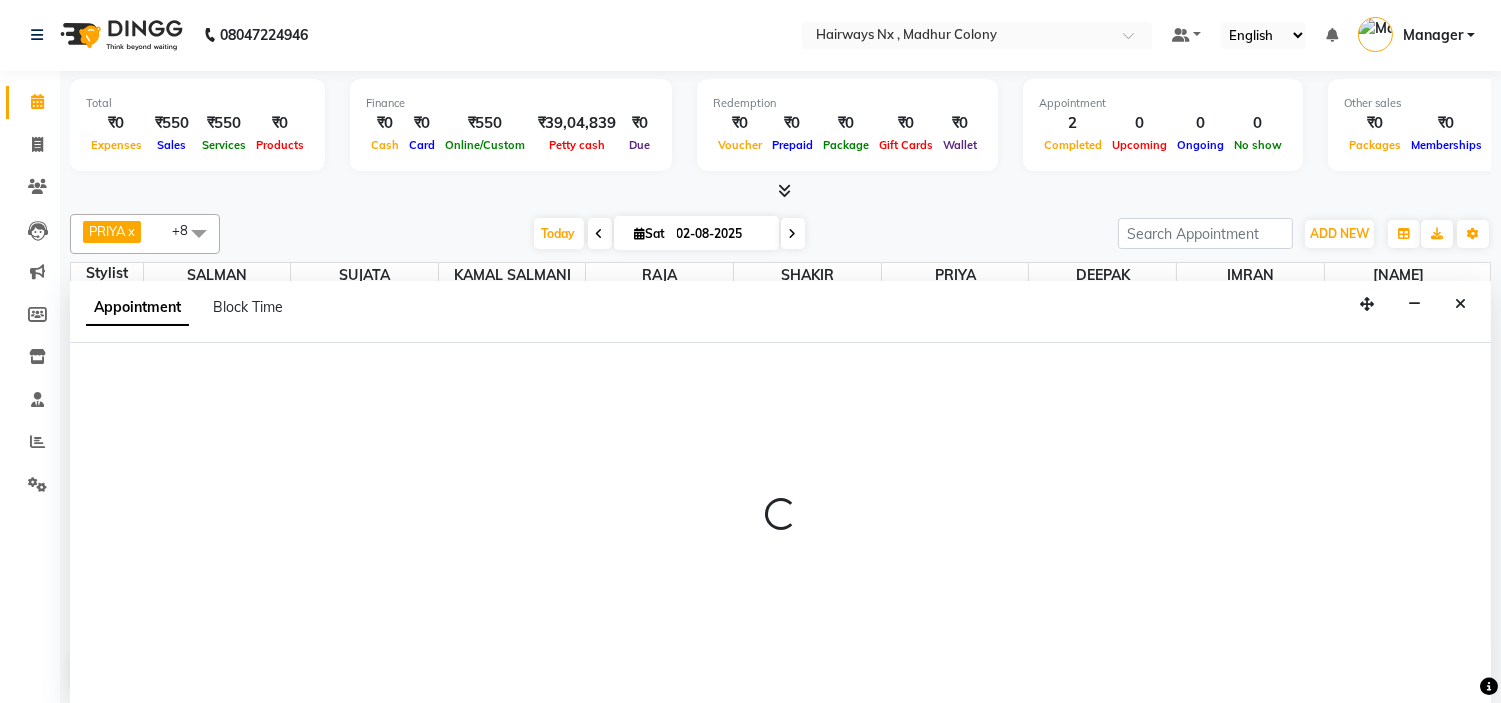 select on "67654" 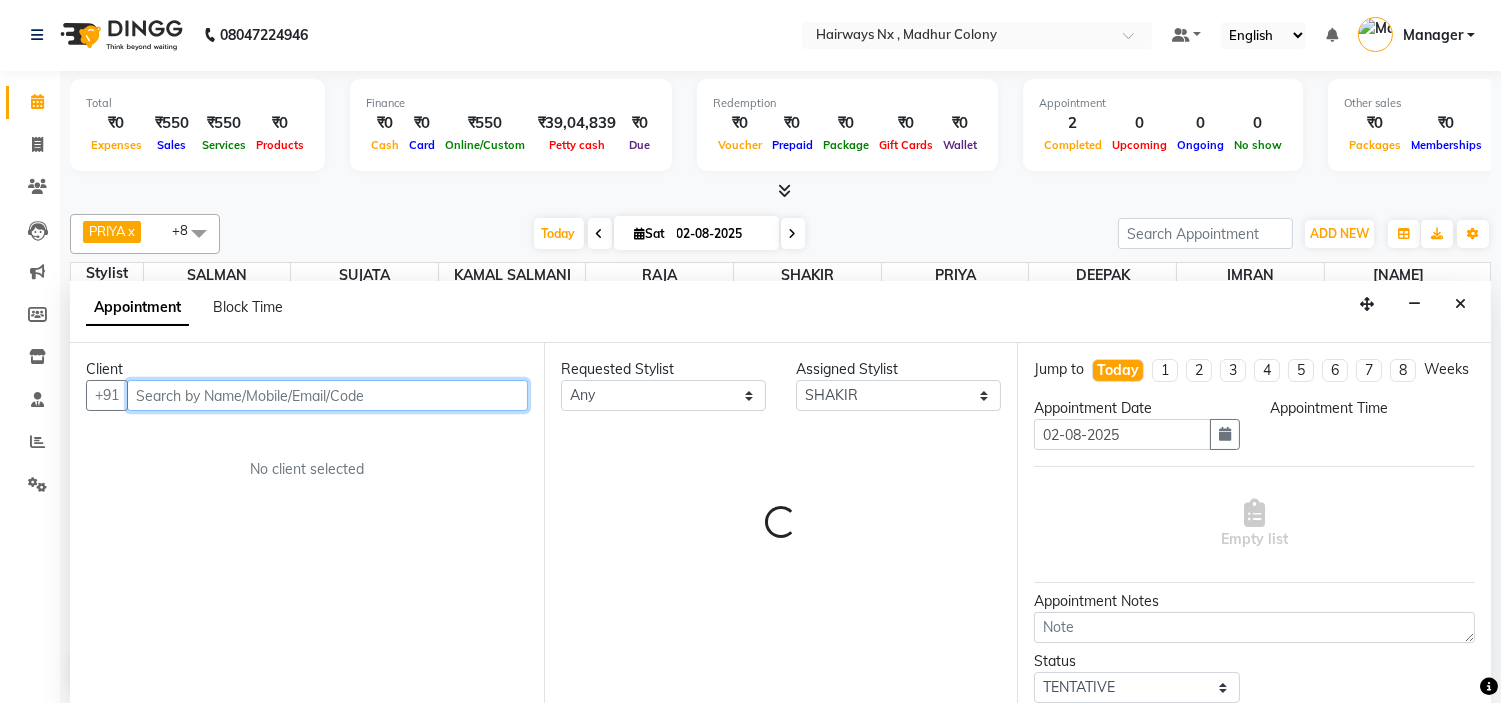 select on "795" 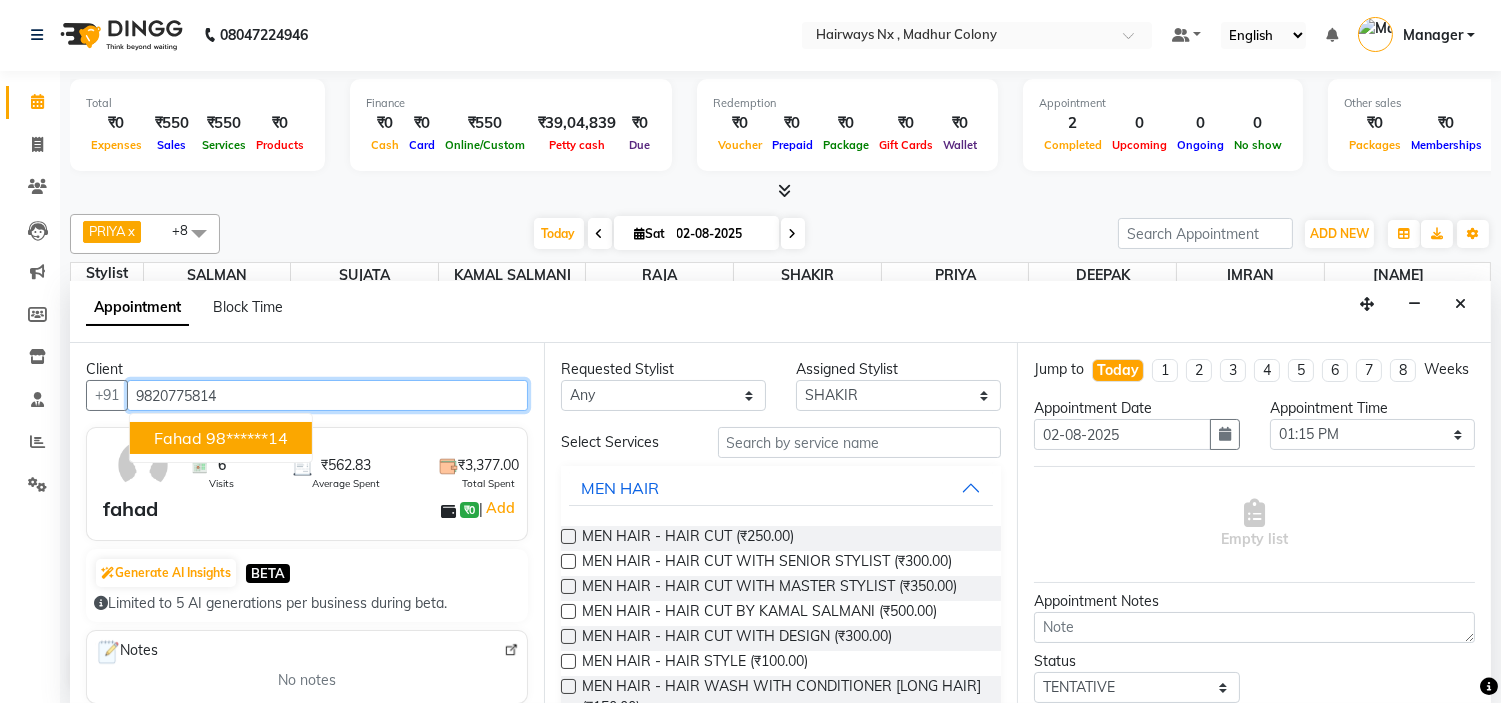 click on "fahad  98******14" at bounding box center [221, 438] 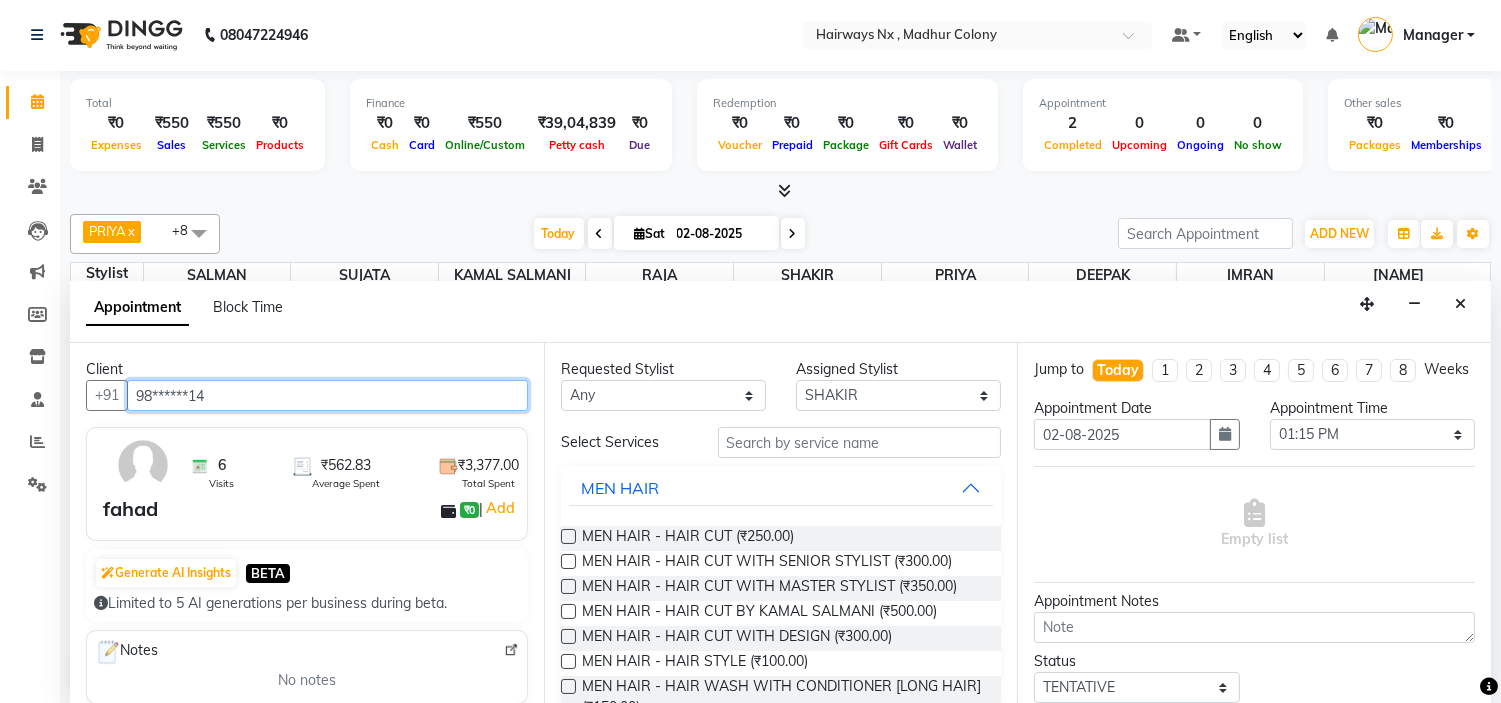 type on "98******14" 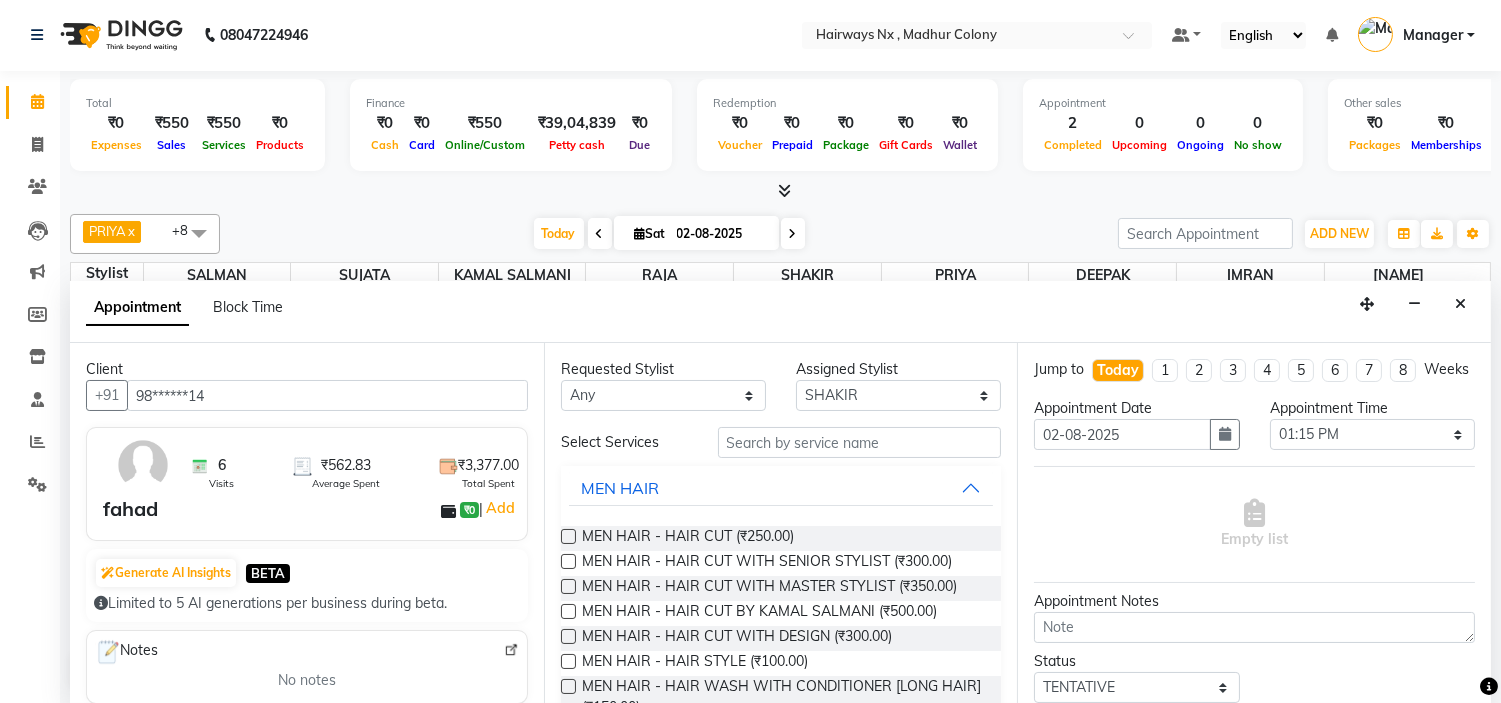 click at bounding box center [568, 586] 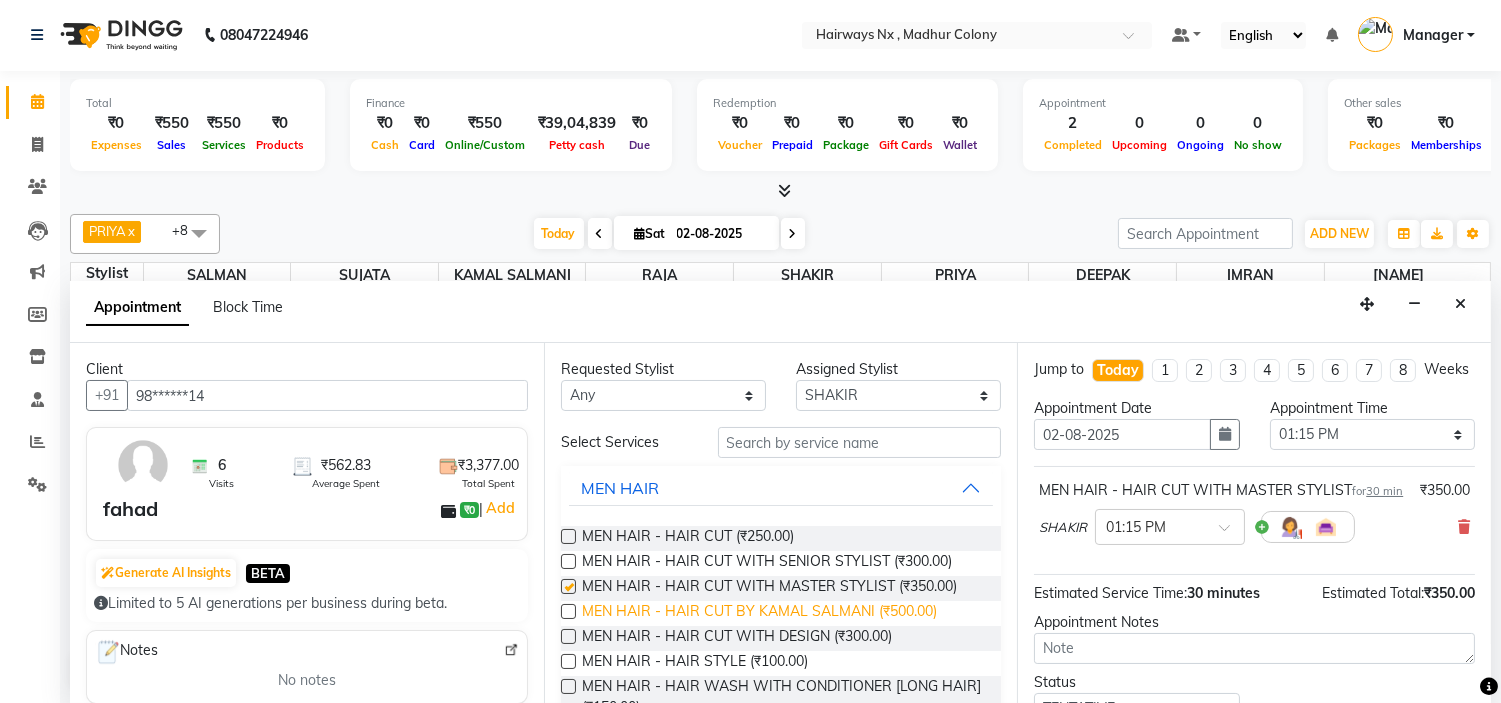 checkbox on "false" 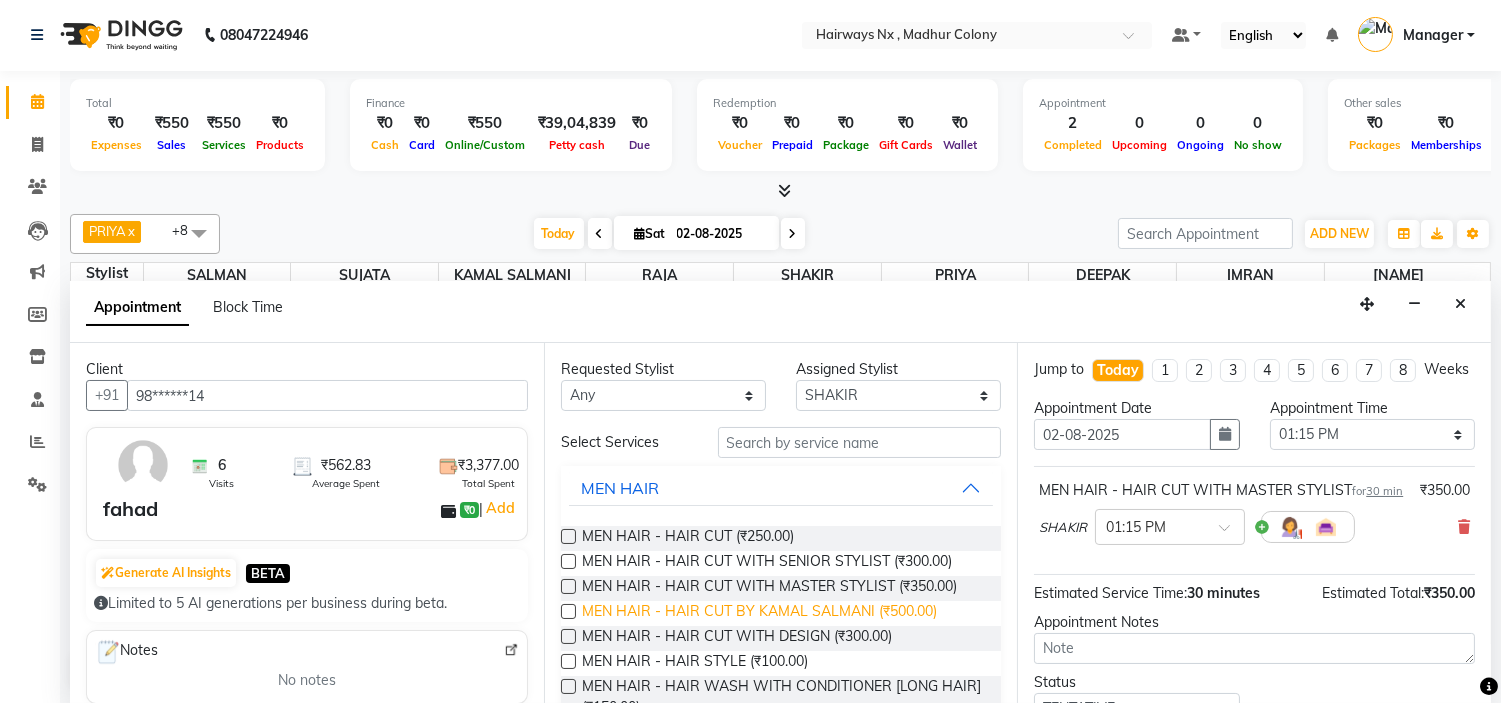 scroll, scrollTop: 111, scrollLeft: 0, axis: vertical 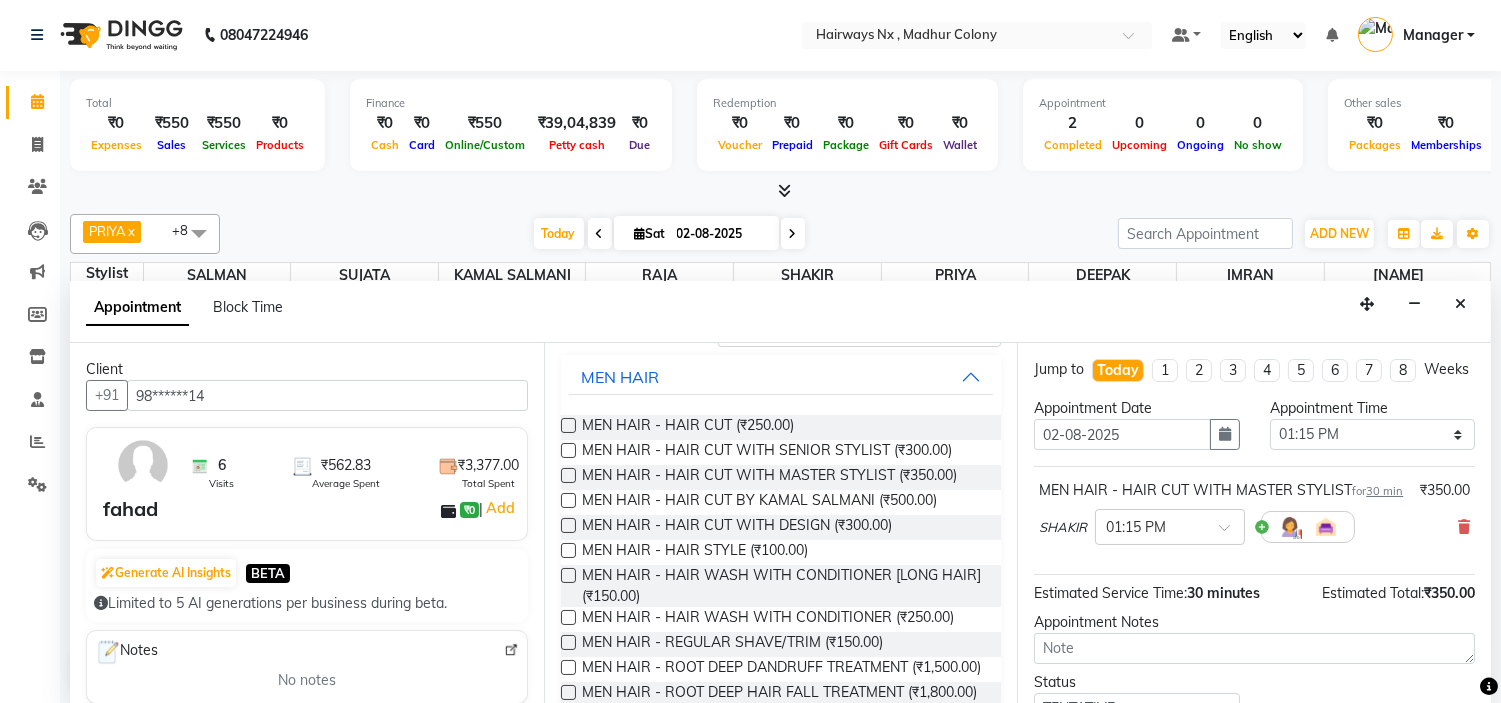 click at bounding box center [568, 642] 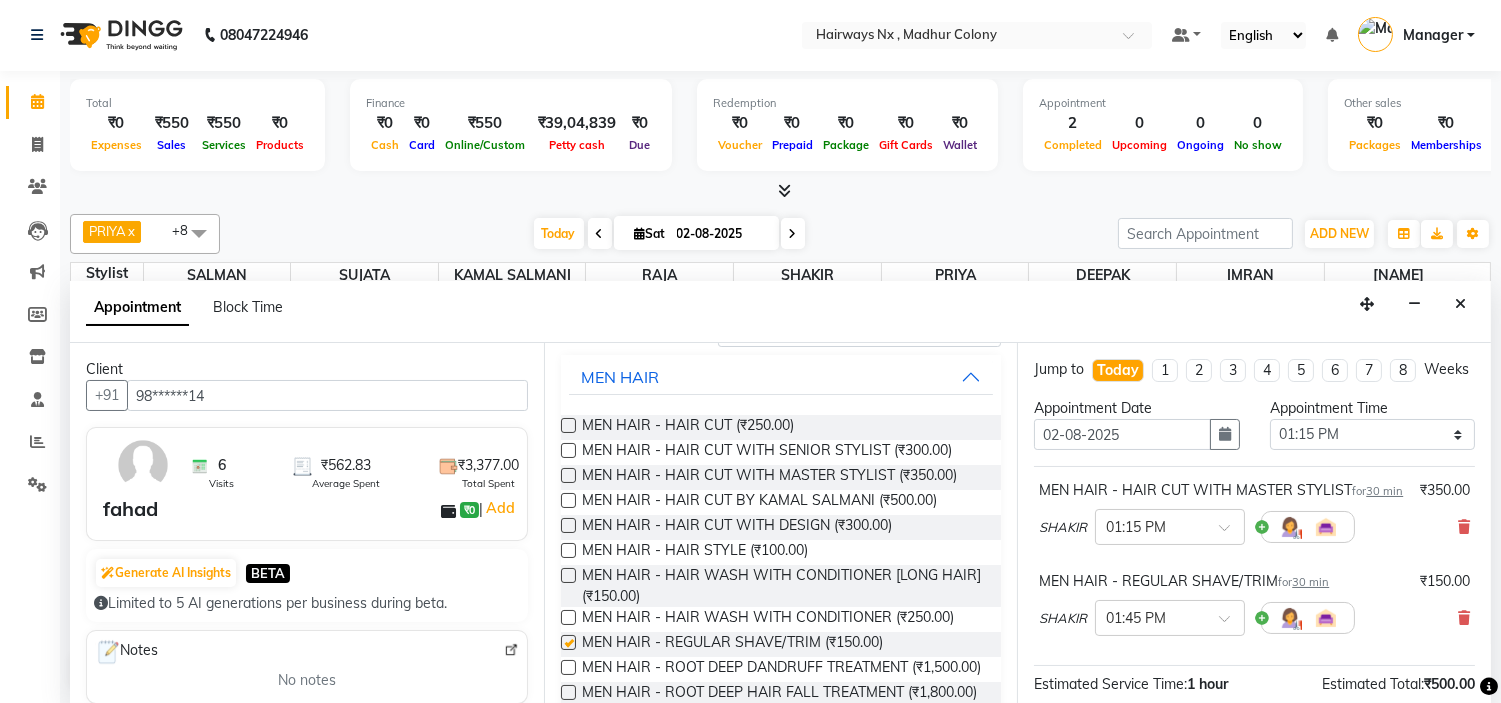 checkbox on "false" 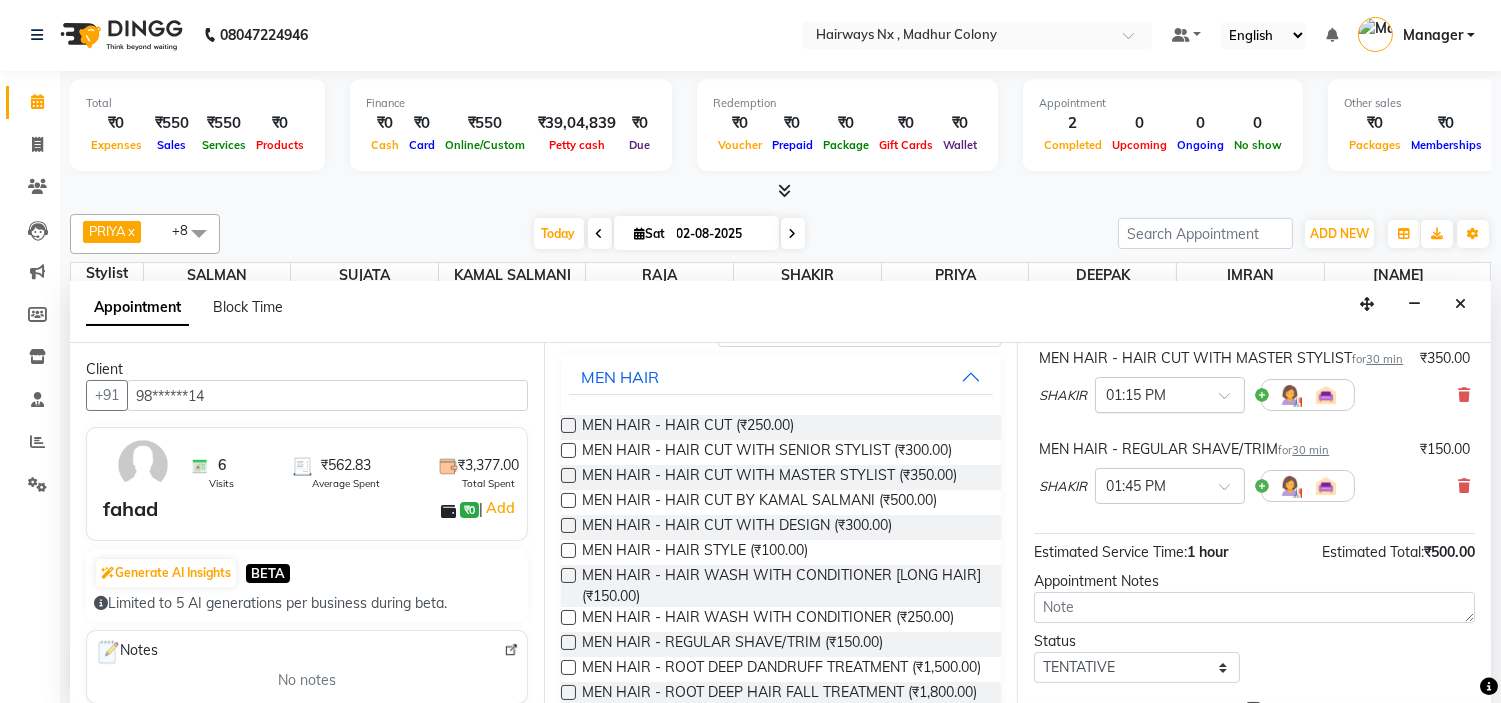 scroll, scrollTop: 277, scrollLeft: 0, axis: vertical 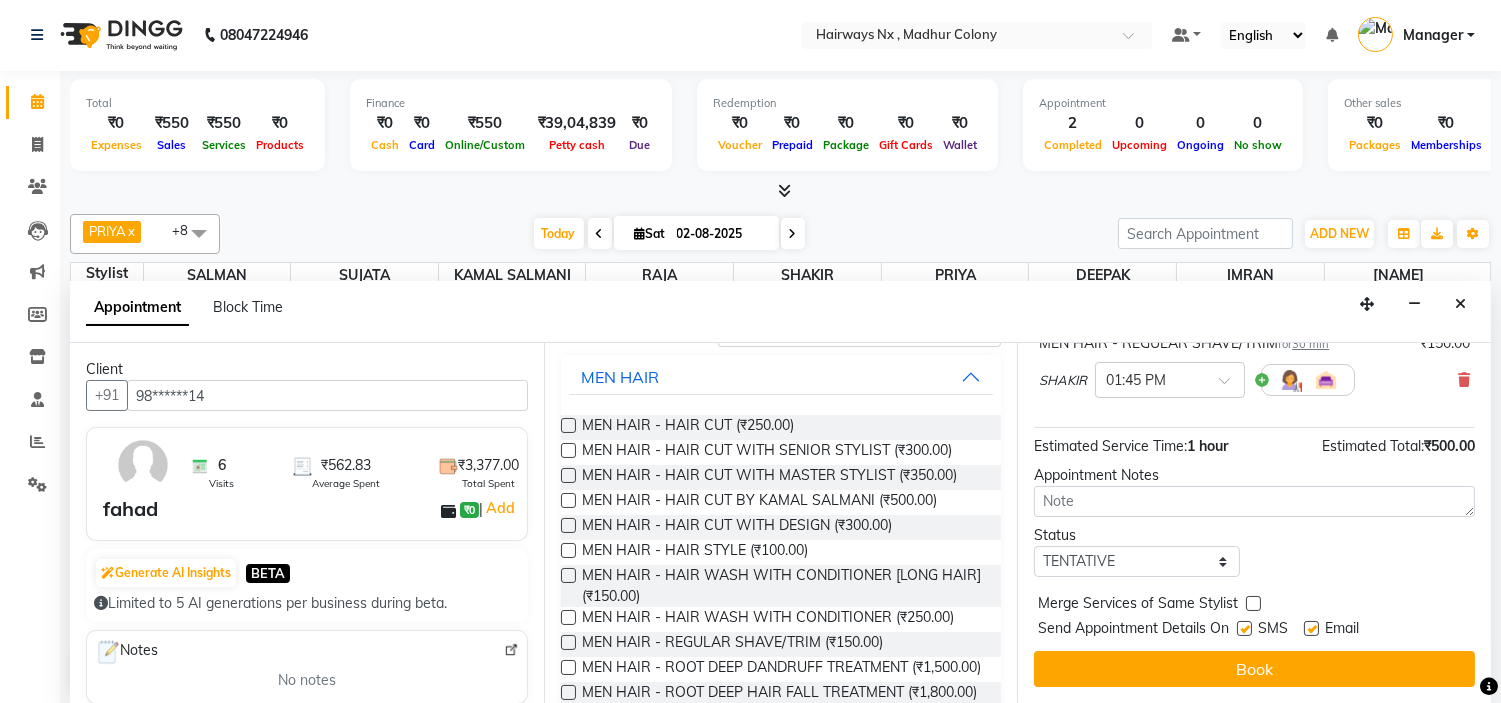 click at bounding box center (1244, 628) 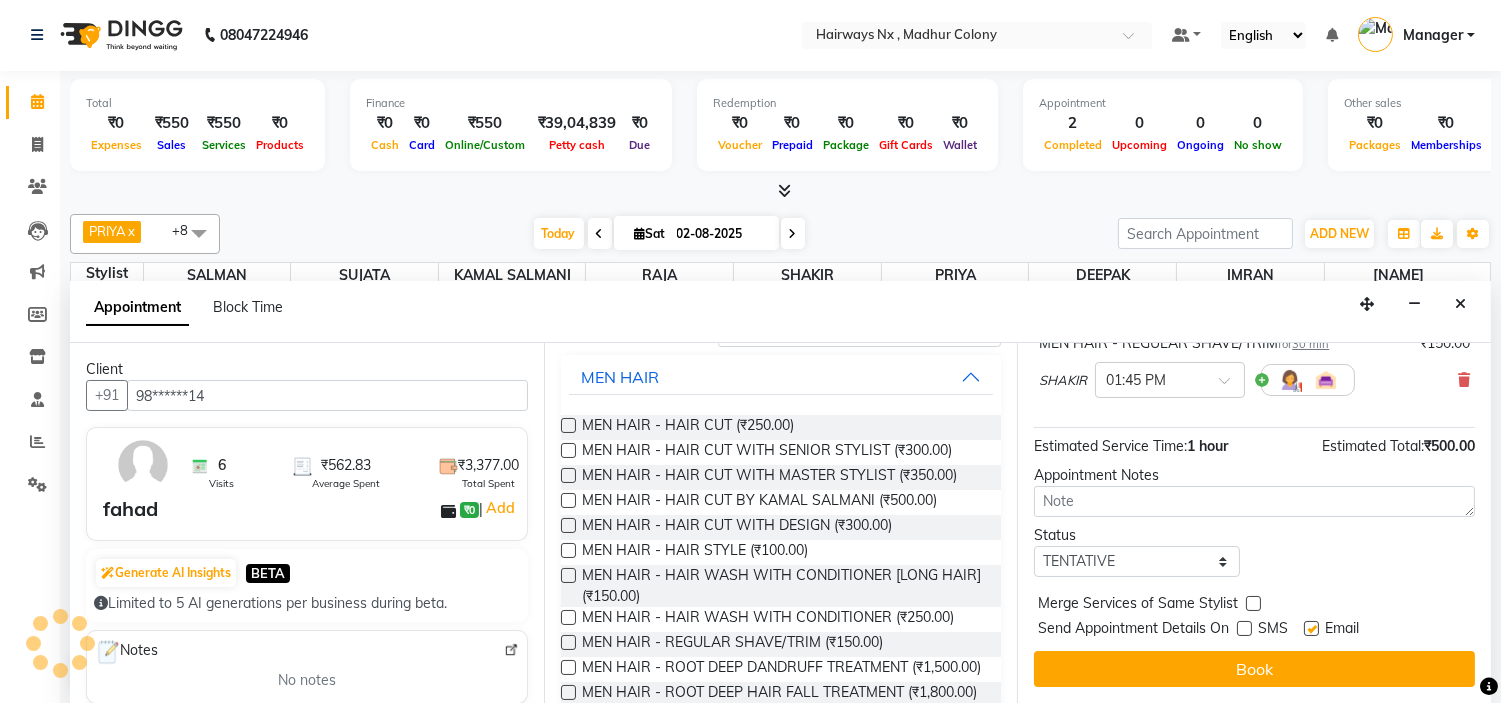 drag, startPoint x: 1314, startPoint y: 624, endPoint x: 1298, endPoint y: 662, distance: 41.231056 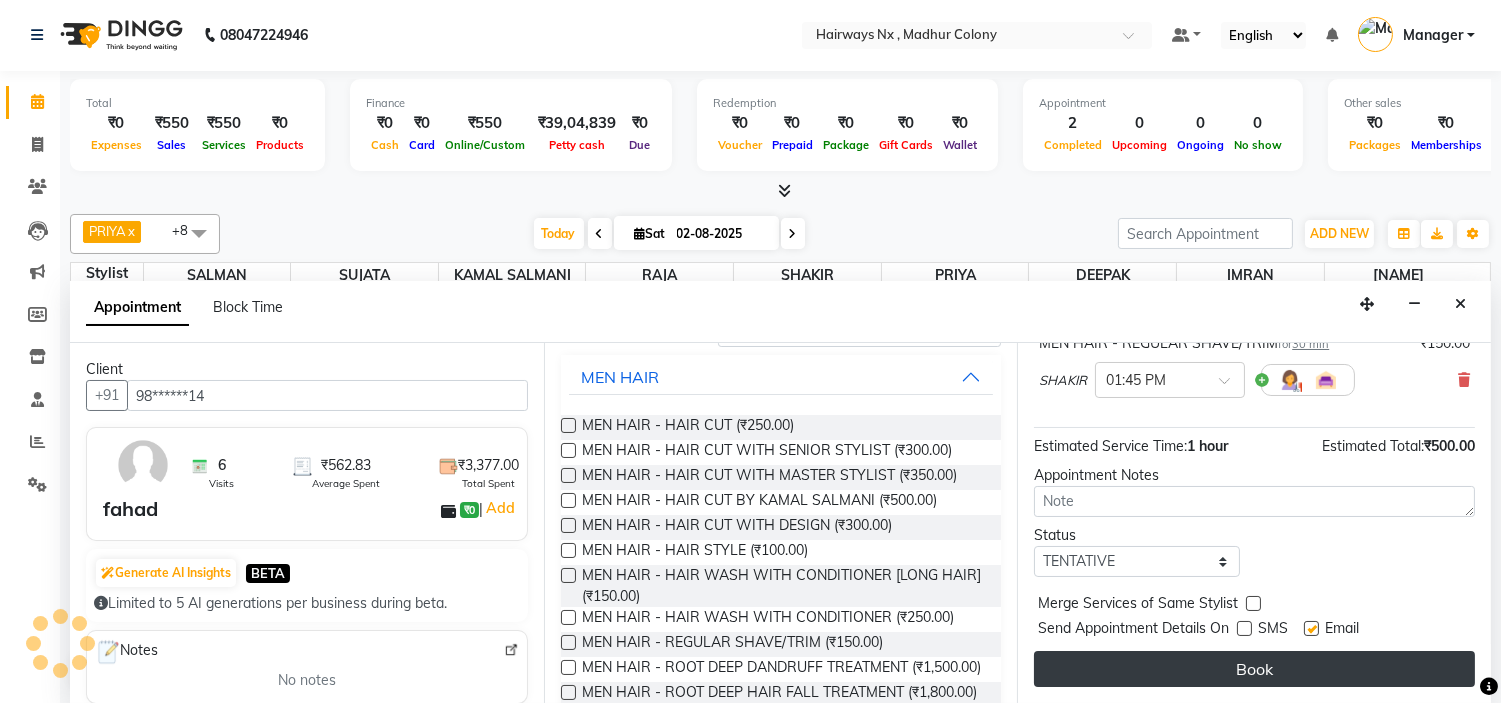click at bounding box center [1311, 628] 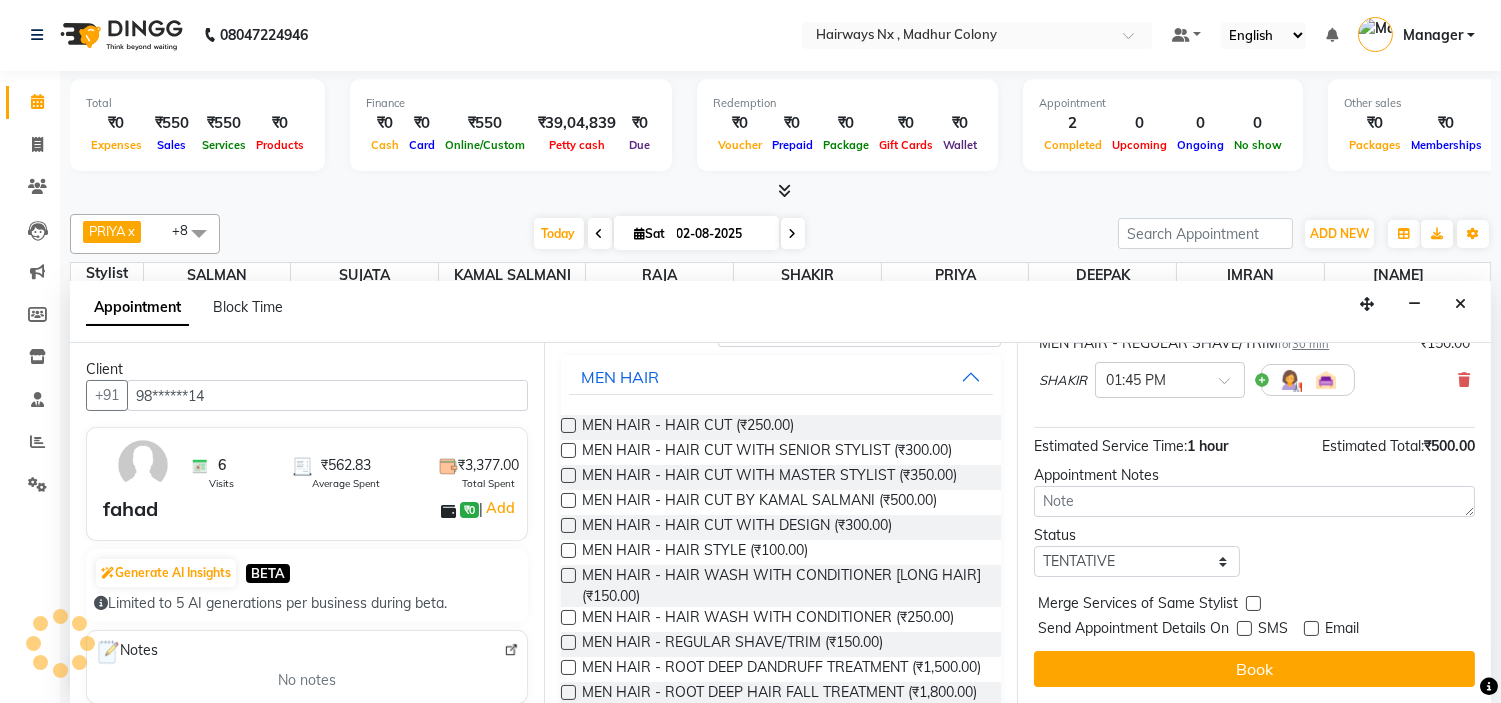 click on "Book" at bounding box center (1254, 669) 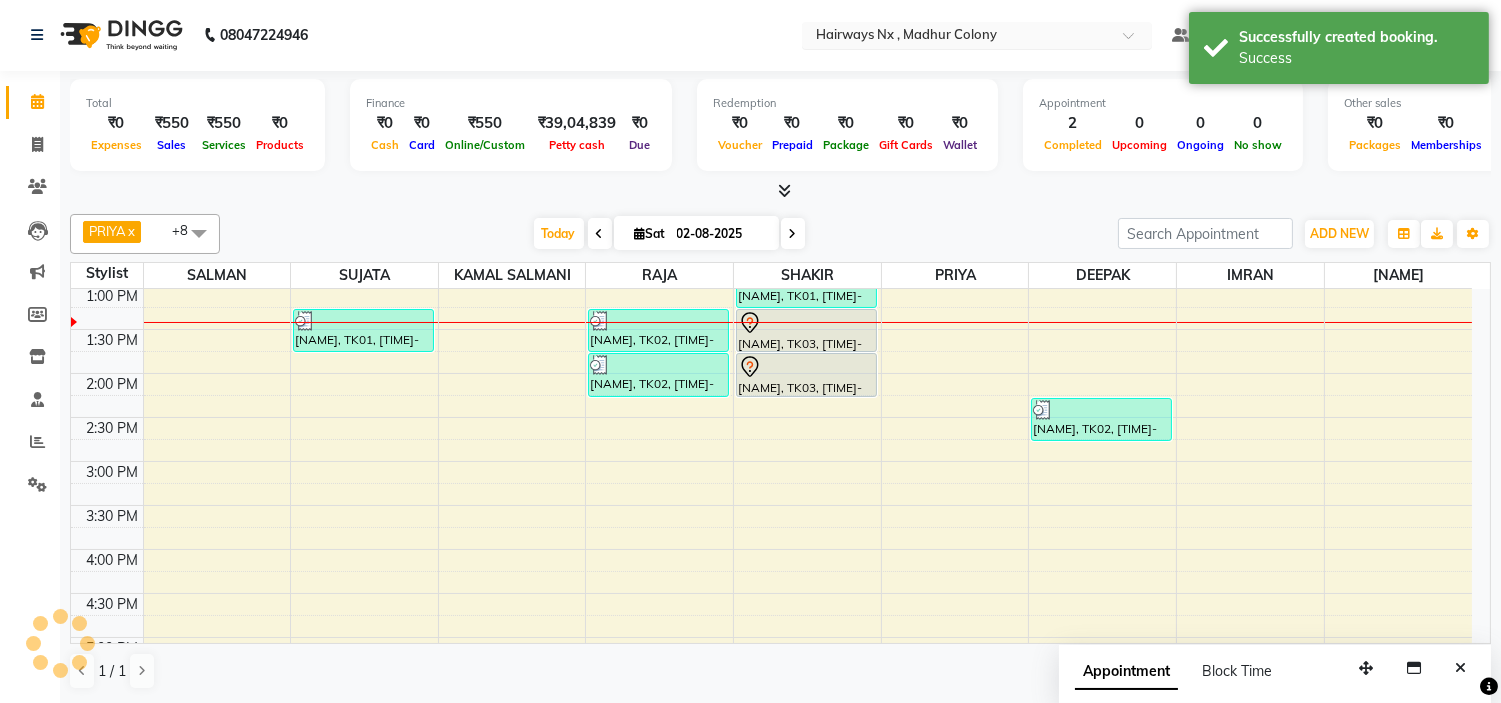 scroll, scrollTop: 0, scrollLeft: 0, axis: both 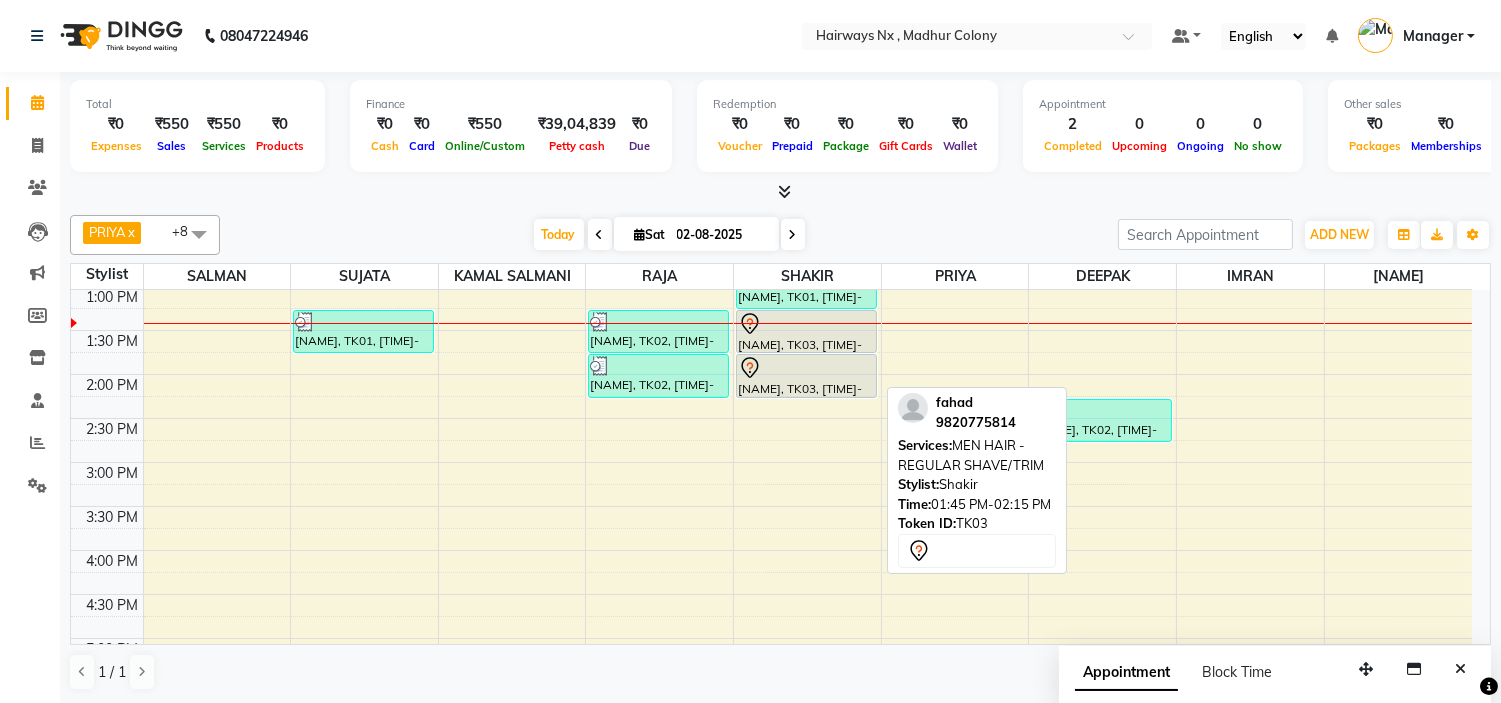 click at bounding box center (806, 368) 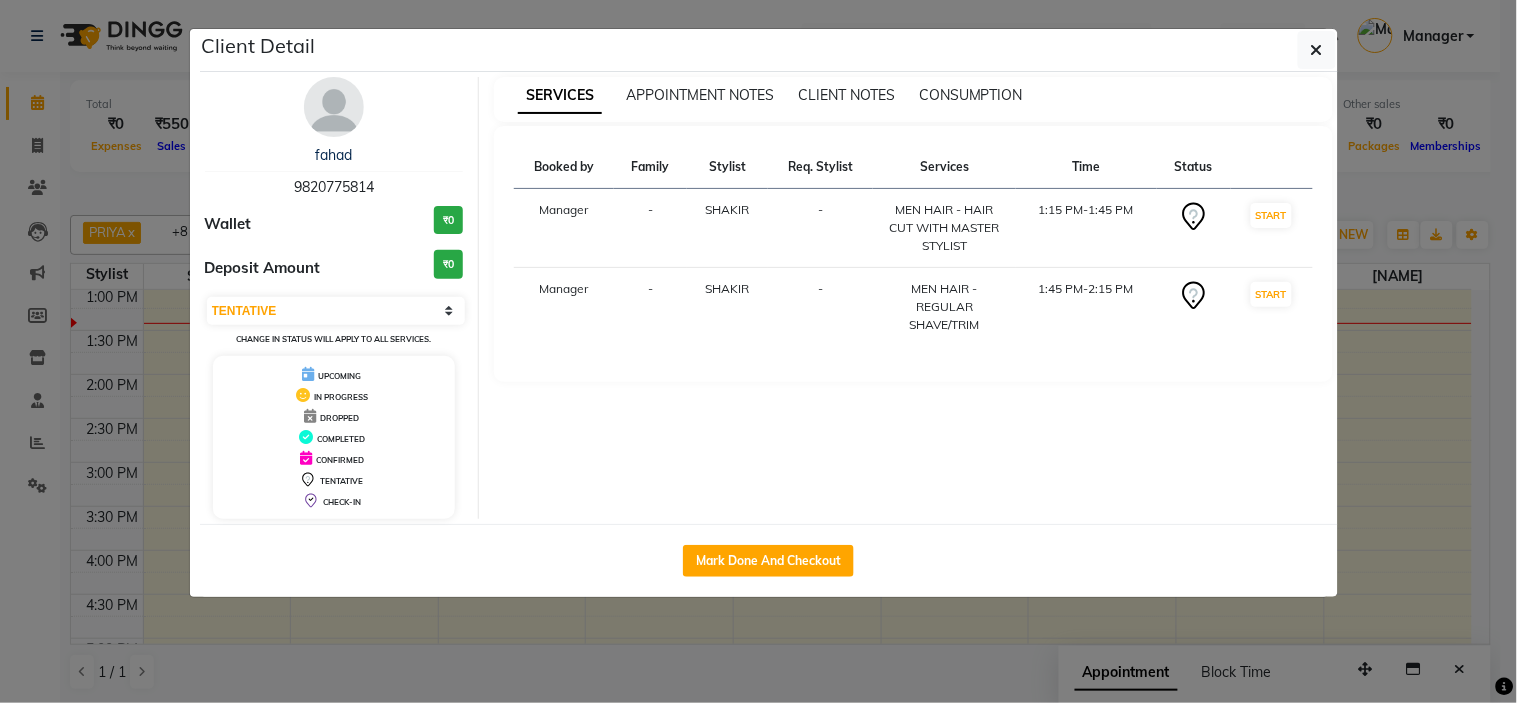 drag, startPoint x: 757, startPoint y: 557, endPoint x: 748, endPoint y: 601, distance: 44.911022 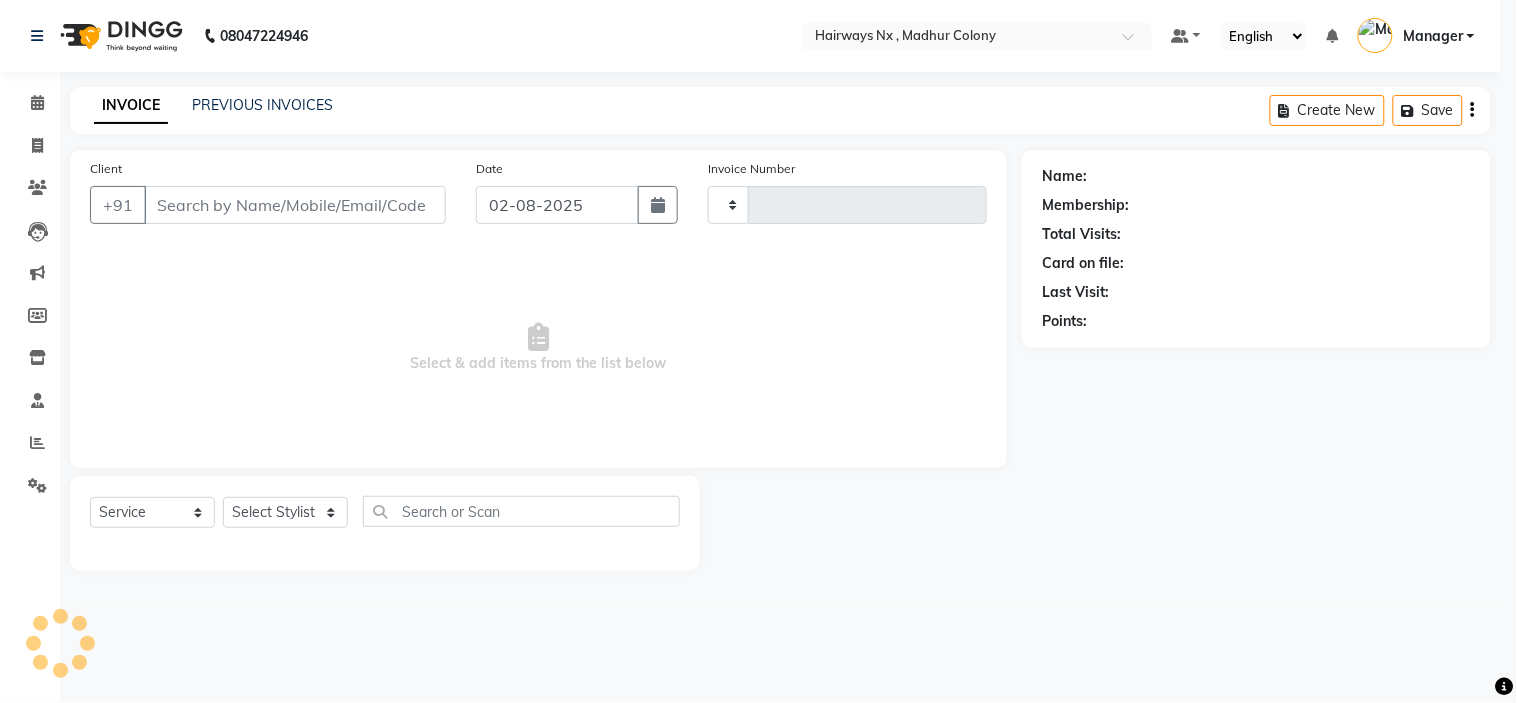 type on "0886" 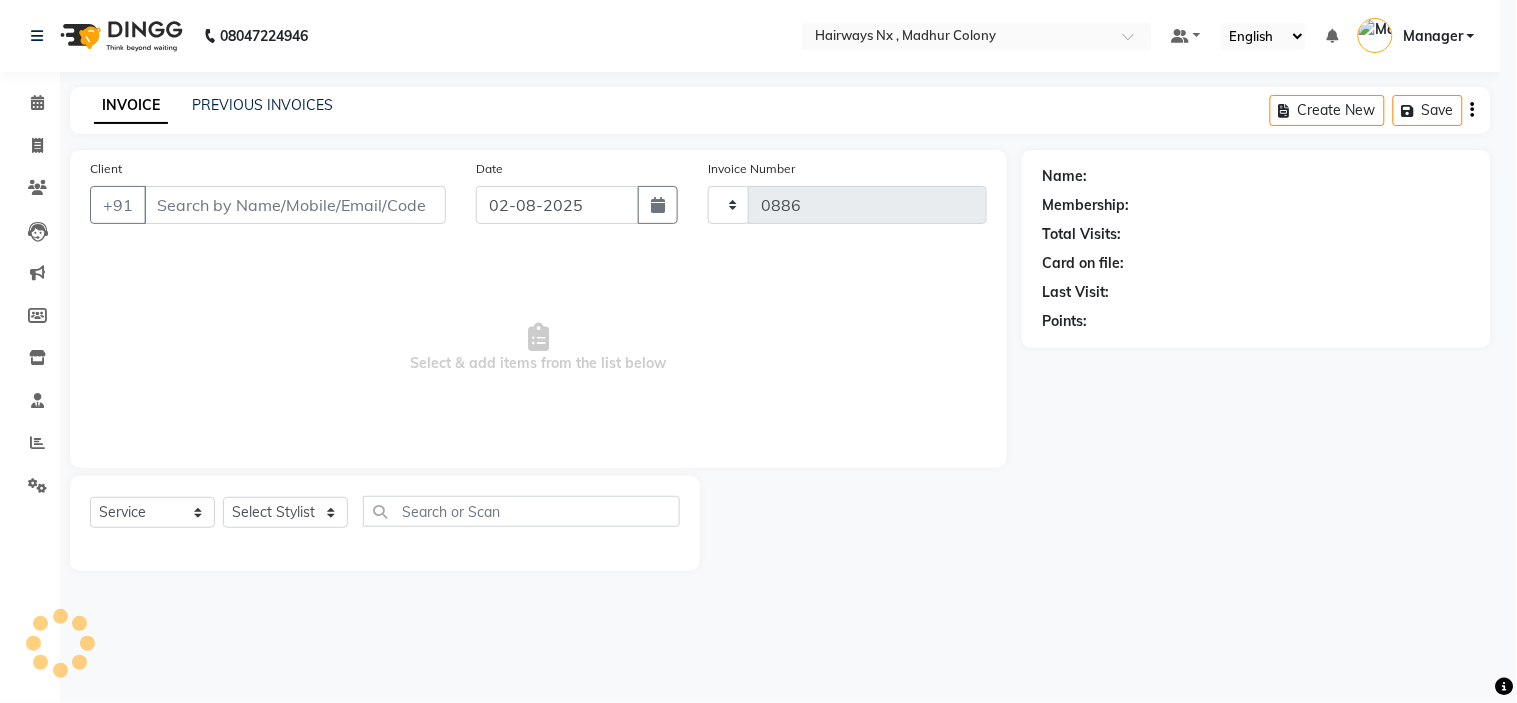 select on "778" 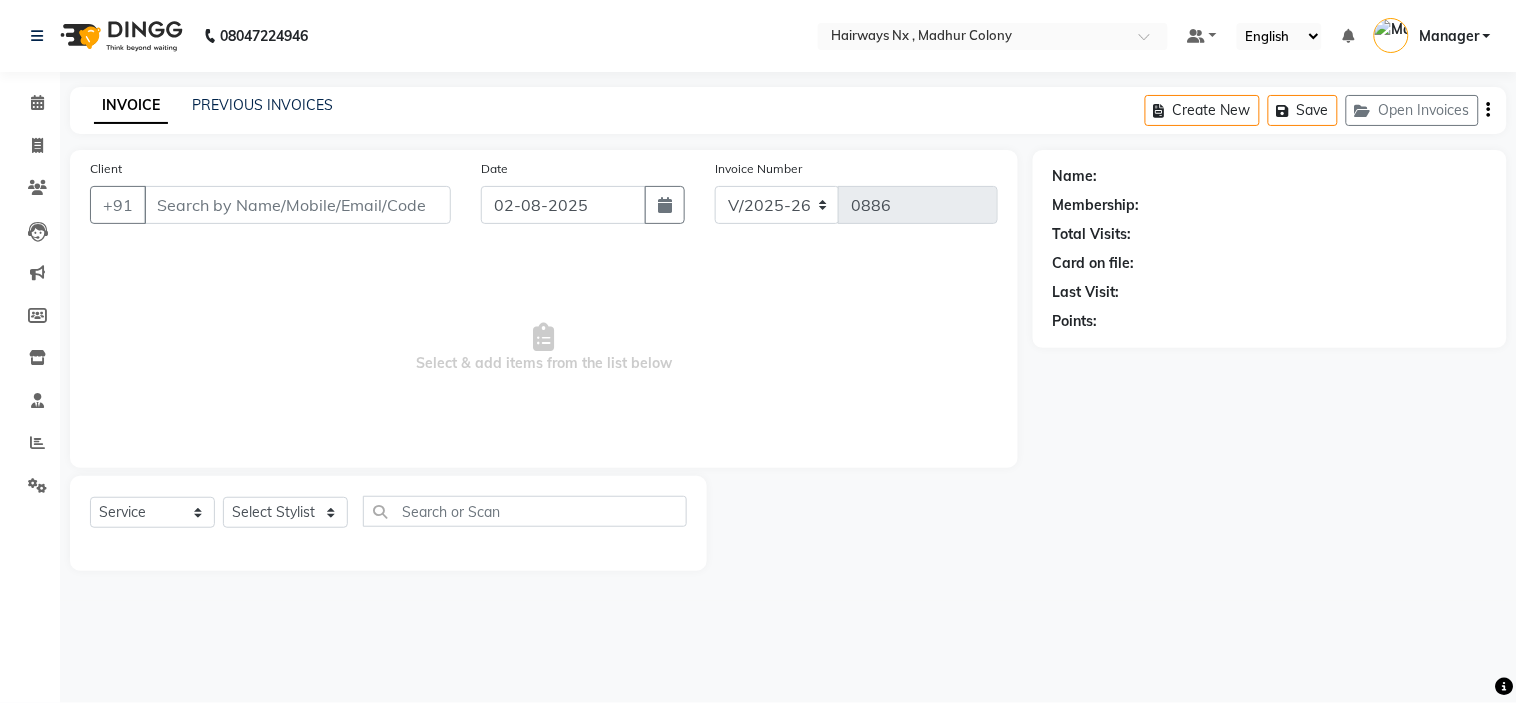 type on "98******14" 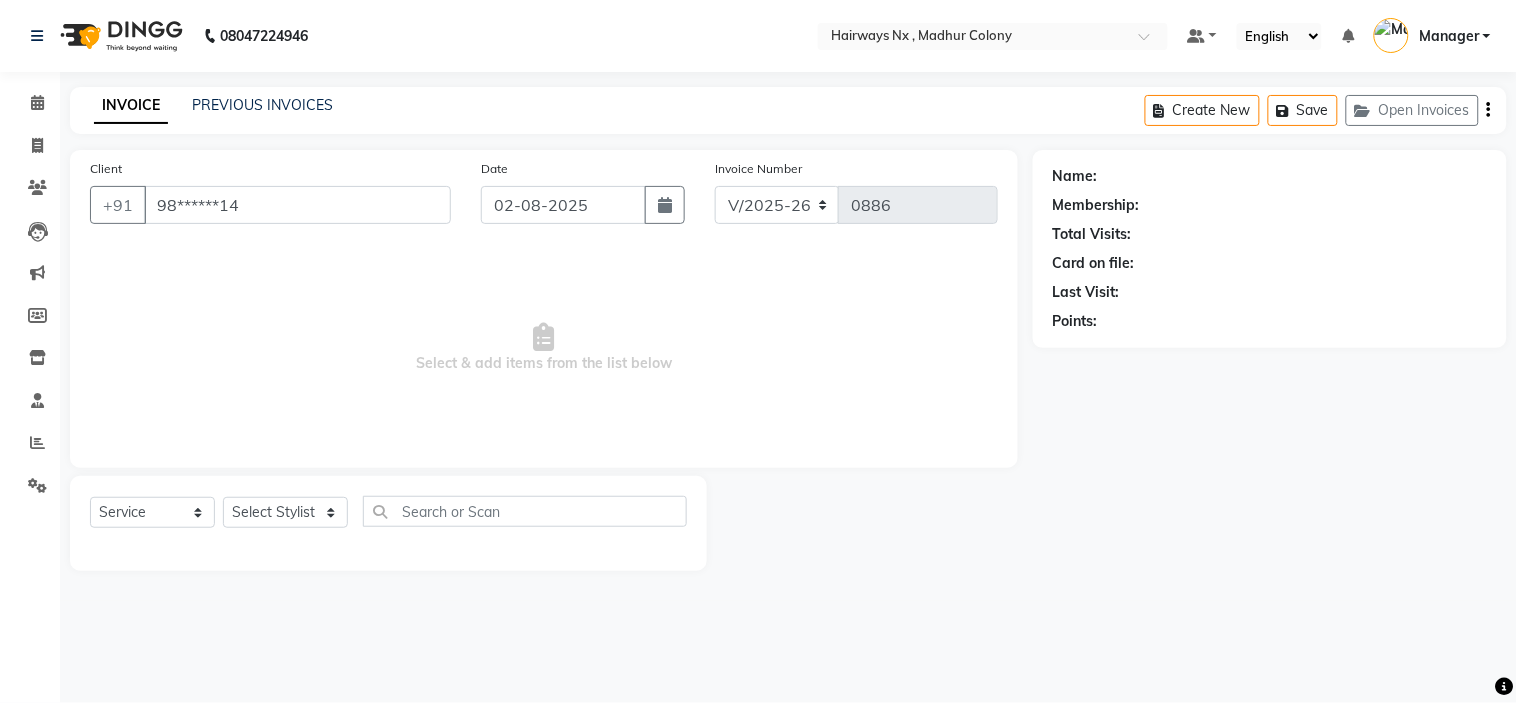select on "67654" 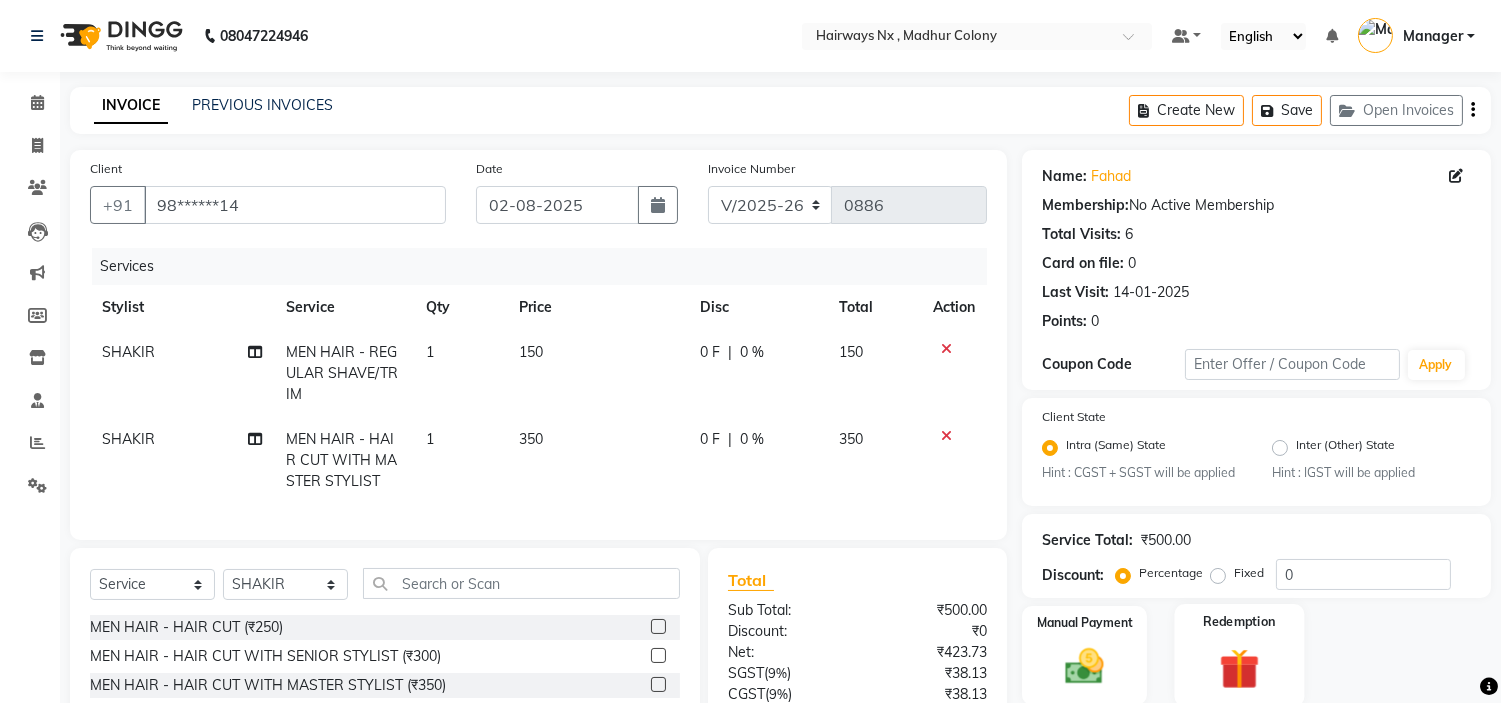 scroll, scrollTop: 186, scrollLeft: 0, axis: vertical 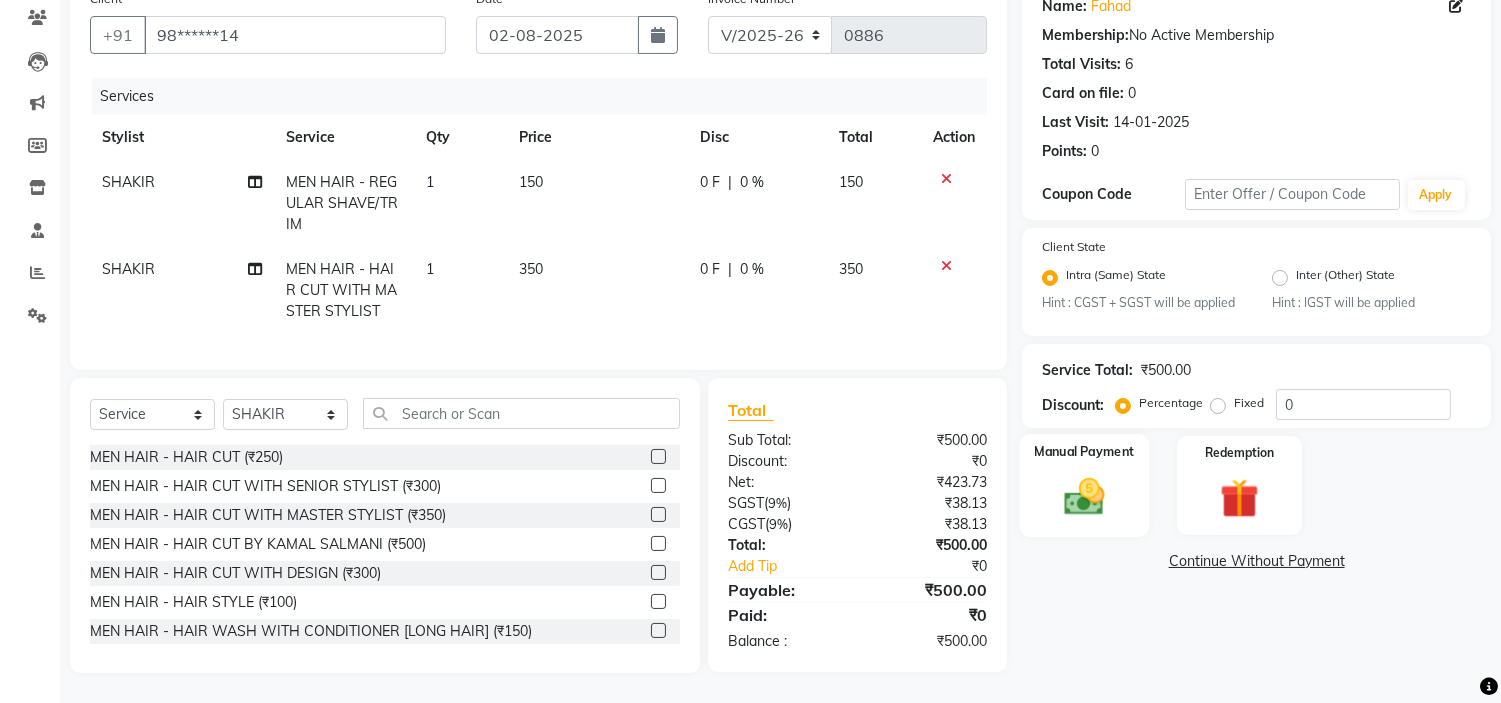 click 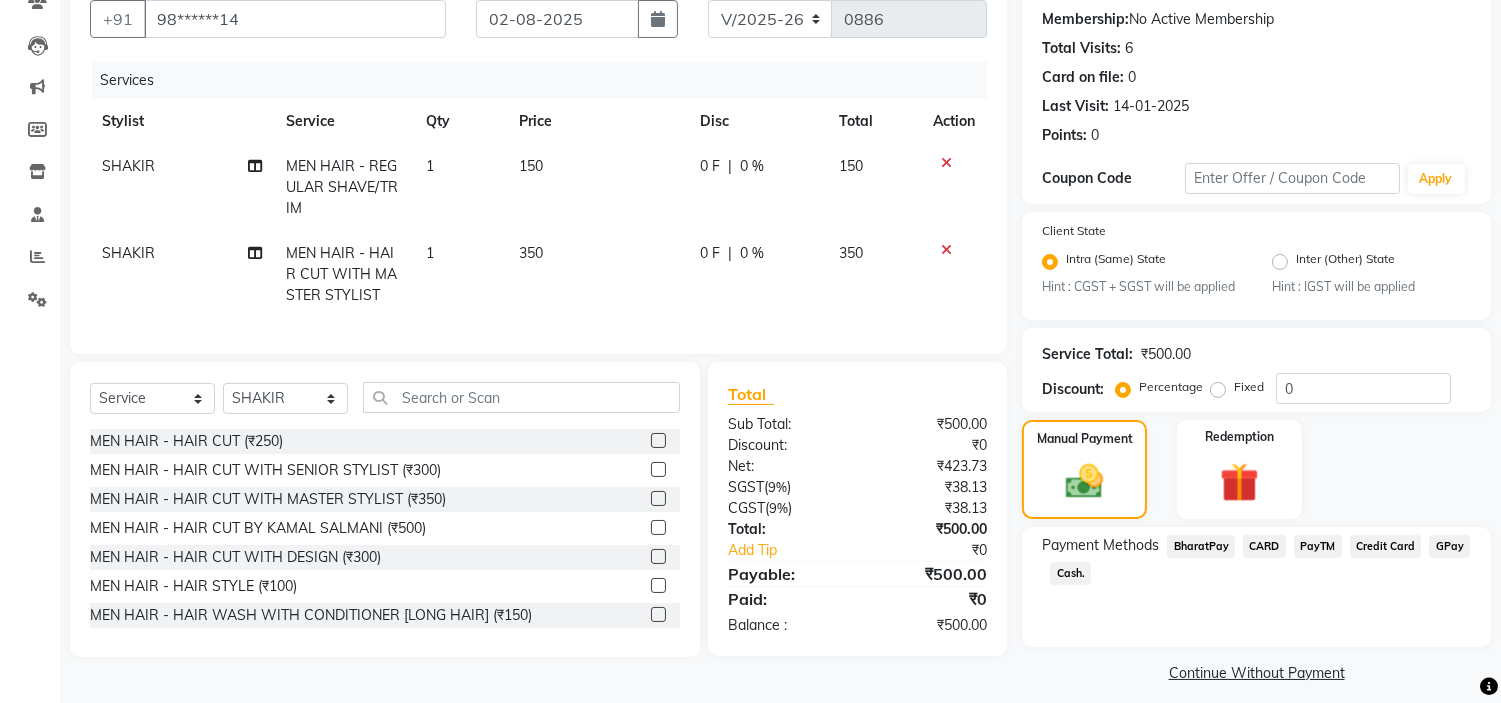 scroll, scrollTop: 201, scrollLeft: 0, axis: vertical 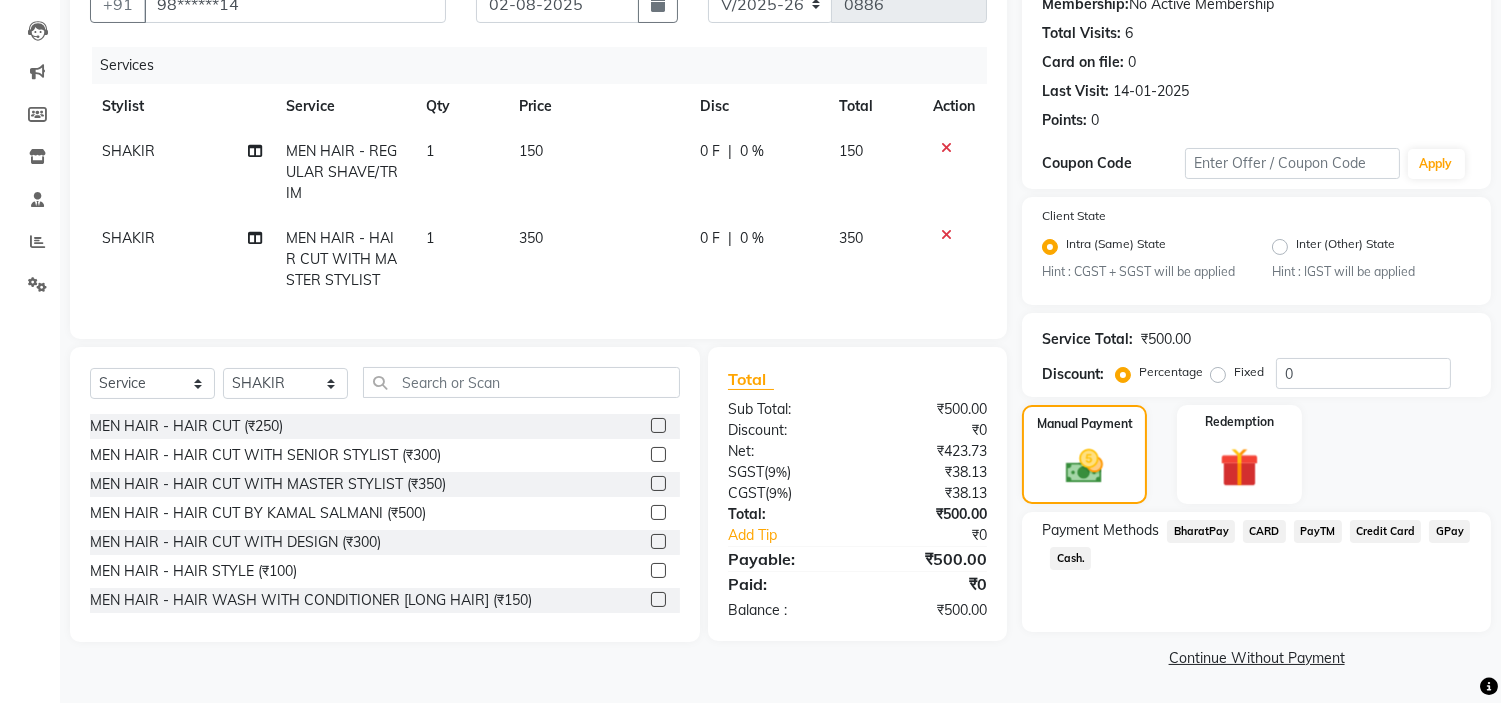 click on "GPay" 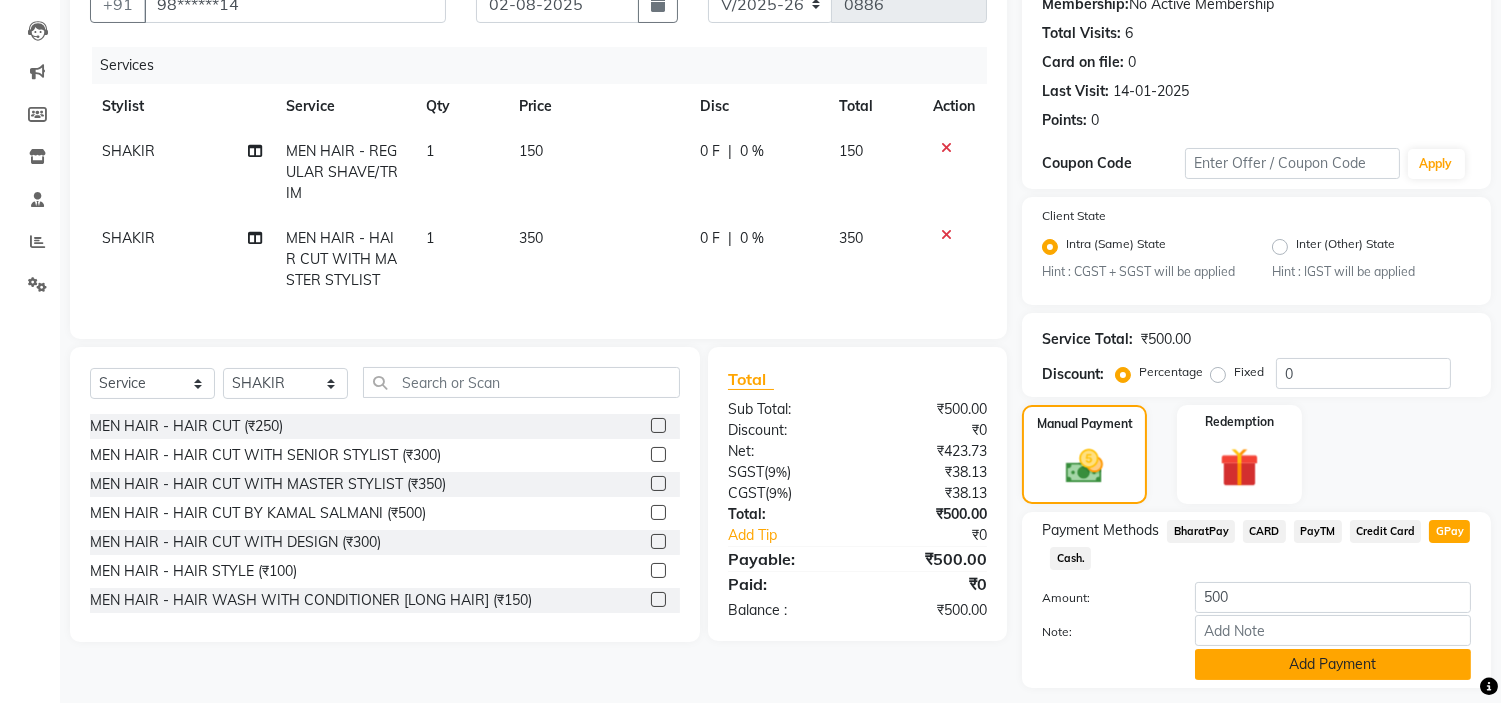 scroll, scrollTop: 257, scrollLeft: 0, axis: vertical 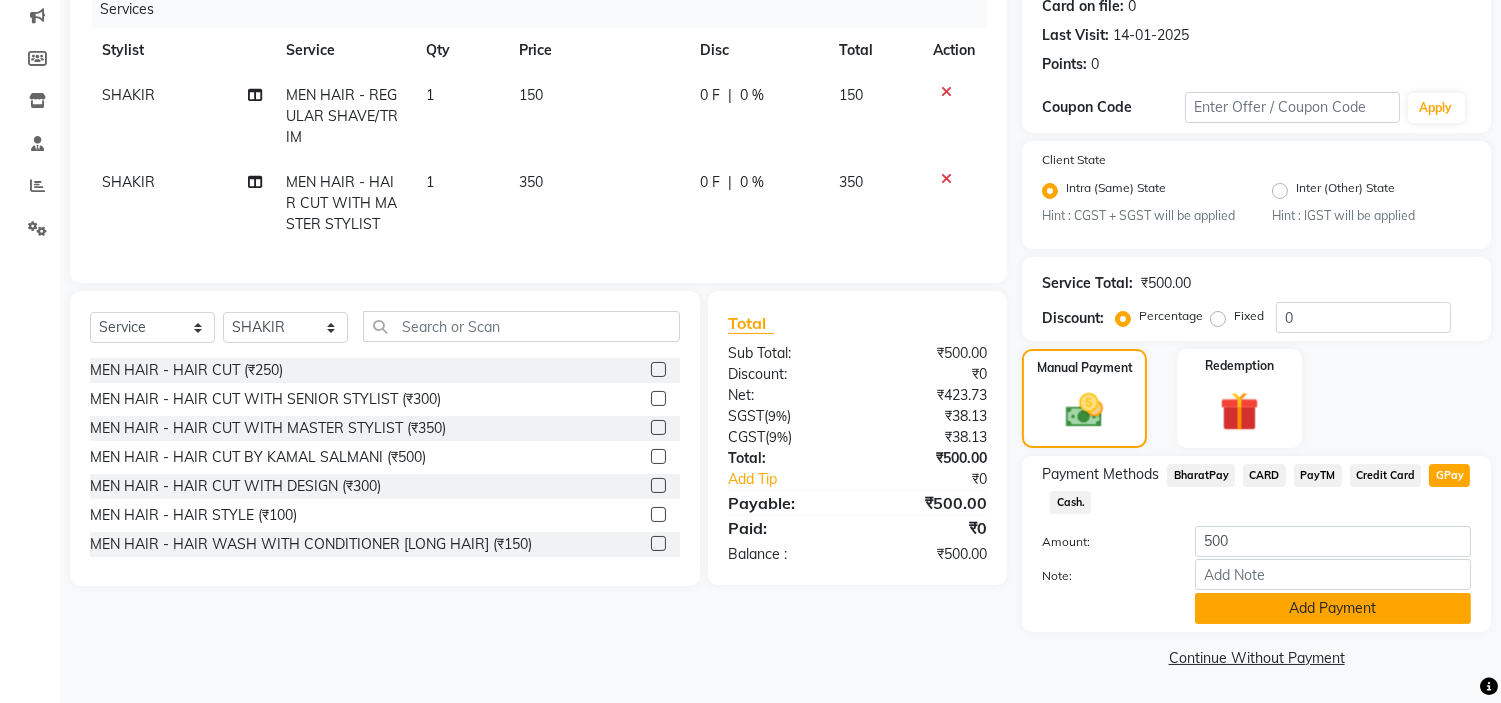 click on "Add Payment" 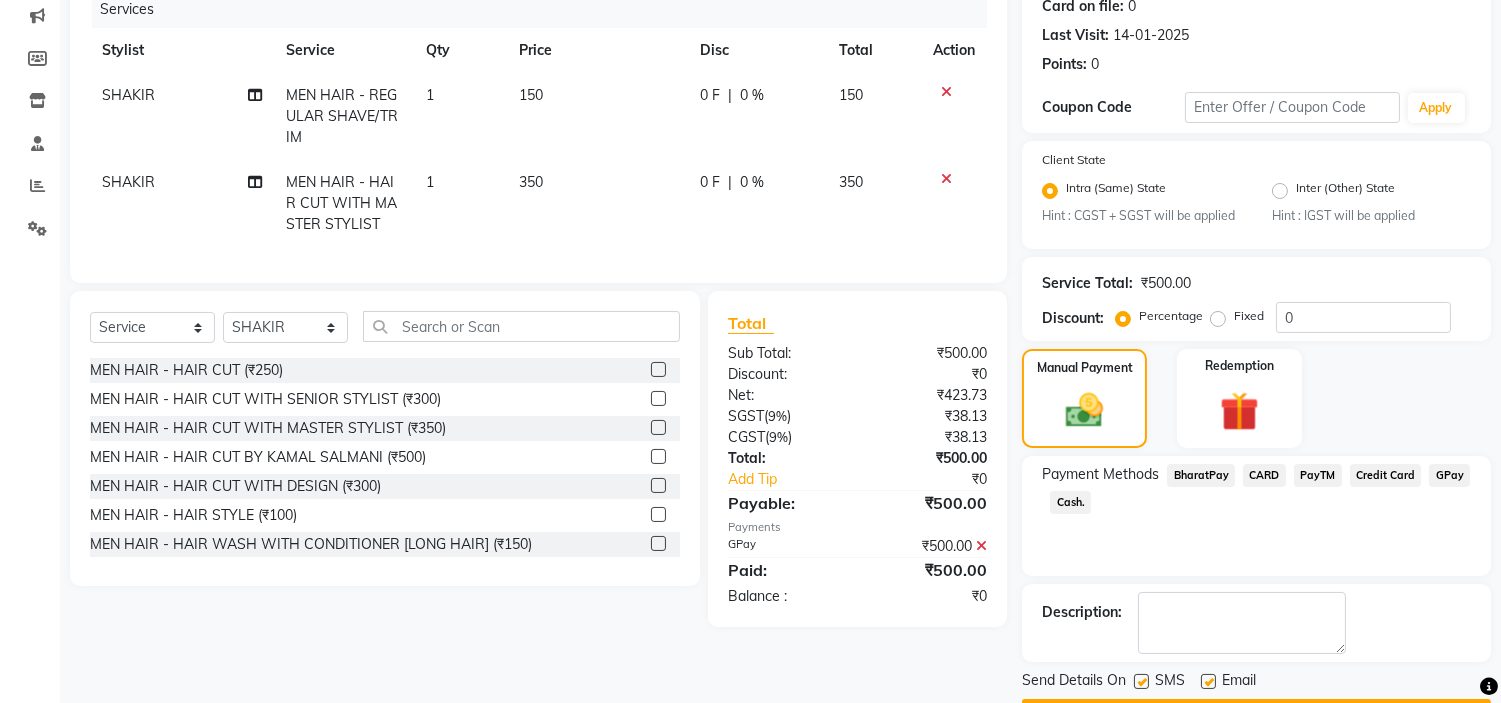 scroll, scrollTop: 314, scrollLeft: 0, axis: vertical 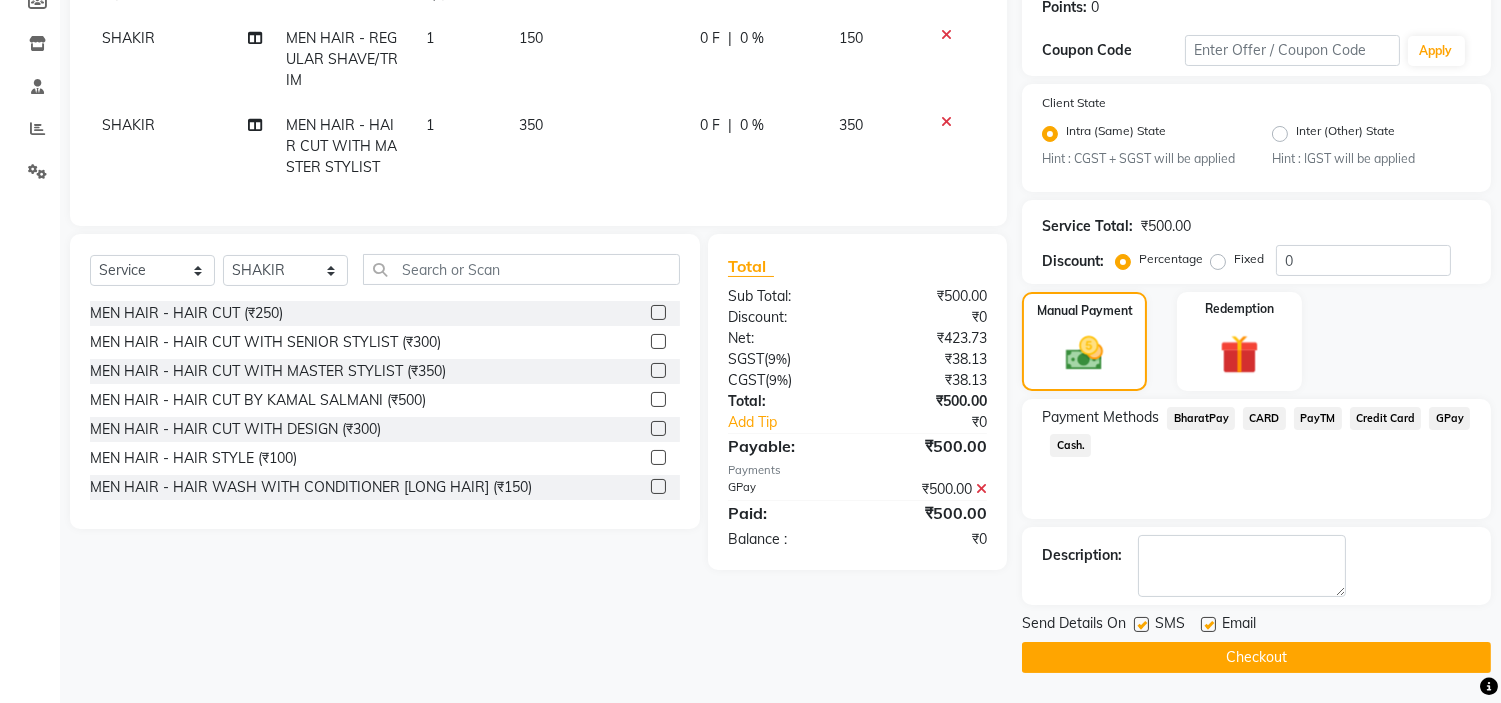 click on "Checkout" 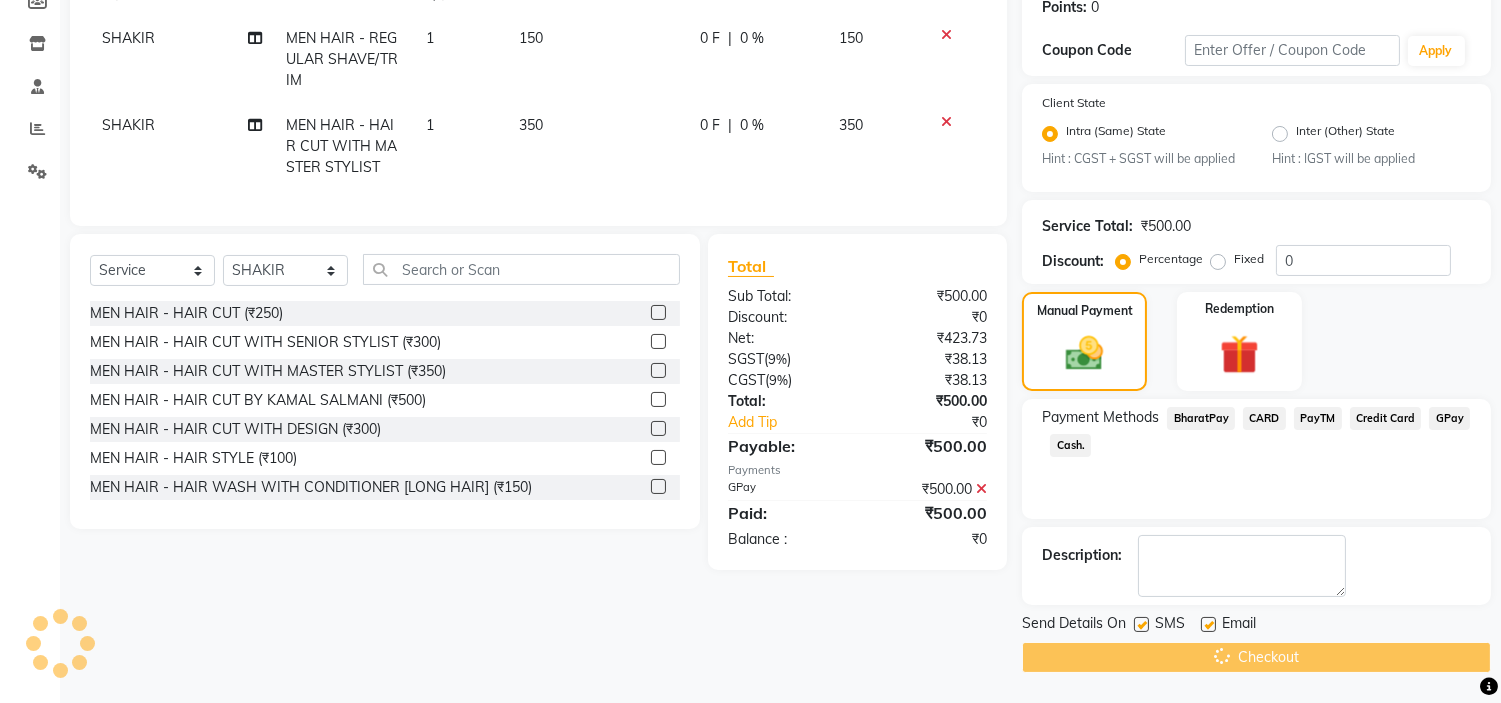 scroll, scrollTop: 0, scrollLeft: 0, axis: both 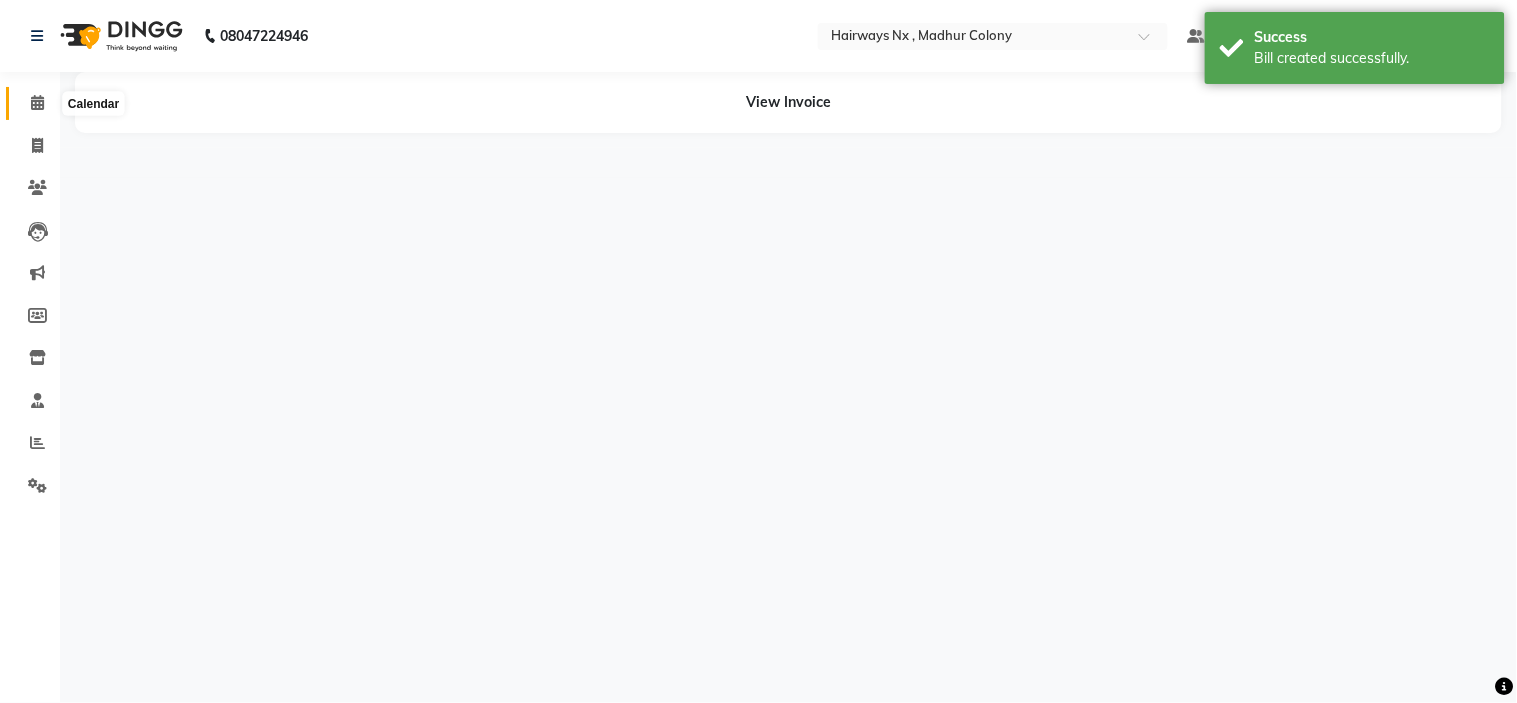 click 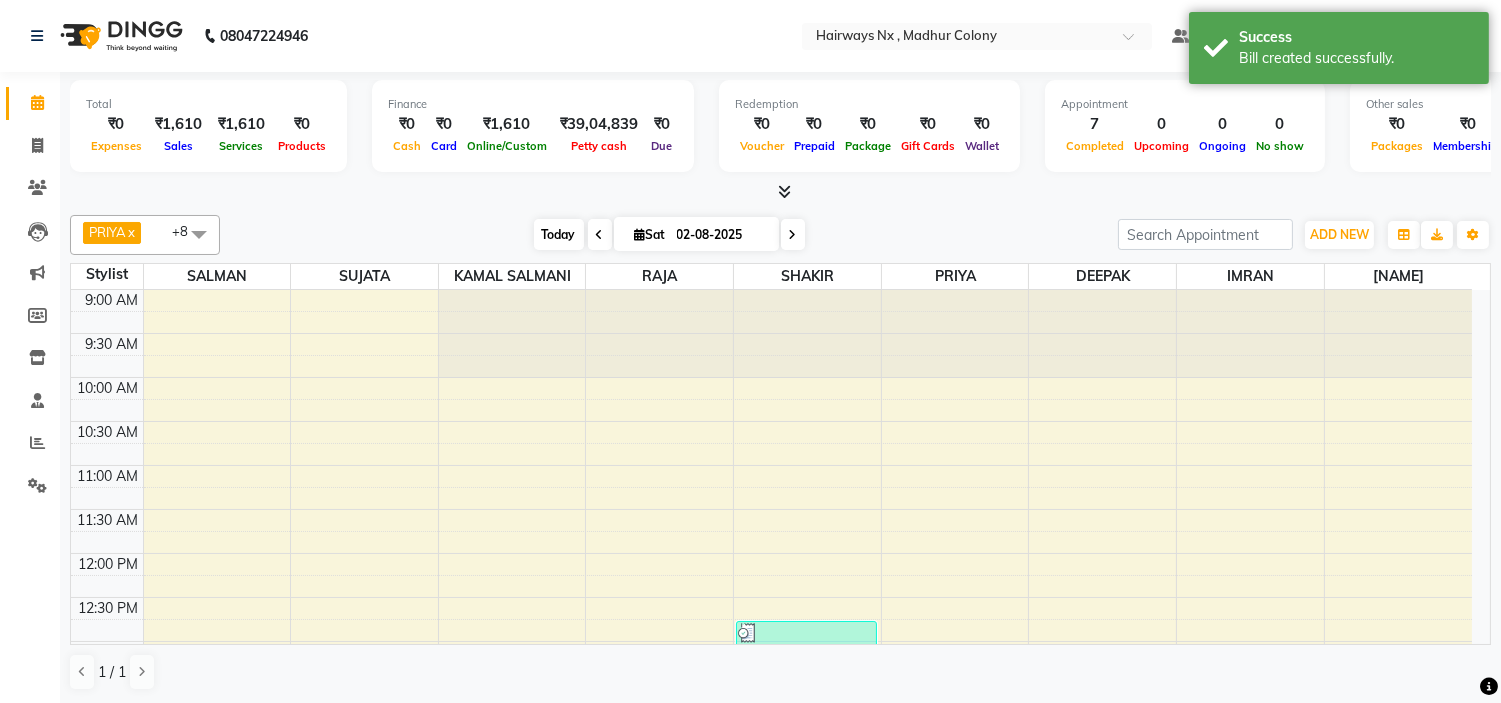 click on "Today" at bounding box center (559, 234) 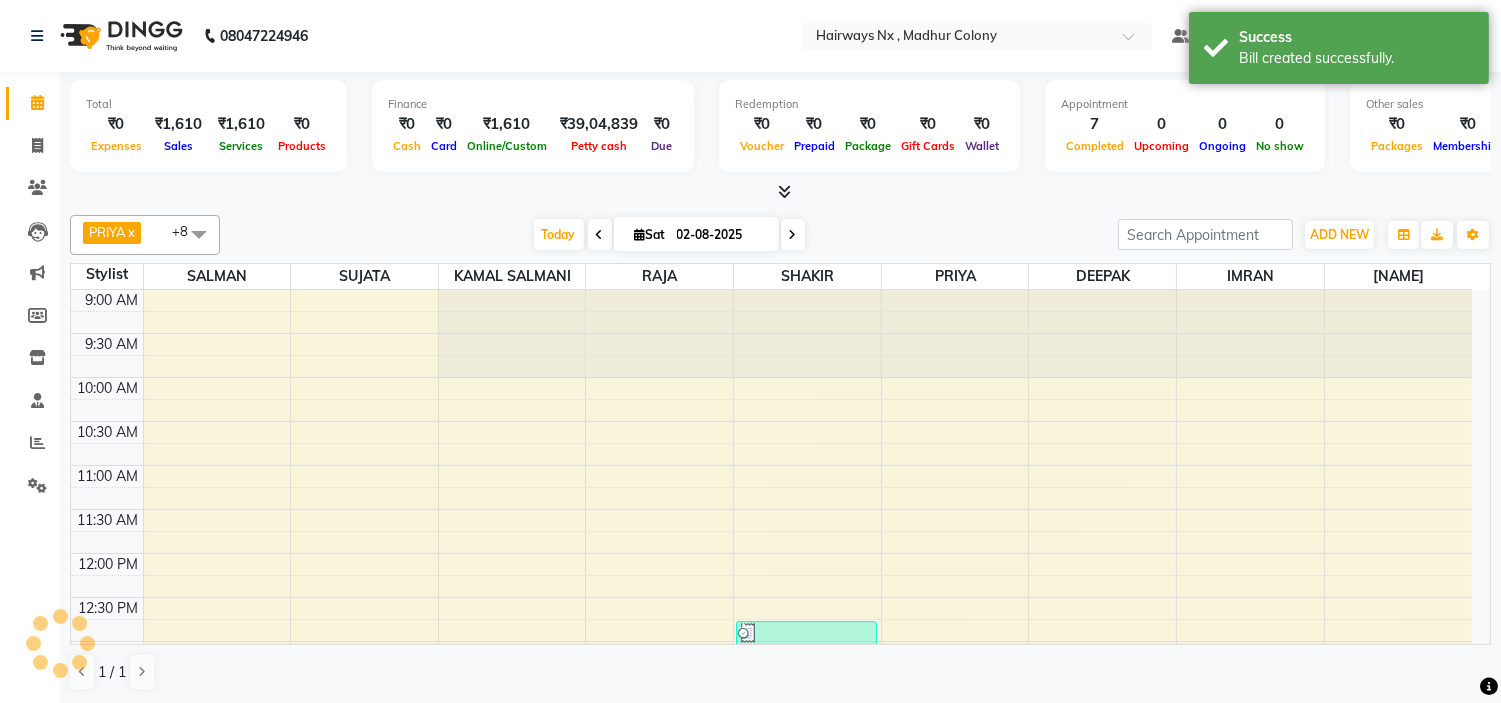 scroll, scrollTop: 355, scrollLeft: 0, axis: vertical 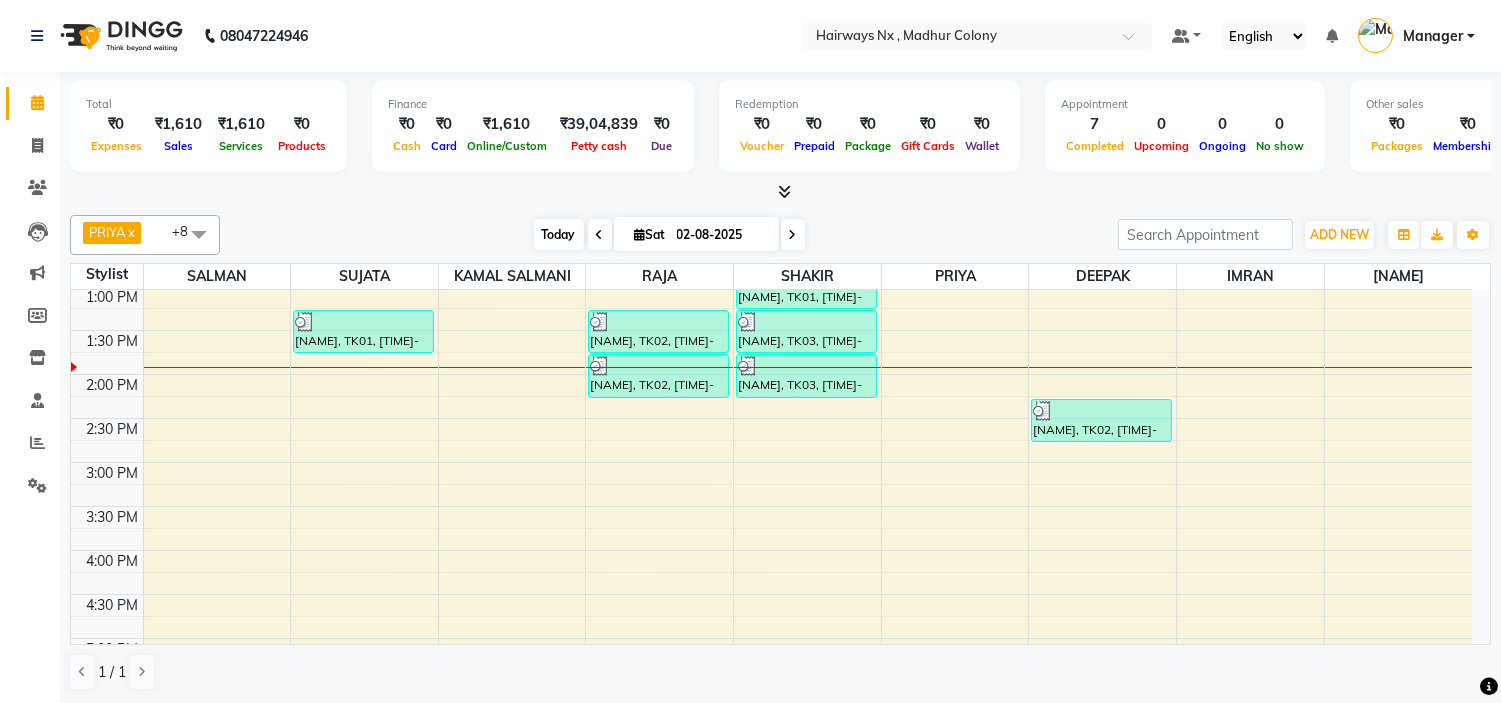 click on "Today" at bounding box center [559, 234] 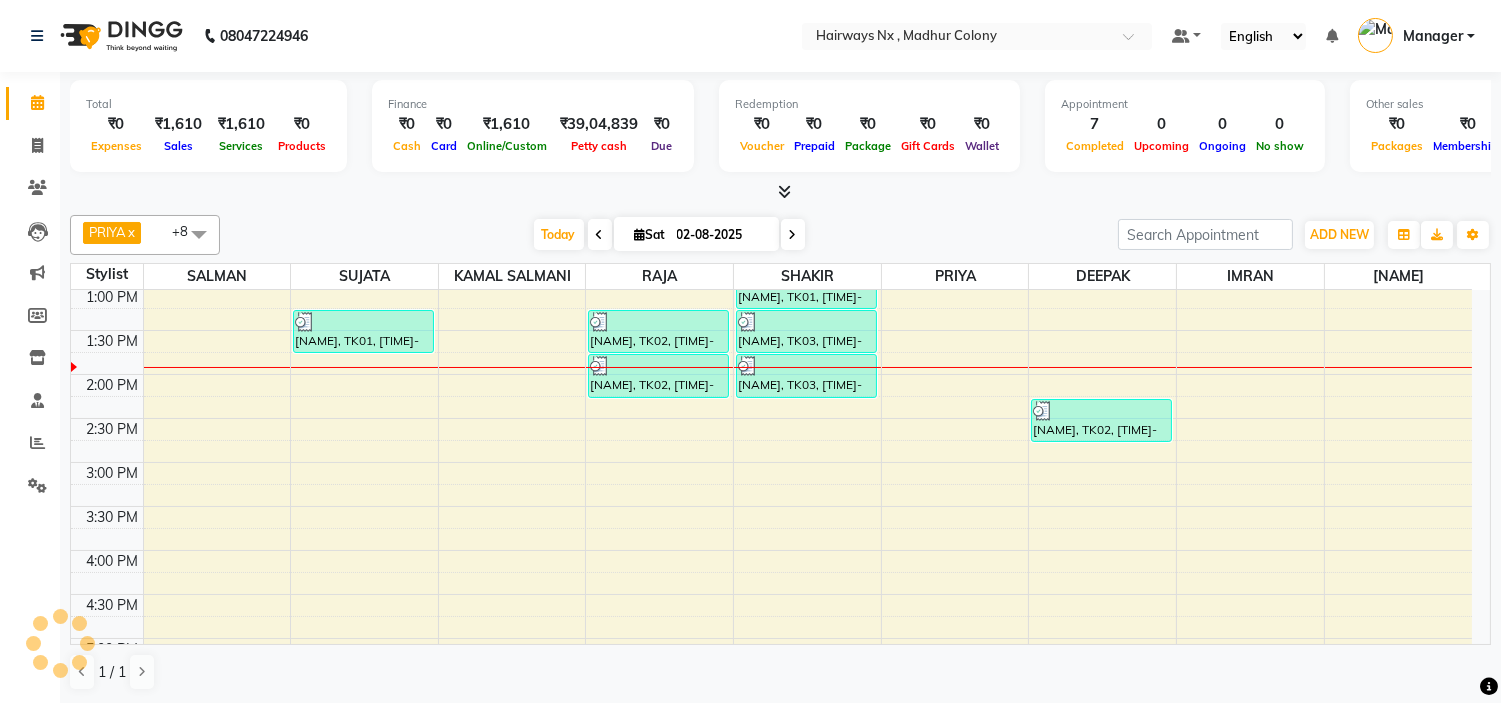 scroll, scrollTop: 355, scrollLeft: 0, axis: vertical 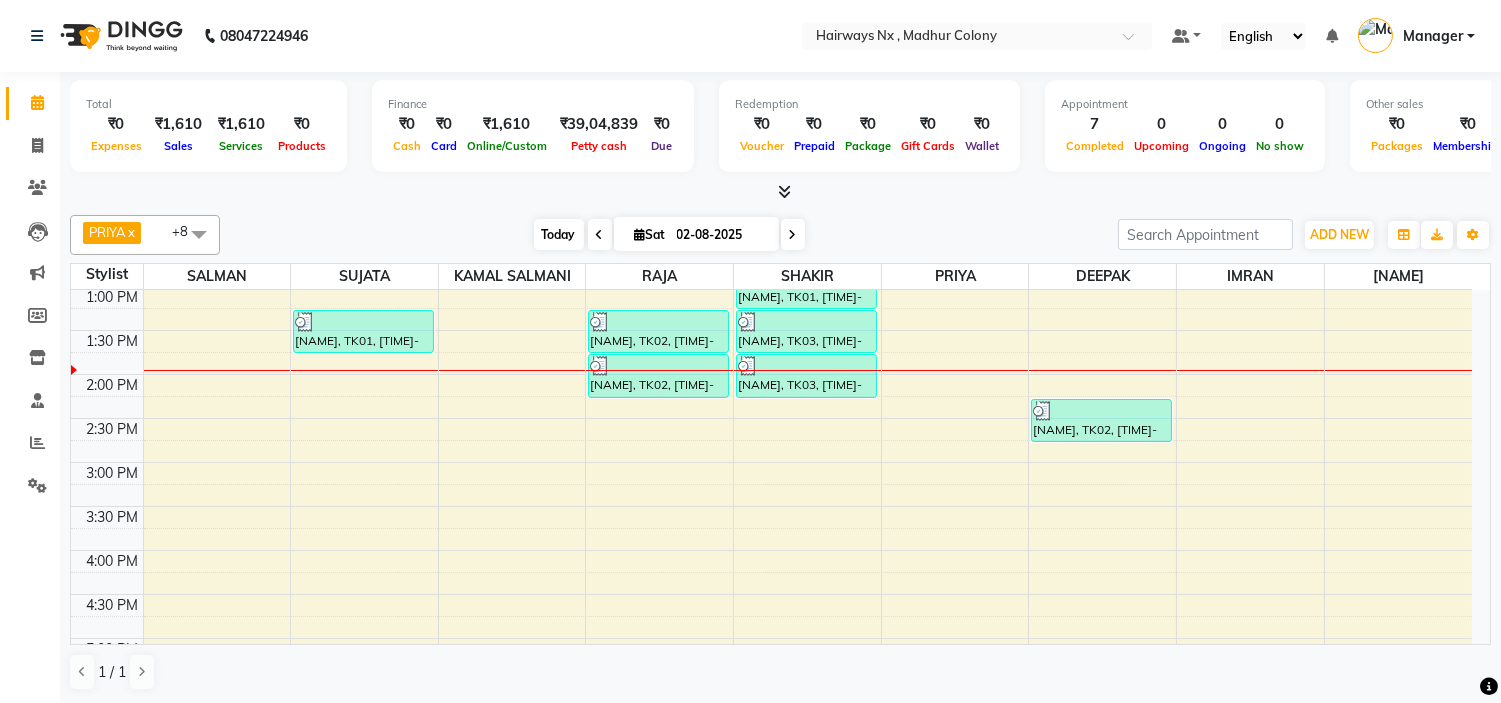 drag, startPoint x: 542, startPoint y: 226, endPoint x: 528, endPoint y: 233, distance: 15.652476 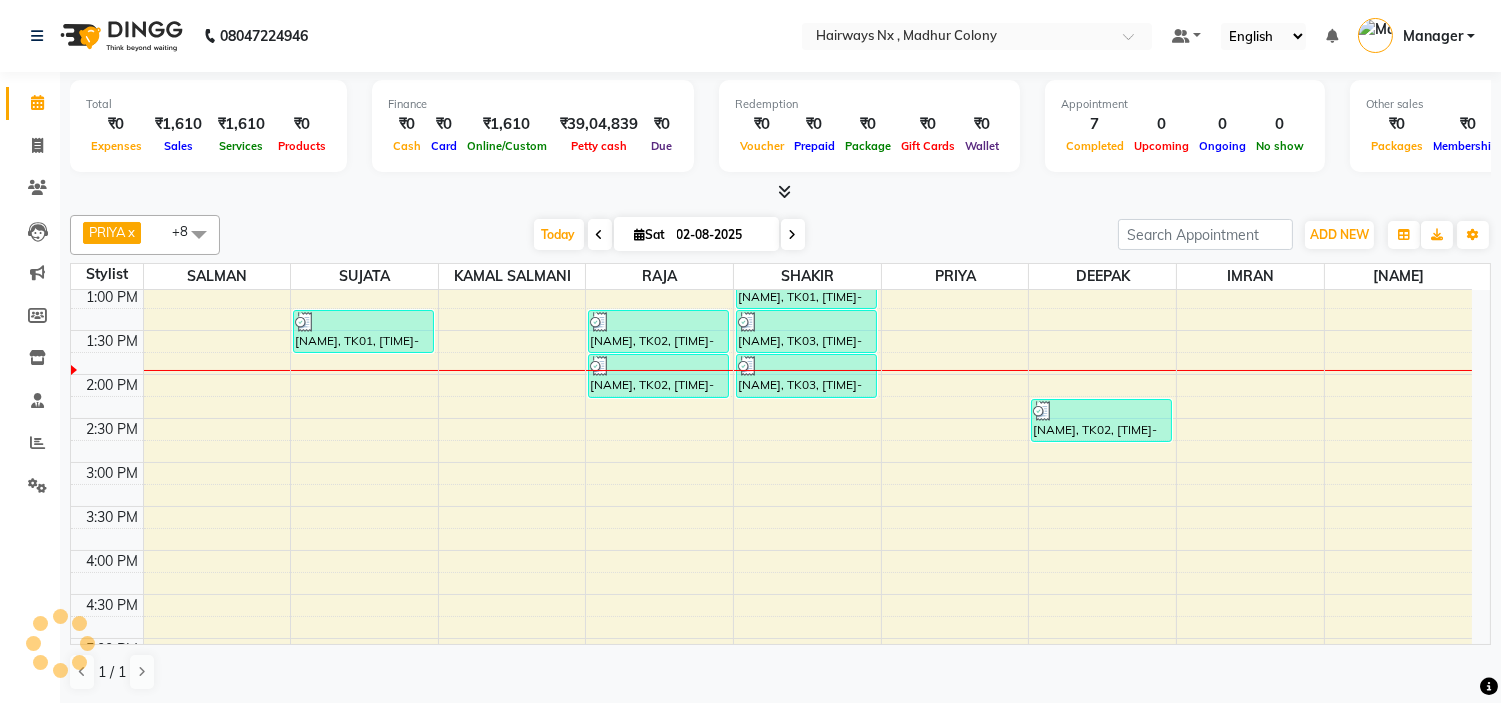 scroll, scrollTop: 355, scrollLeft: 0, axis: vertical 